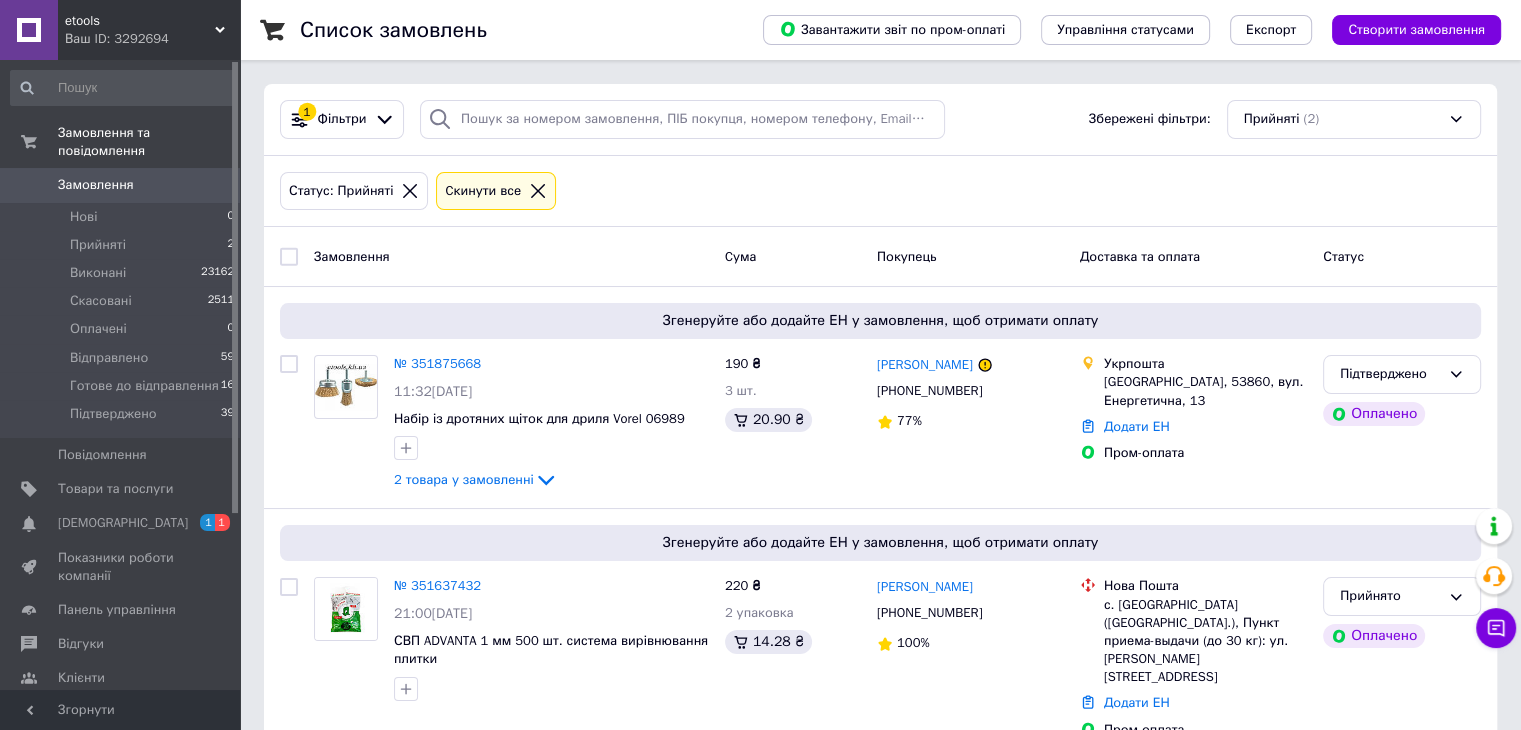 scroll, scrollTop: 12, scrollLeft: 0, axis: vertical 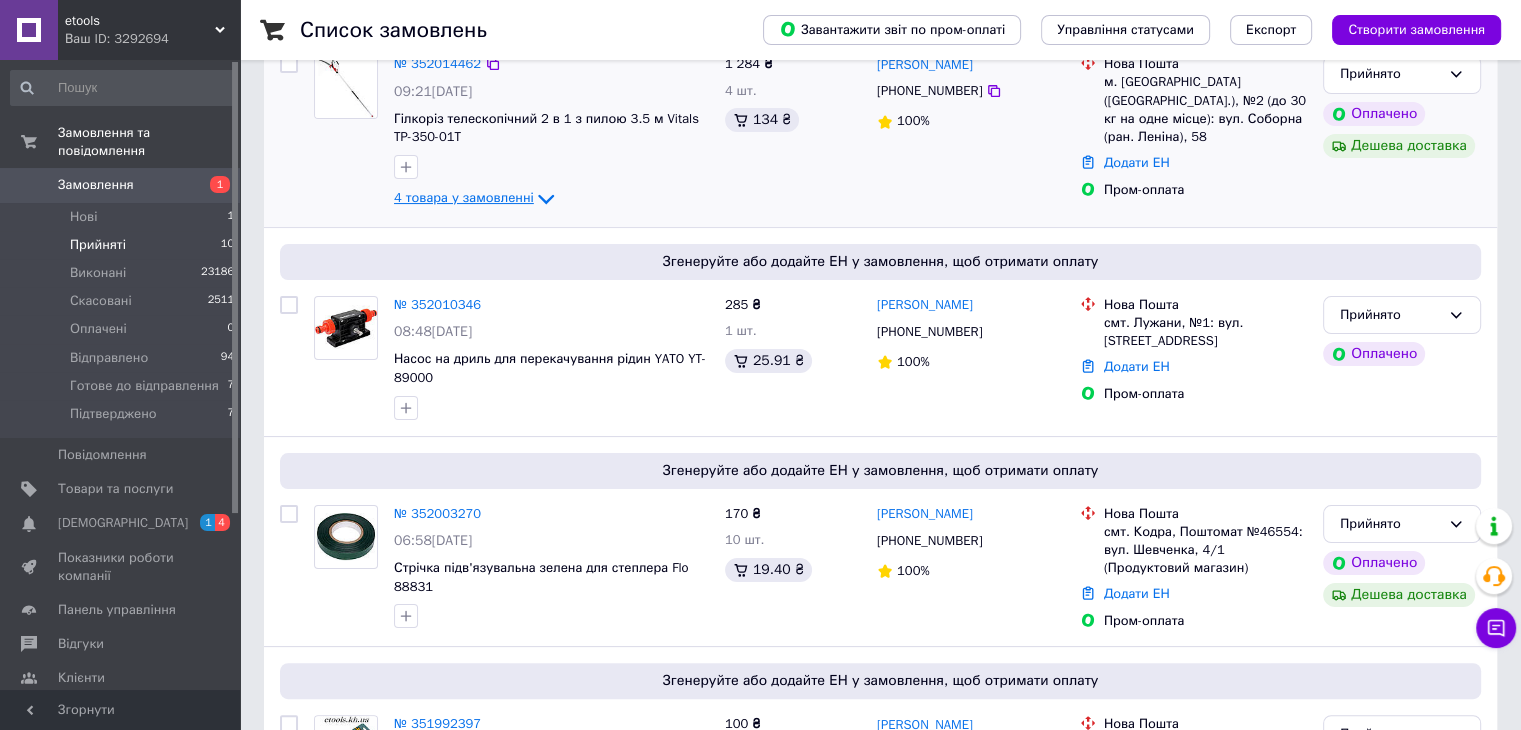 click on "4 товара у замовленні" at bounding box center [464, 198] 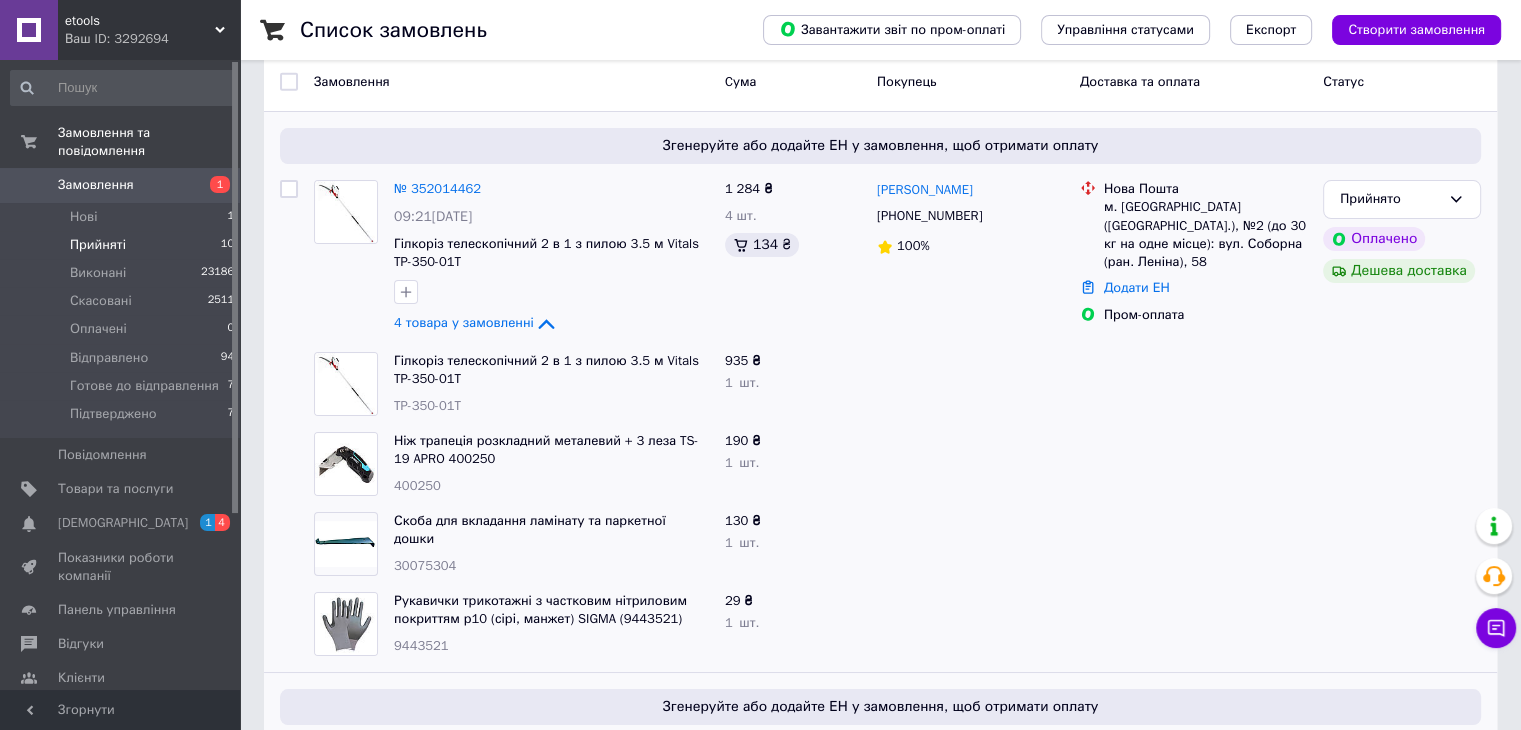 scroll, scrollTop: 75, scrollLeft: 0, axis: vertical 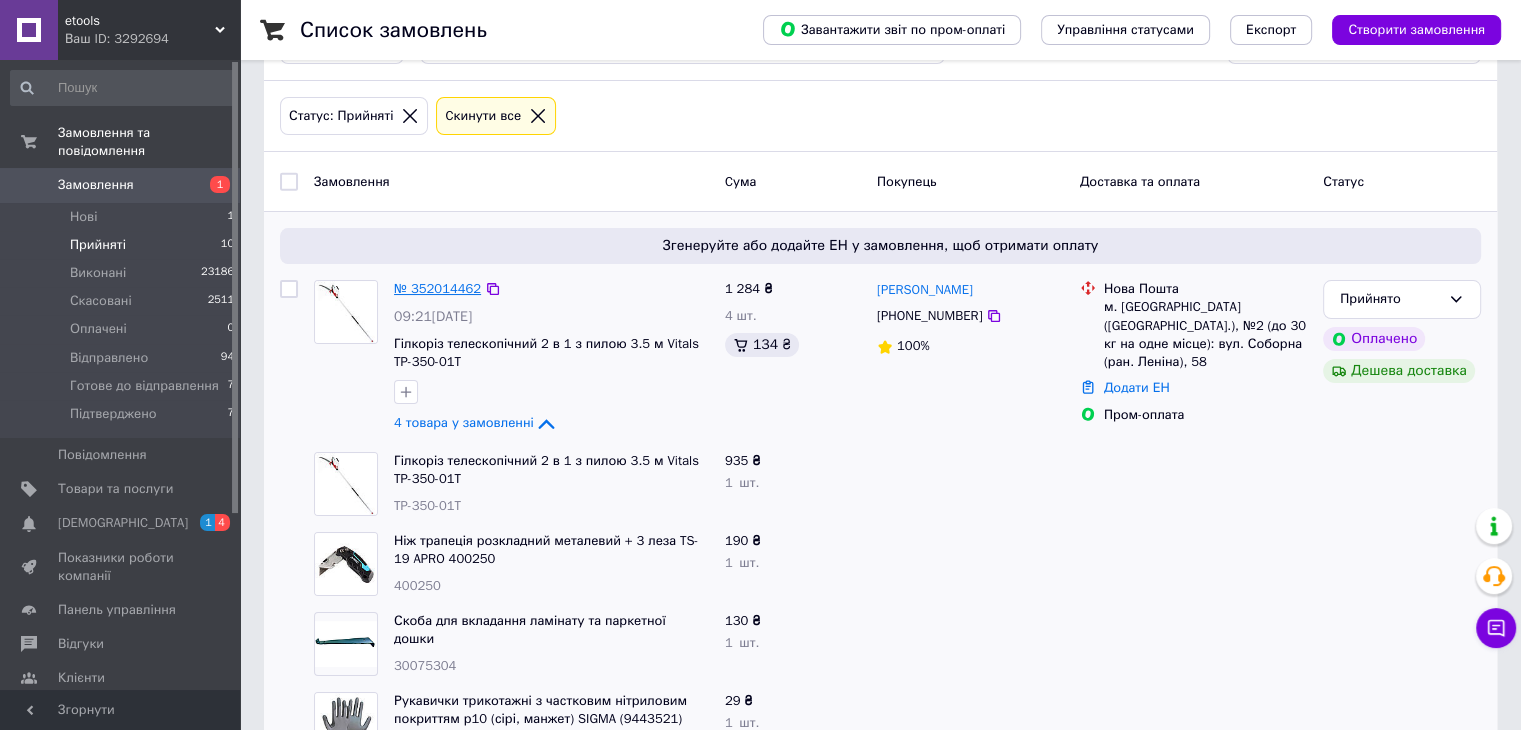 click on "№ 352014462" at bounding box center [437, 288] 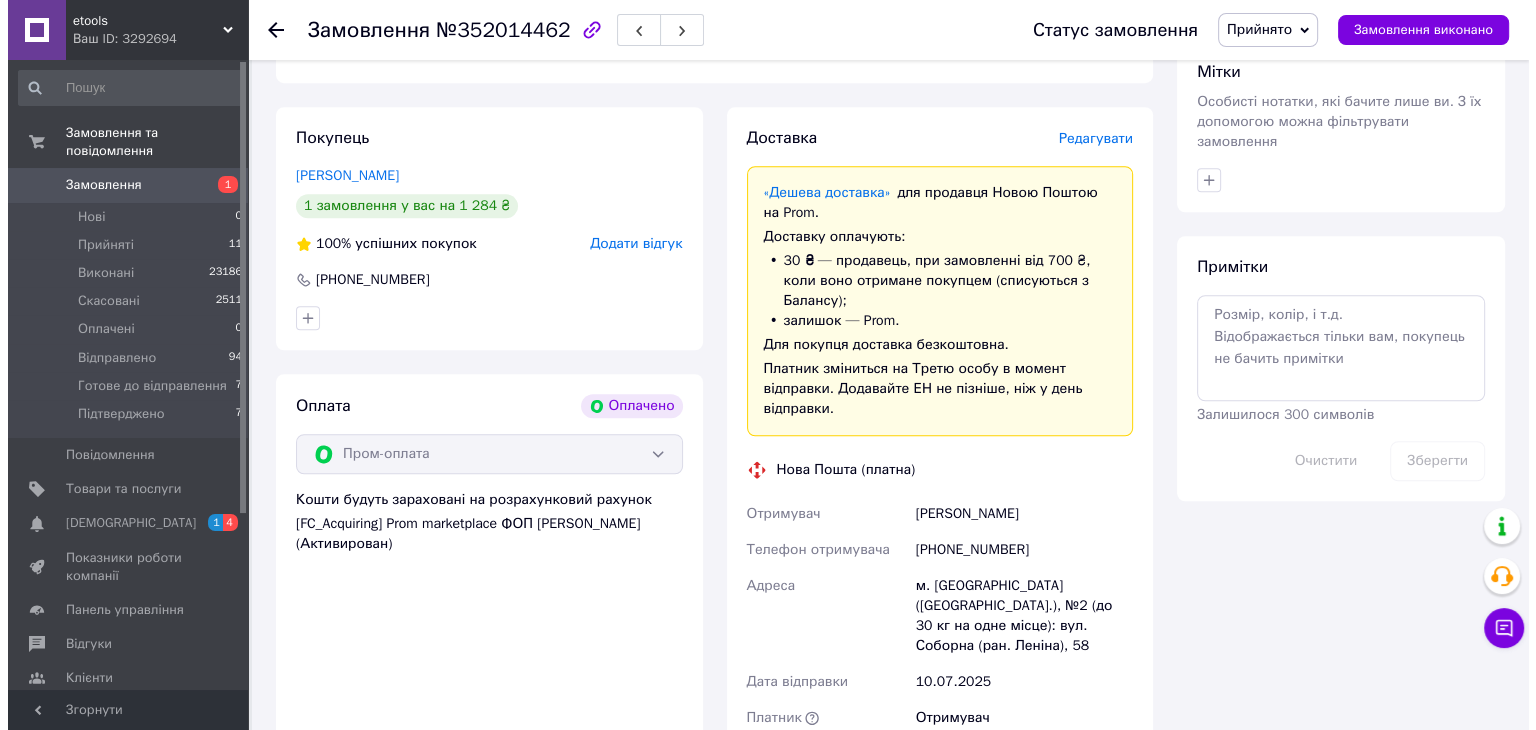 scroll, scrollTop: 1500, scrollLeft: 0, axis: vertical 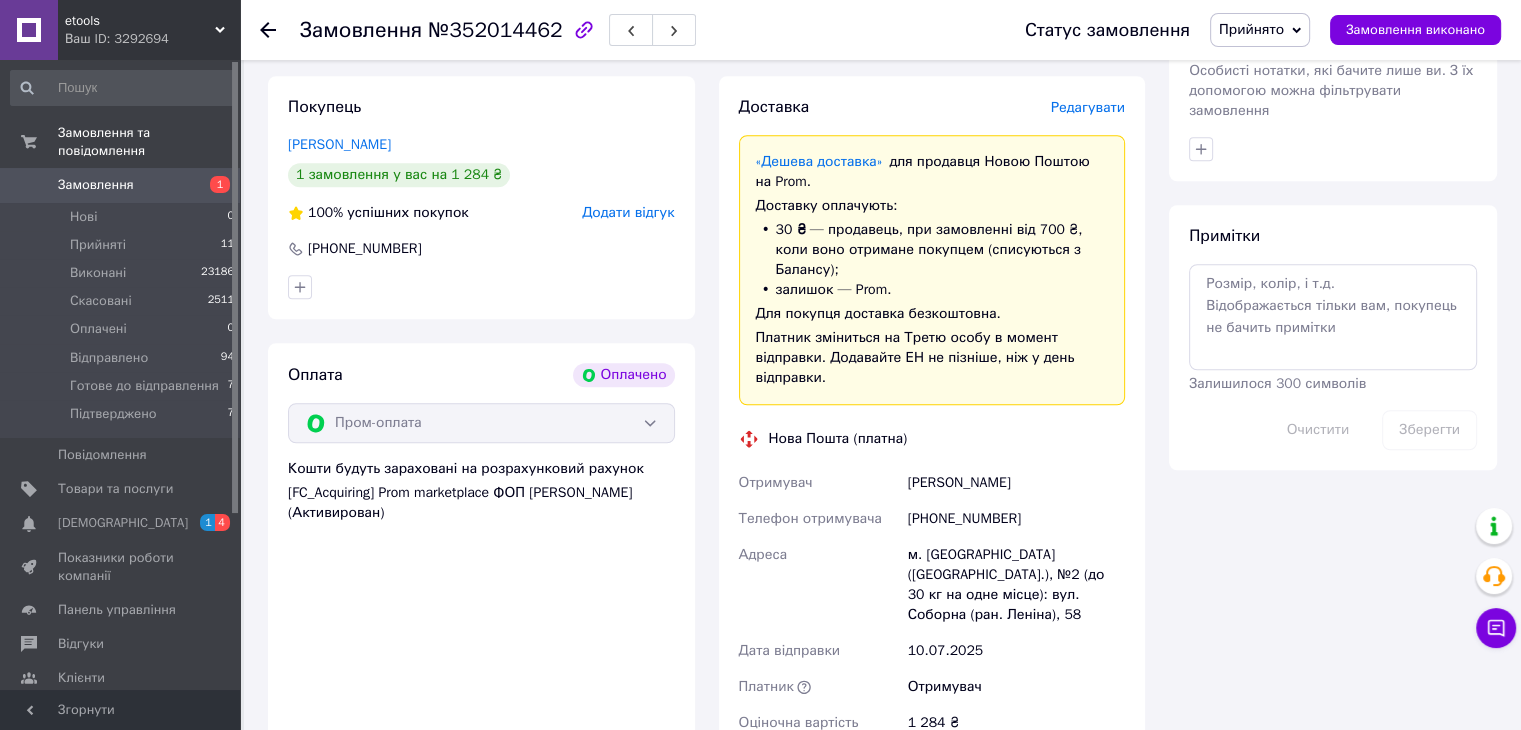 click on "Редагувати" at bounding box center (1088, 107) 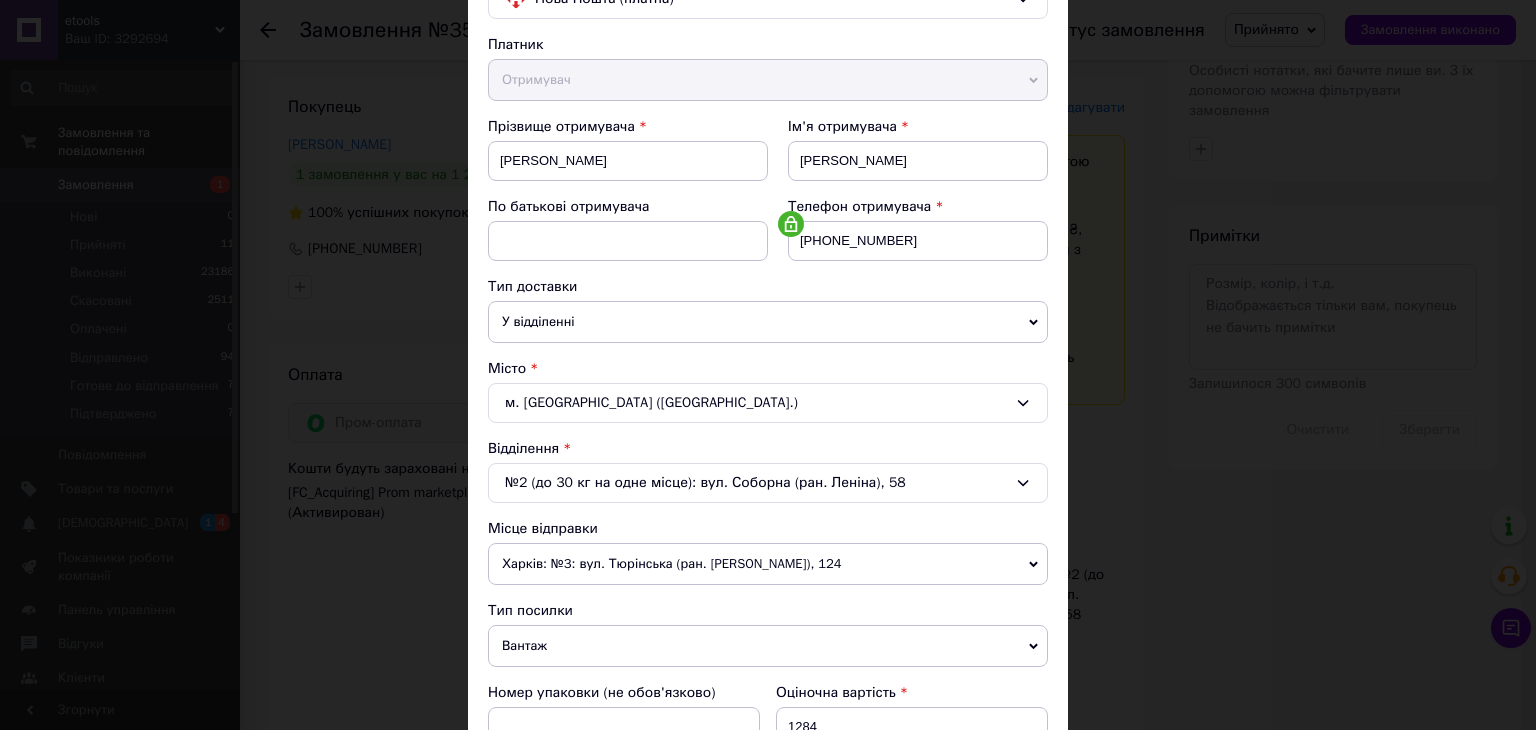 scroll, scrollTop: 200, scrollLeft: 0, axis: vertical 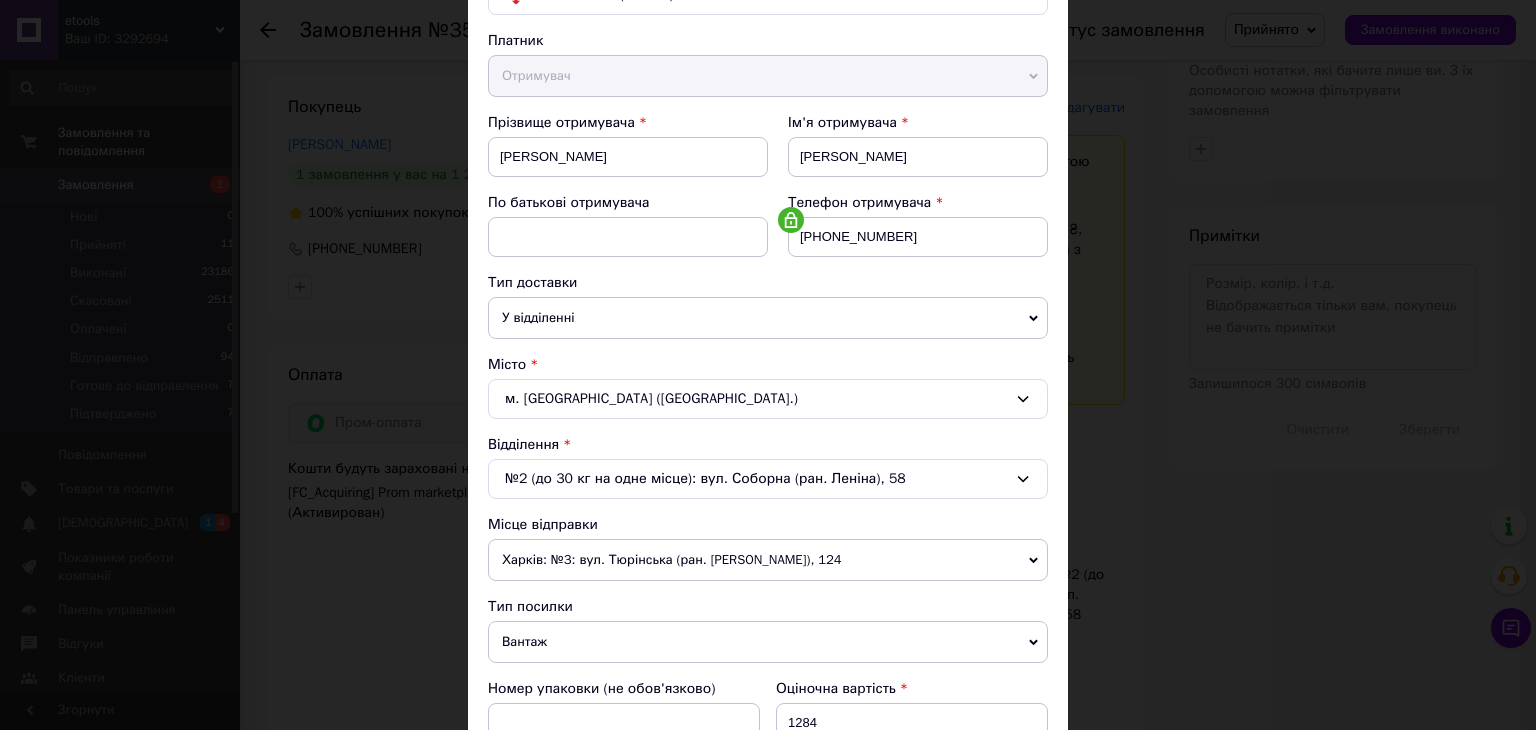 click on "№2 (до 30 кг на одне місце): вул. Соборна (ран. Леніна), 58" at bounding box center (768, 479) 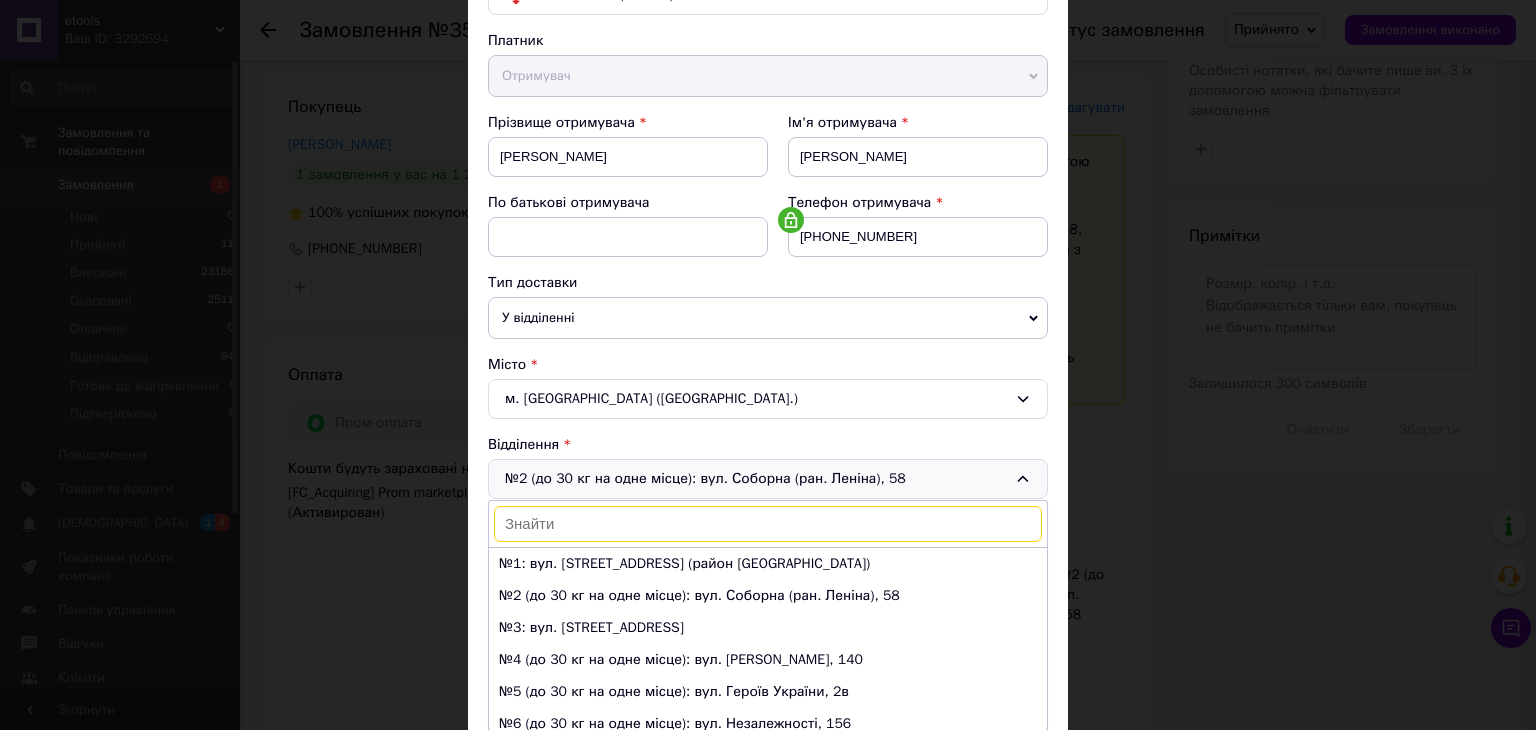 scroll, scrollTop: 0, scrollLeft: 0, axis: both 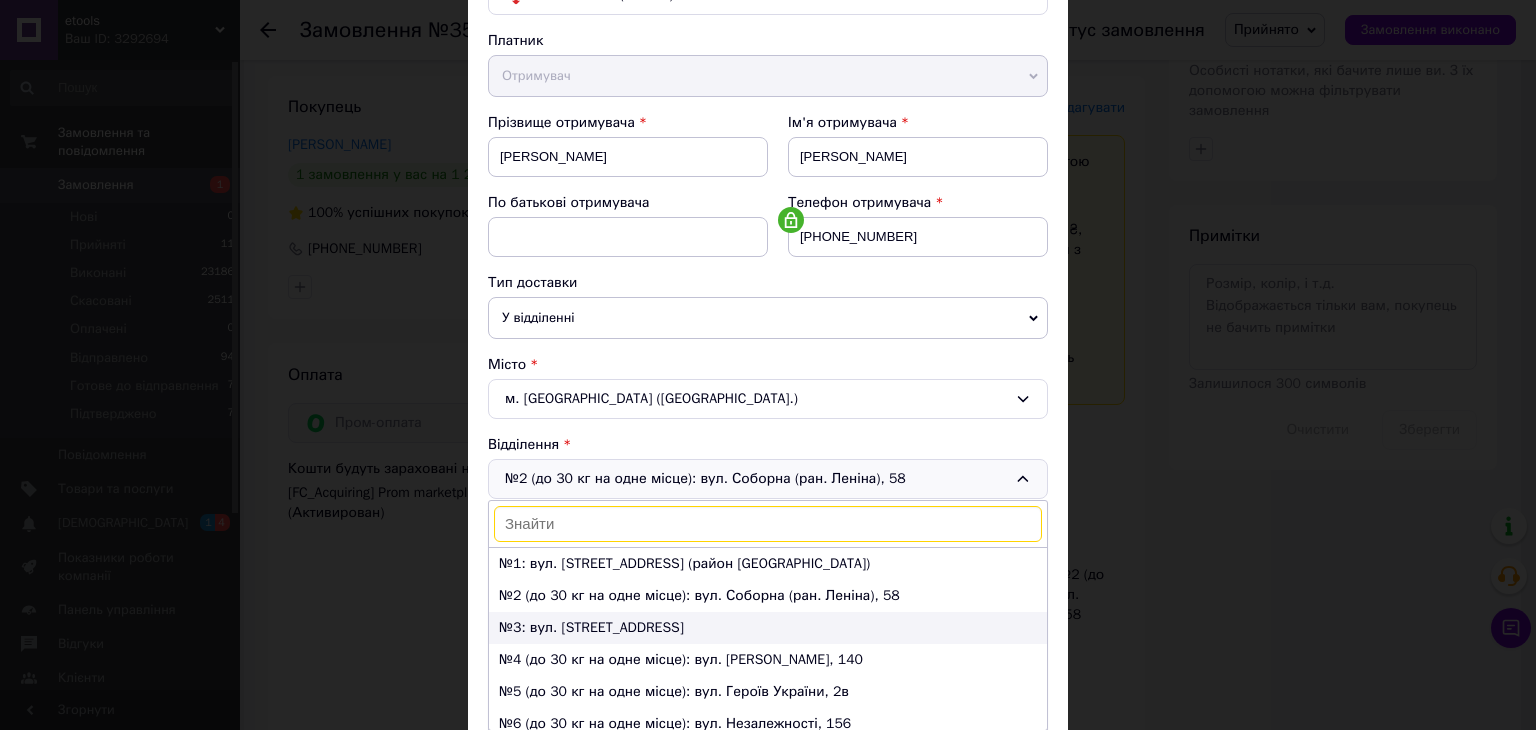 click on "№3: вул. Європейська,10" at bounding box center [768, 628] 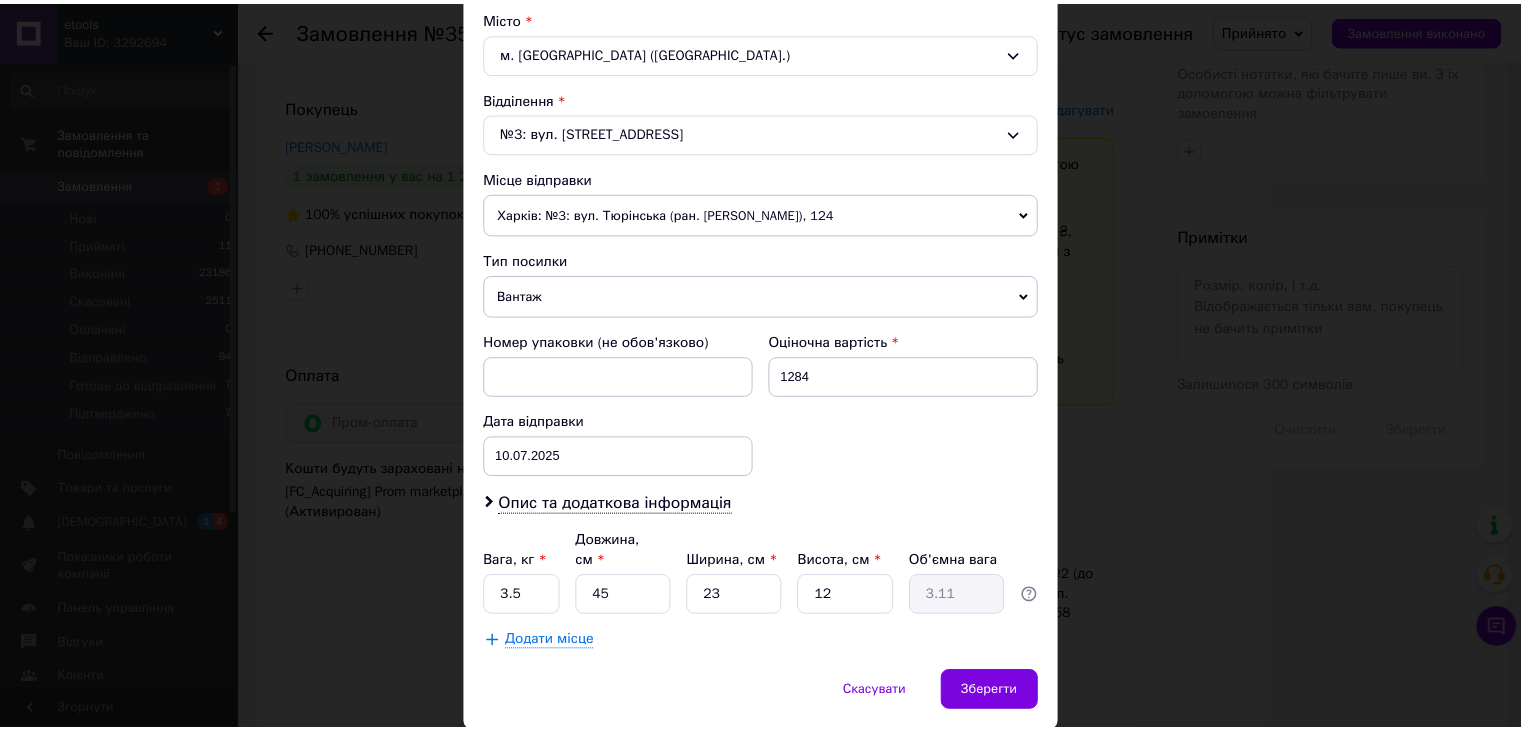 scroll, scrollTop: 592, scrollLeft: 0, axis: vertical 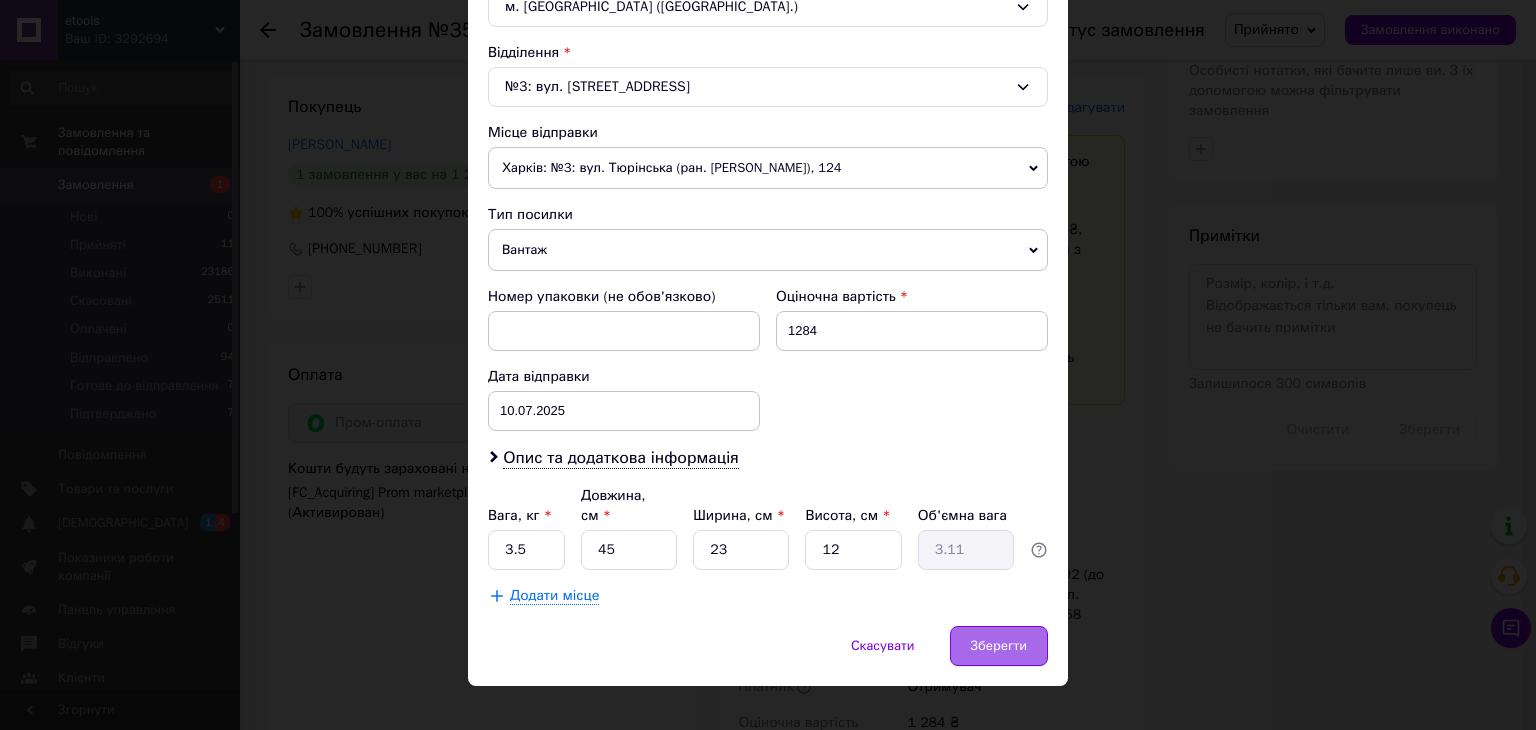 click on "Зберегти" at bounding box center [999, 646] 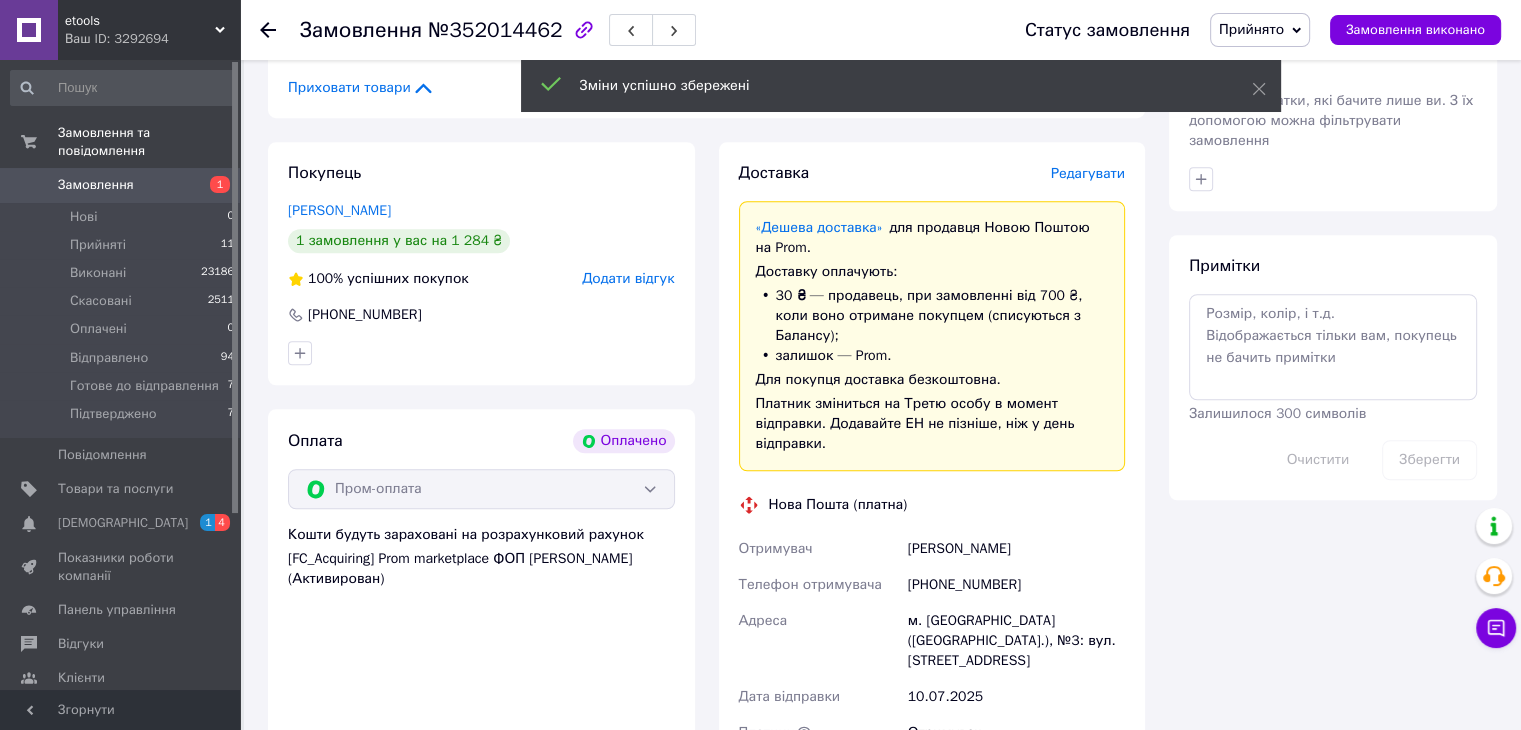 scroll, scrollTop: 1400, scrollLeft: 0, axis: vertical 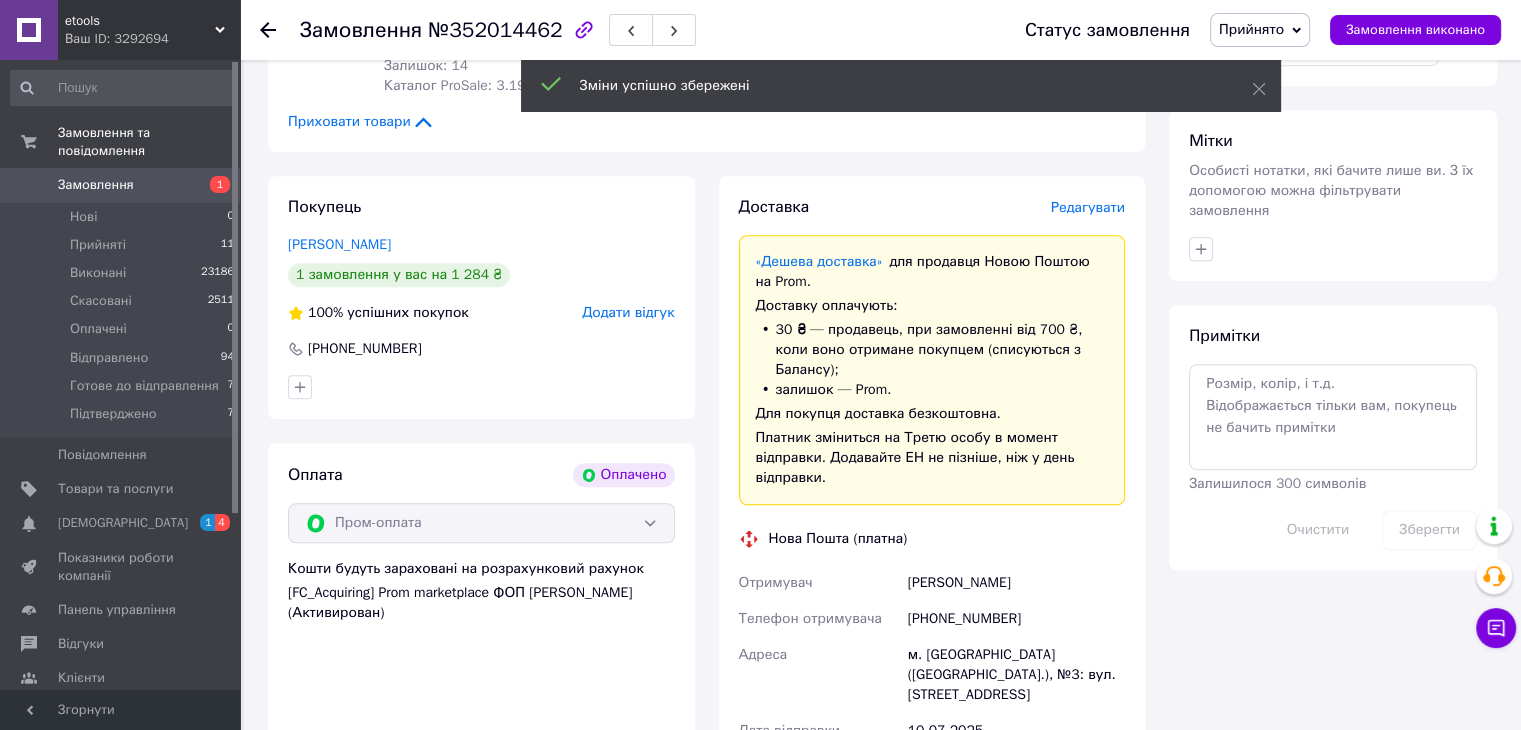 click on "Прийнято" at bounding box center (1260, 30) 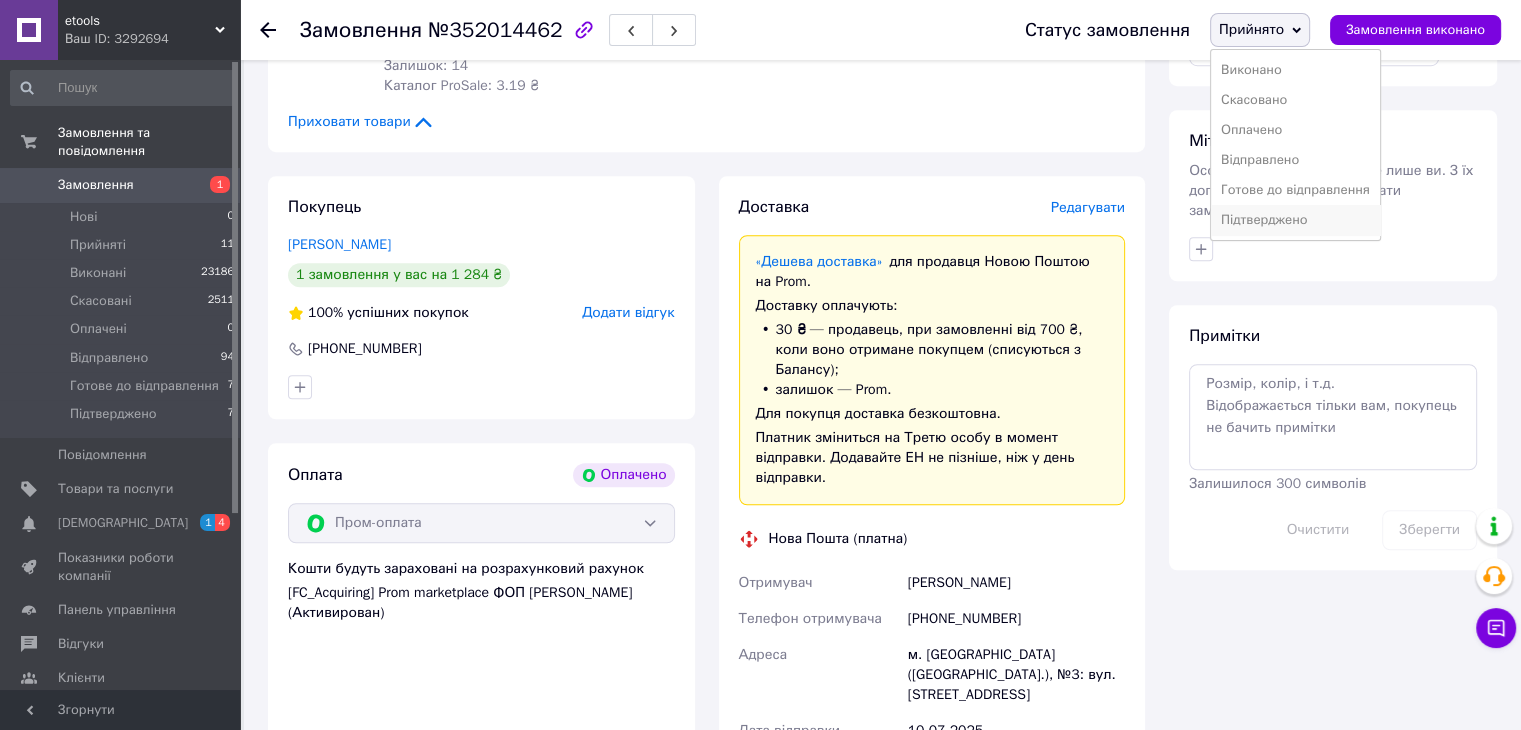 click on "Підтверджено" at bounding box center [1295, 220] 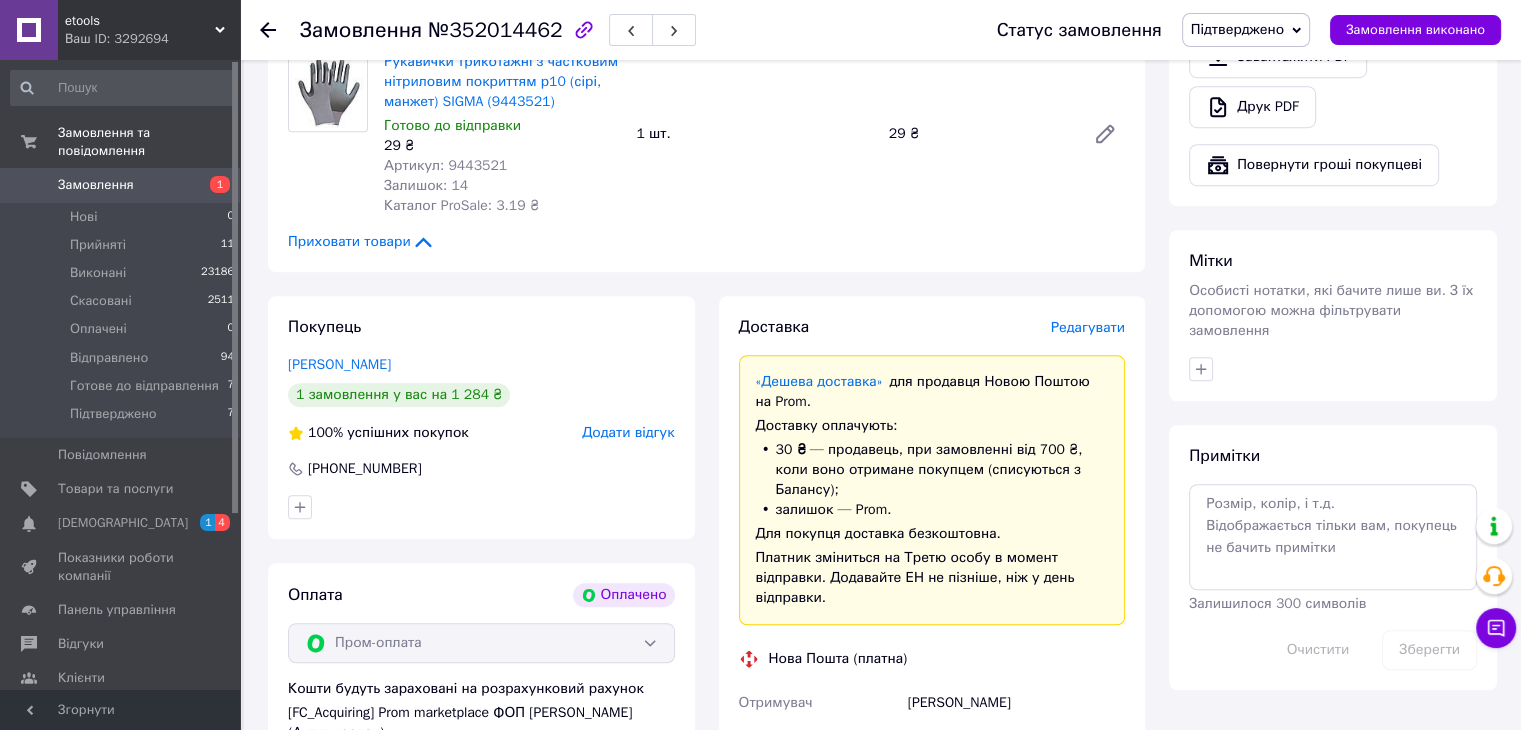 scroll, scrollTop: 1100, scrollLeft: 0, axis: vertical 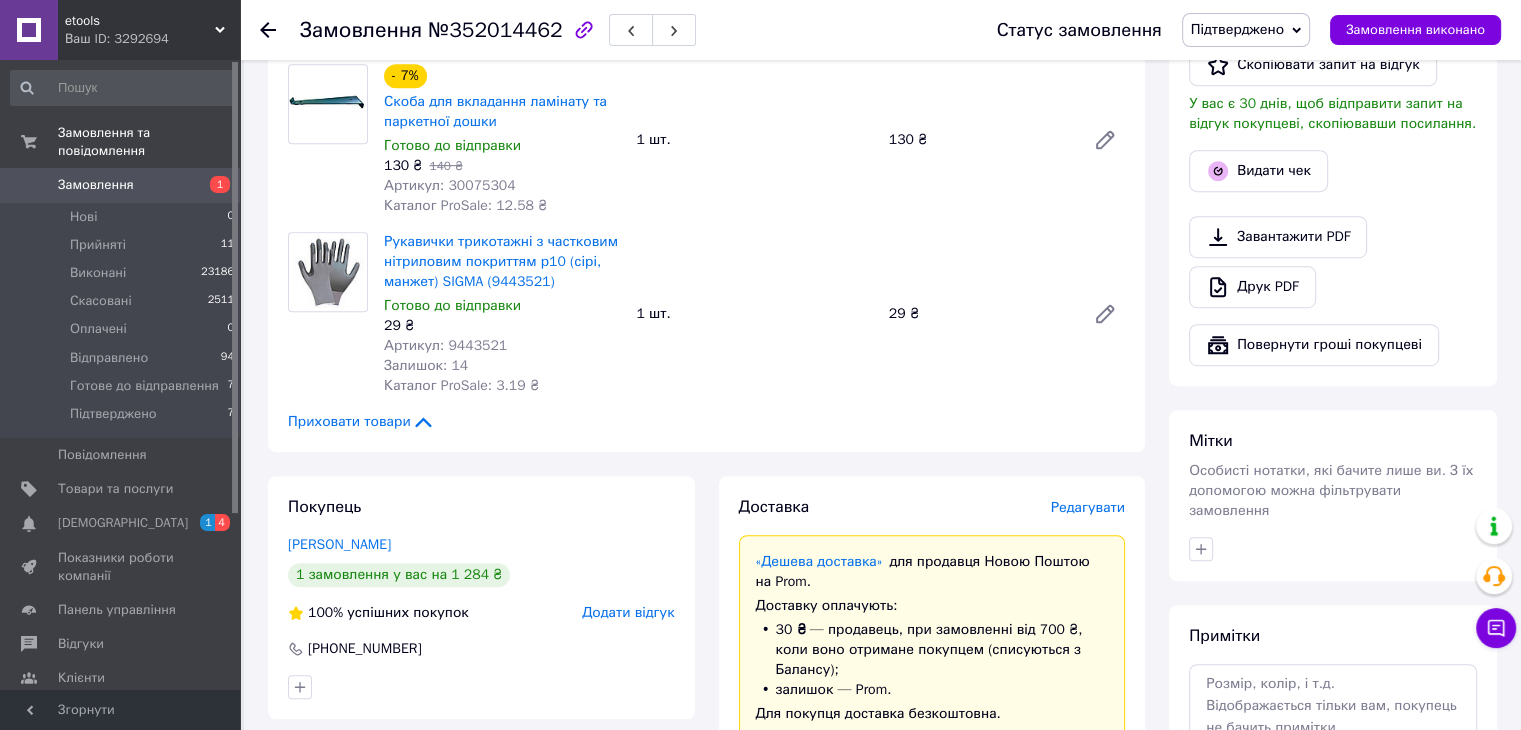 click 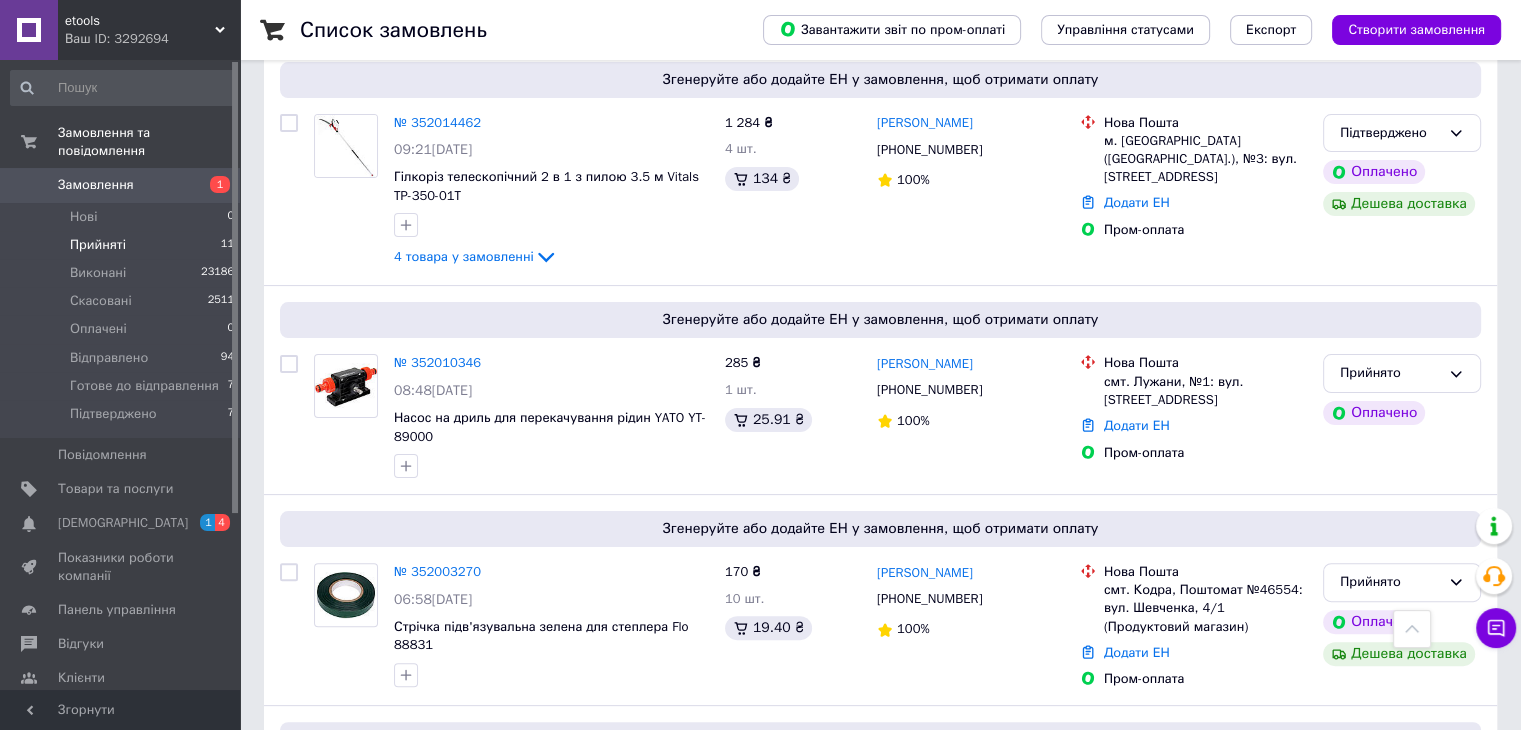 scroll, scrollTop: 500, scrollLeft: 0, axis: vertical 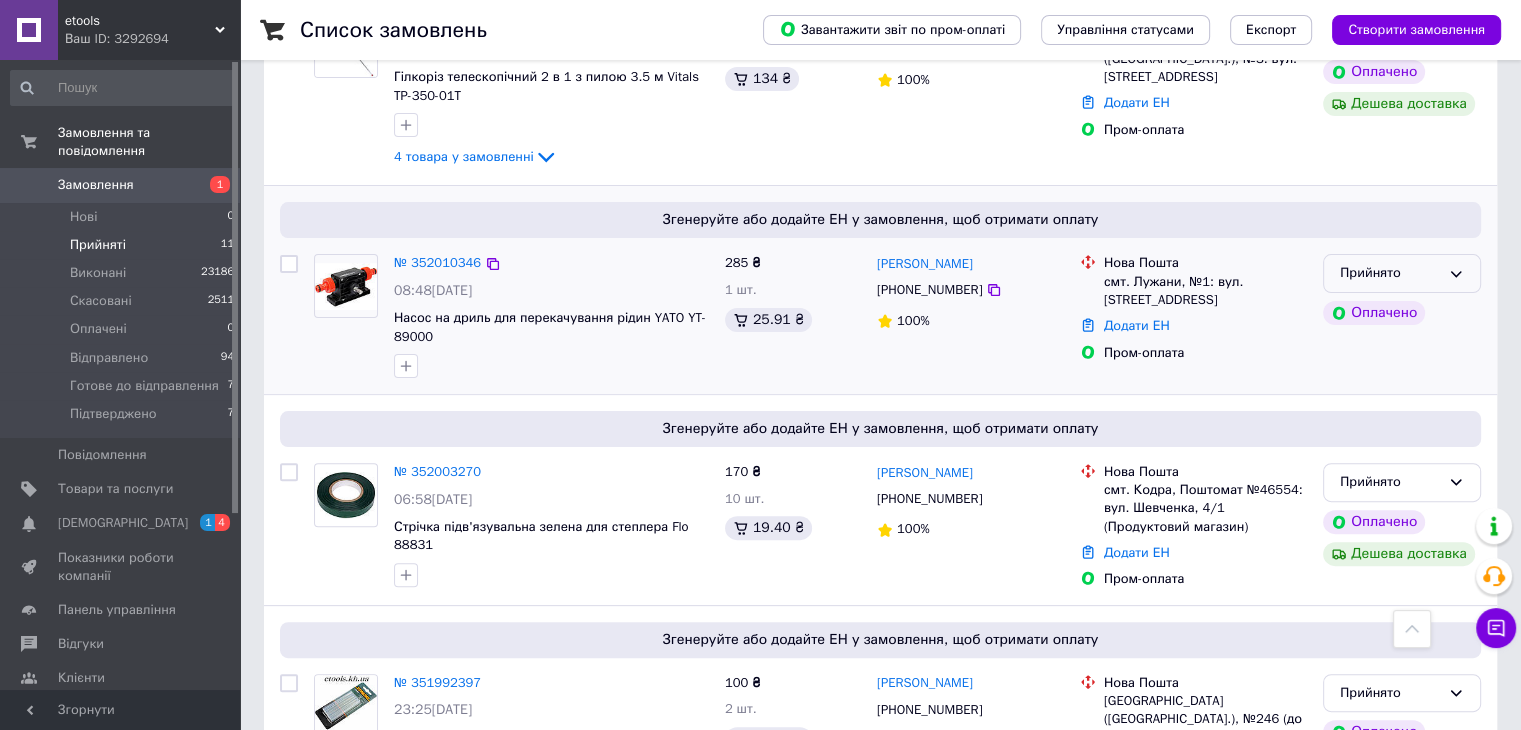click on "Прийнято" at bounding box center [1402, 273] 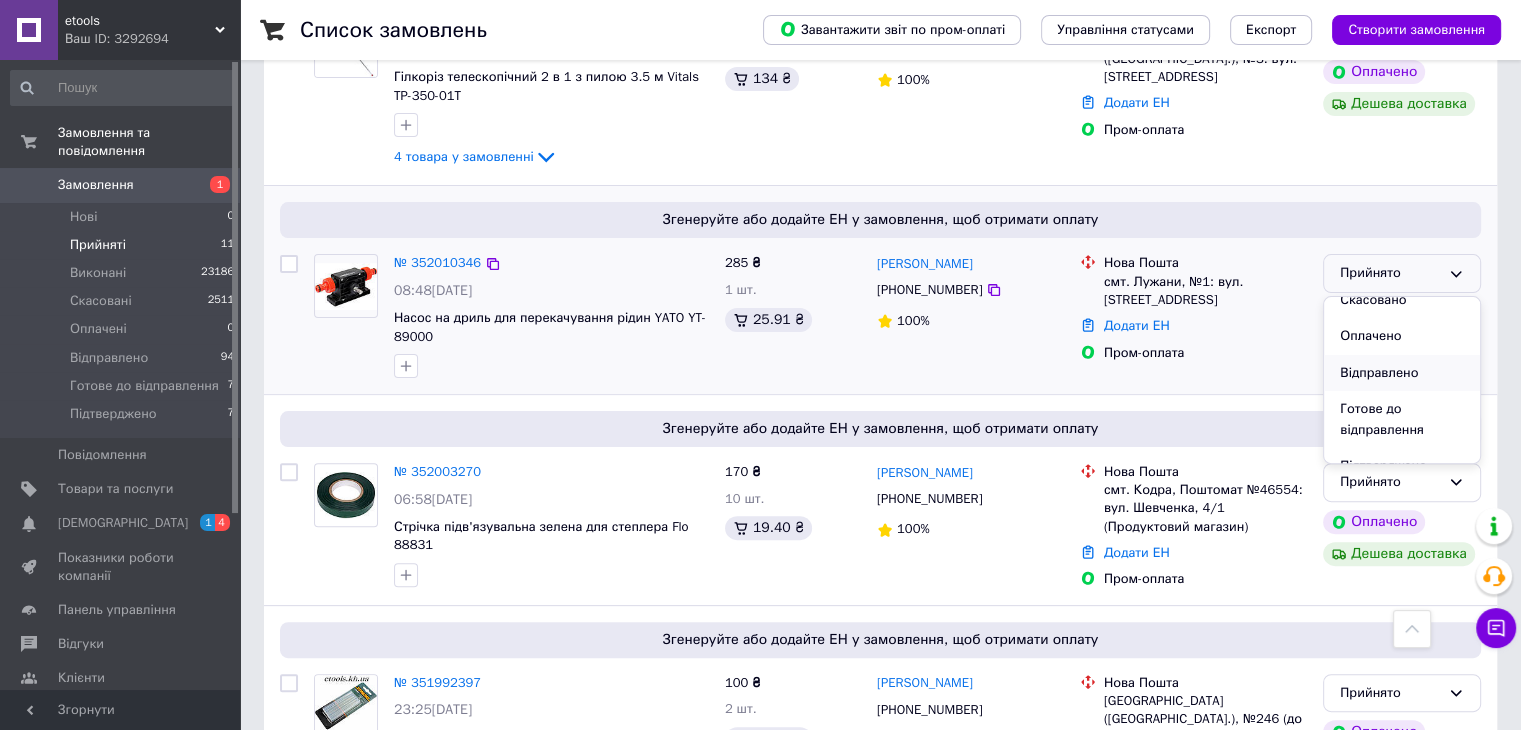 scroll, scrollTop: 74, scrollLeft: 0, axis: vertical 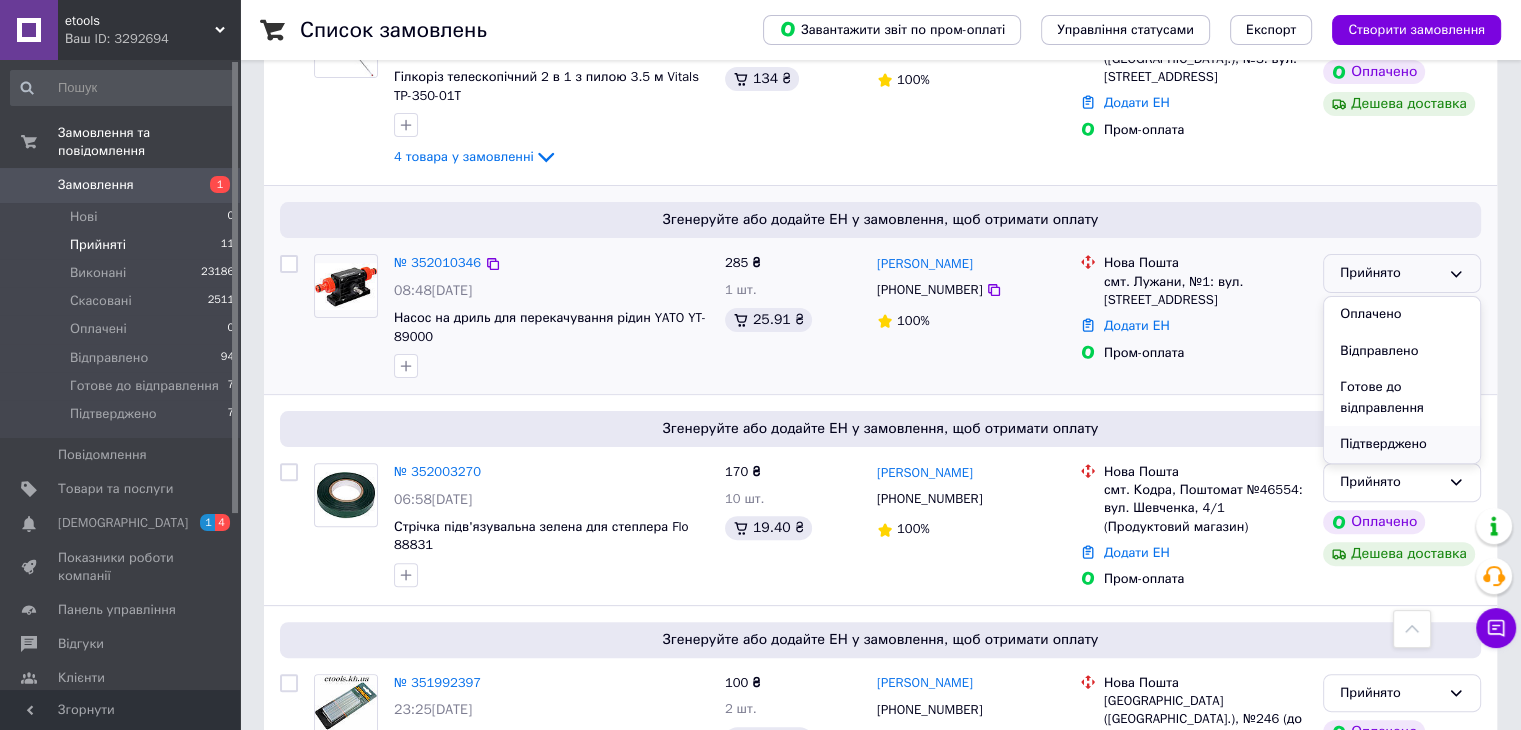 click on "Підтверджено" at bounding box center (1402, 444) 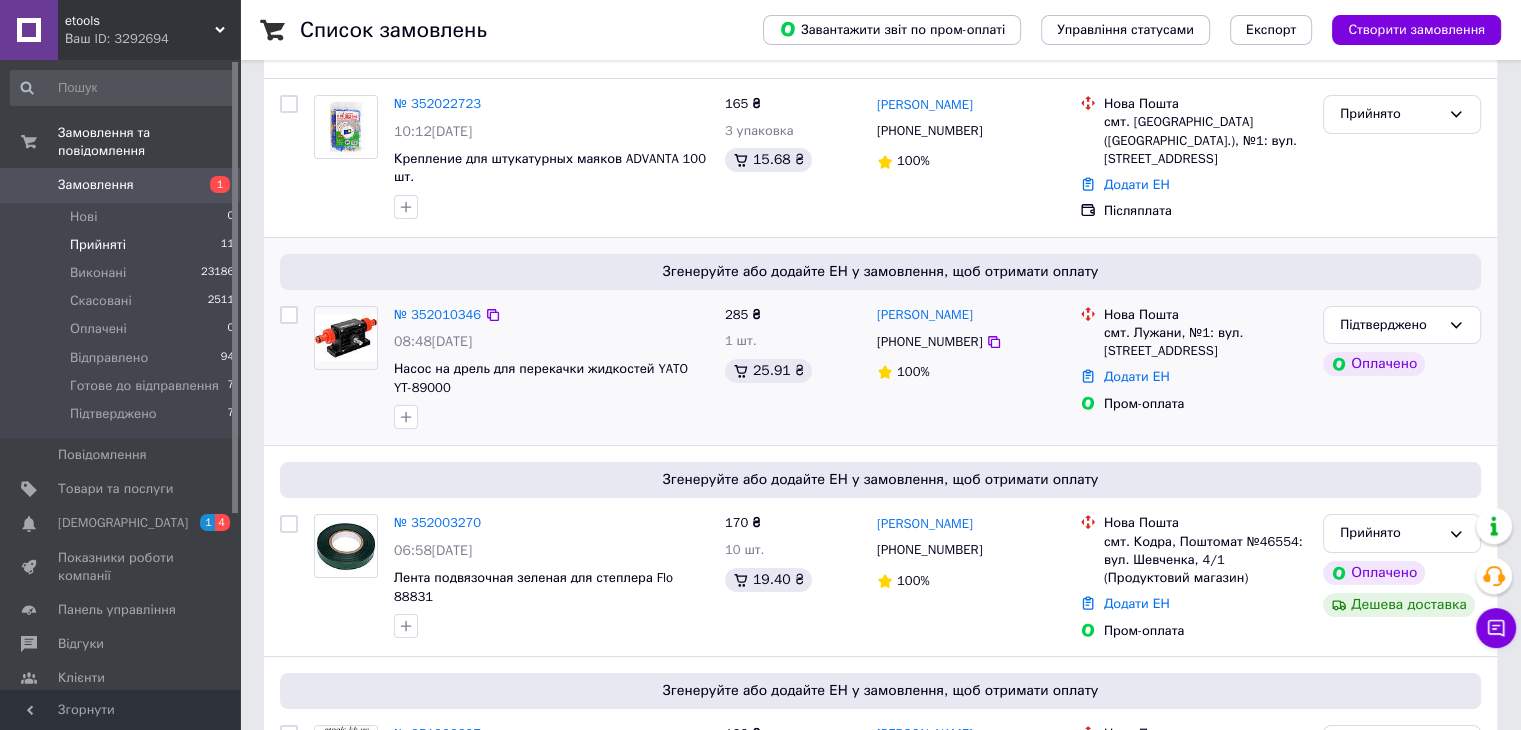 scroll, scrollTop: 76, scrollLeft: 0, axis: vertical 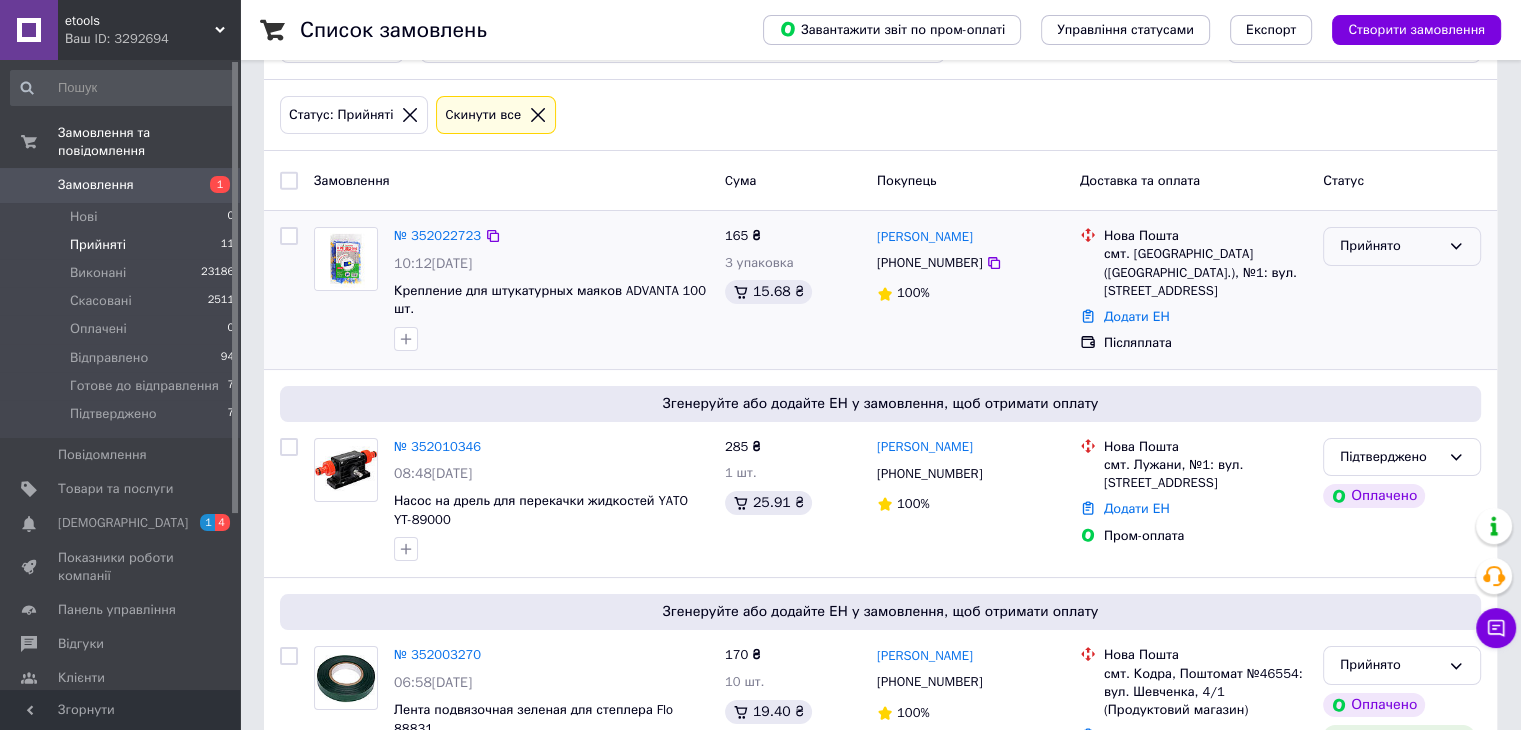 click on "Прийнято" at bounding box center (1390, 246) 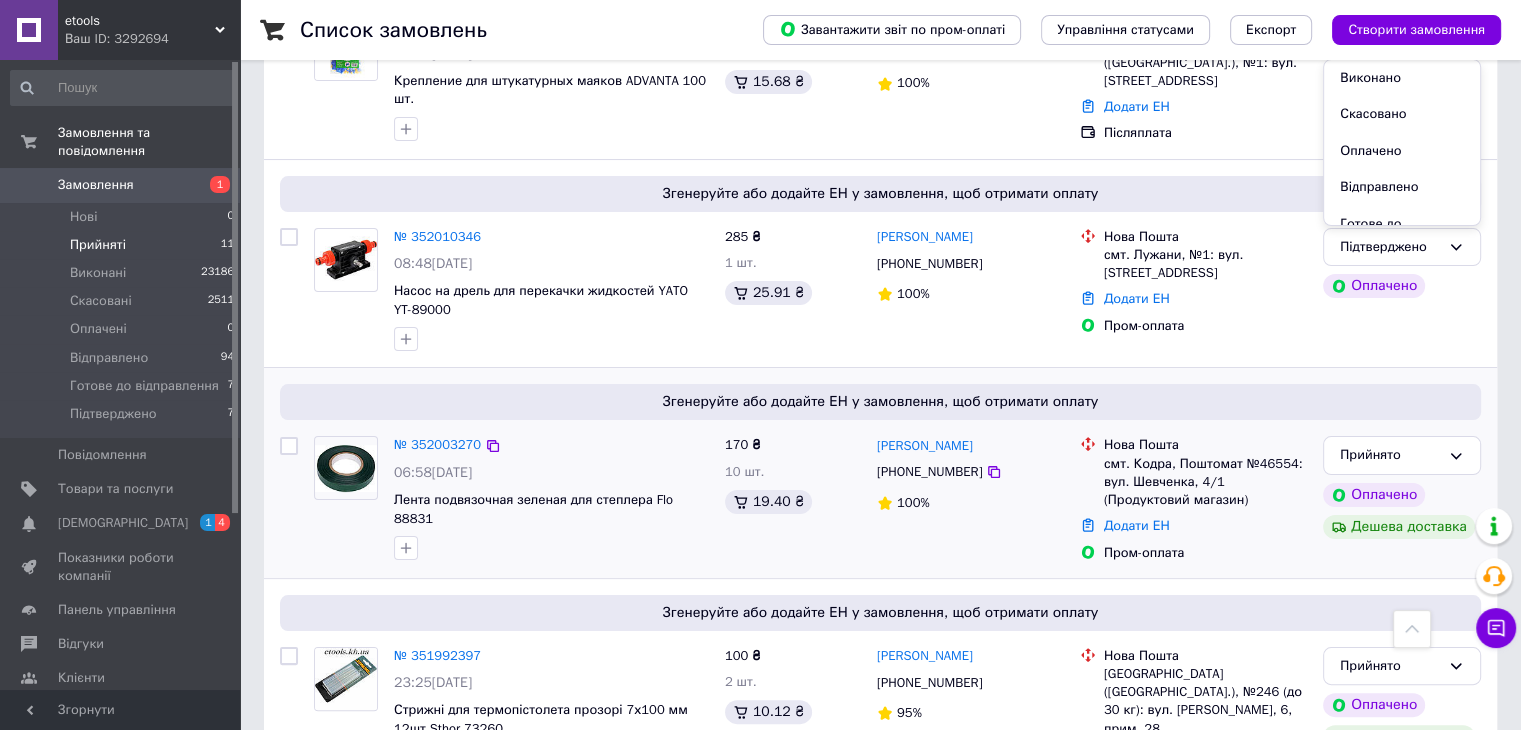 scroll, scrollTop: 176, scrollLeft: 0, axis: vertical 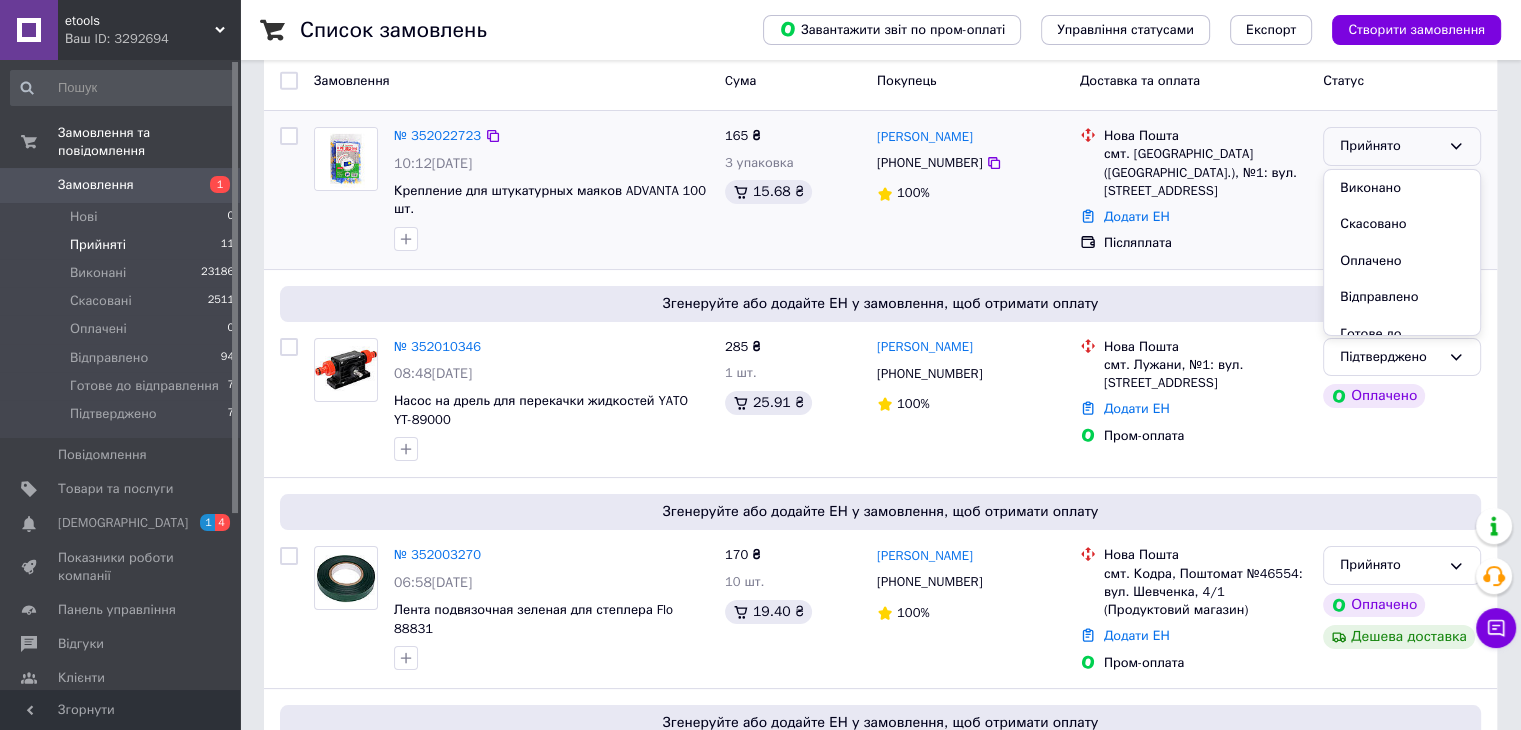 click on "Післяплата" at bounding box center (1205, 243) 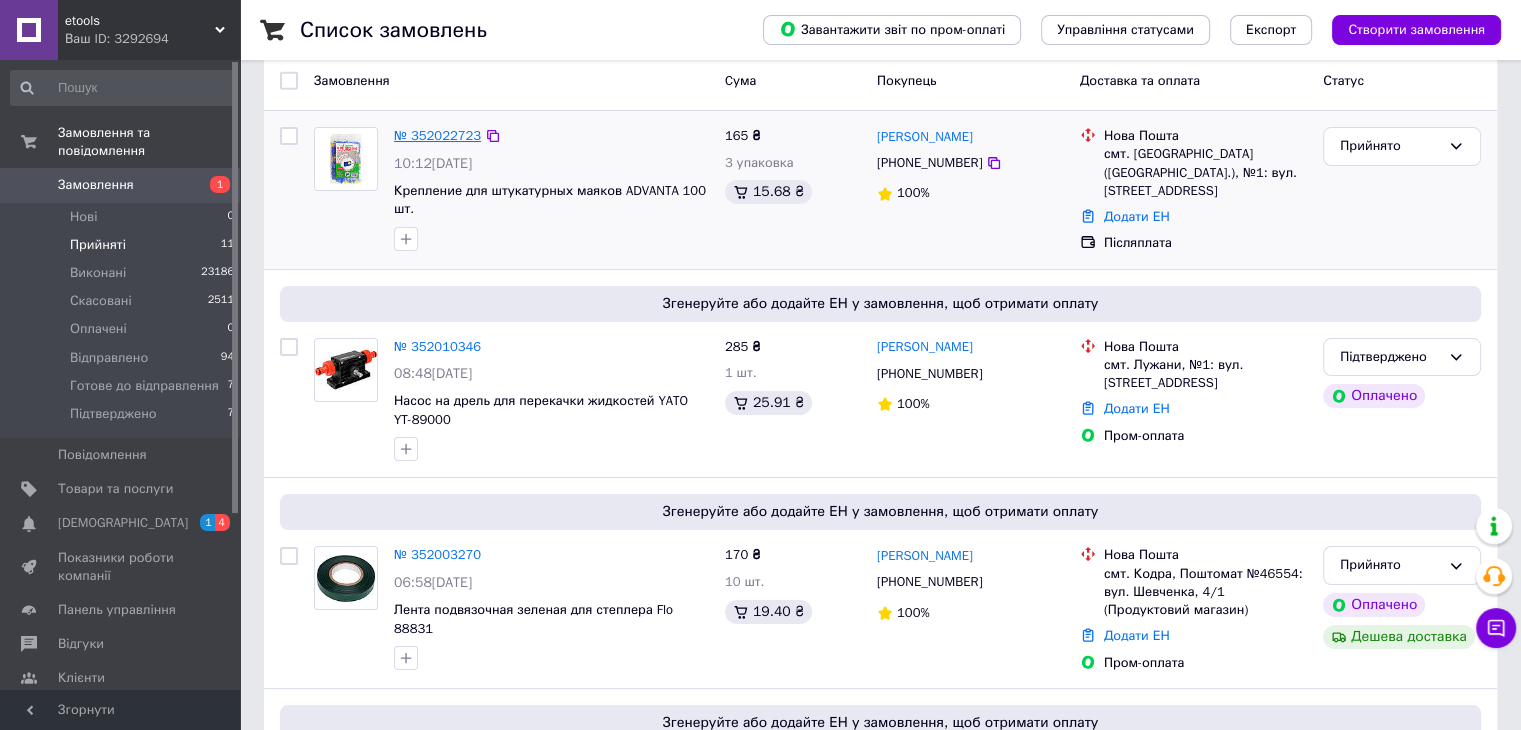 click on "№ 352022723" at bounding box center (437, 135) 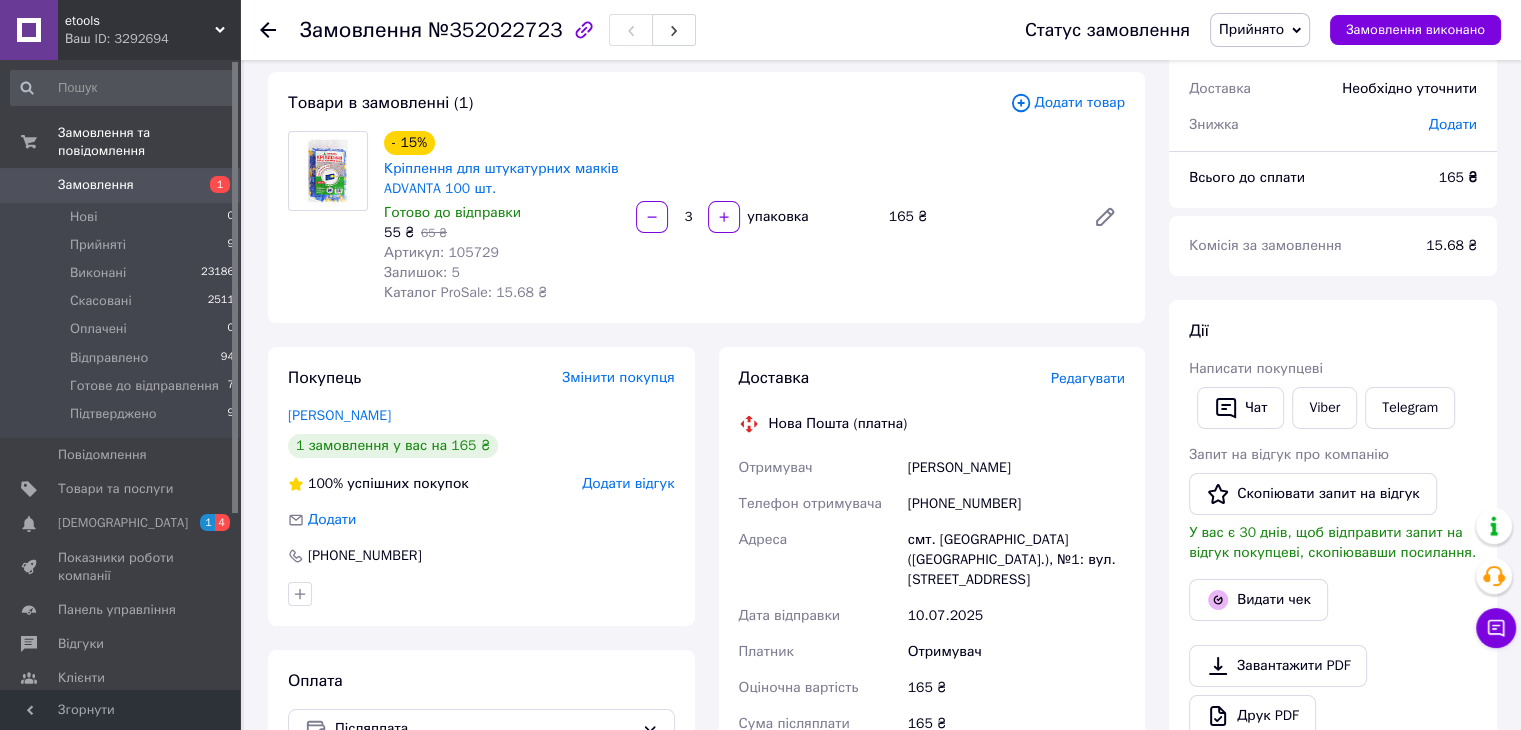 scroll, scrollTop: 200, scrollLeft: 0, axis: vertical 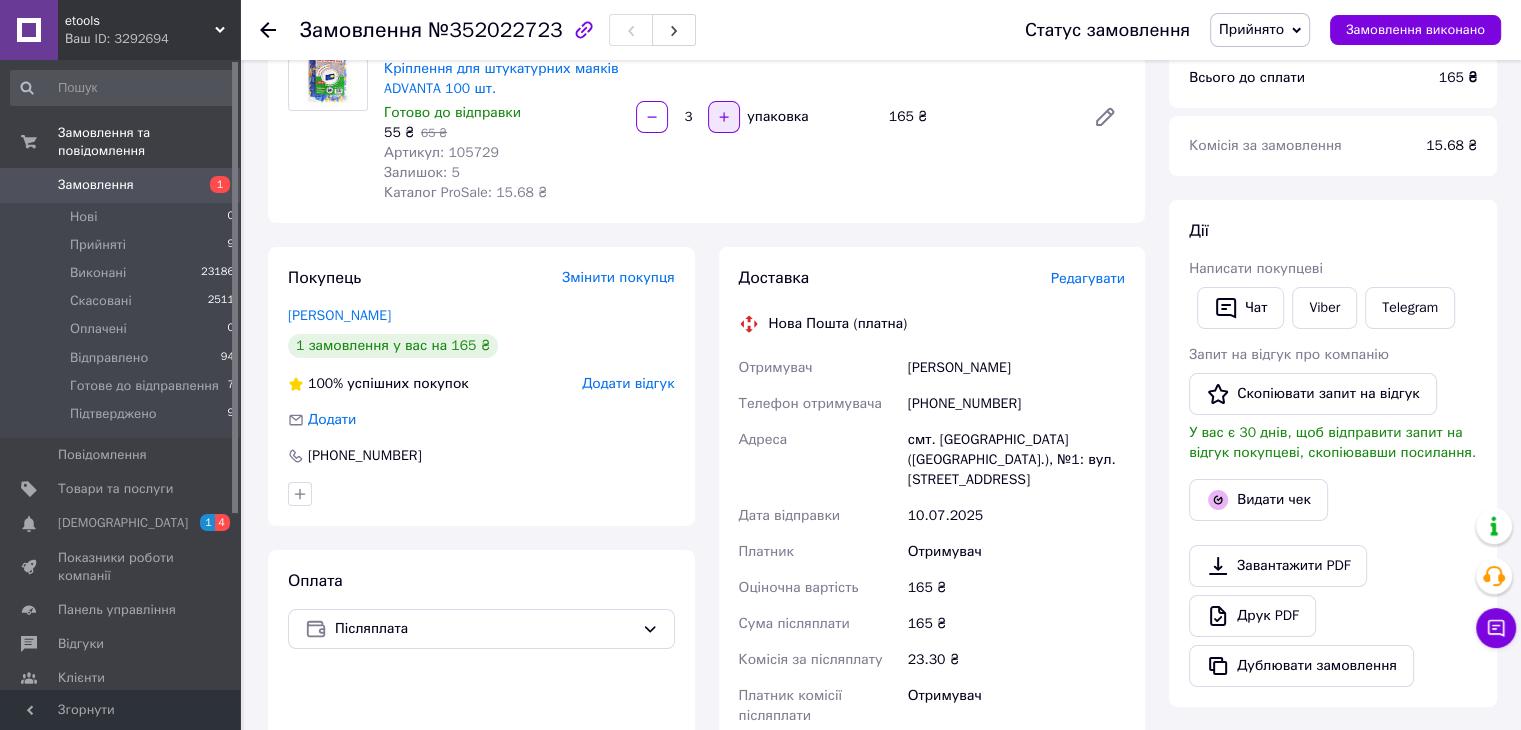 click 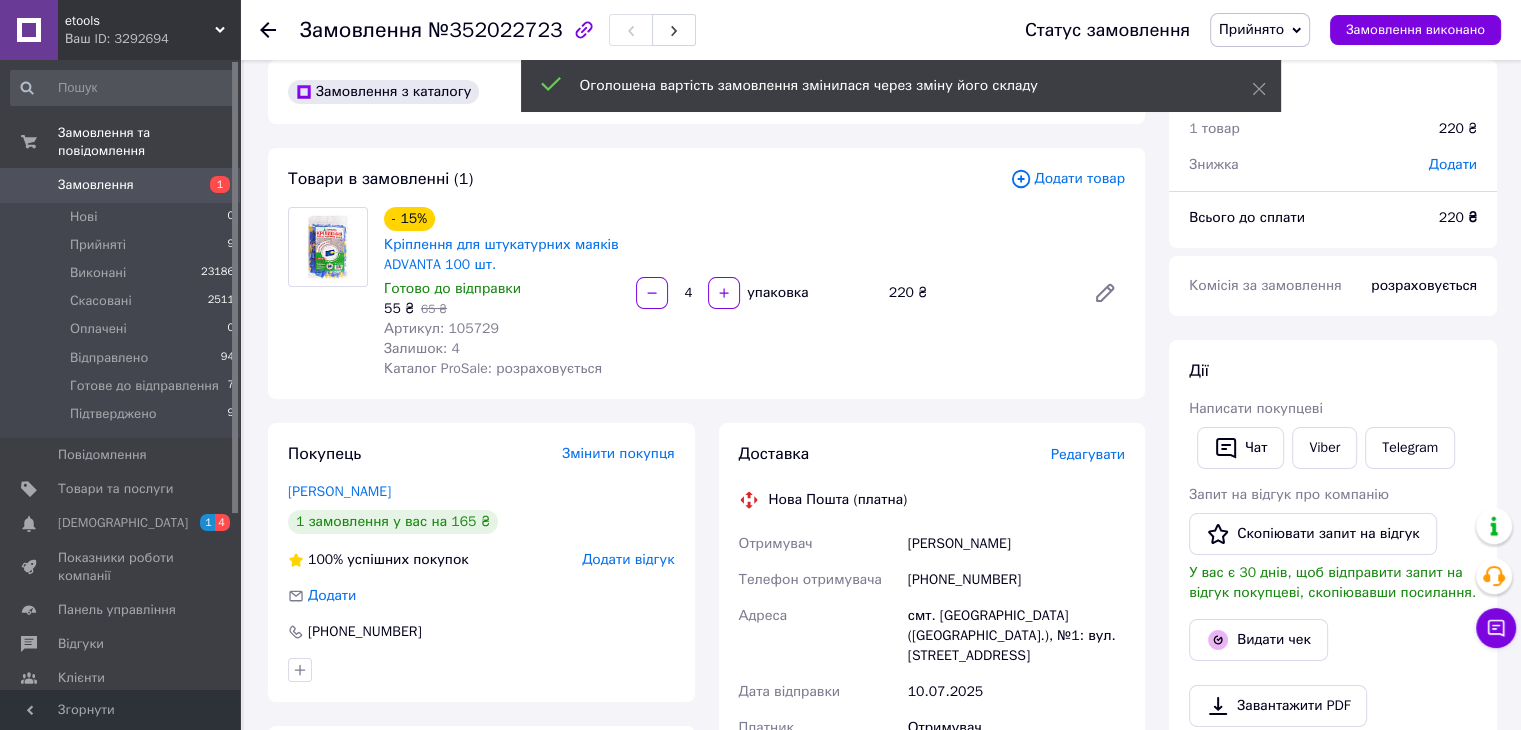scroll, scrollTop: 0, scrollLeft: 0, axis: both 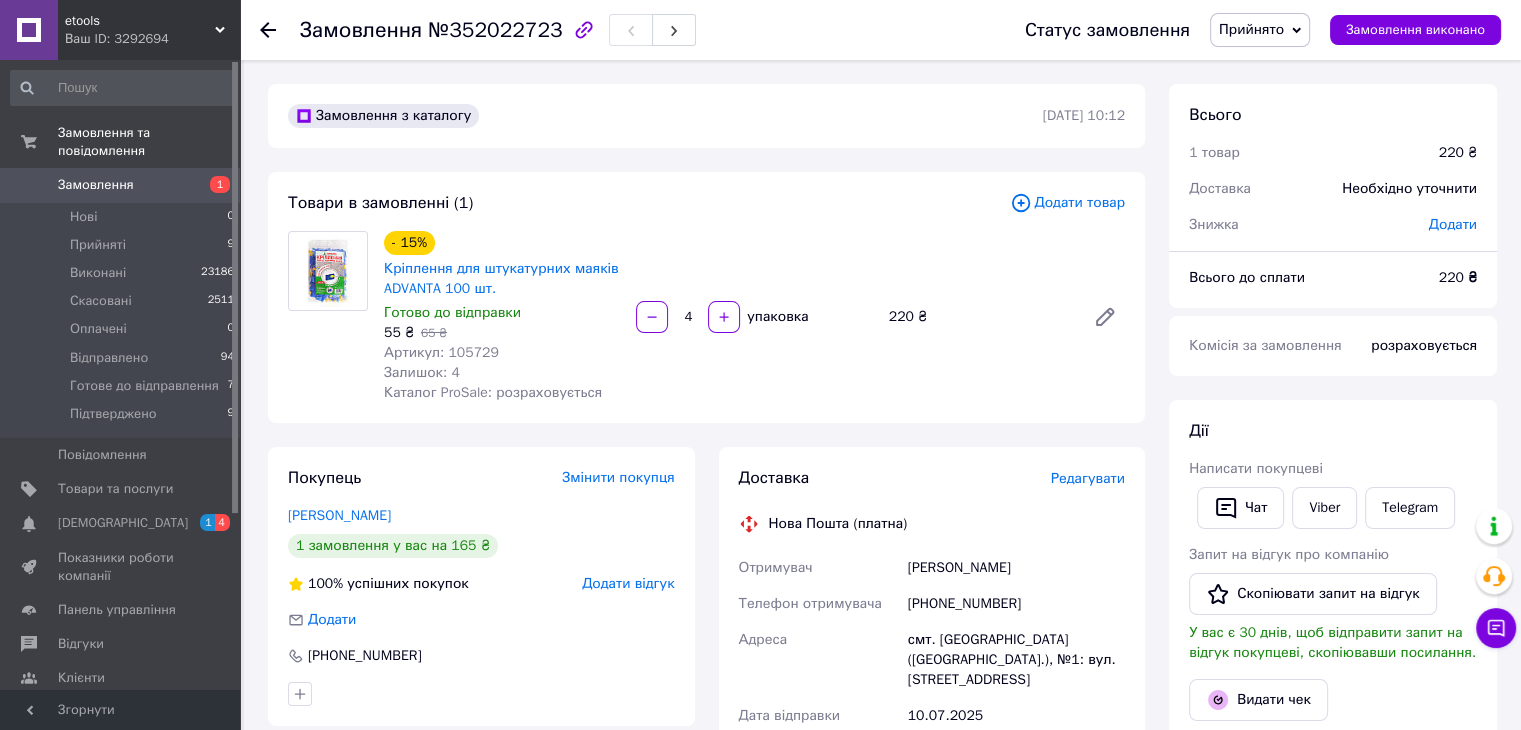 click on "Прийнято" at bounding box center (1251, 29) 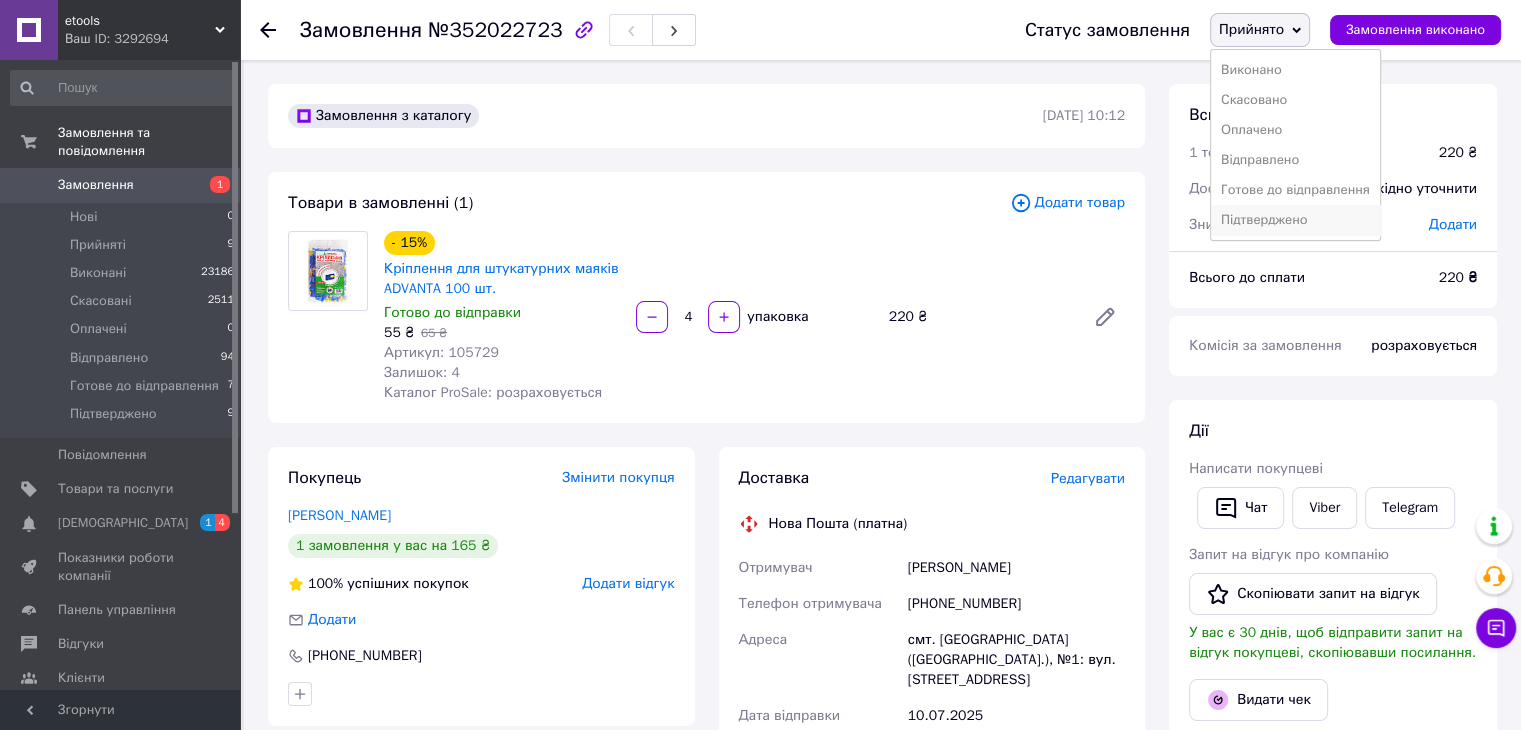 click on "Підтверджено" at bounding box center [1295, 220] 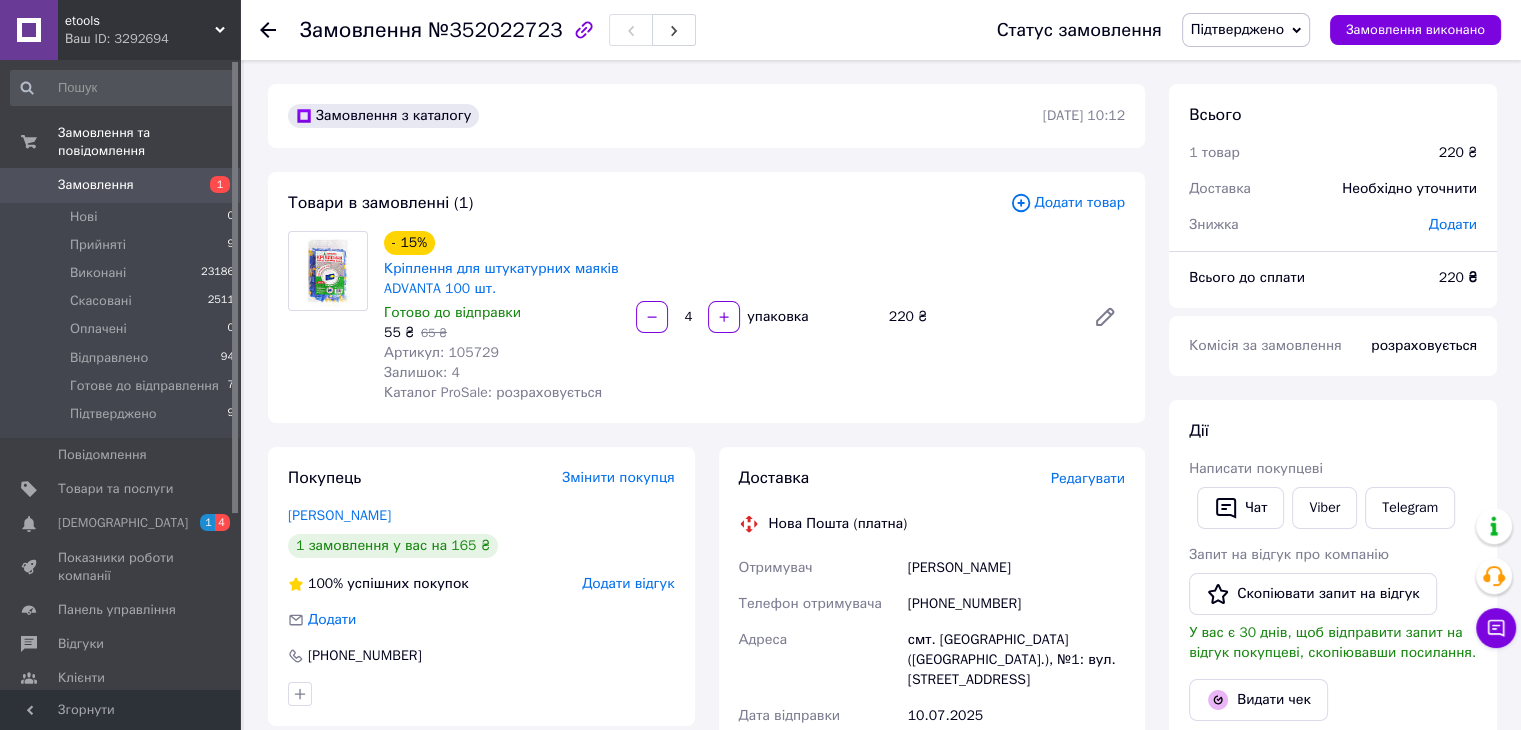 click 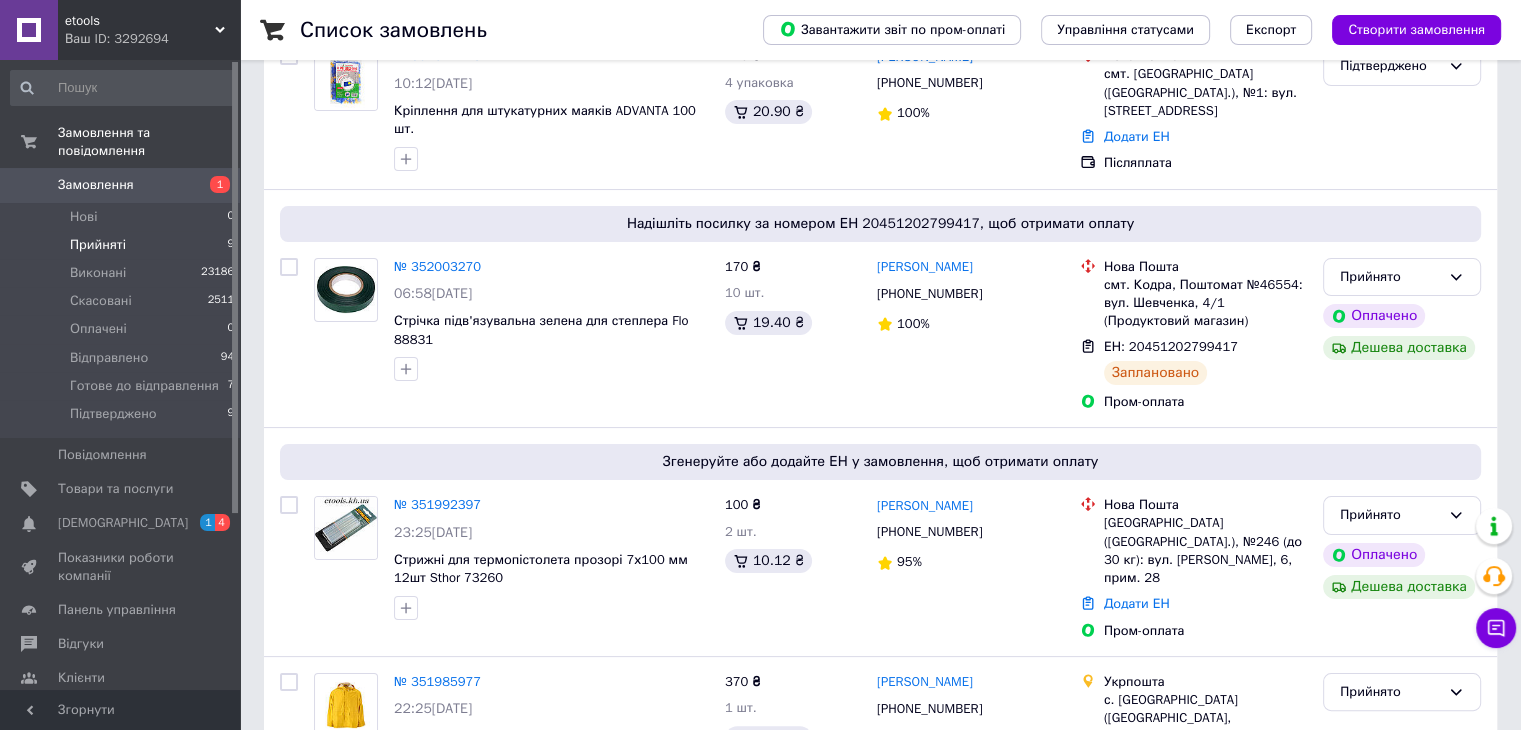 scroll, scrollTop: 300, scrollLeft: 0, axis: vertical 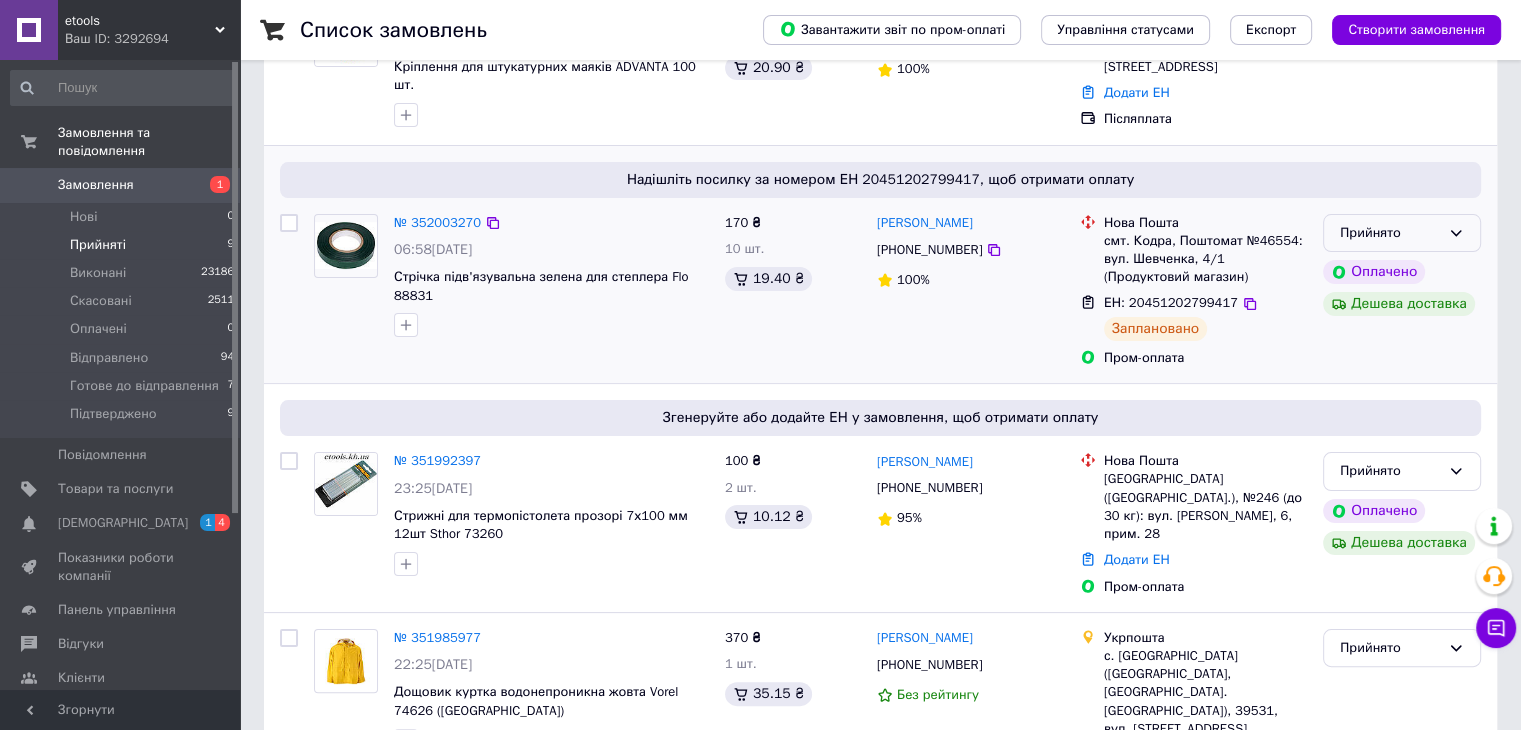click on "Прийнято" at bounding box center (1402, 233) 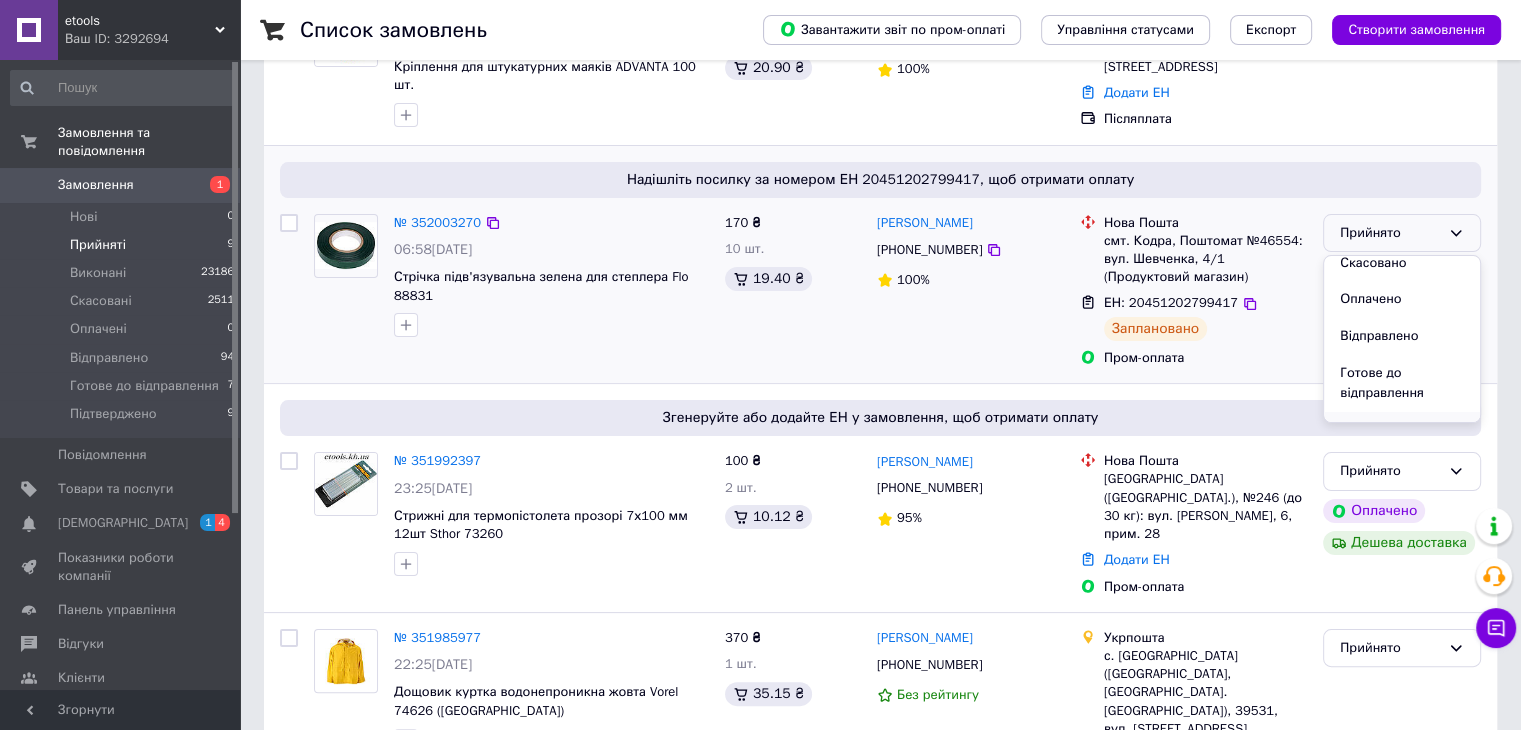scroll, scrollTop: 74, scrollLeft: 0, axis: vertical 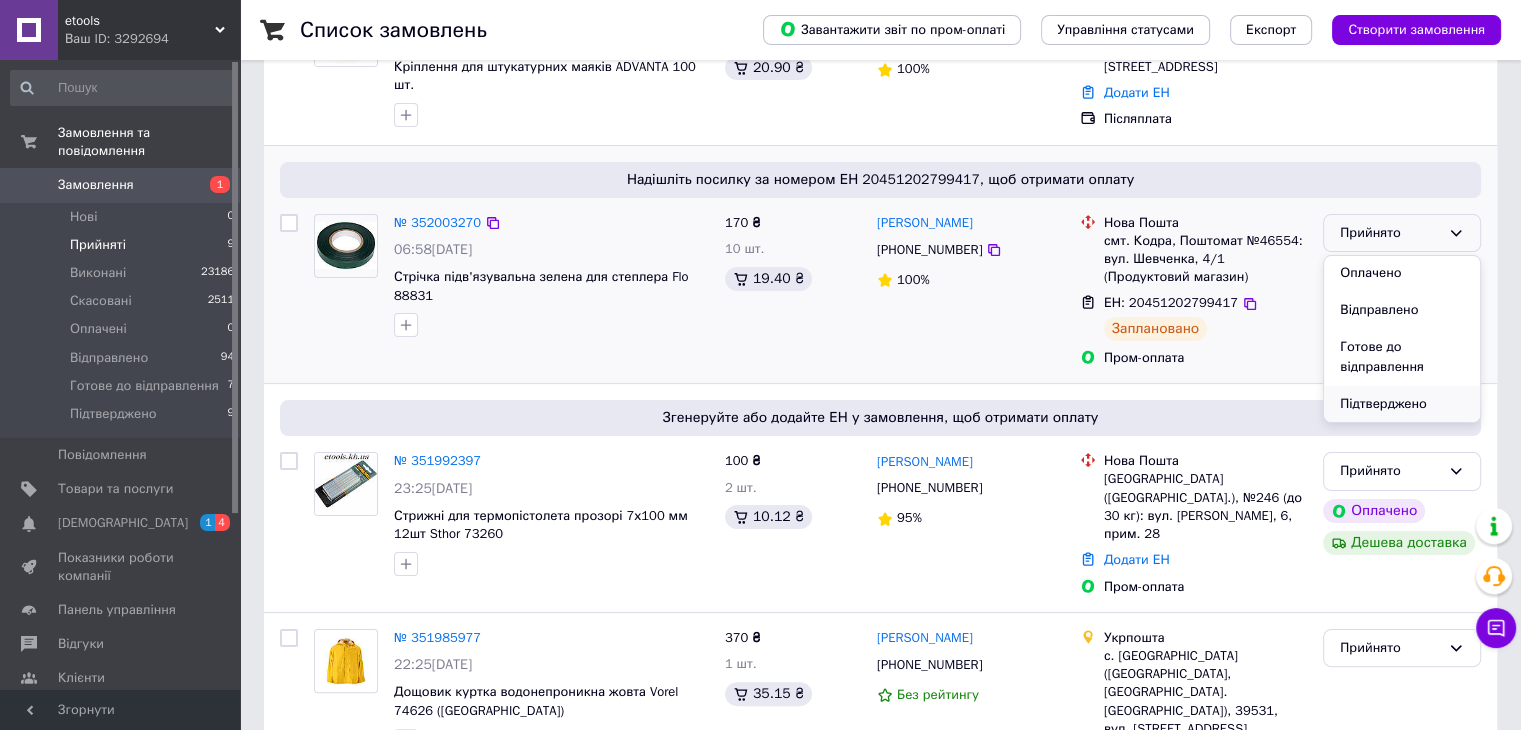 click on "Підтверджено" at bounding box center [1402, 404] 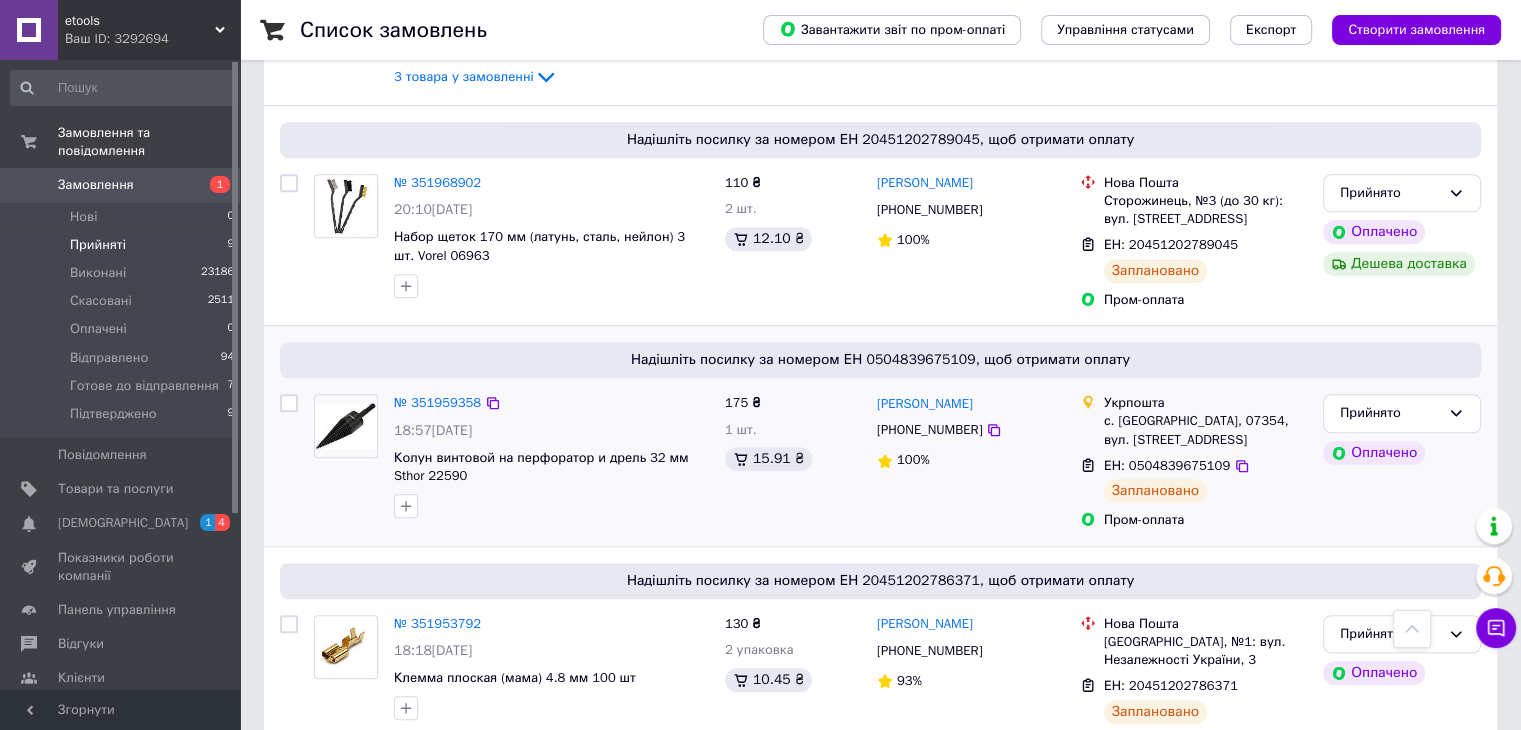 scroll, scrollTop: 1362, scrollLeft: 0, axis: vertical 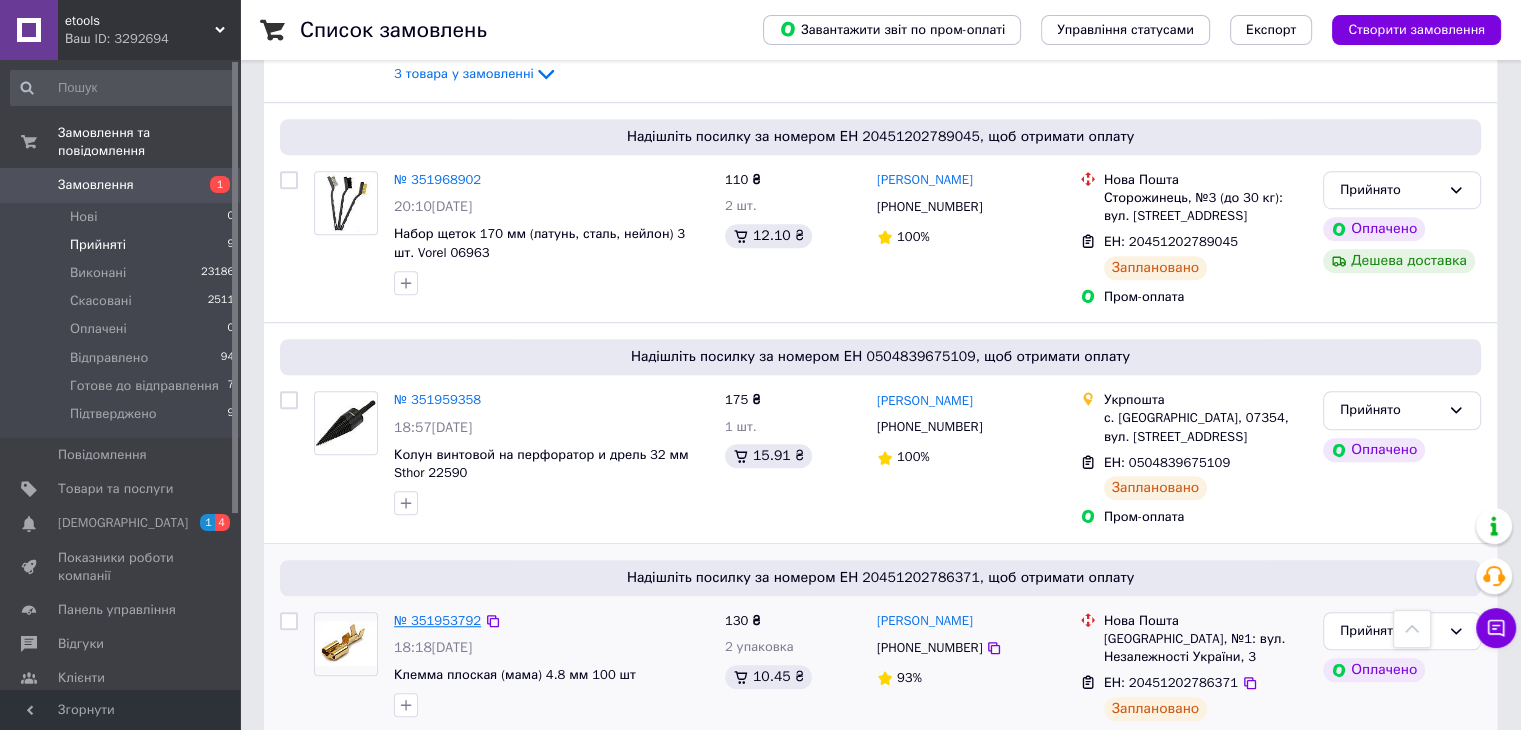 click on "№ 351953792" at bounding box center (437, 620) 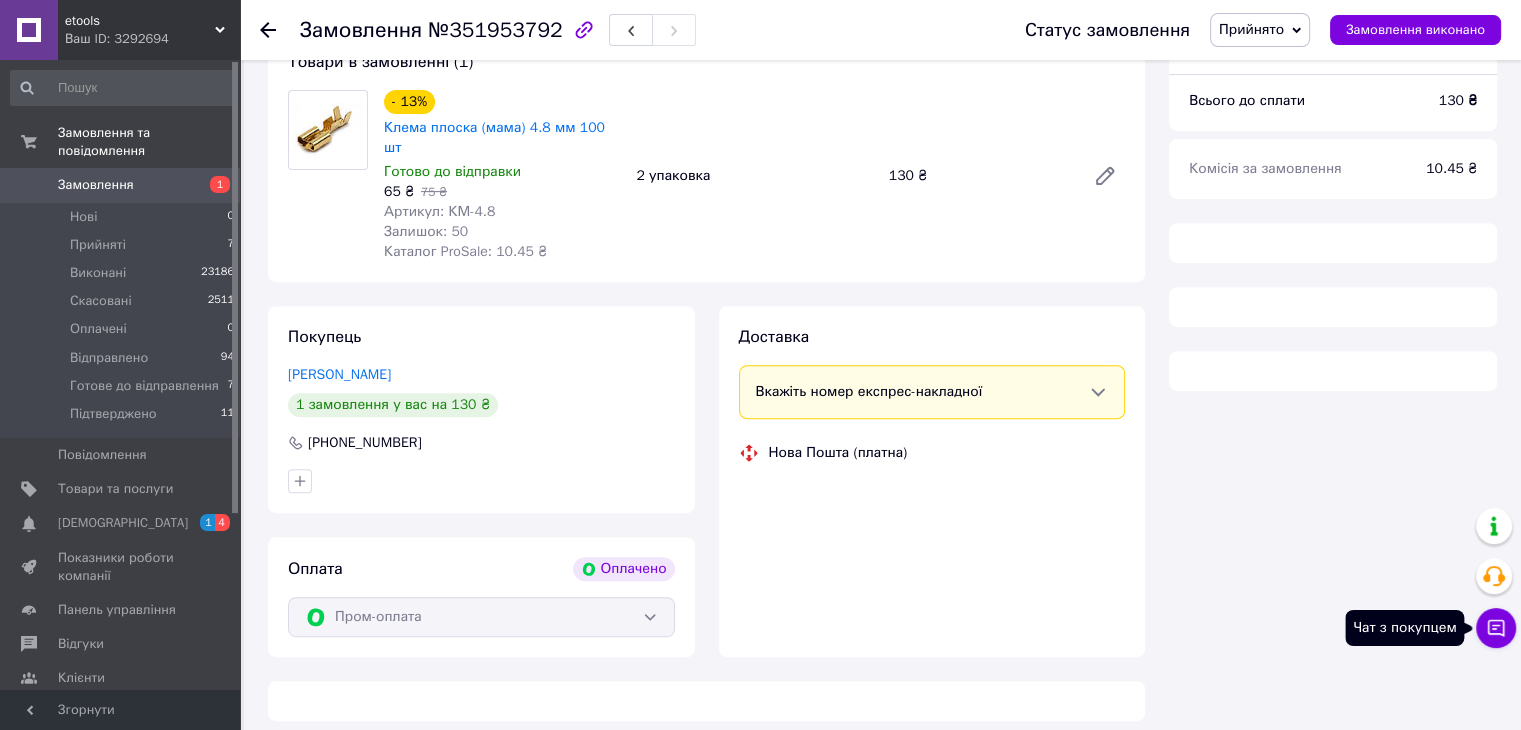 click 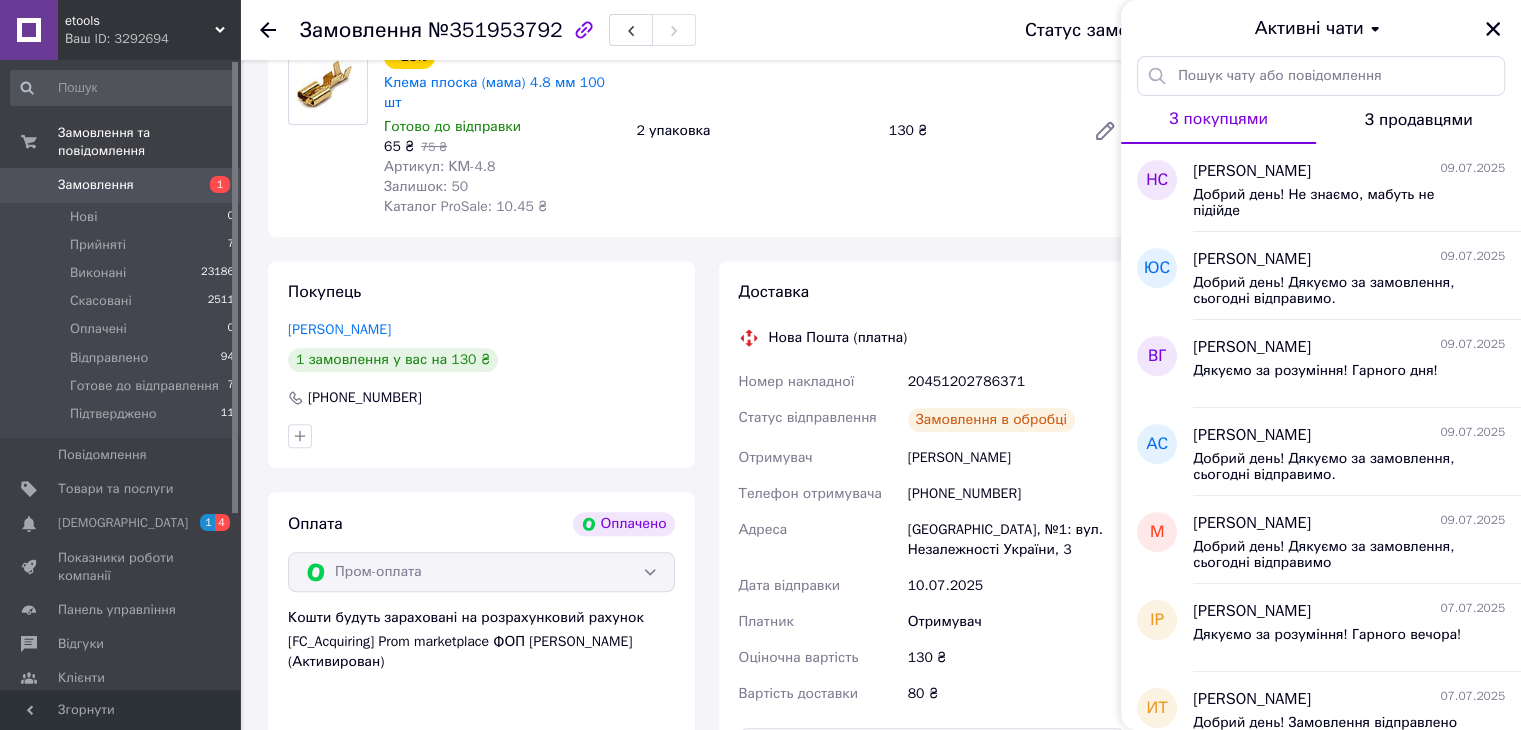 scroll, scrollTop: 696, scrollLeft: 0, axis: vertical 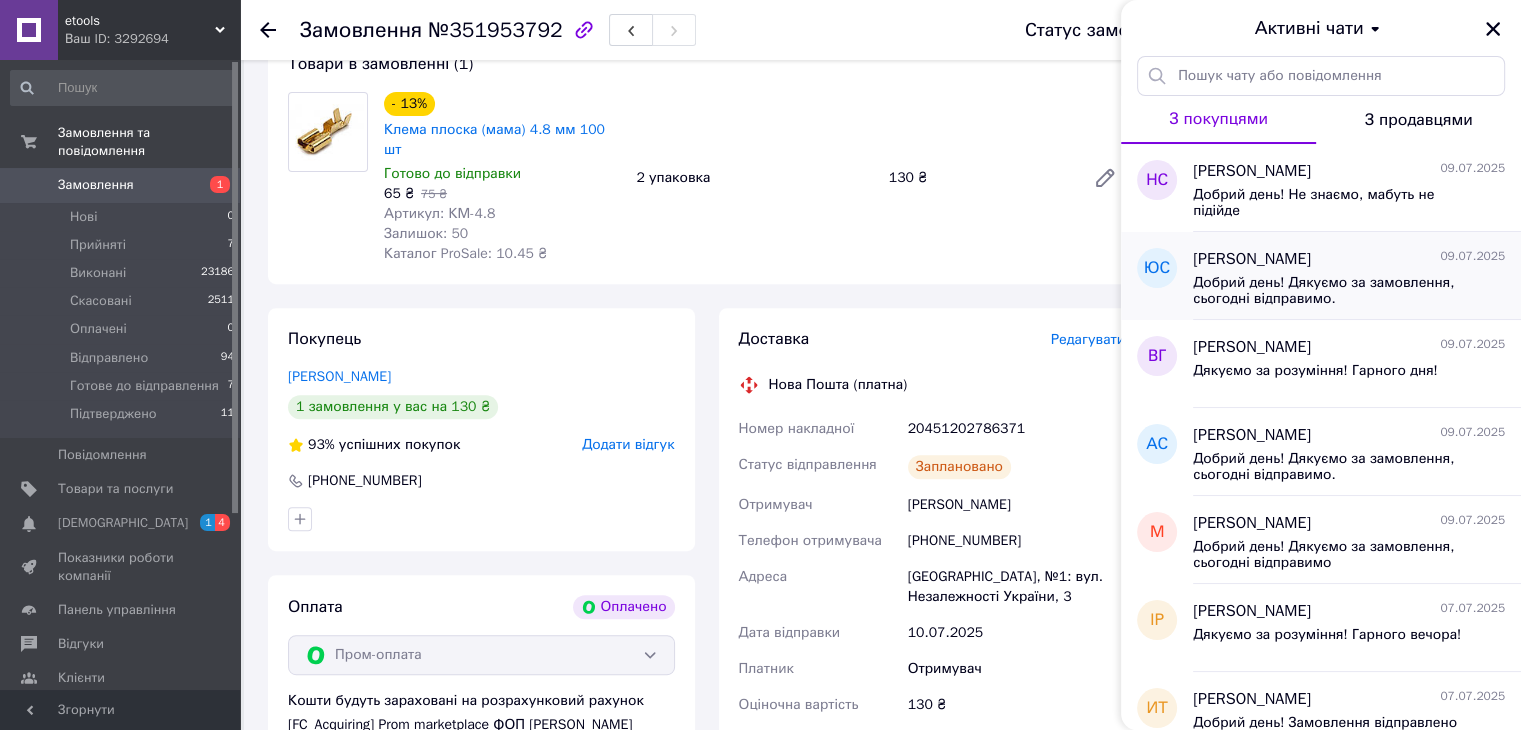 click on "Добрий день! Дякуємо за замовлення, сьогодні відправимо." at bounding box center [1335, 291] 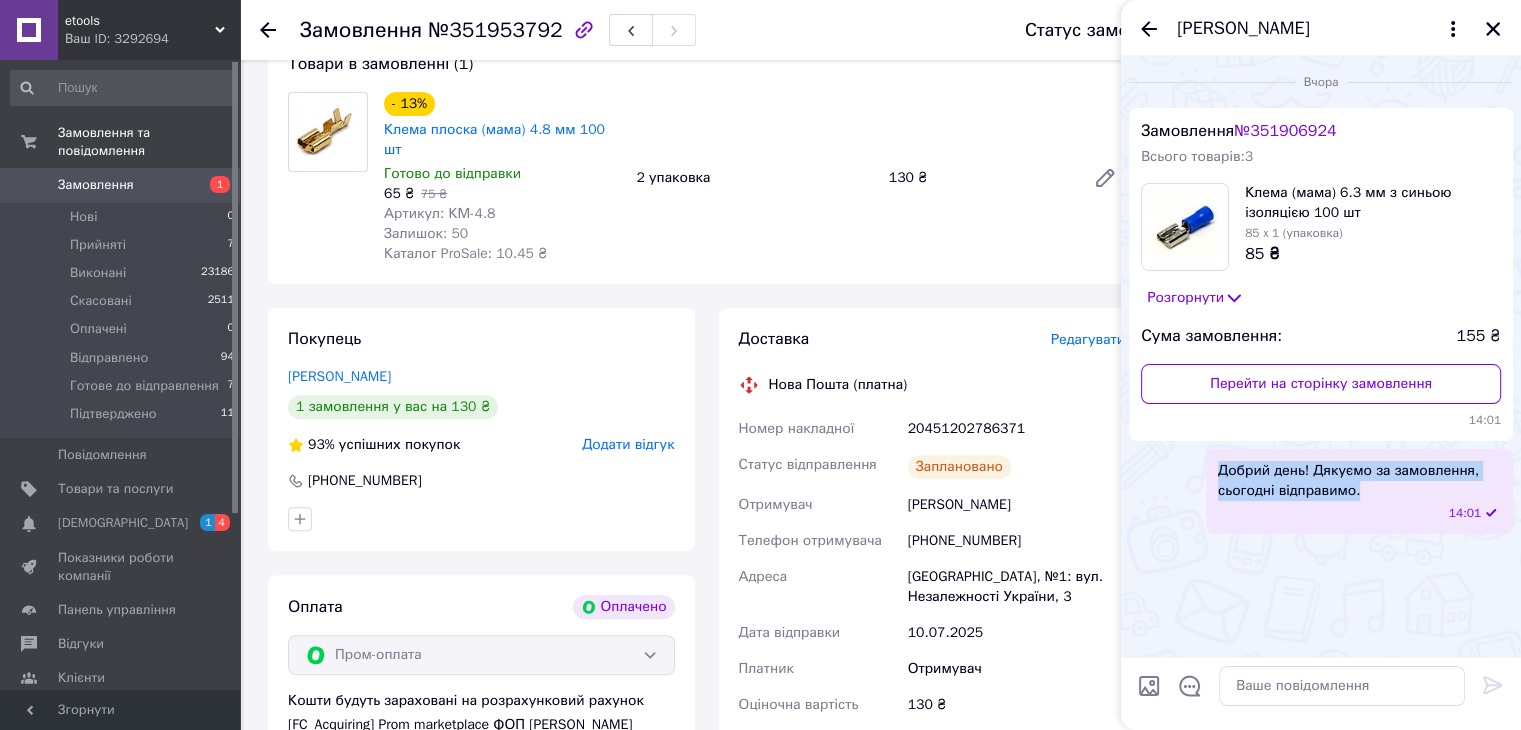 drag, startPoint x: 1219, startPoint y: 468, endPoint x: 1373, endPoint y: 496, distance: 156.52477 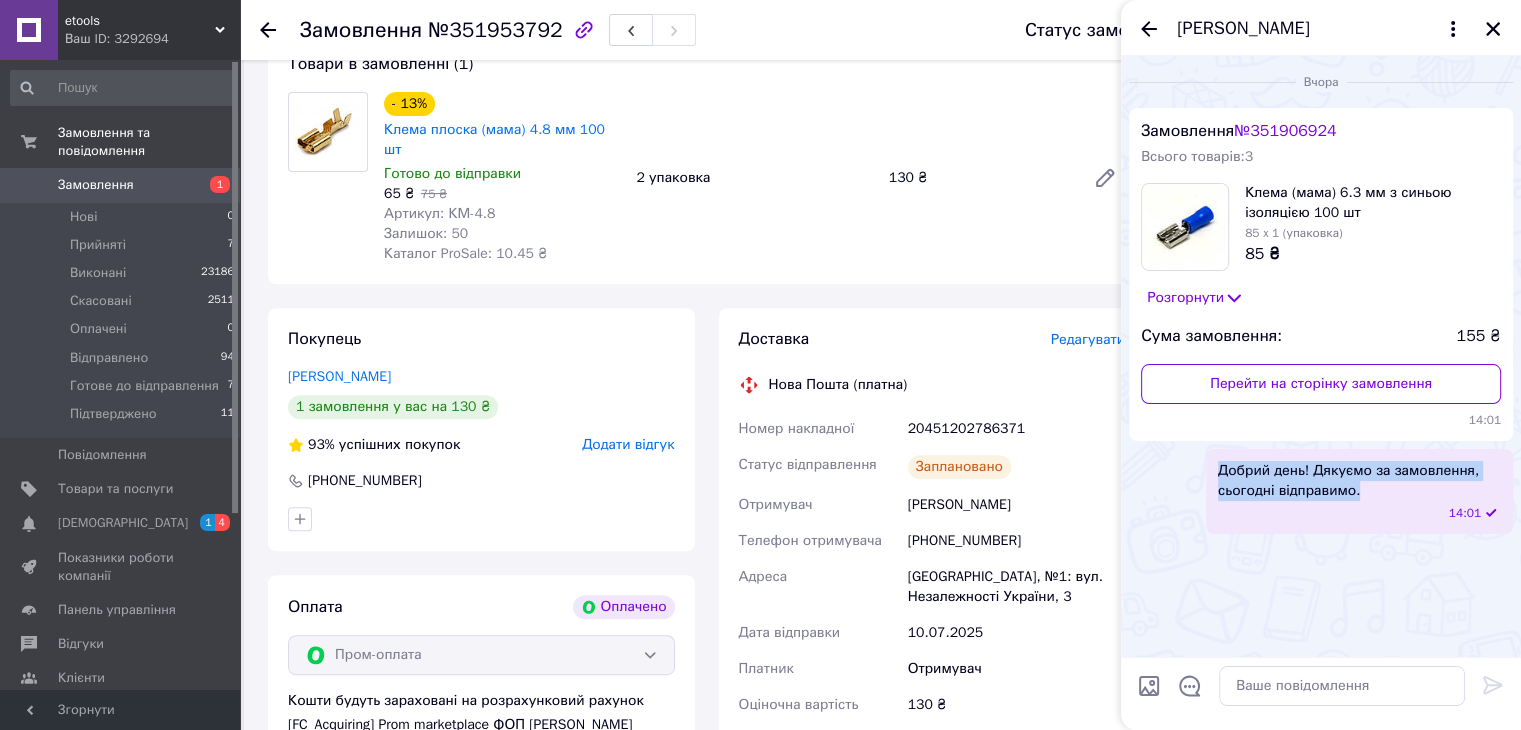 copy on "Добрий день! Дякуємо за замовлення, сьогодні відправимо." 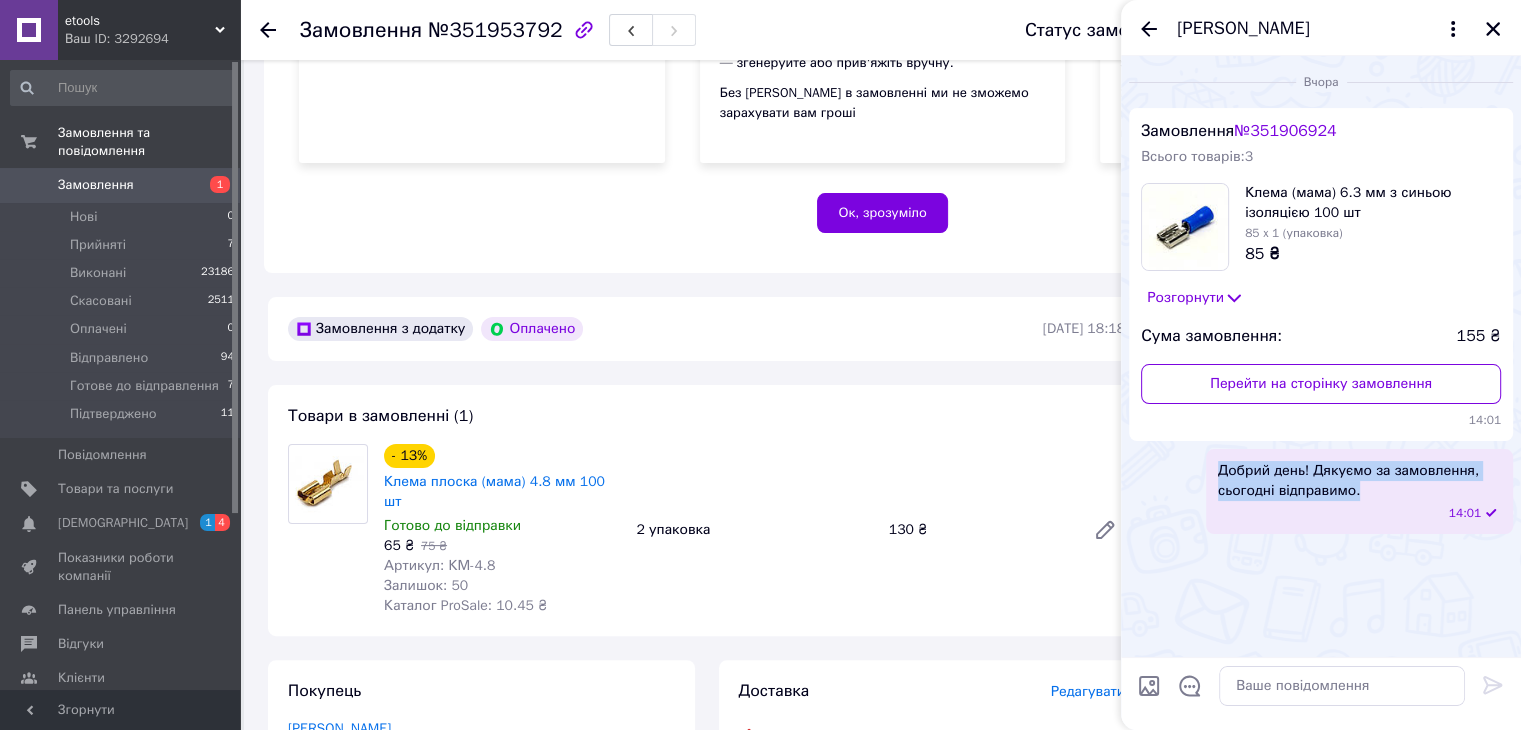 scroll, scrollTop: 296, scrollLeft: 0, axis: vertical 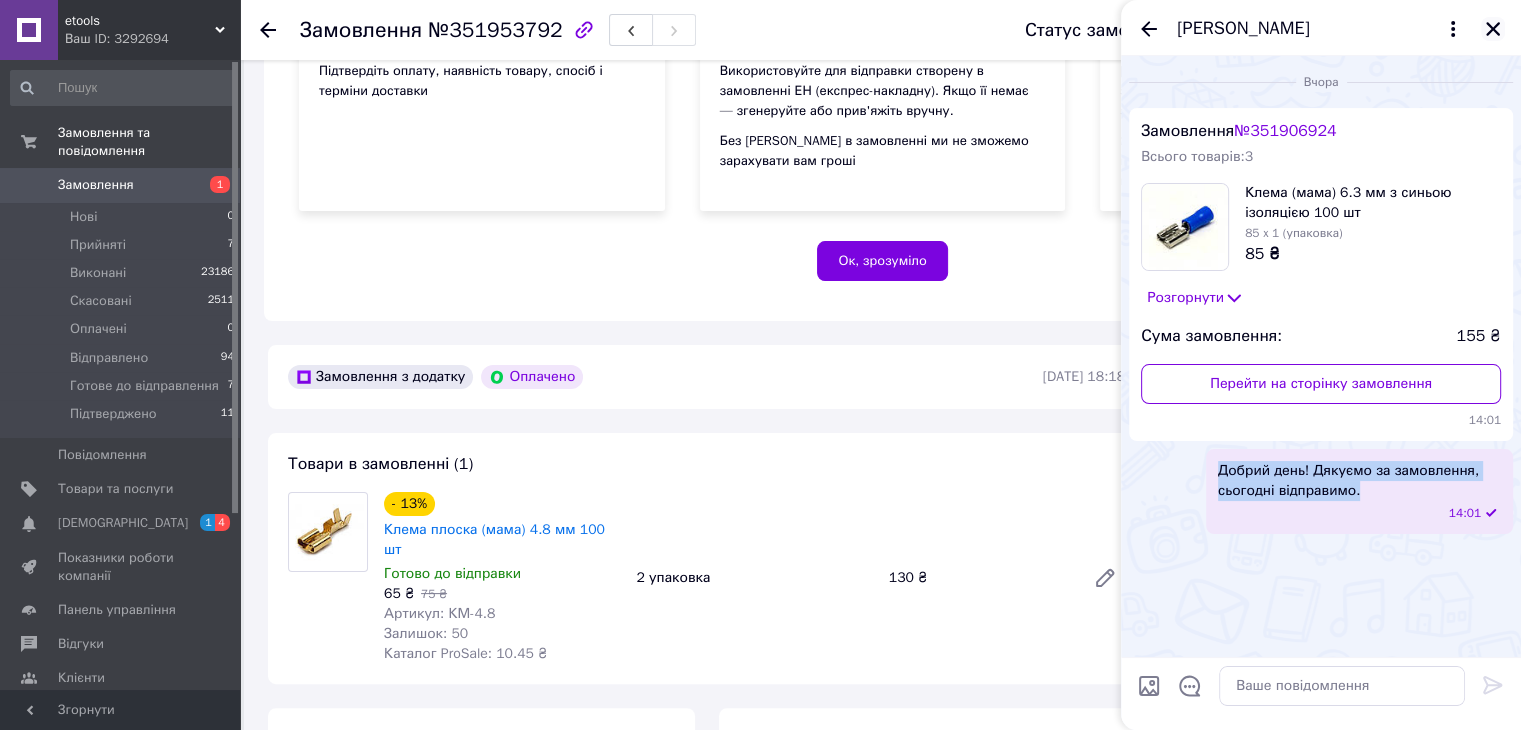 click 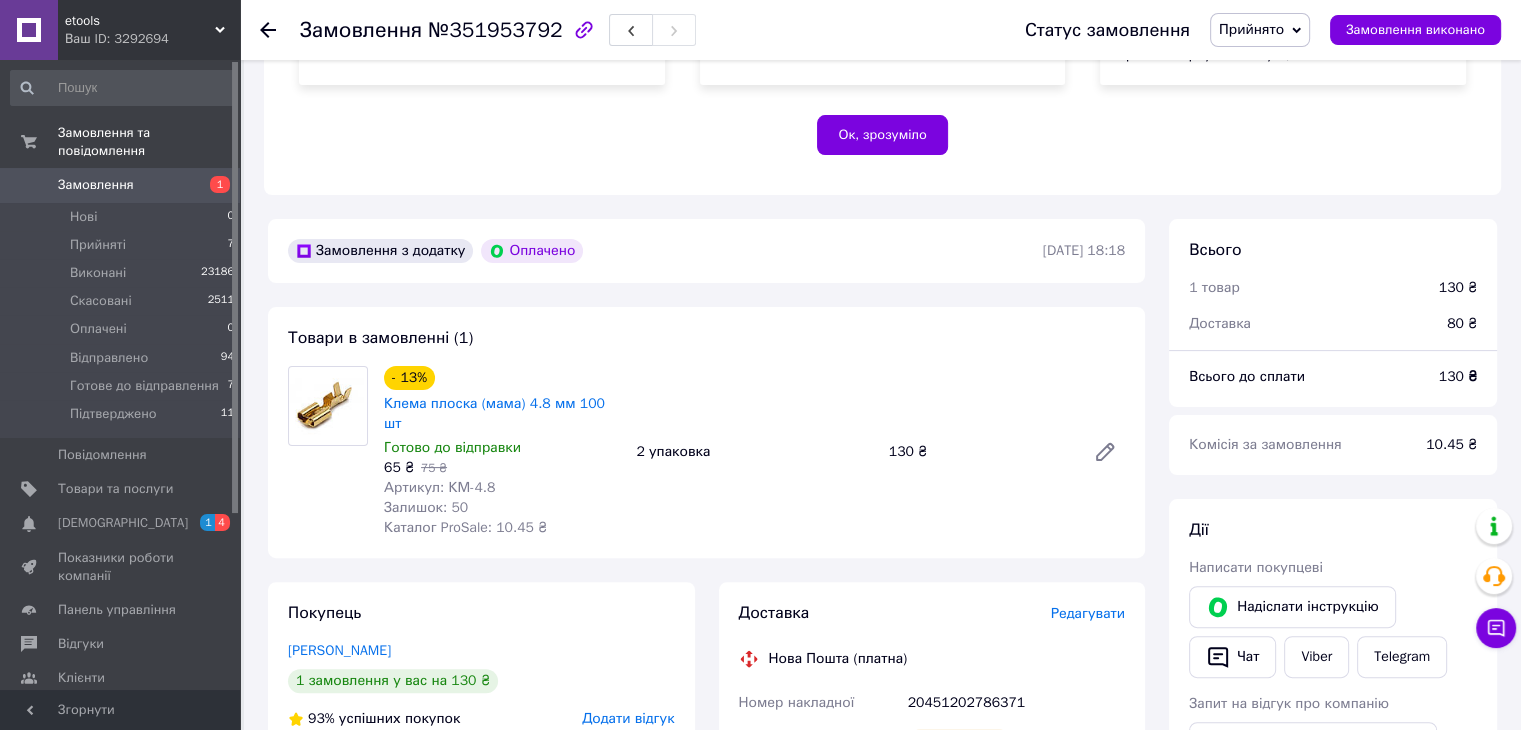 scroll, scrollTop: 696, scrollLeft: 0, axis: vertical 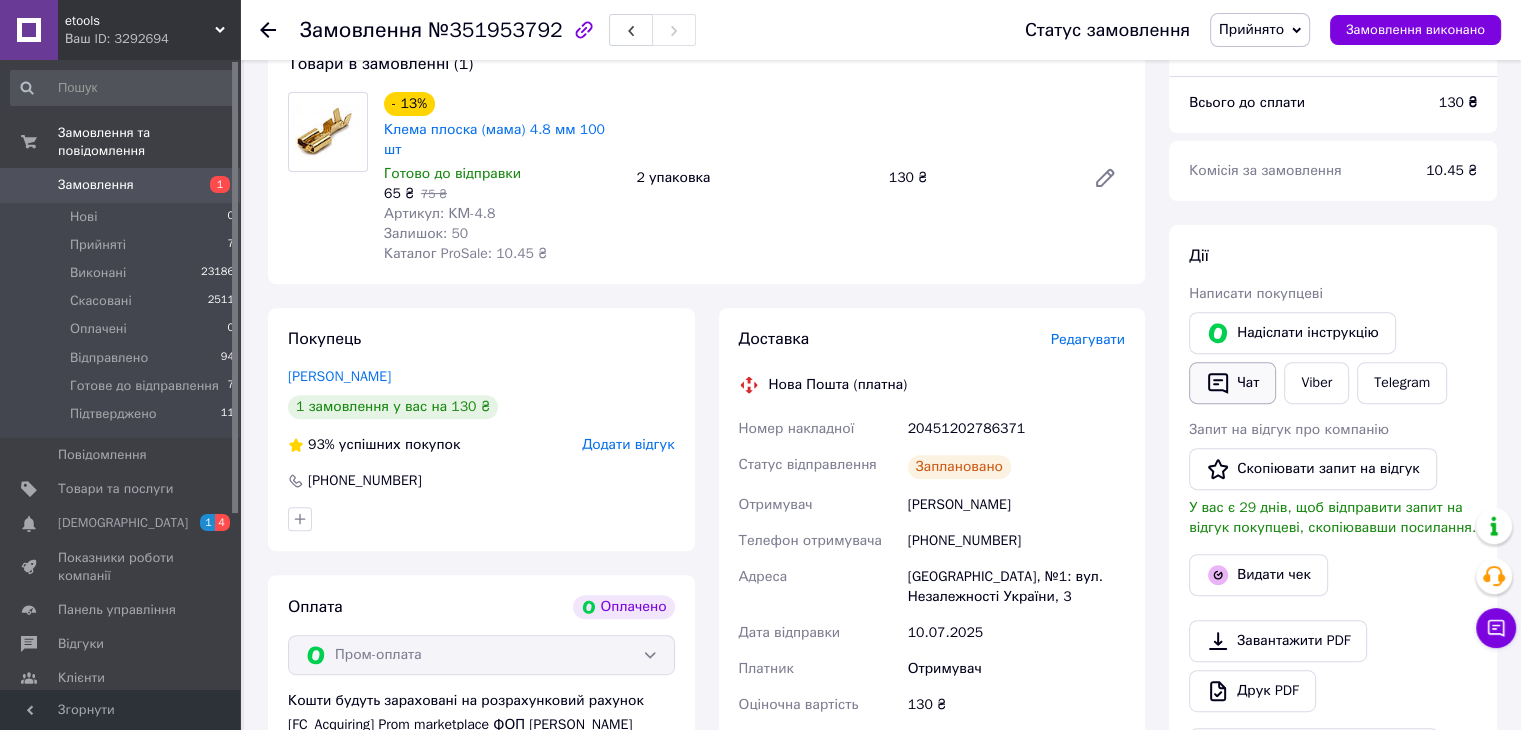 click on "Чат" at bounding box center [1232, 383] 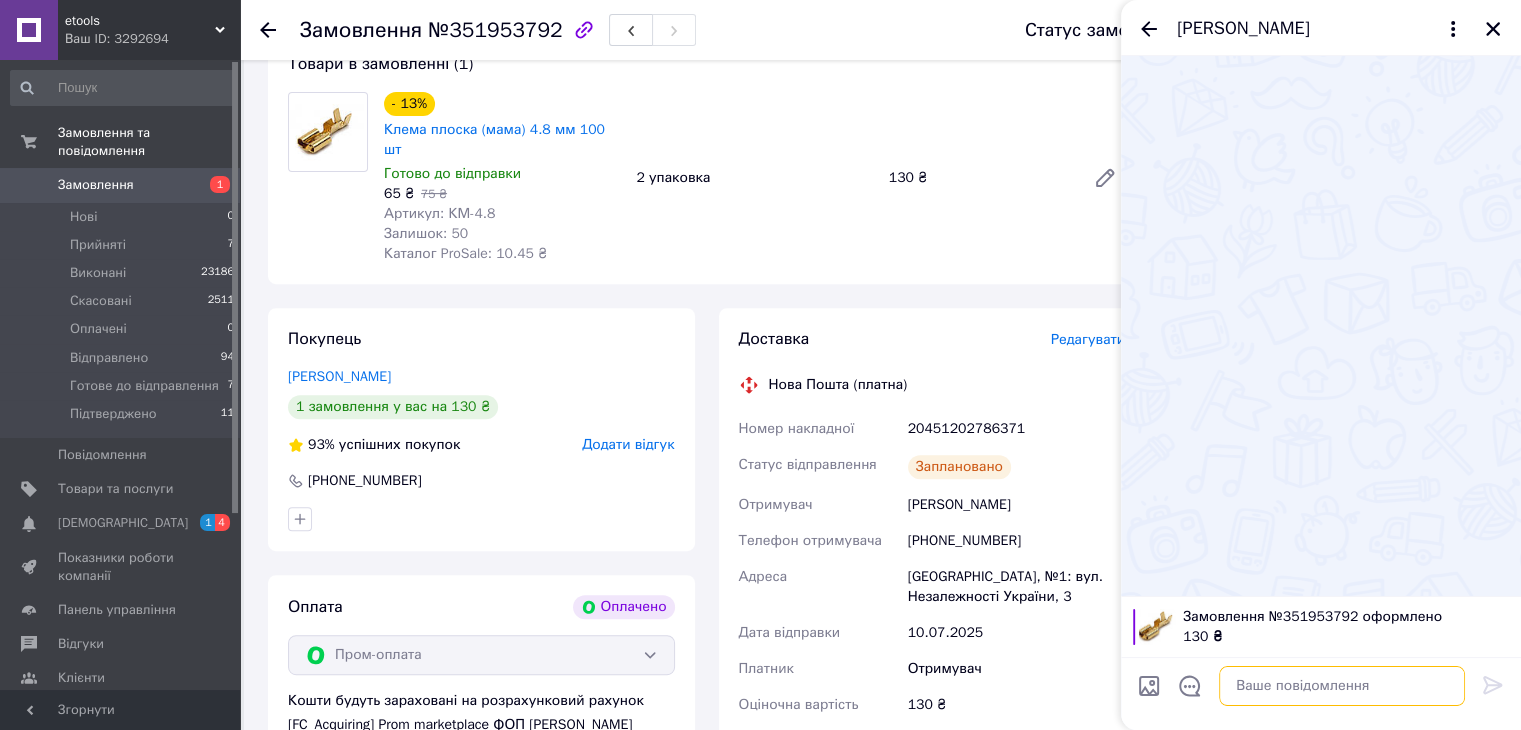 click at bounding box center [1342, 686] 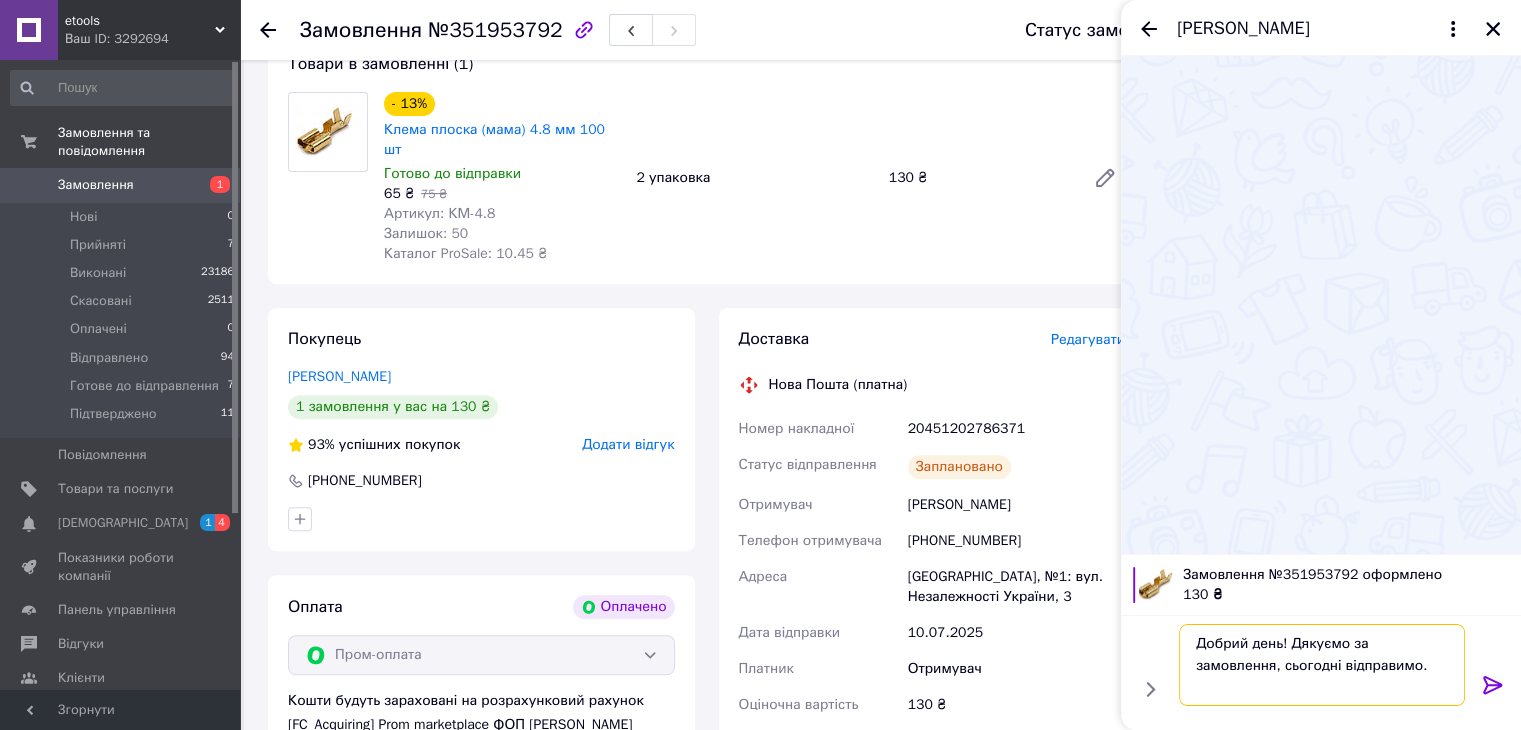 type on "Добрий день! Дякуємо за замовлення, сьогодні відправимо." 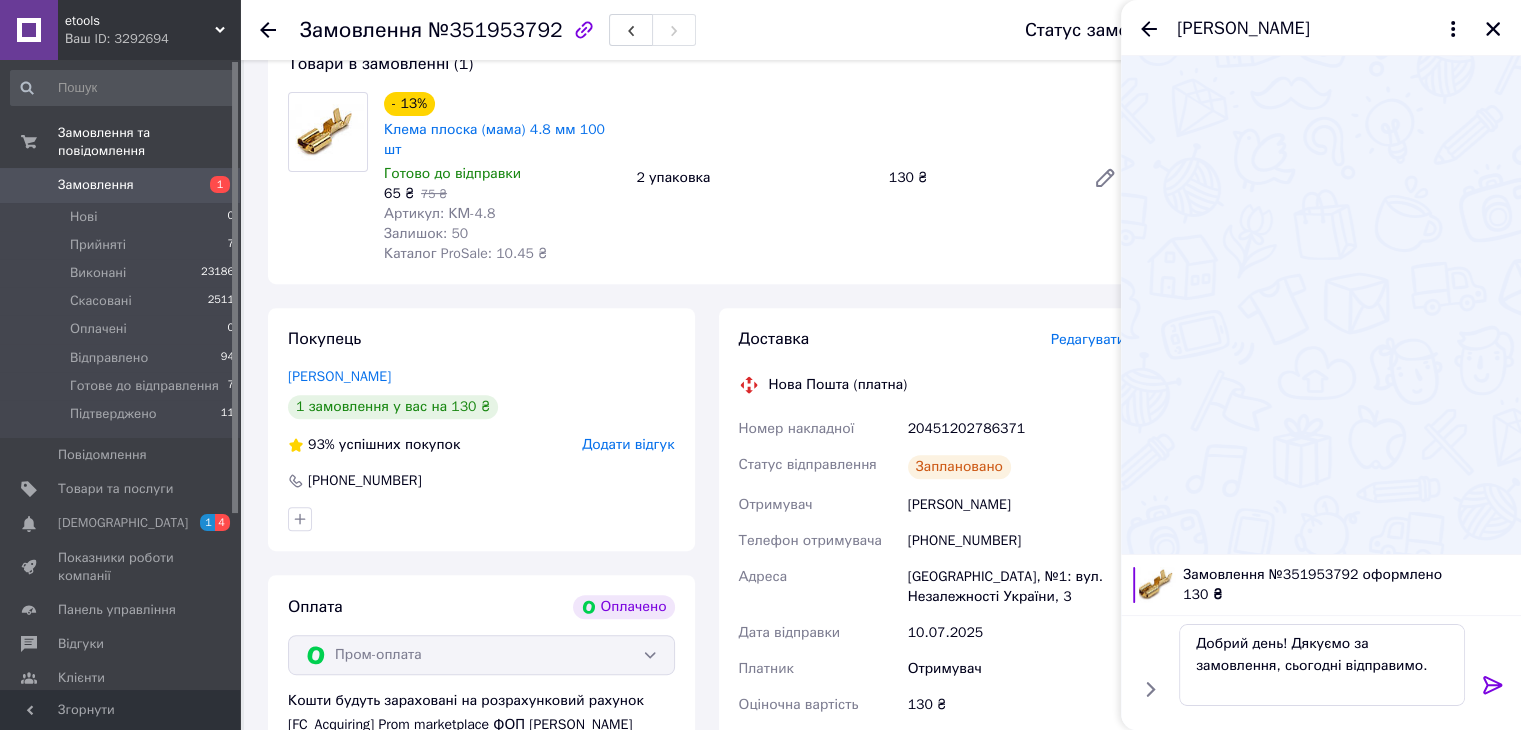 click 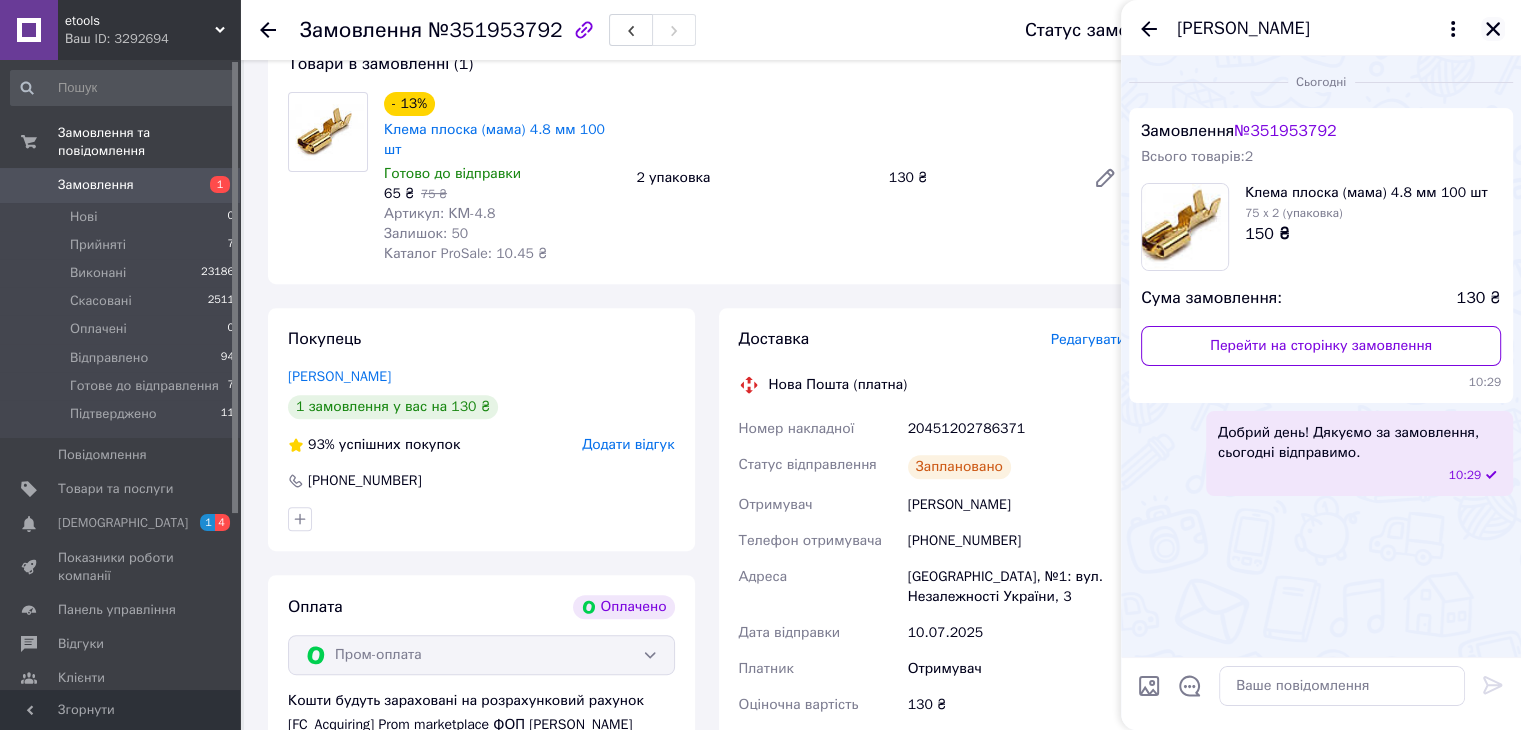 click 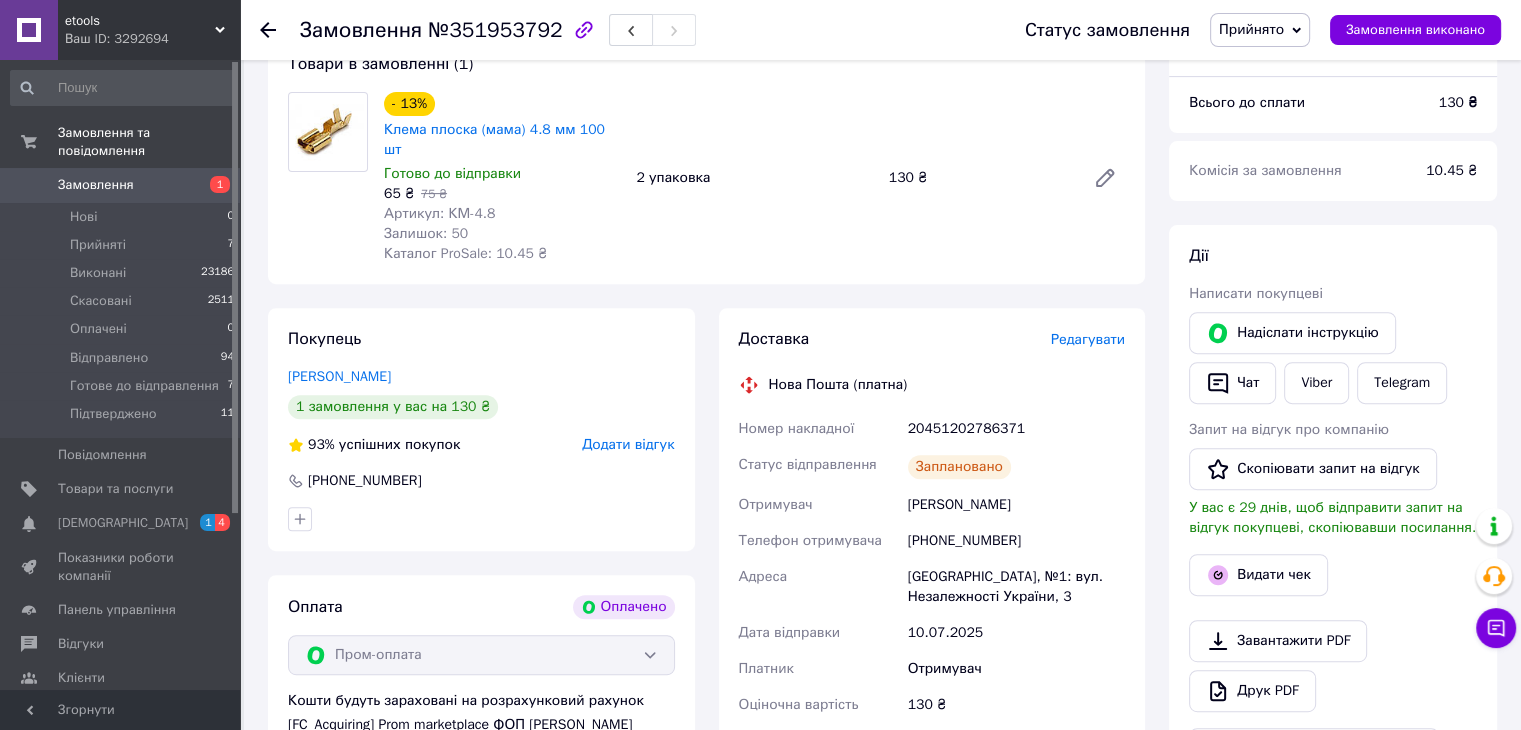 click on "Прийнято" at bounding box center (1260, 30) 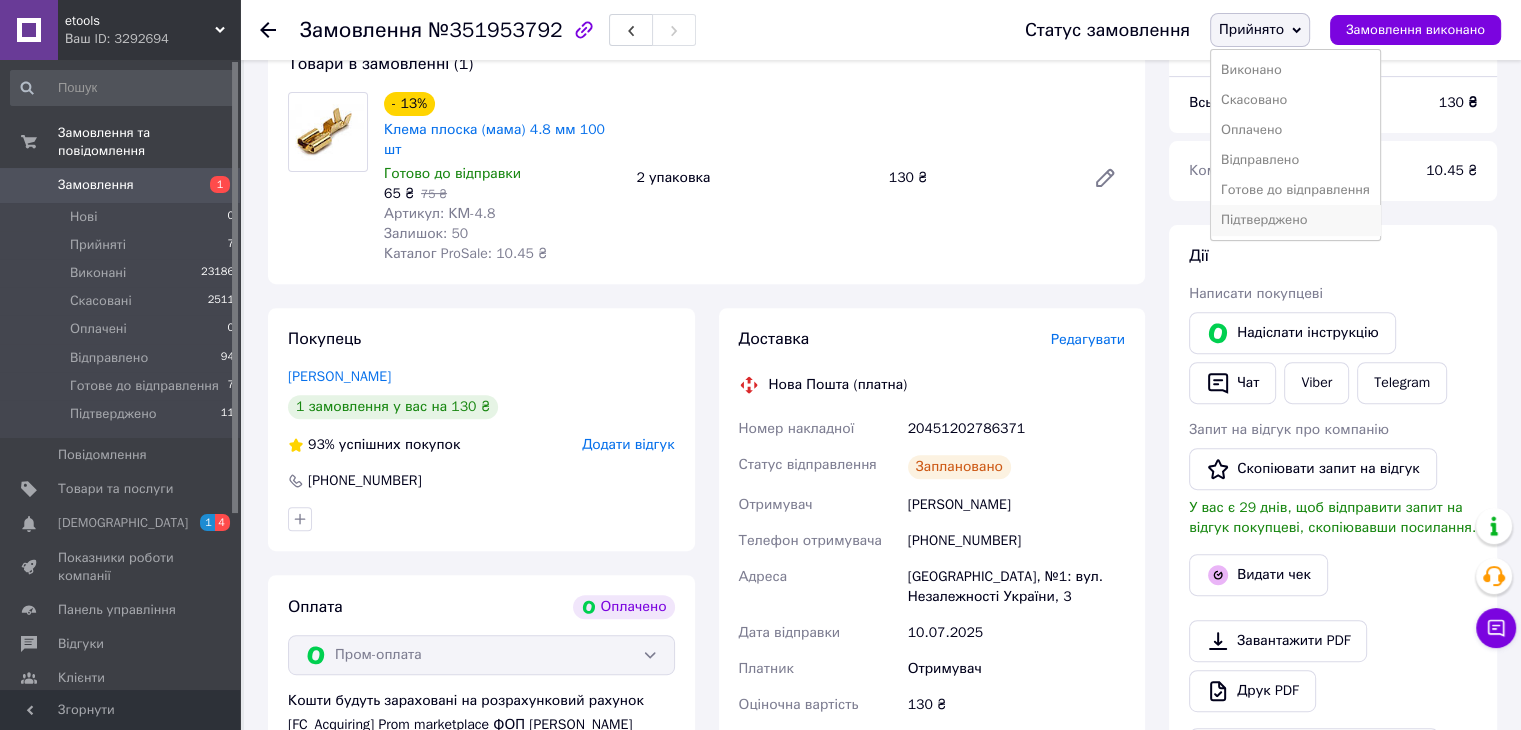 click on "Підтверджено" at bounding box center (1295, 220) 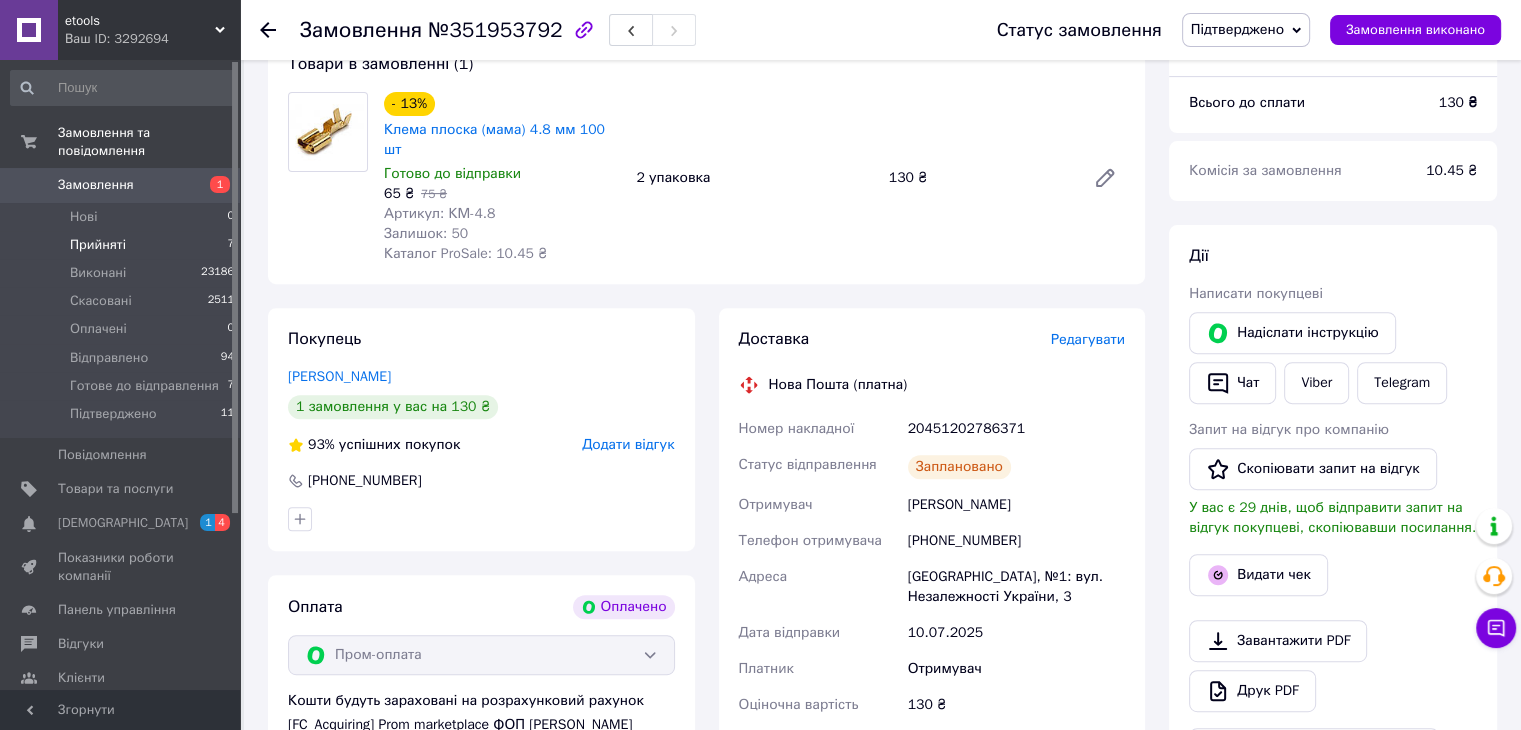 click on "Прийняті" at bounding box center (98, 245) 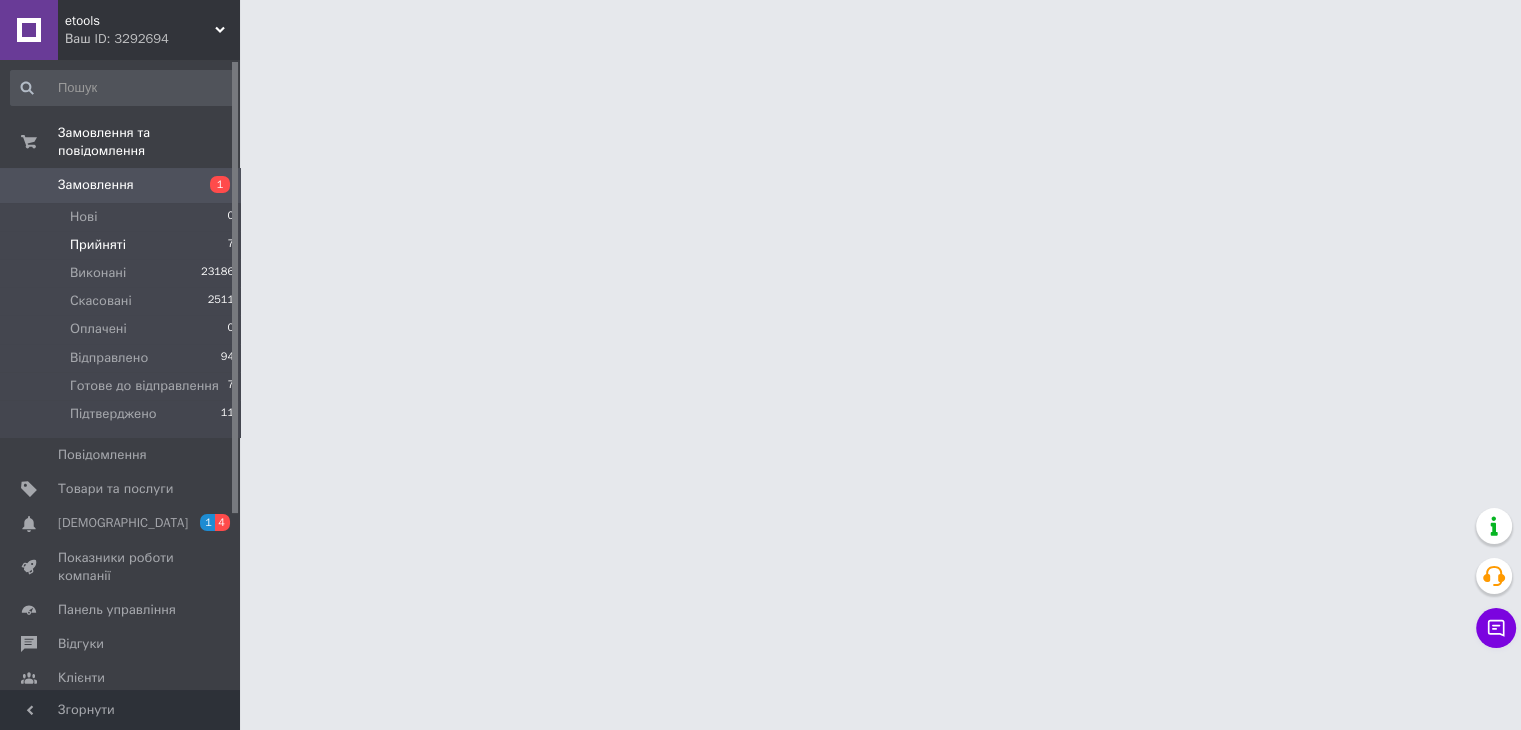 scroll, scrollTop: 0, scrollLeft: 0, axis: both 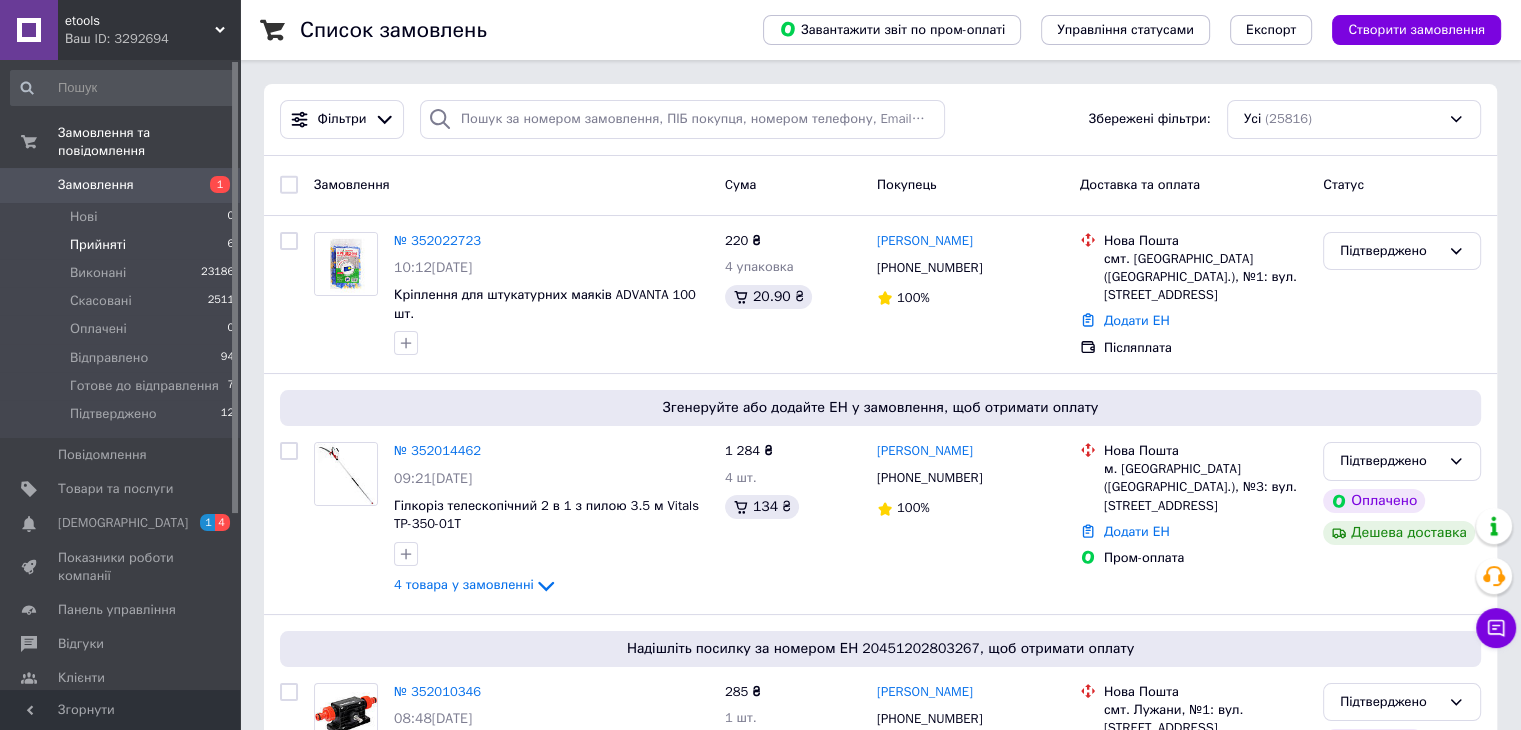 click on "Прийняті" at bounding box center [98, 245] 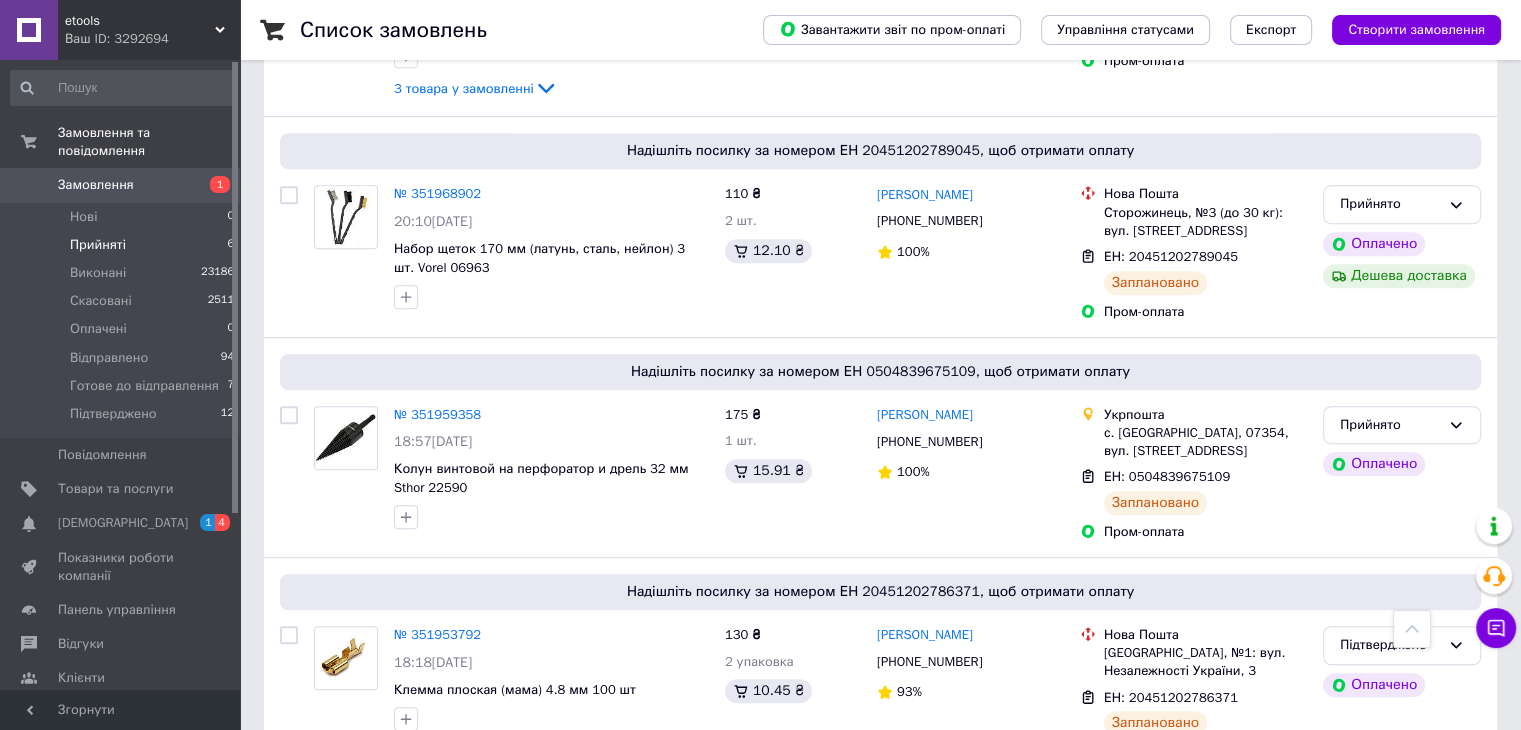 scroll, scrollTop: 1124, scrollLeft: 0, axis: vertical 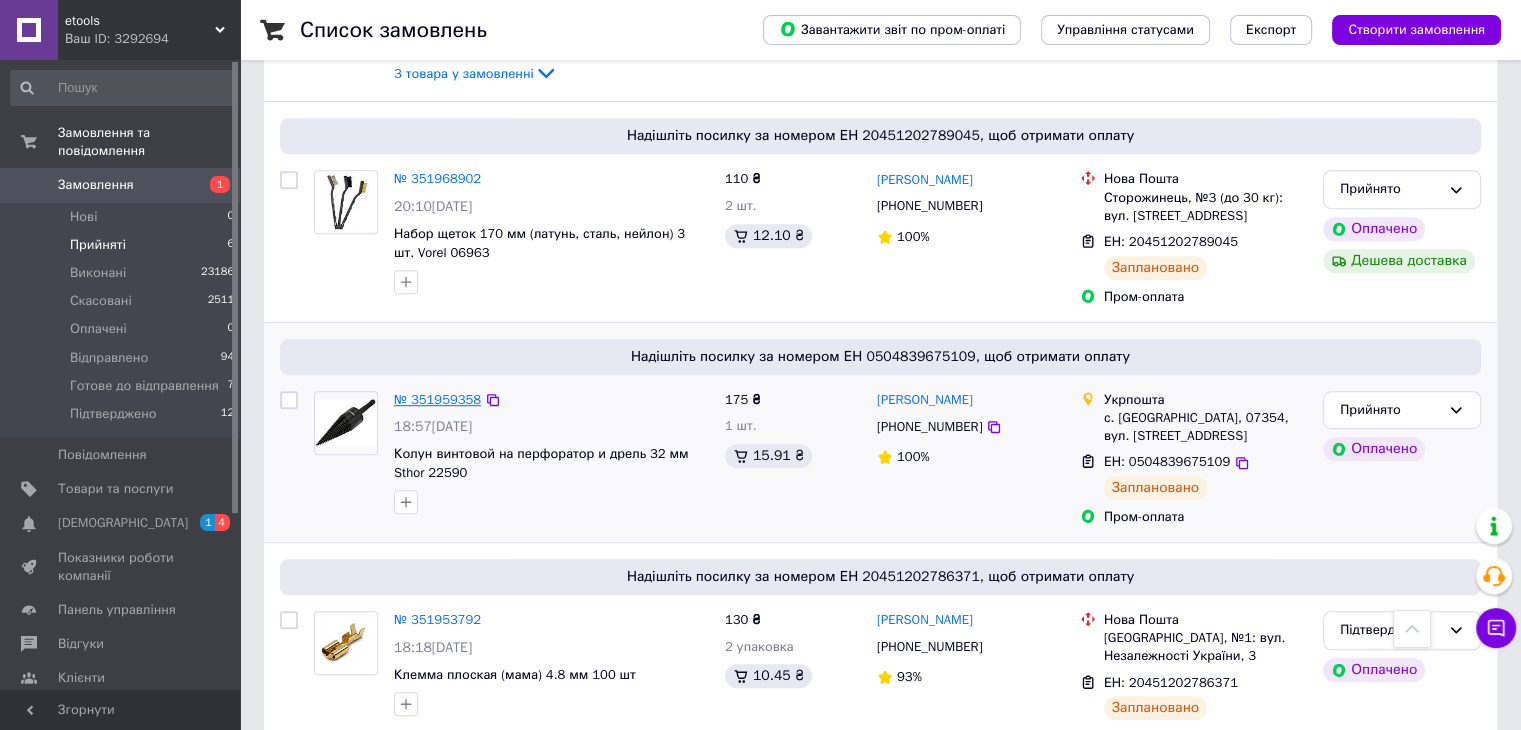 click on "№ 351959358" at bounding box center [437, 399] 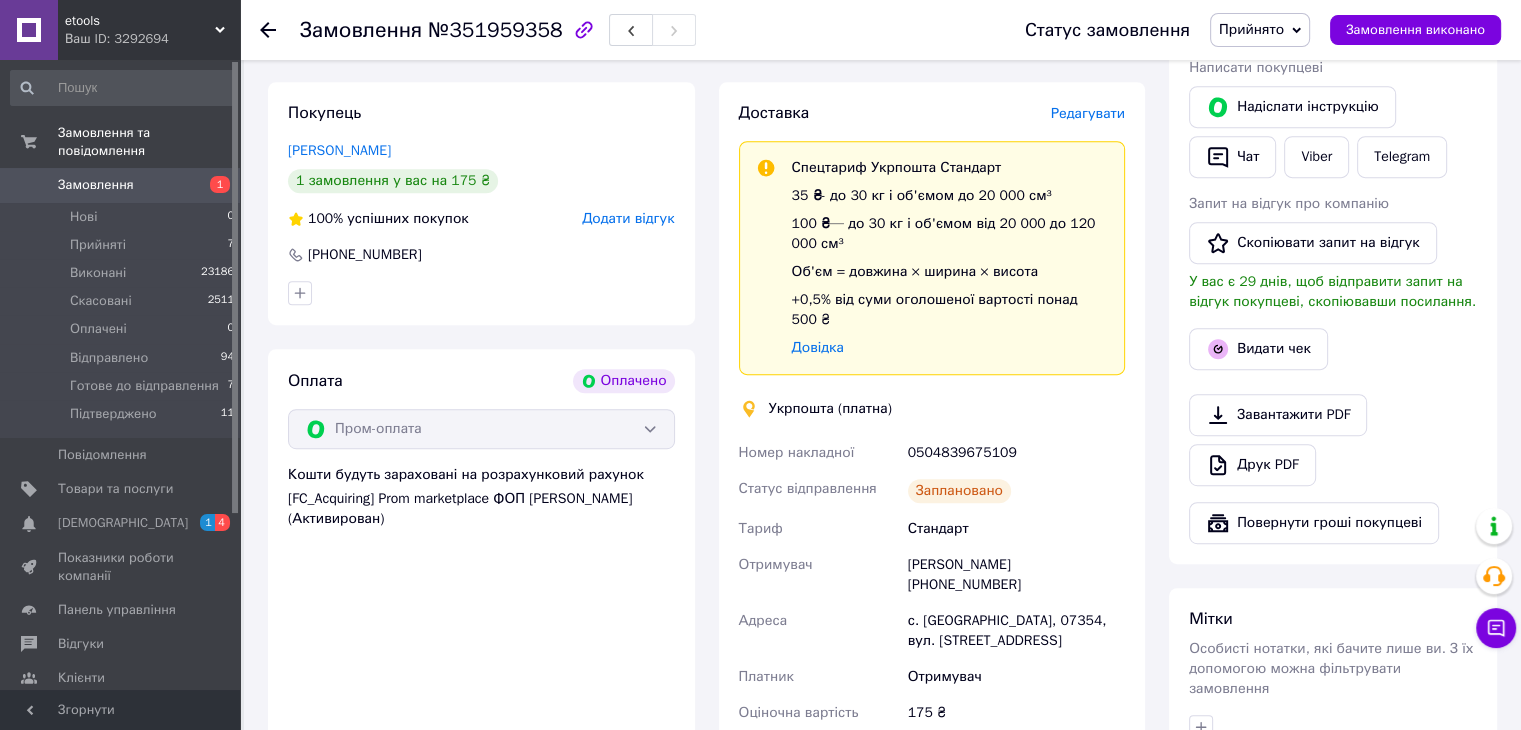 scroll, scrollTop: 1024, scrollLeft: 0, axis: vertical 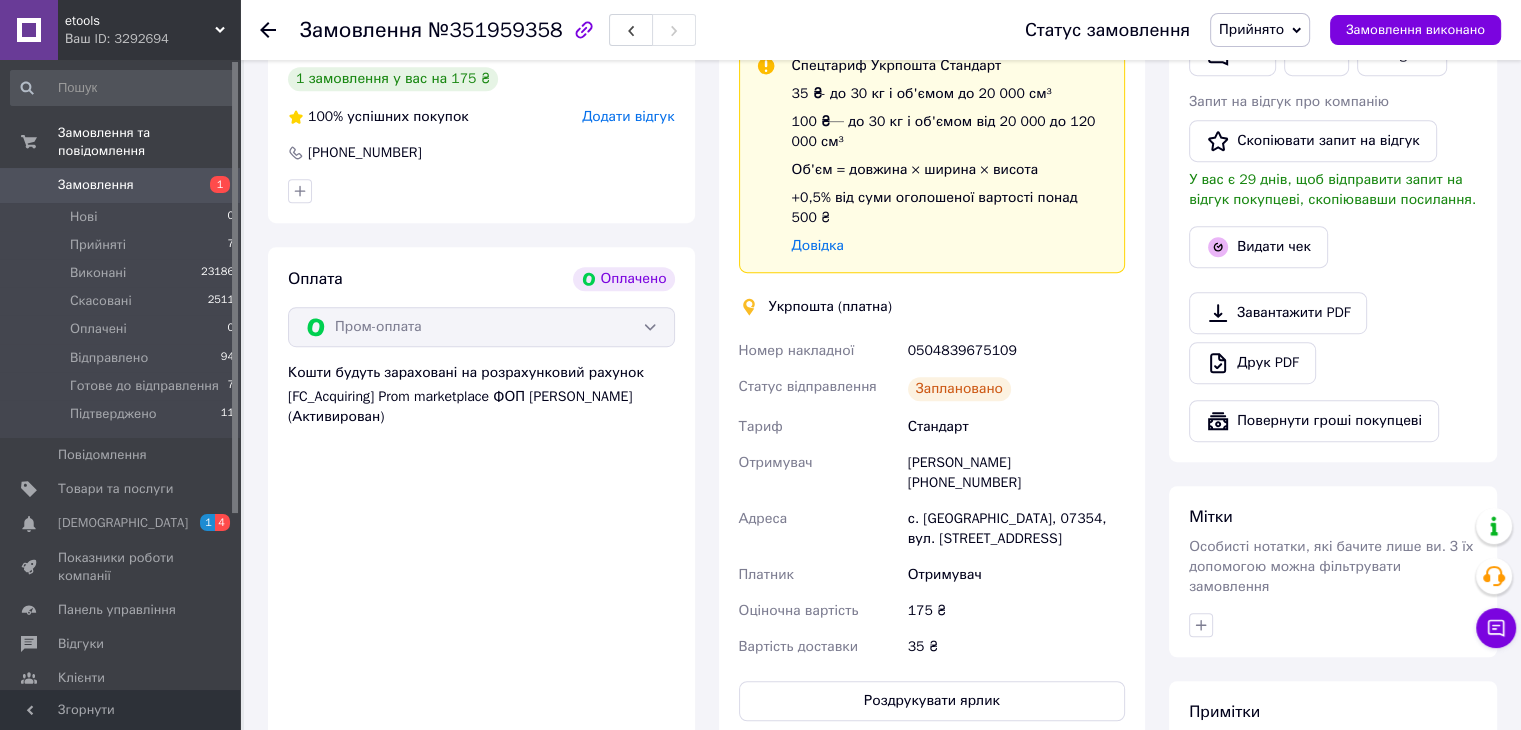 click on "Прийнято" at bounding box center [1251, 29] 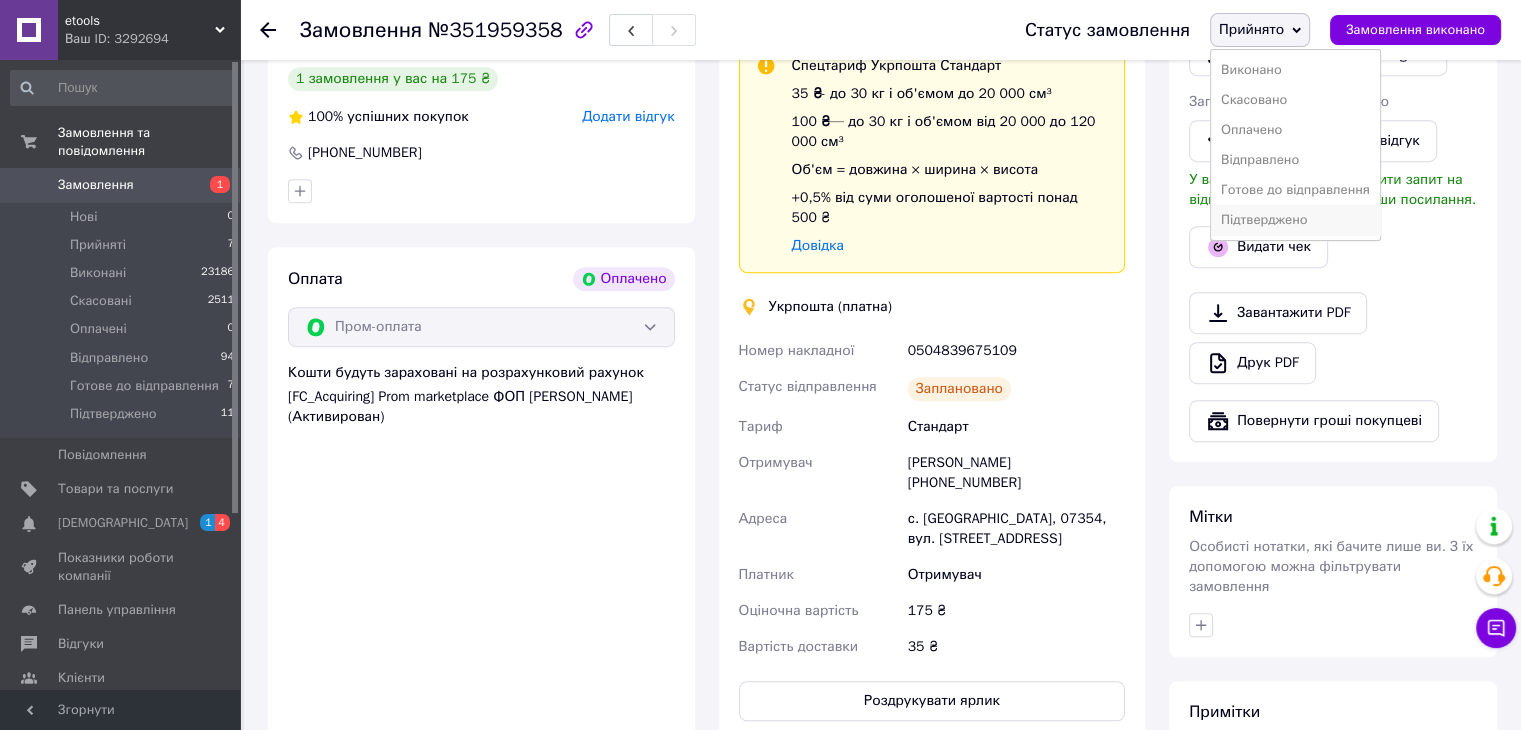 click on "Підтверджено" at bounding box center (1295, 220) 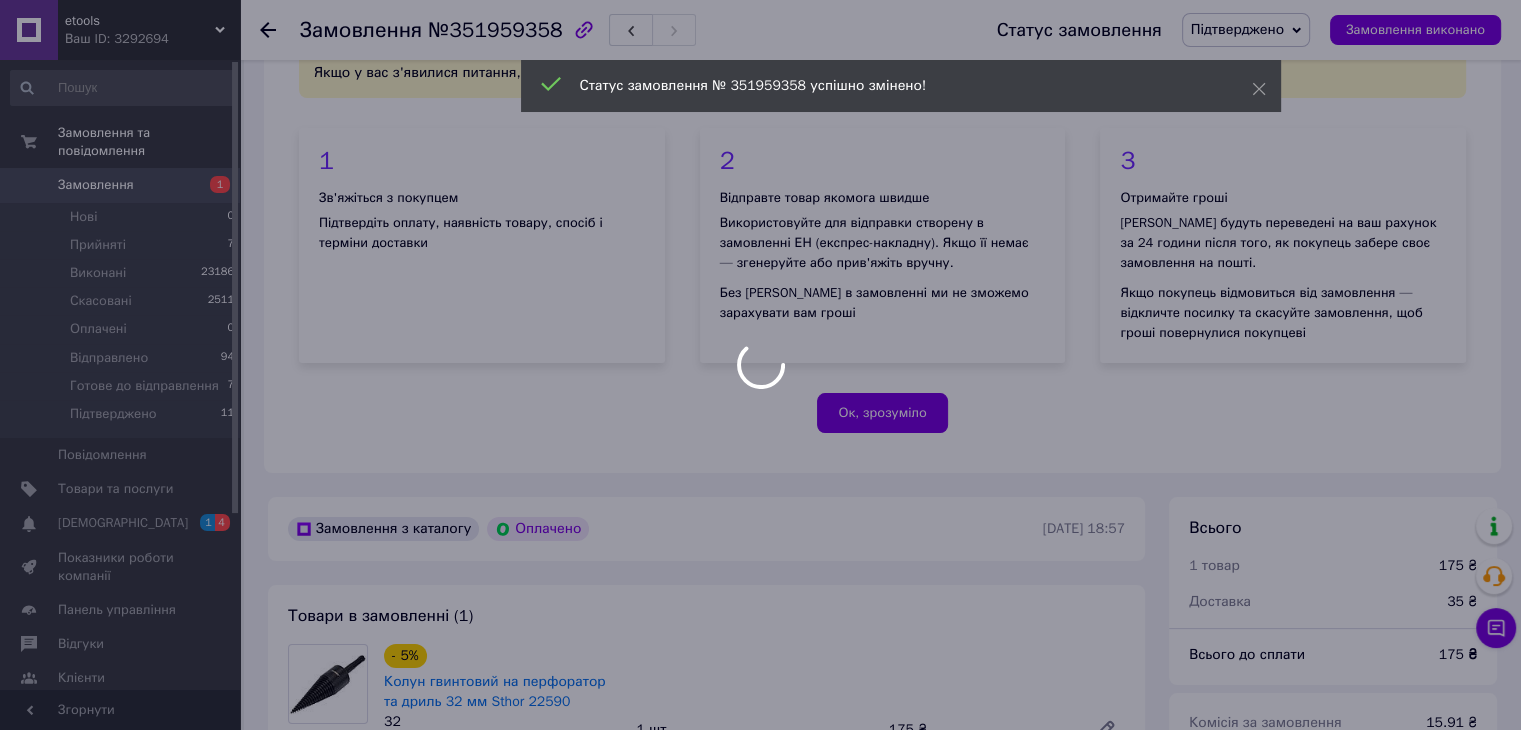 scroll, scrollTop: 0, scrollLeft: 0, axis: both 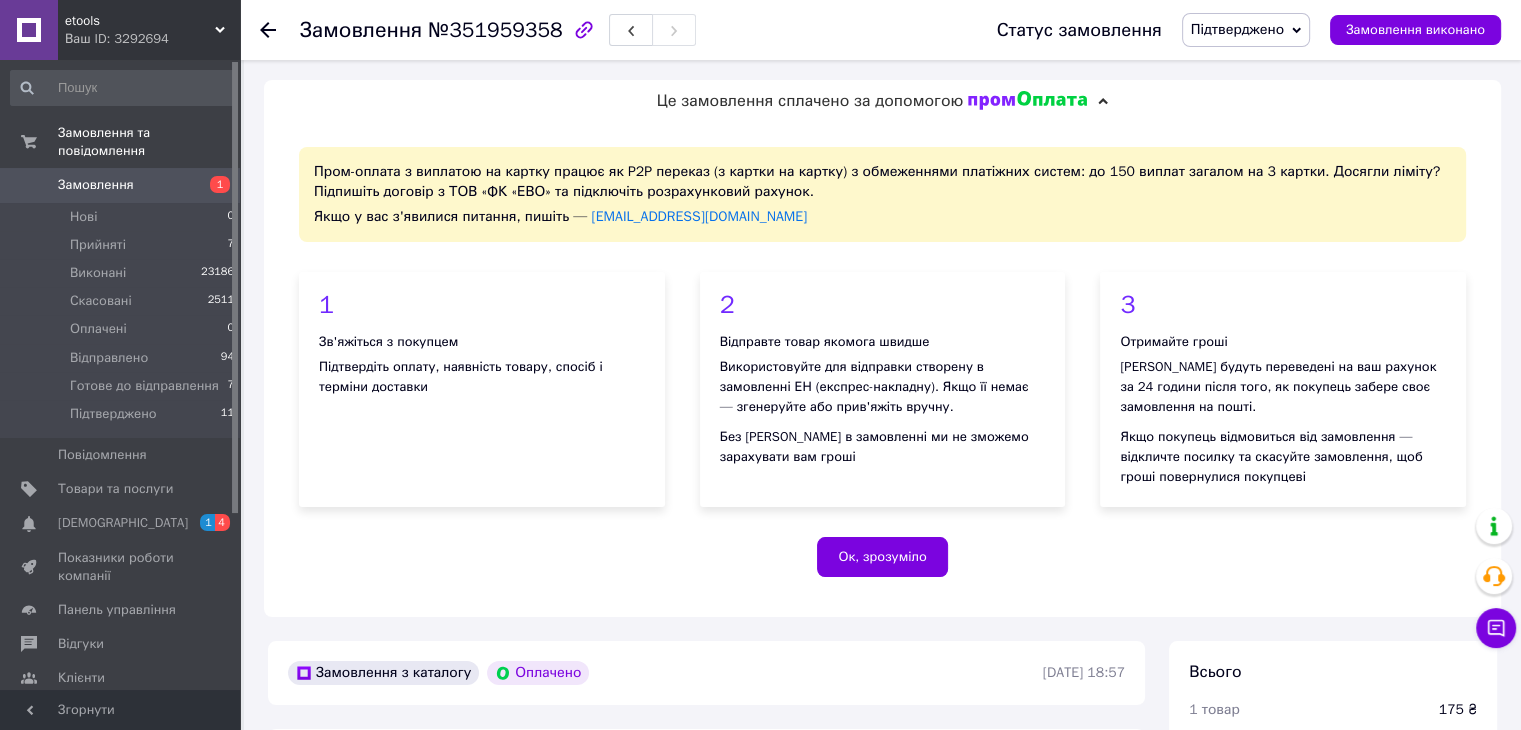 click 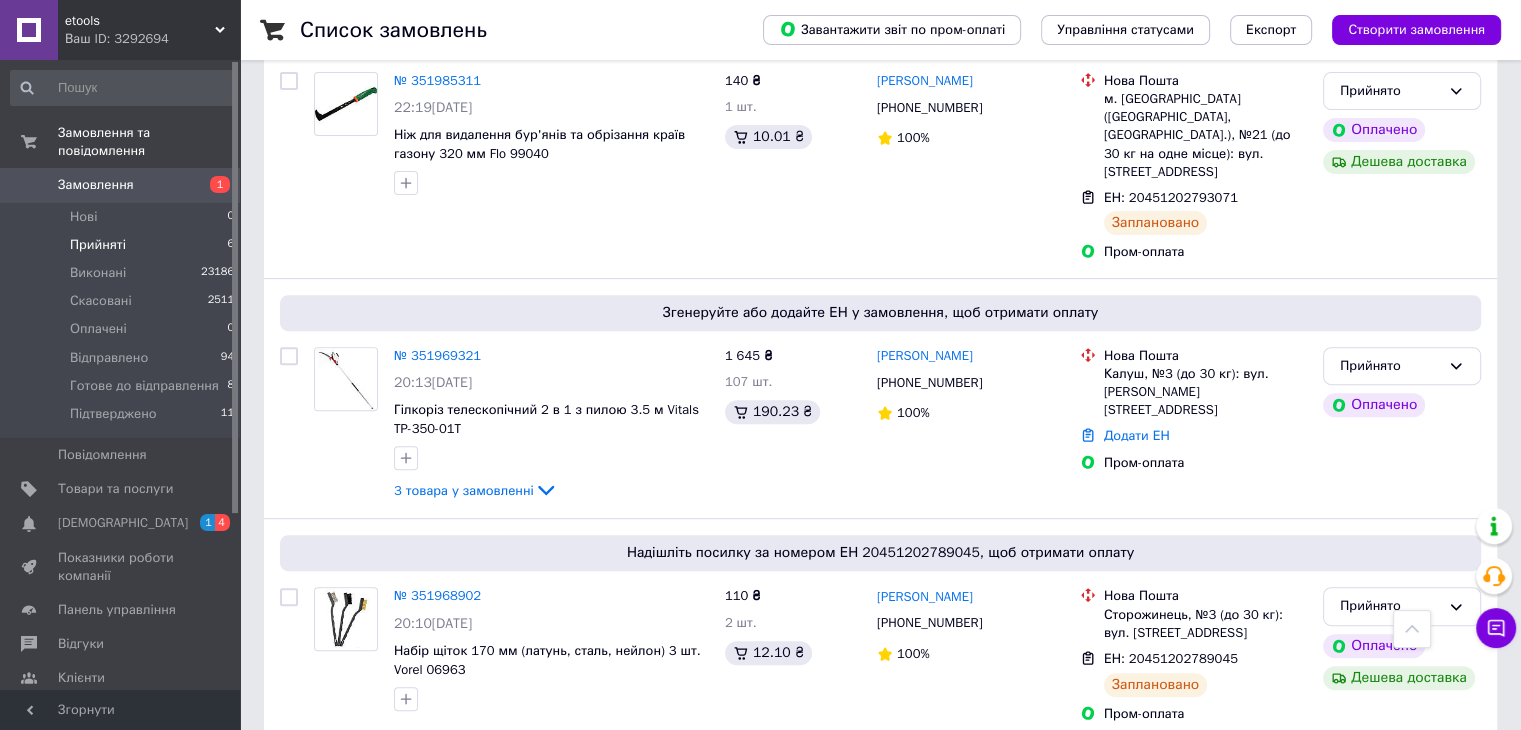scroll, scrollTop: 704, scrollLeft: 0, axis: vertical 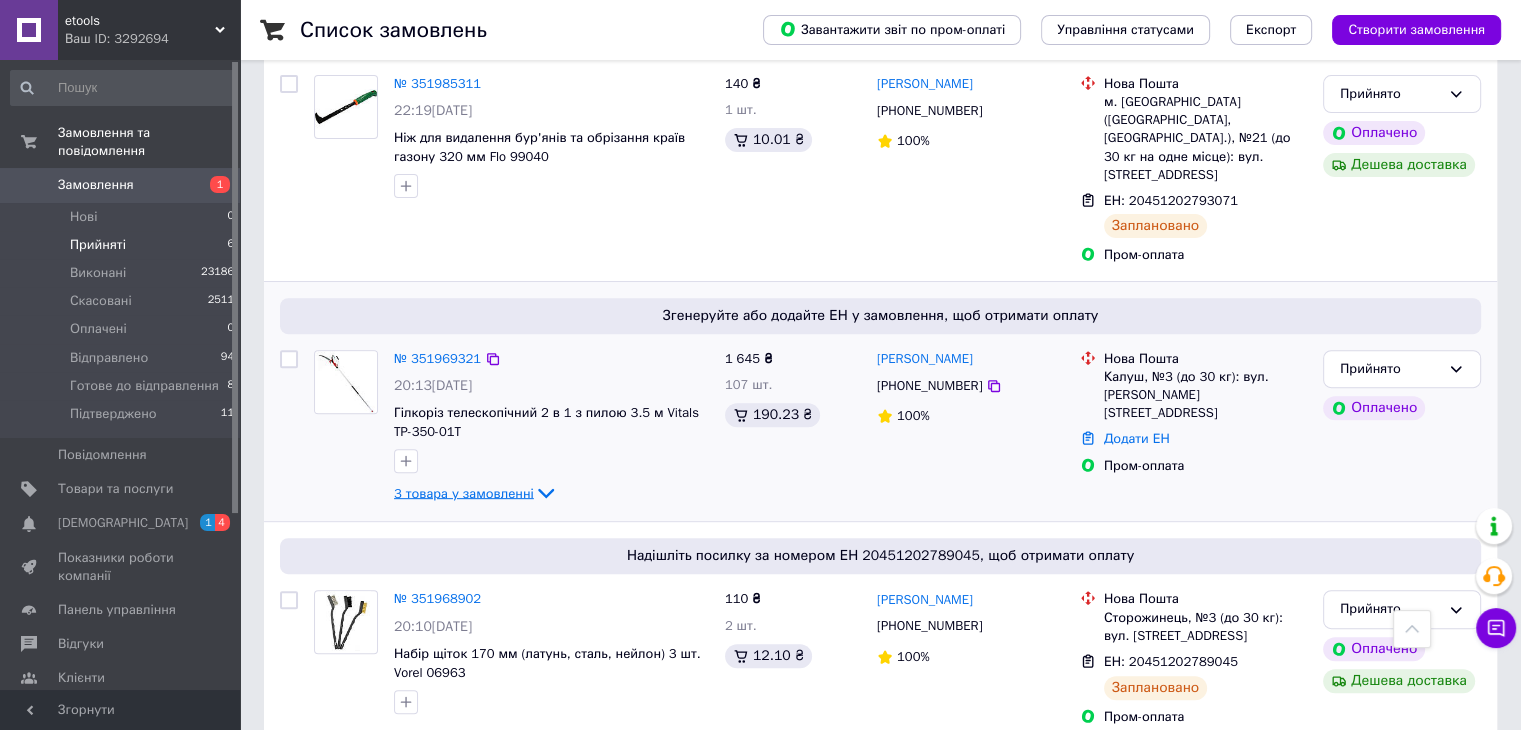 click on "3 товара у замовленні" at bounding box center (464, 492) 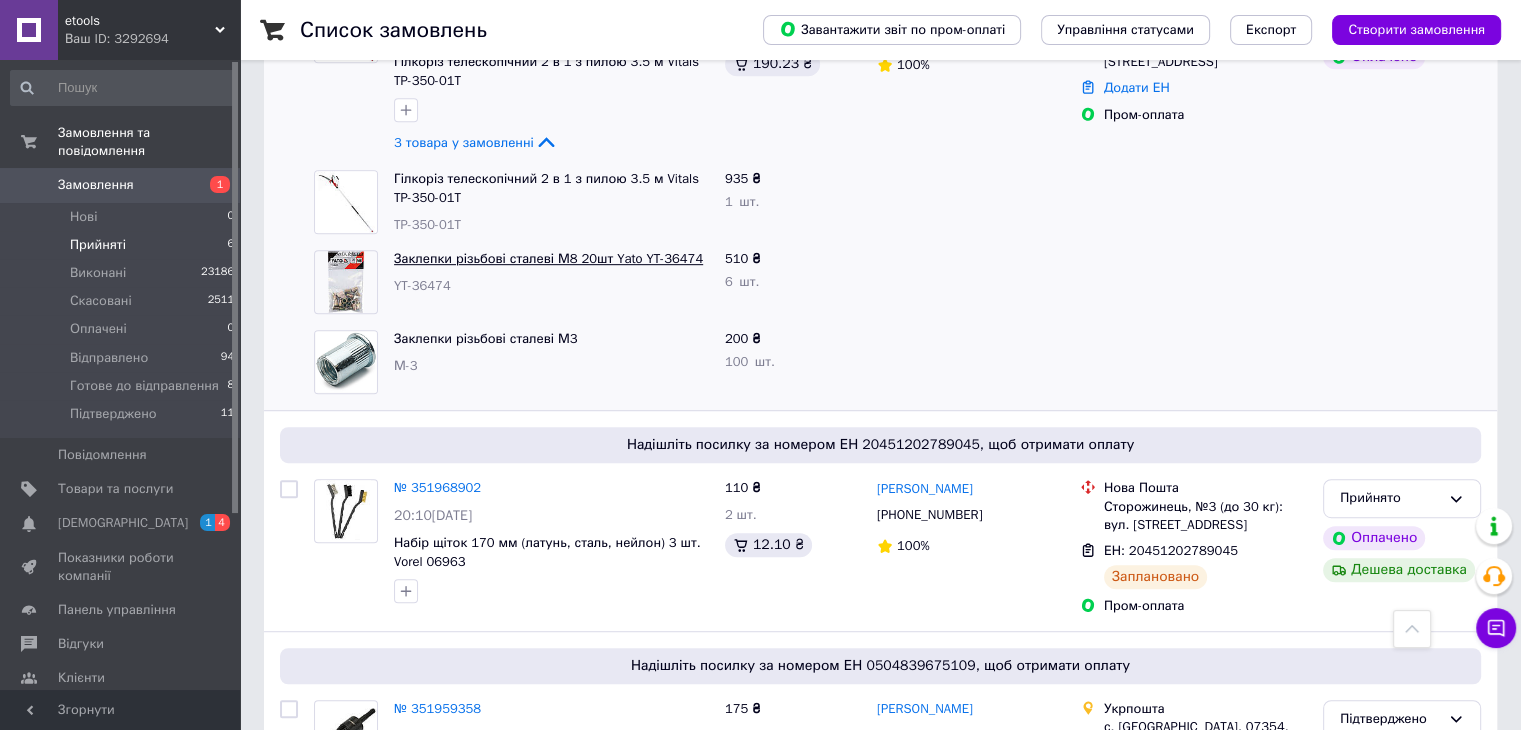 scroll, scrollTop: 1104, scrollLeft: 0, axis: vertical 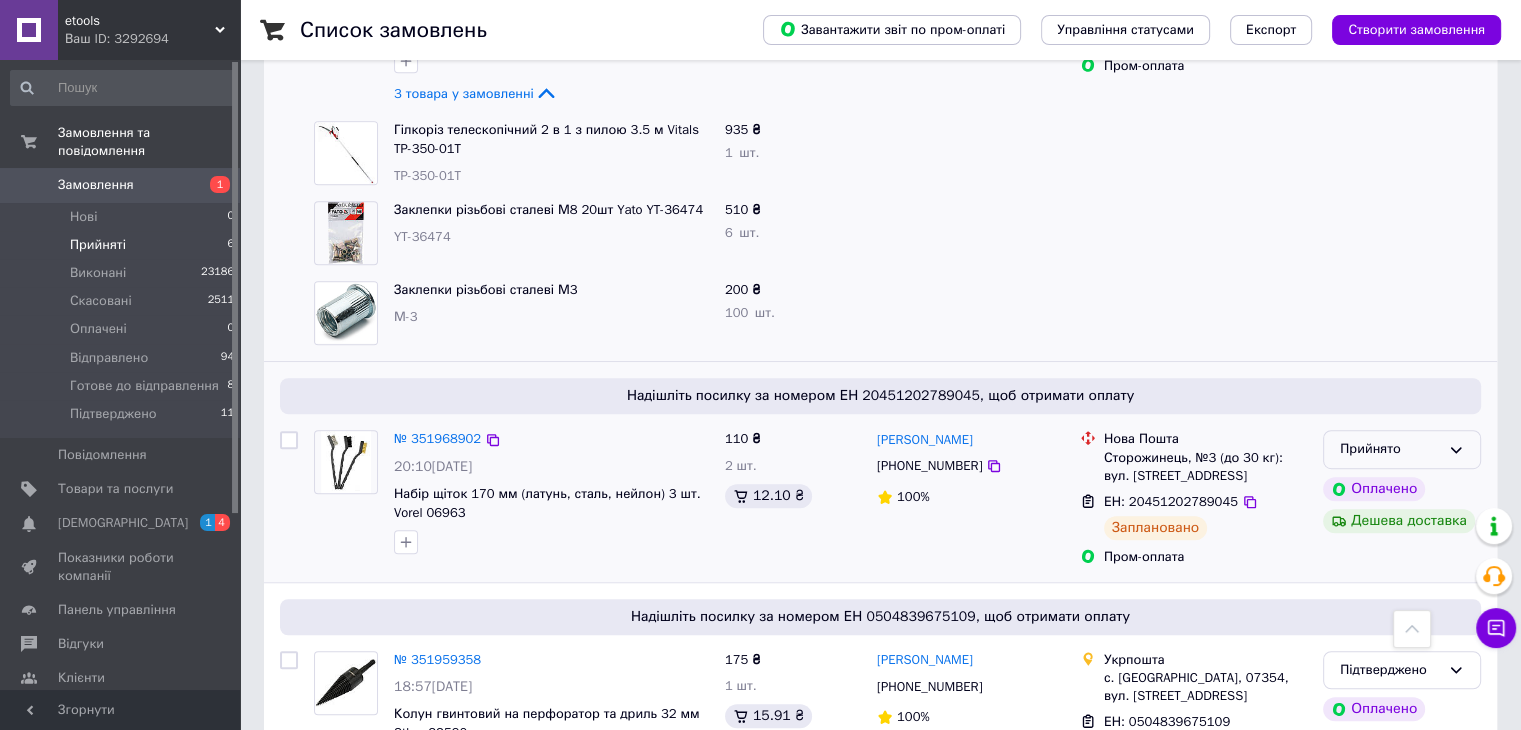click 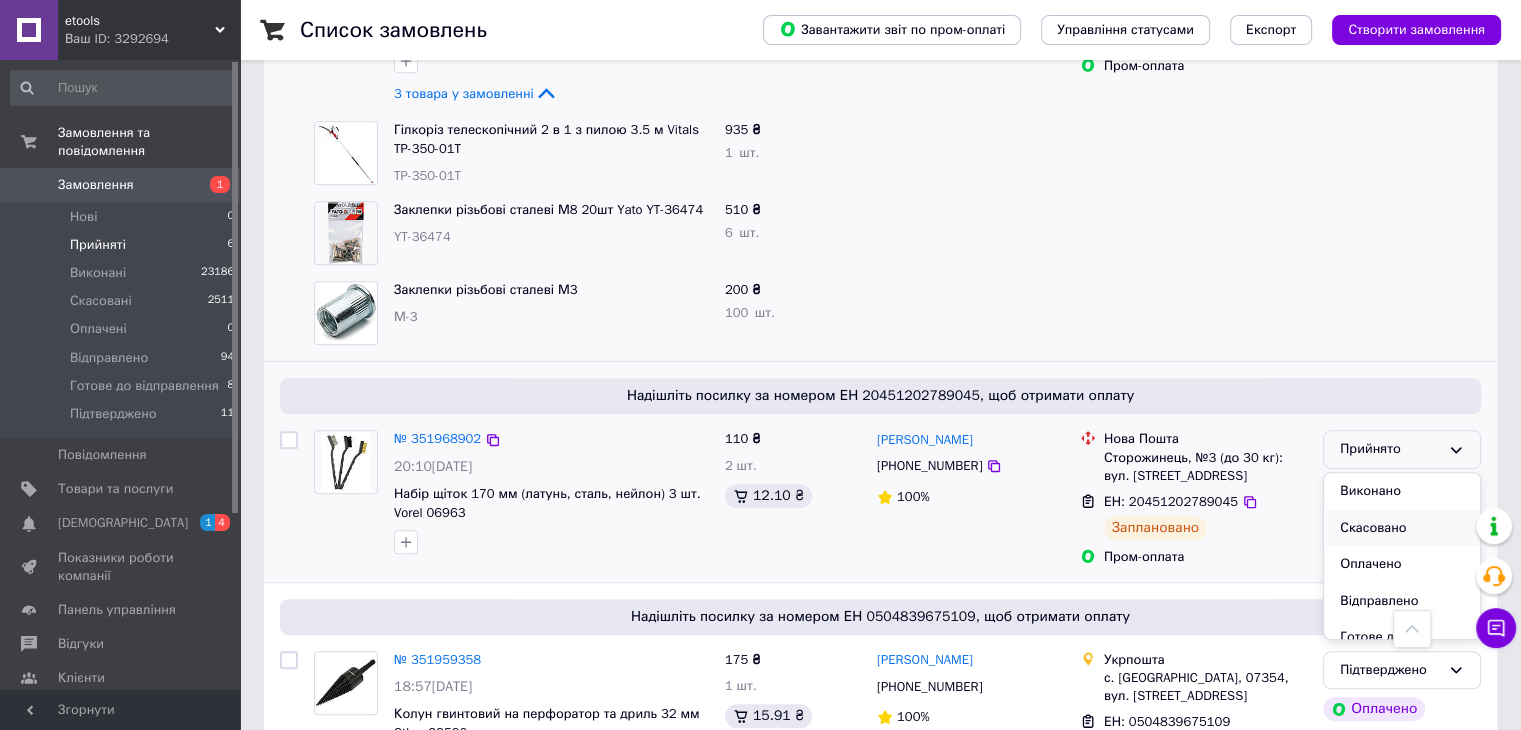 scroll, scrollTop: 74, scrollLeft: 0, axis: vertical 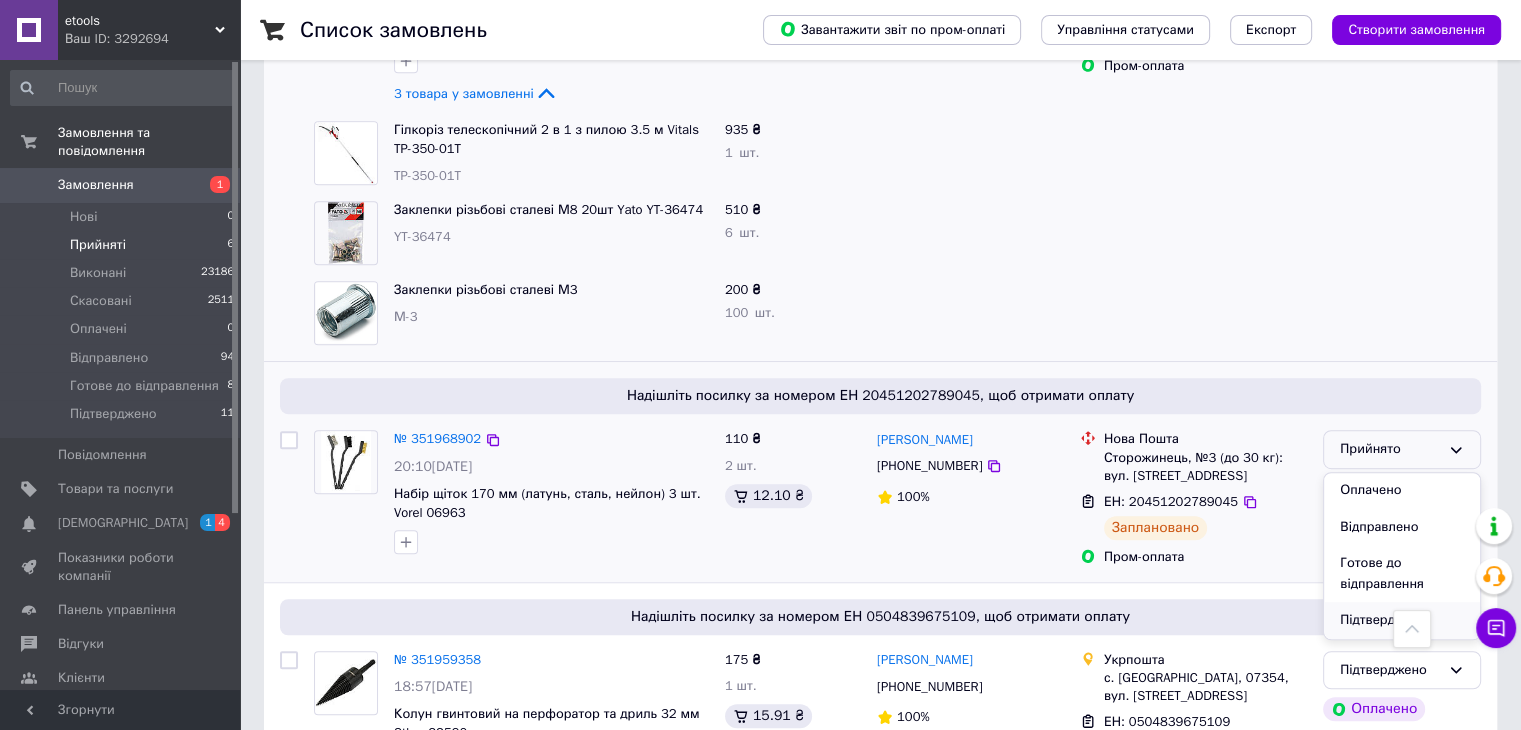 click on "Підтверджено" at bounding box center (1402, 620) 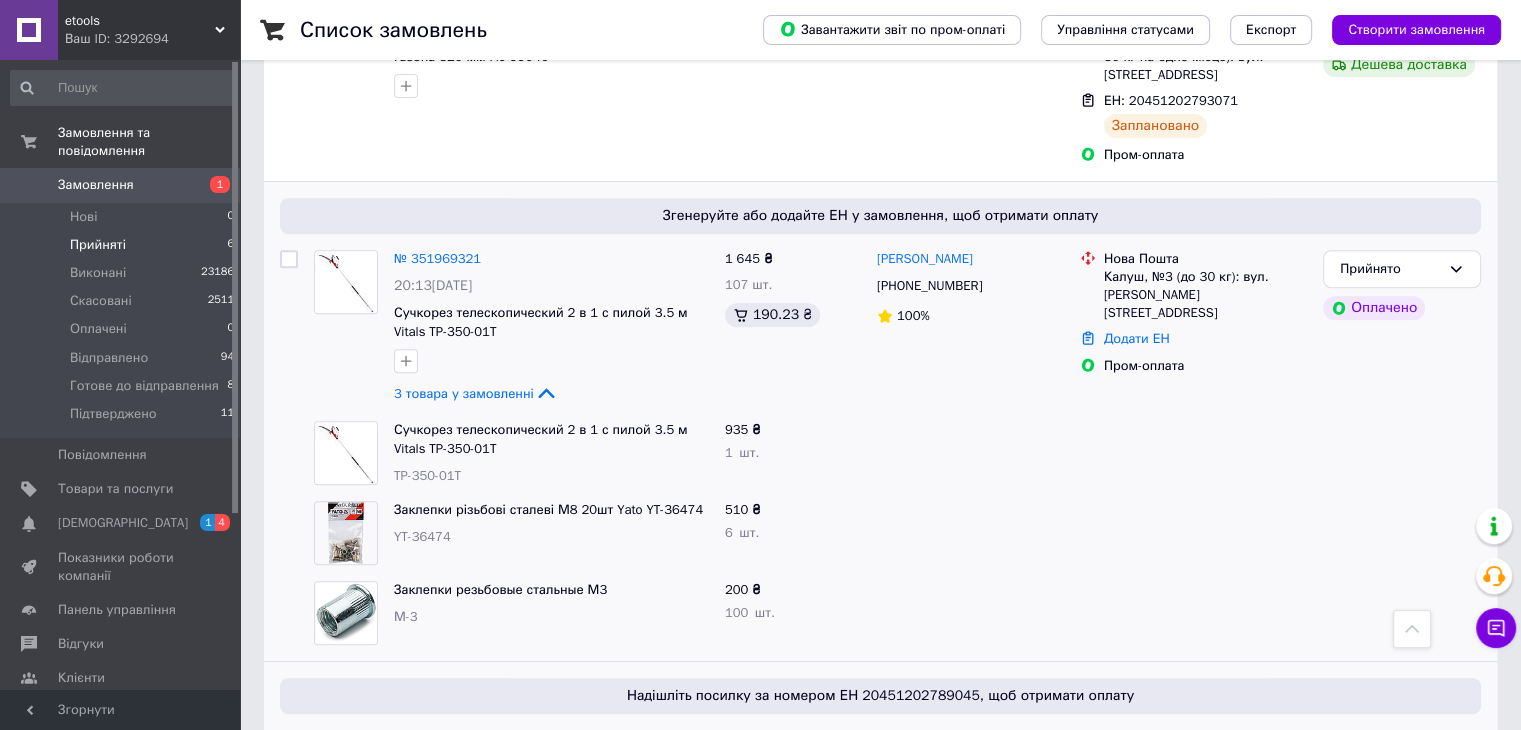 scroll, scrollTop: 704, scrollLeft: 0, axis: vertical 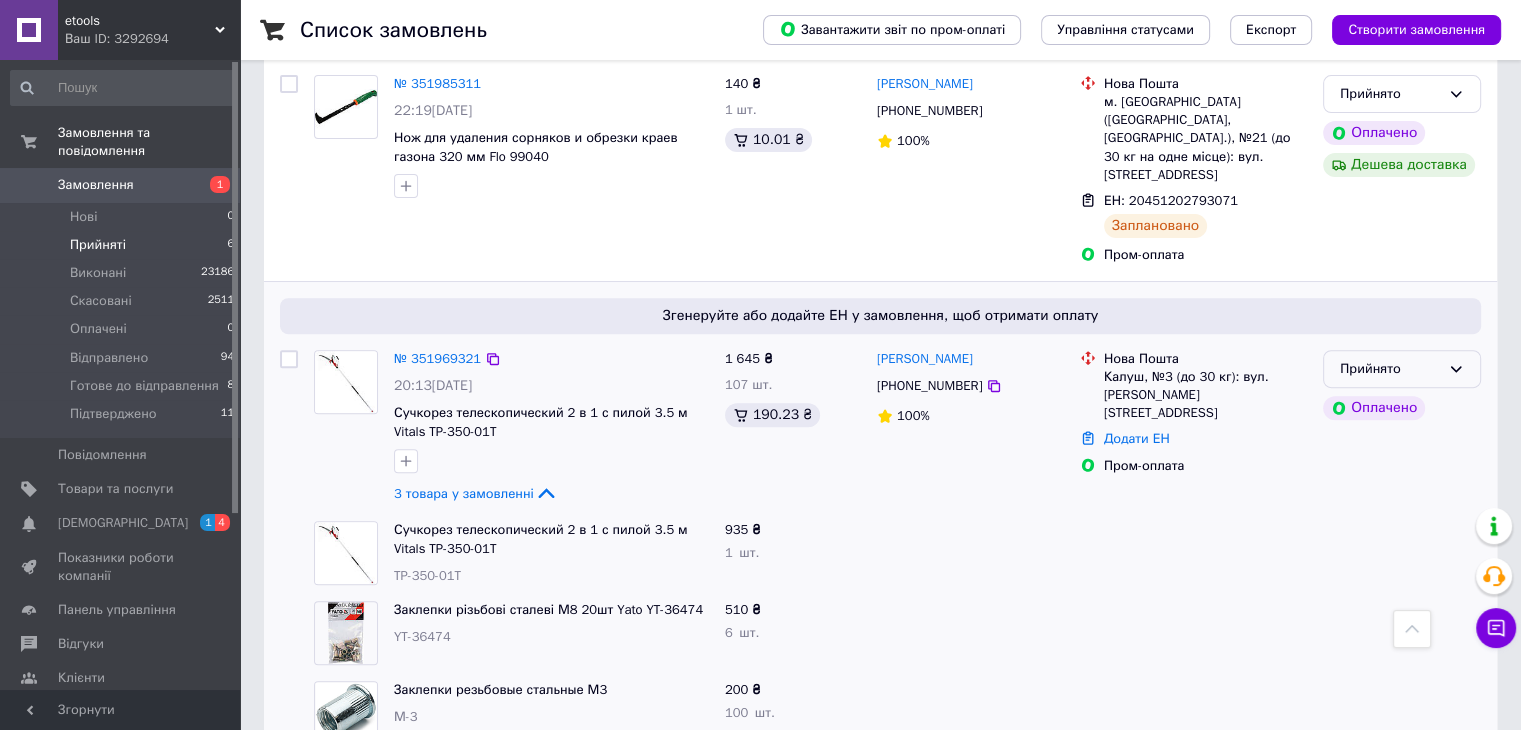 click 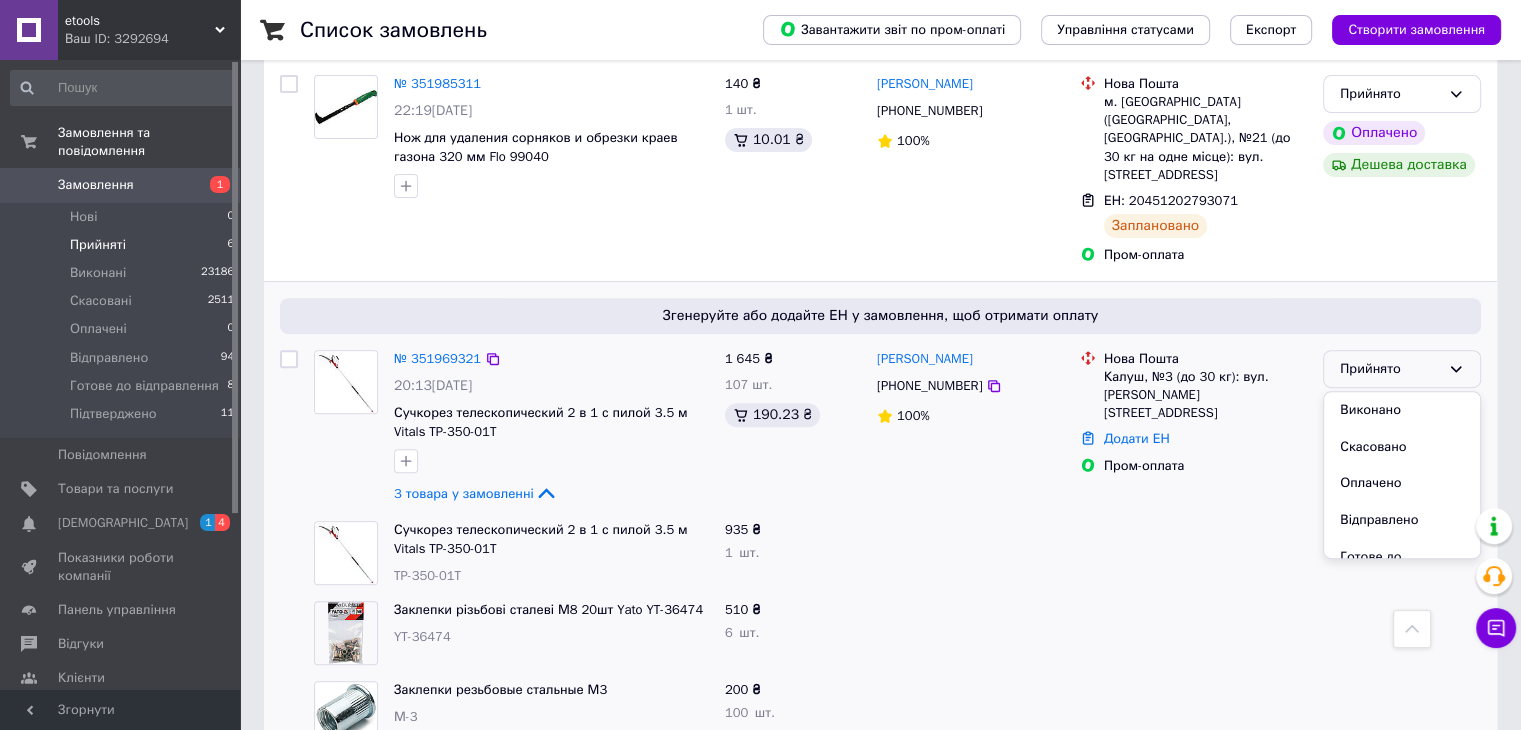 click on "Андрій Гуцал +380679700918 100%" at bounding box center (970, 428) 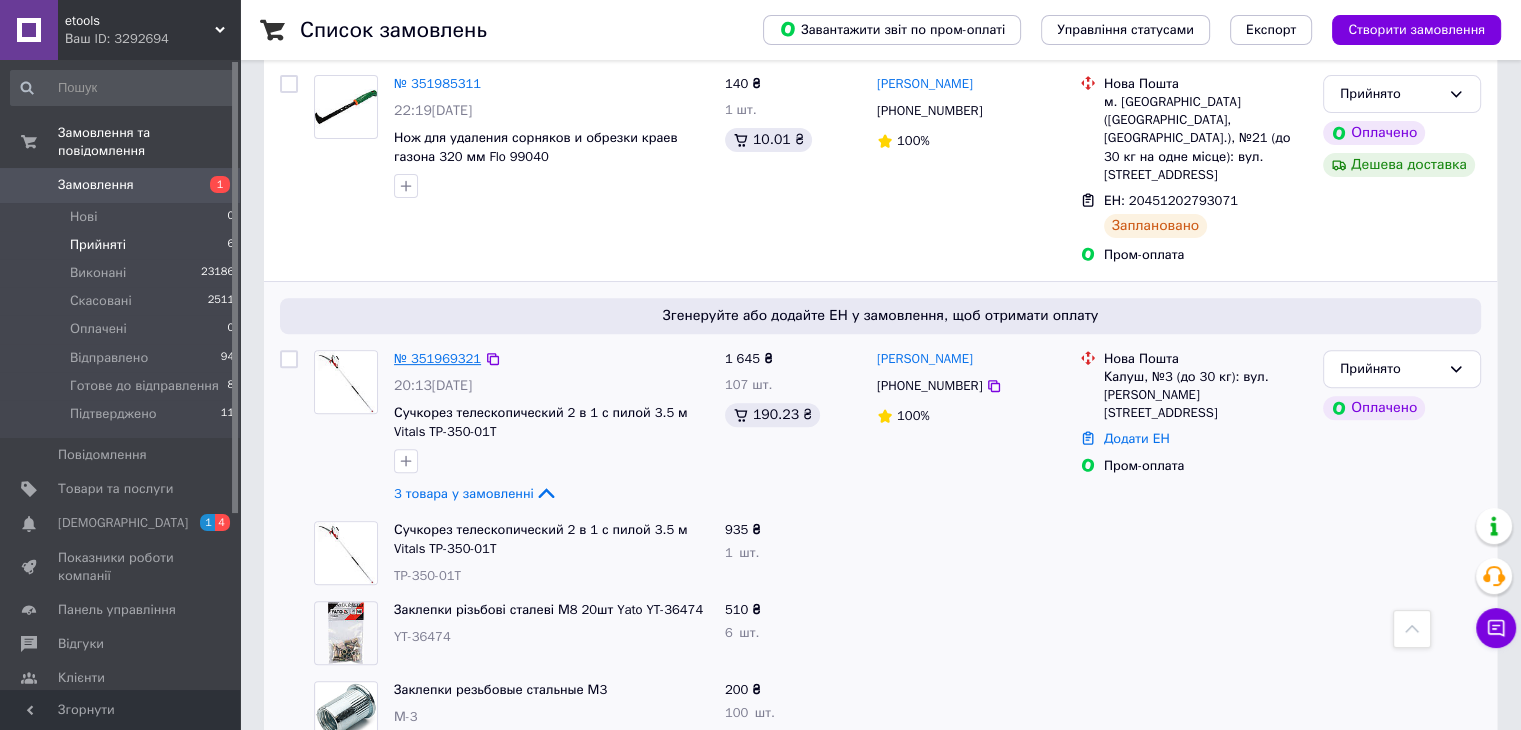 click on "№ 351969321" at bounding box center [437, 358] 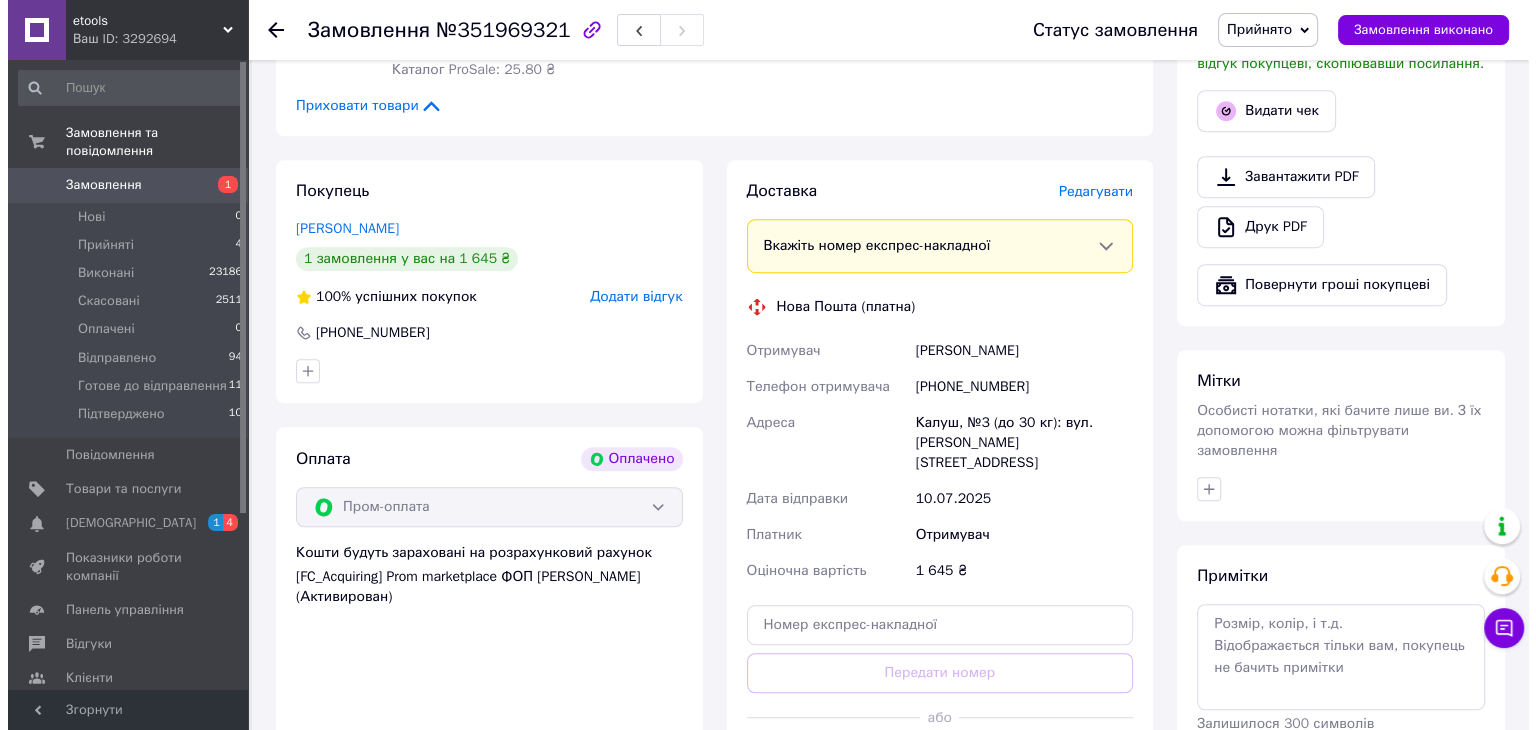 scroll, scrollTop: 1204, scrollLeft: 0, axis: vertical 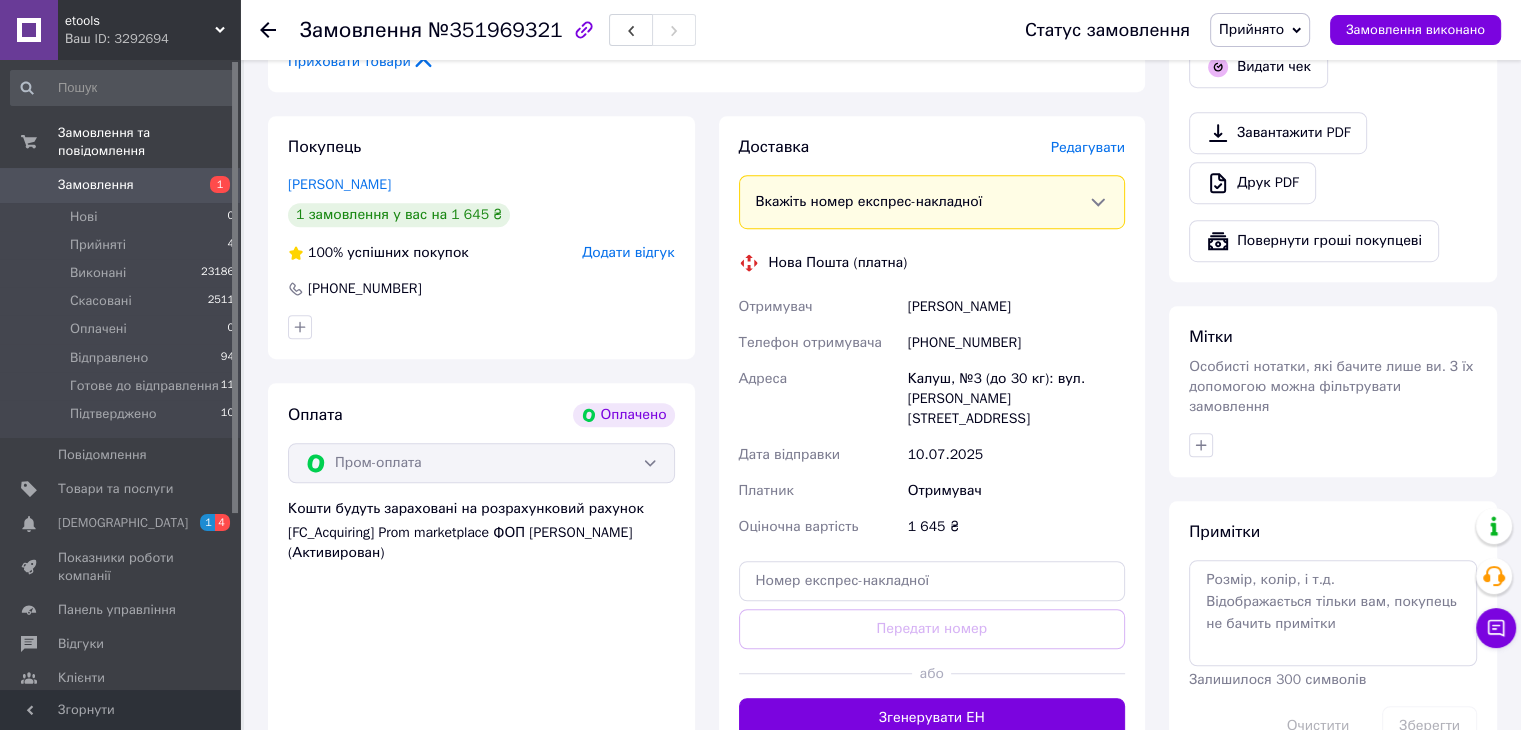 click on "Редагувати" at bounding box center (1088, 147) 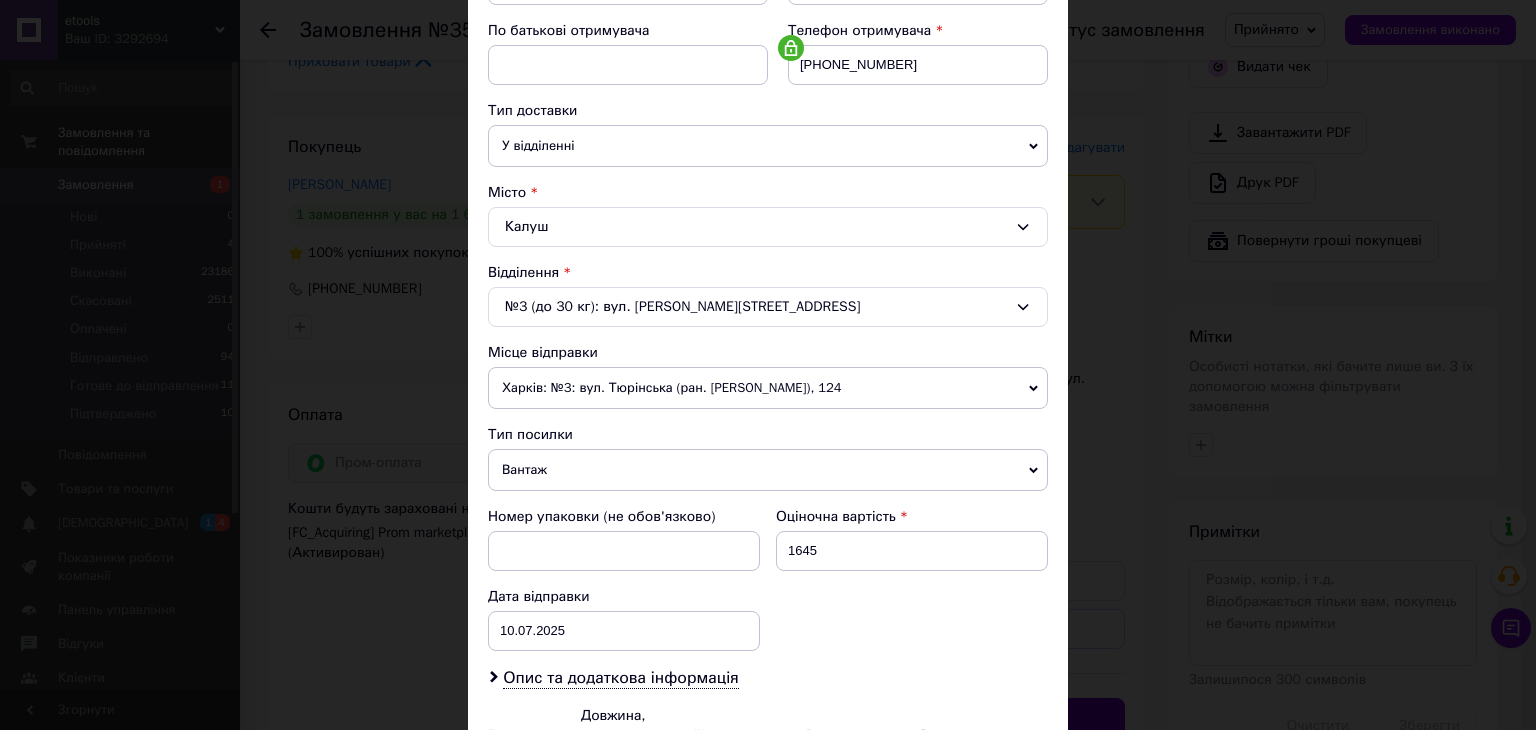 scroll, scrollTop: 400, scrollLeft: 0, axis: vertical 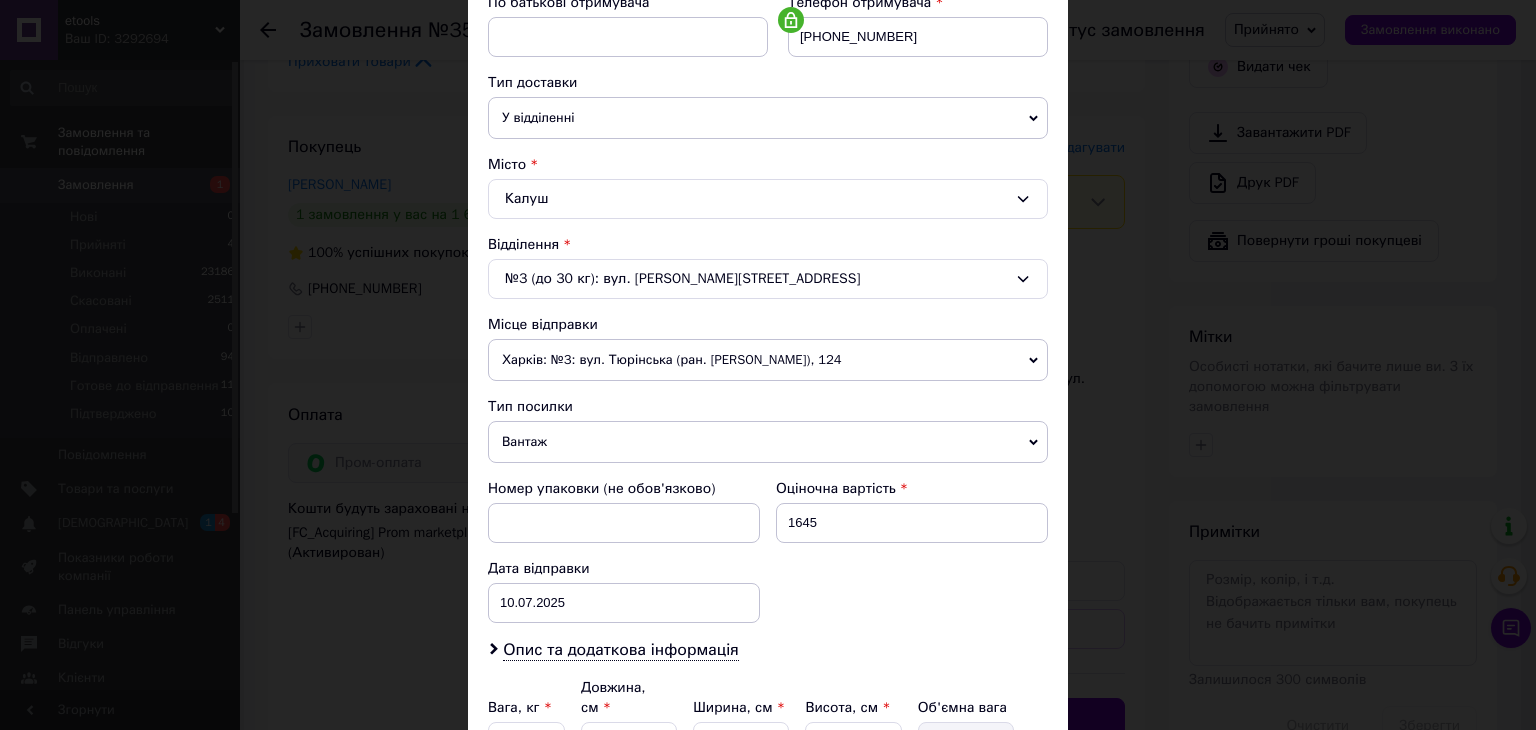 click on "№3 (до 30 кг): вул. Коцюбинського, 2" at bounding box center [768, 279] 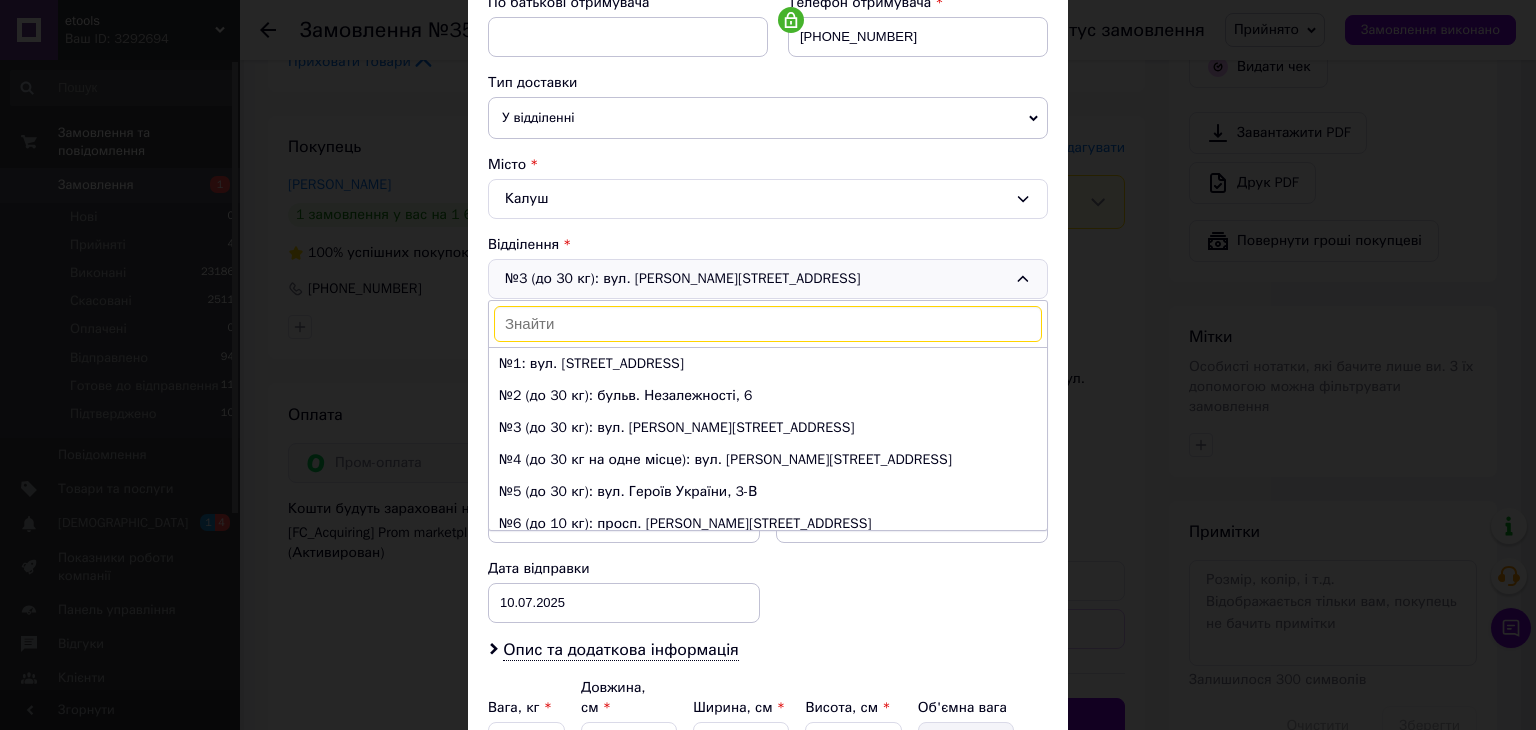 scroll, scrollTop: 9, scrollLeft: 0, axis: vertical 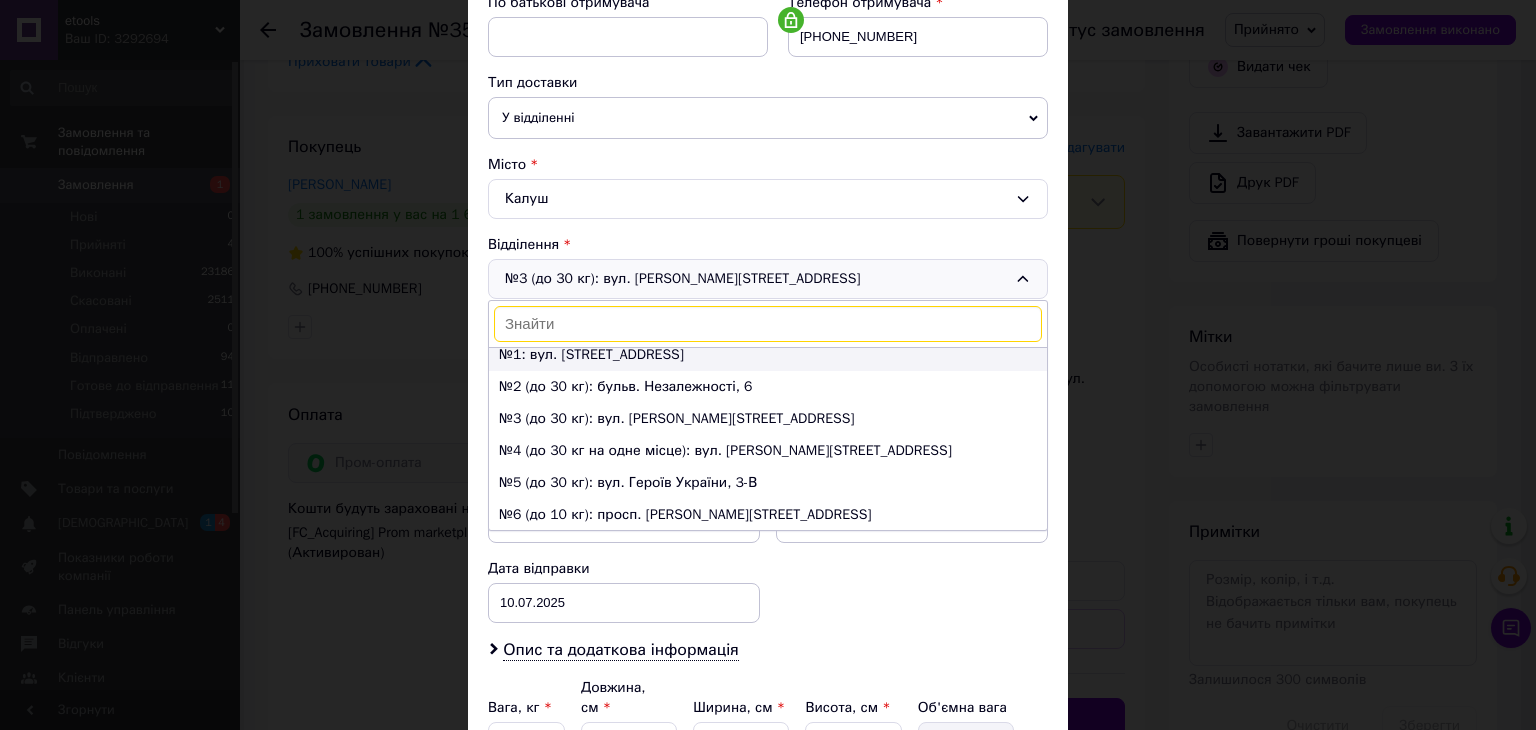 click on "№1: вул. Каракая, 32а" at bounding box center (768, 355) 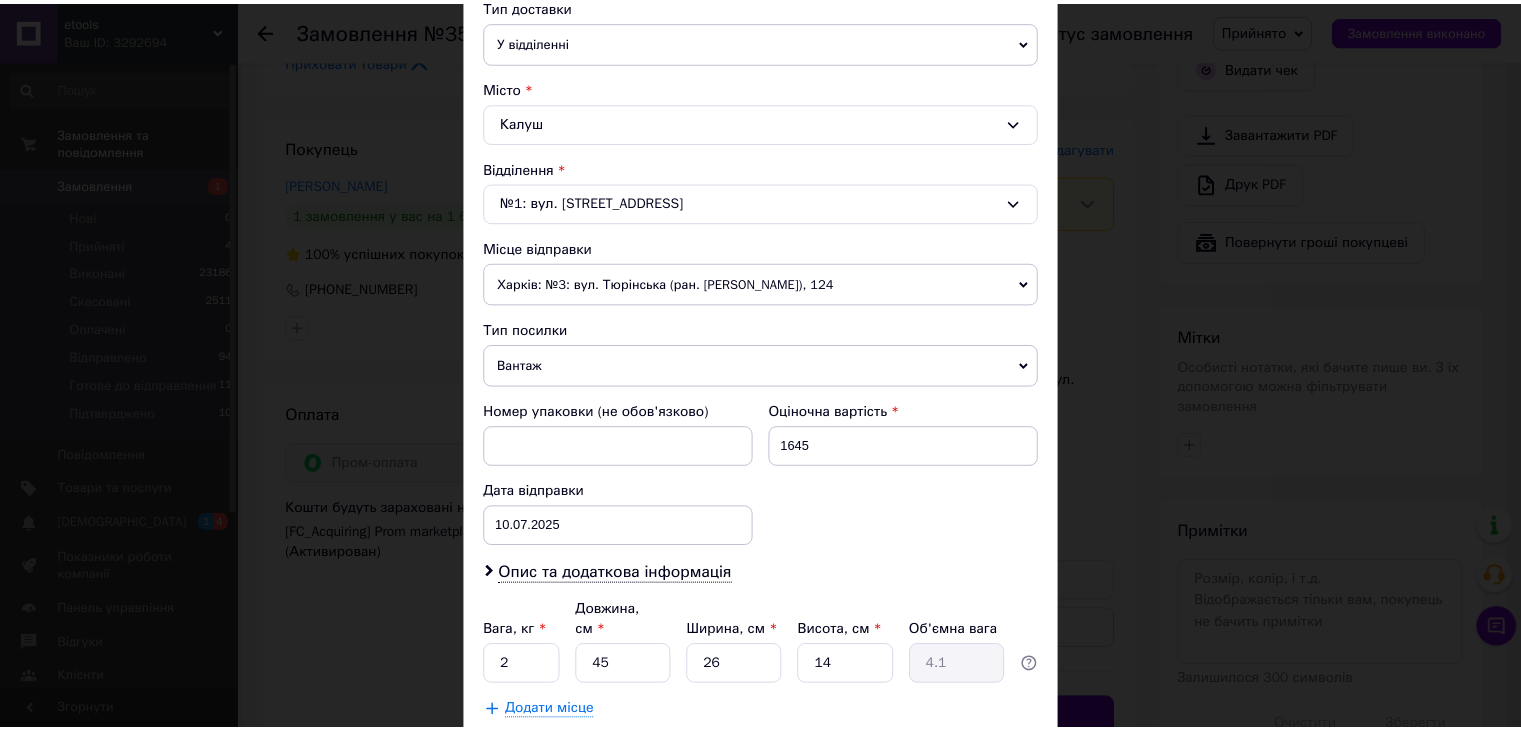 scroll, scrollTop: 592, scrollLeft: 0, axis: vertical 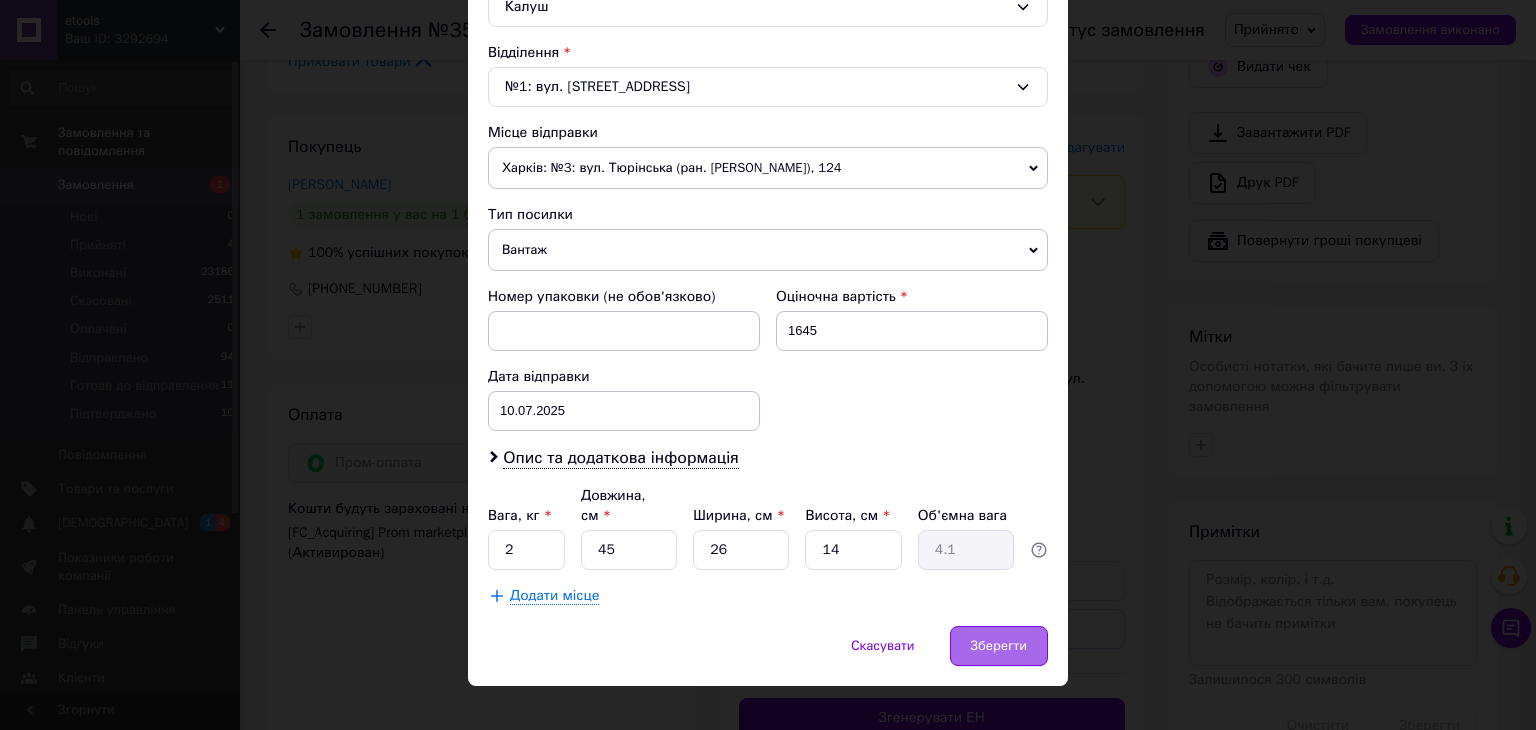 click on "Зберегти" at bounding box center (999, 646) 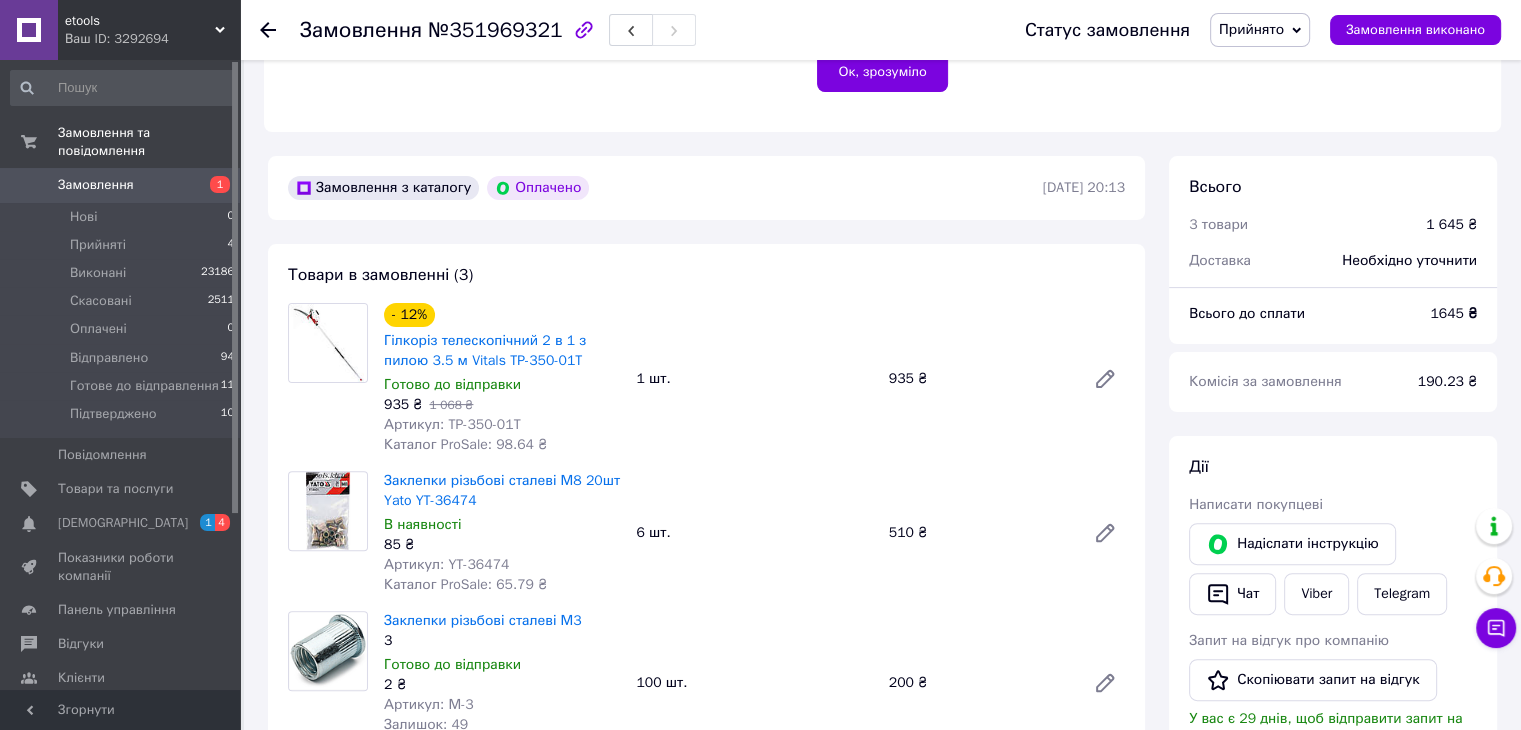 scroll, scrollTop: 604, scrollLeft: 0, axis: vertical 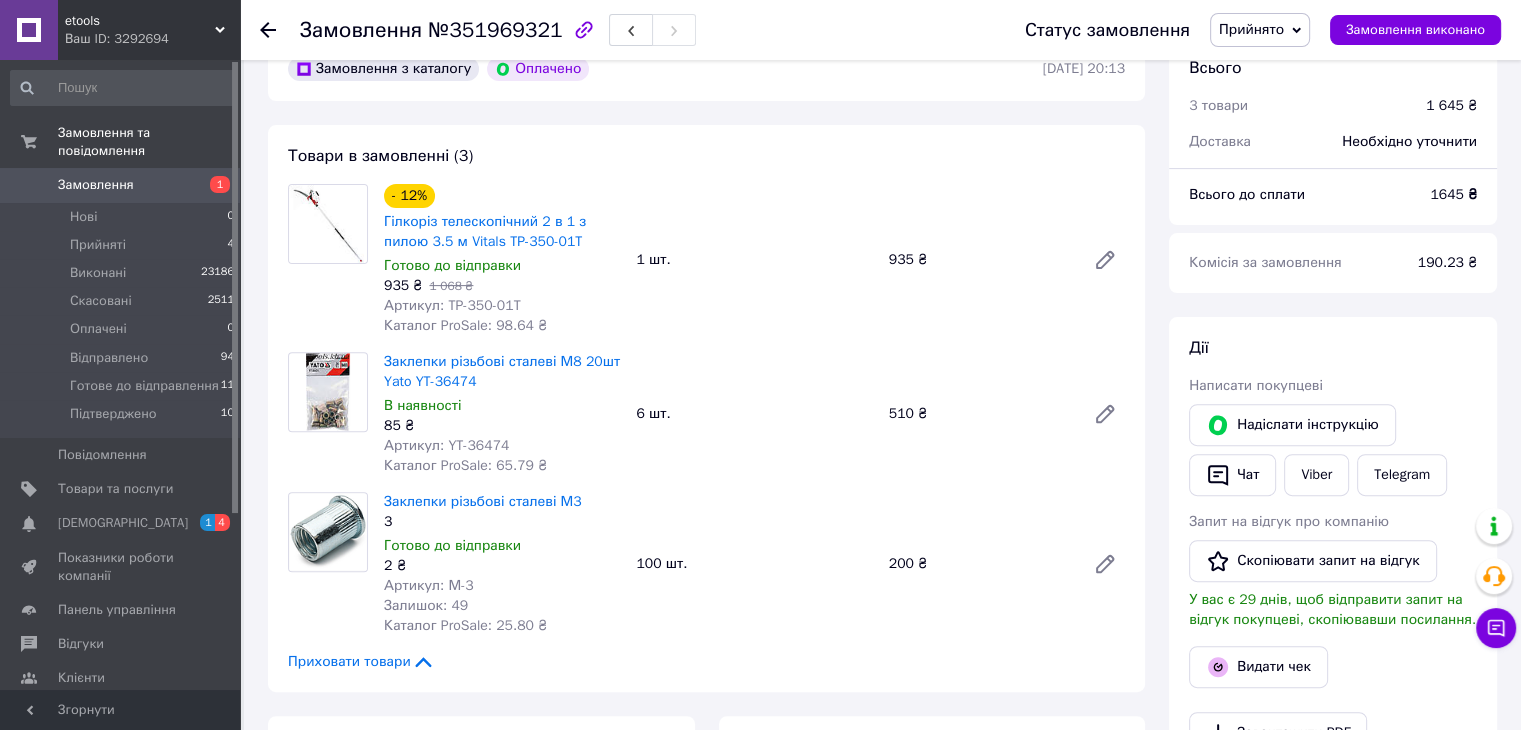 click on "Прийнято" at bounding box center [1260, 30] 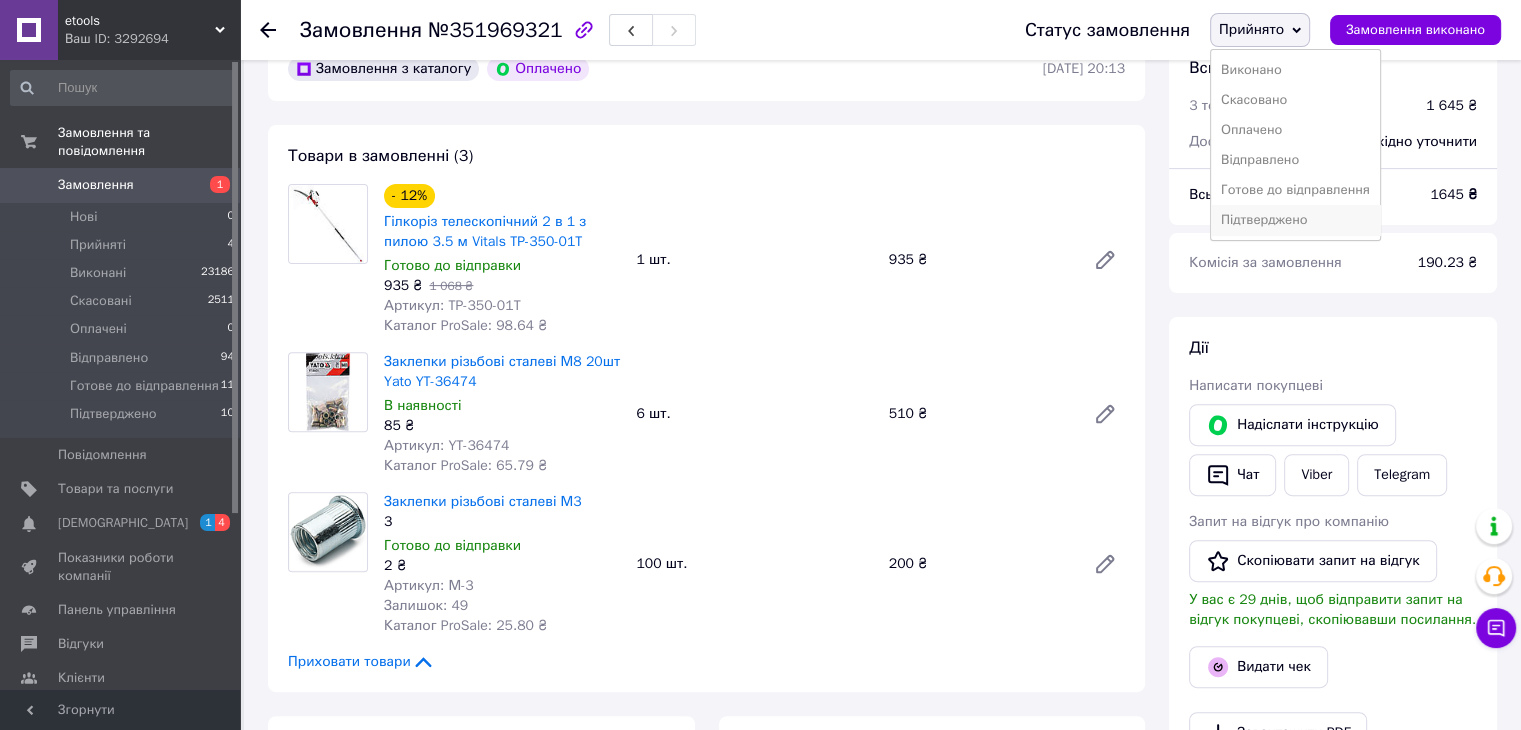 click on "Підтверджено" at bounding box center (1295, 220) 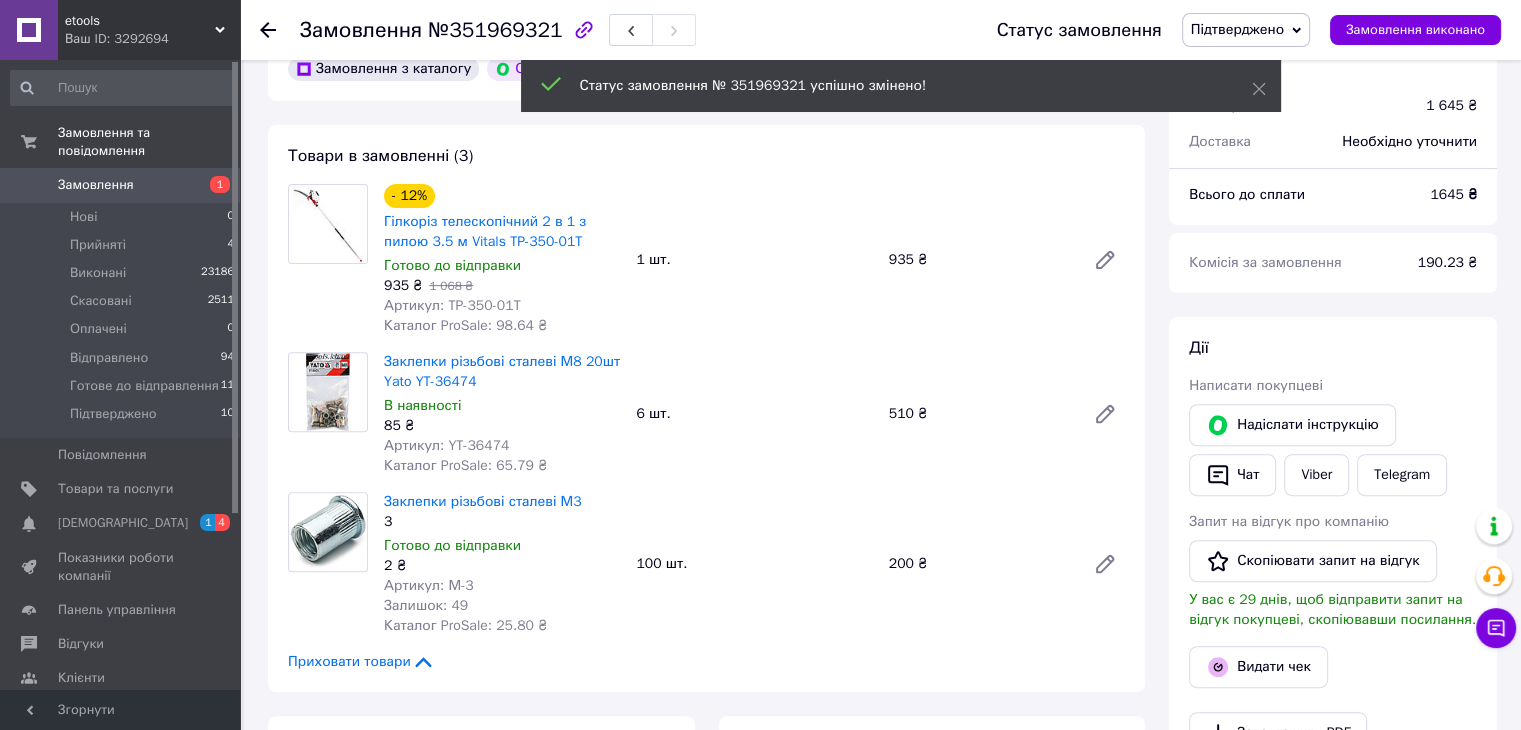 click 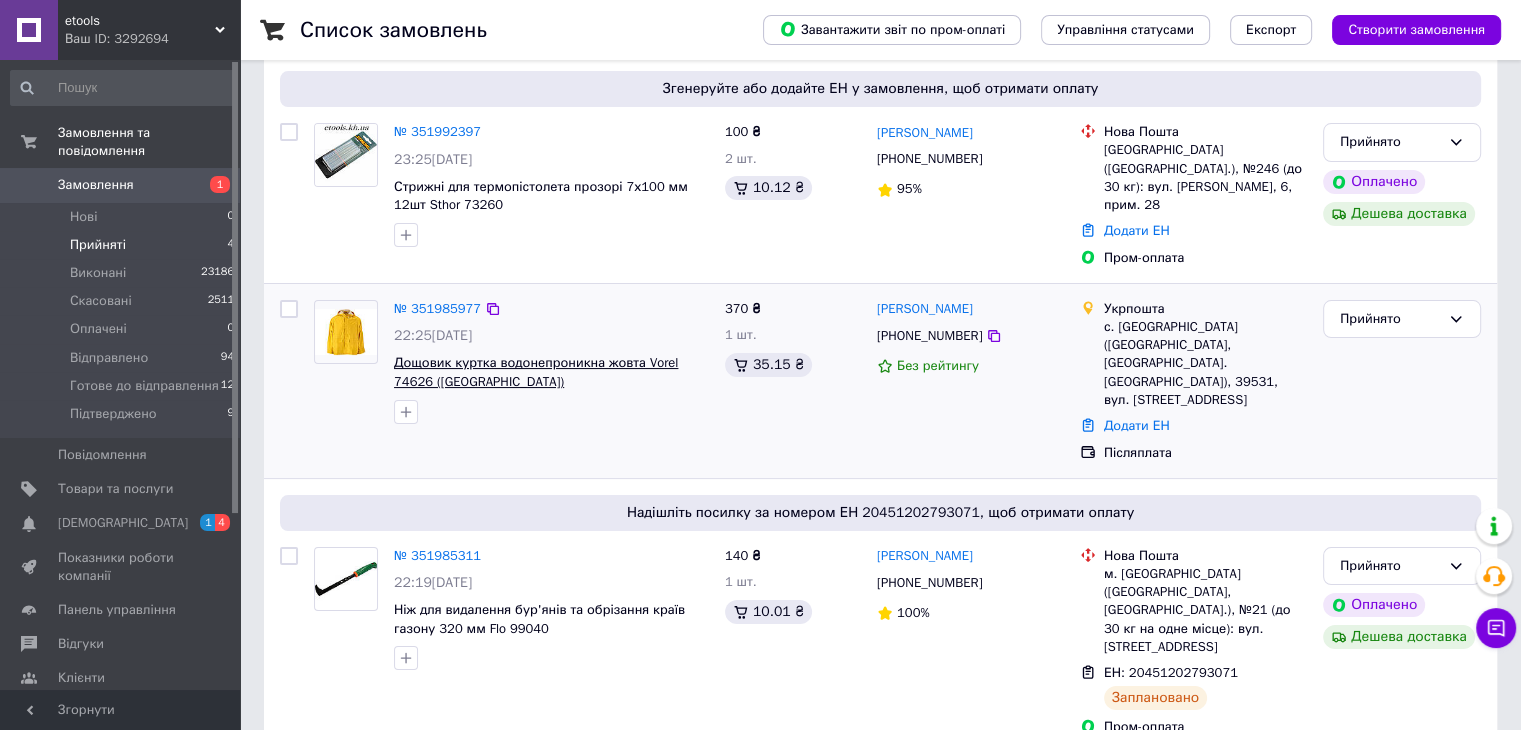 scroll, scrollTop: 200, scrollLeft: 0, axis: vertical 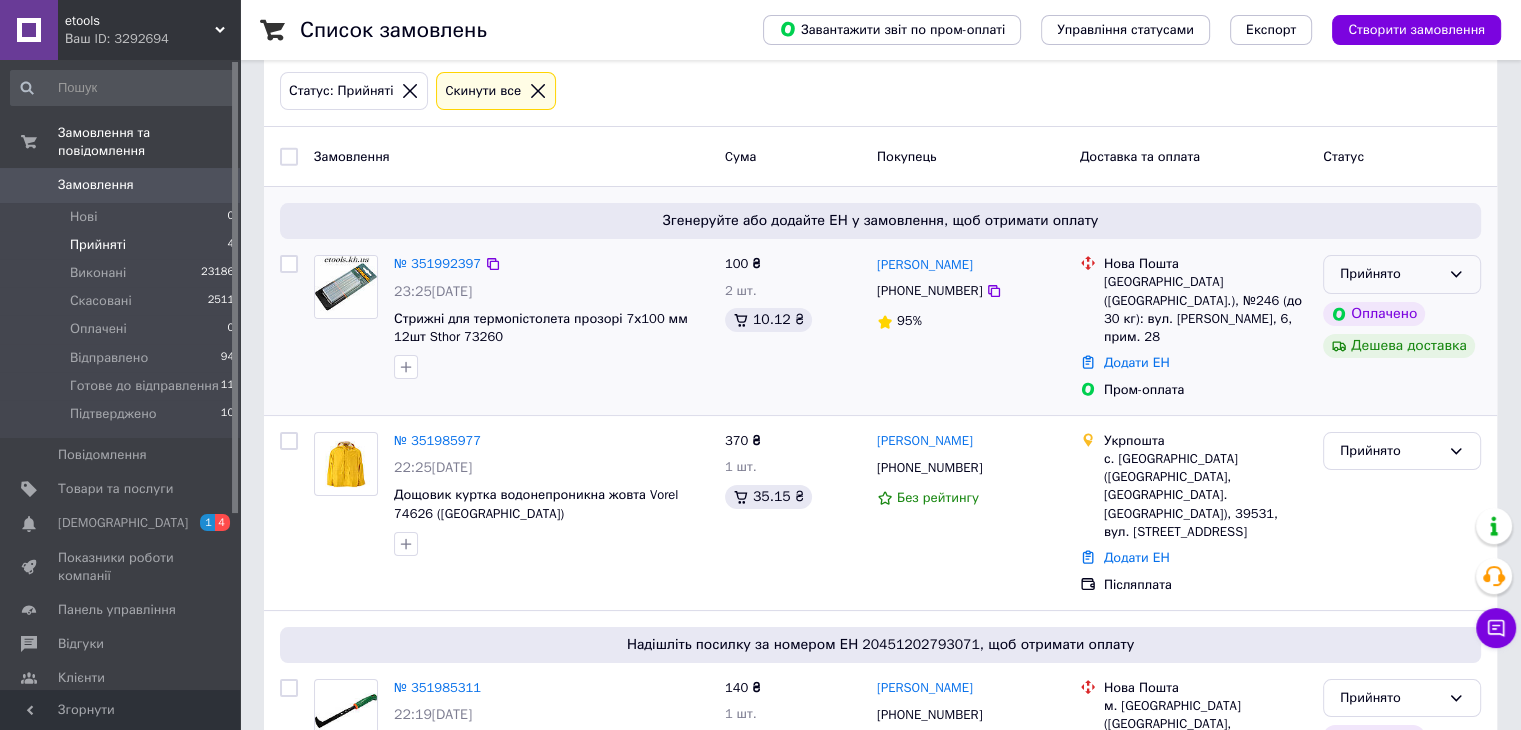 click on "Прийнято" at bounding box center (1390, 274) 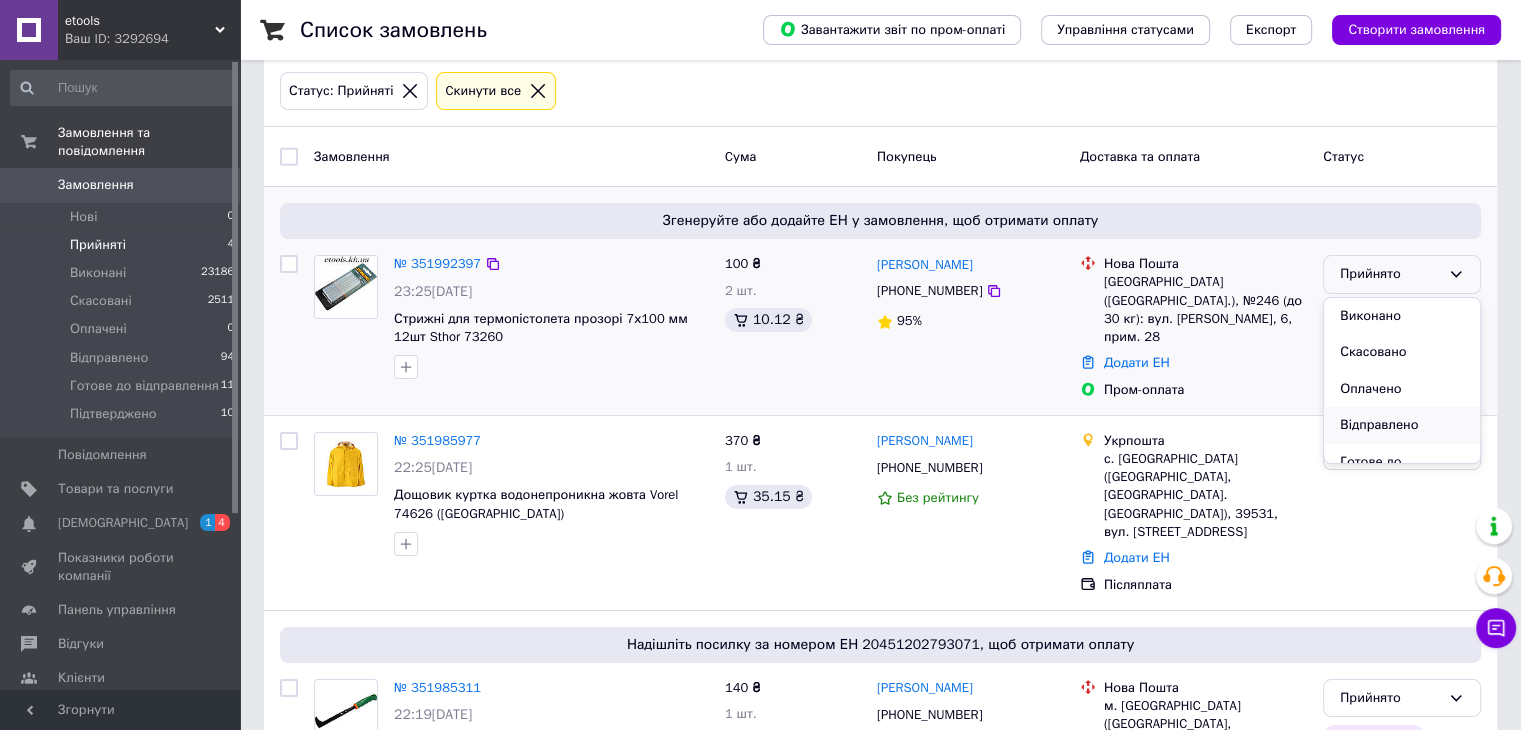 scroll, scrollTop: 74, scrollLeft: 0, axis: vertical 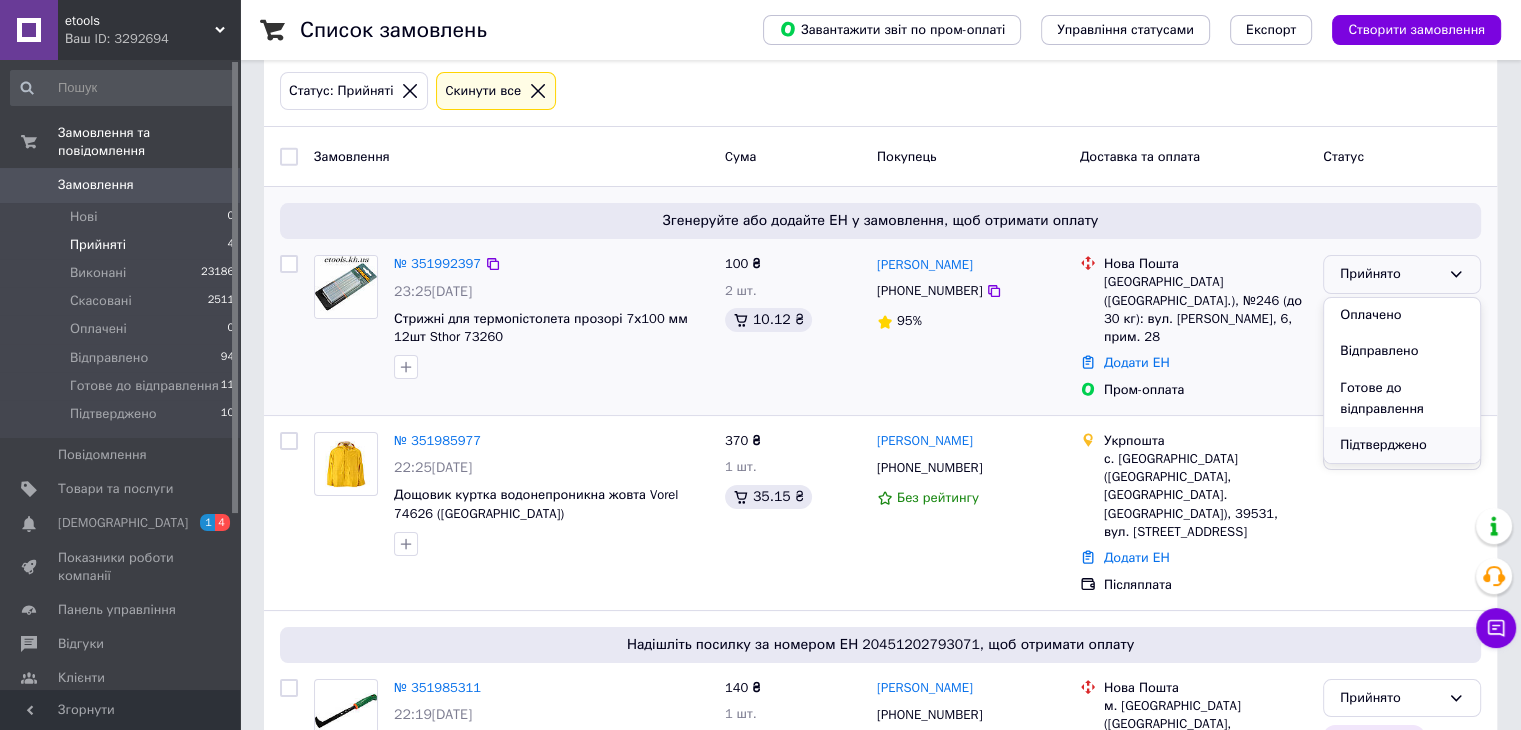 click on "Підтверджено" at bounding box center [1402, 445] 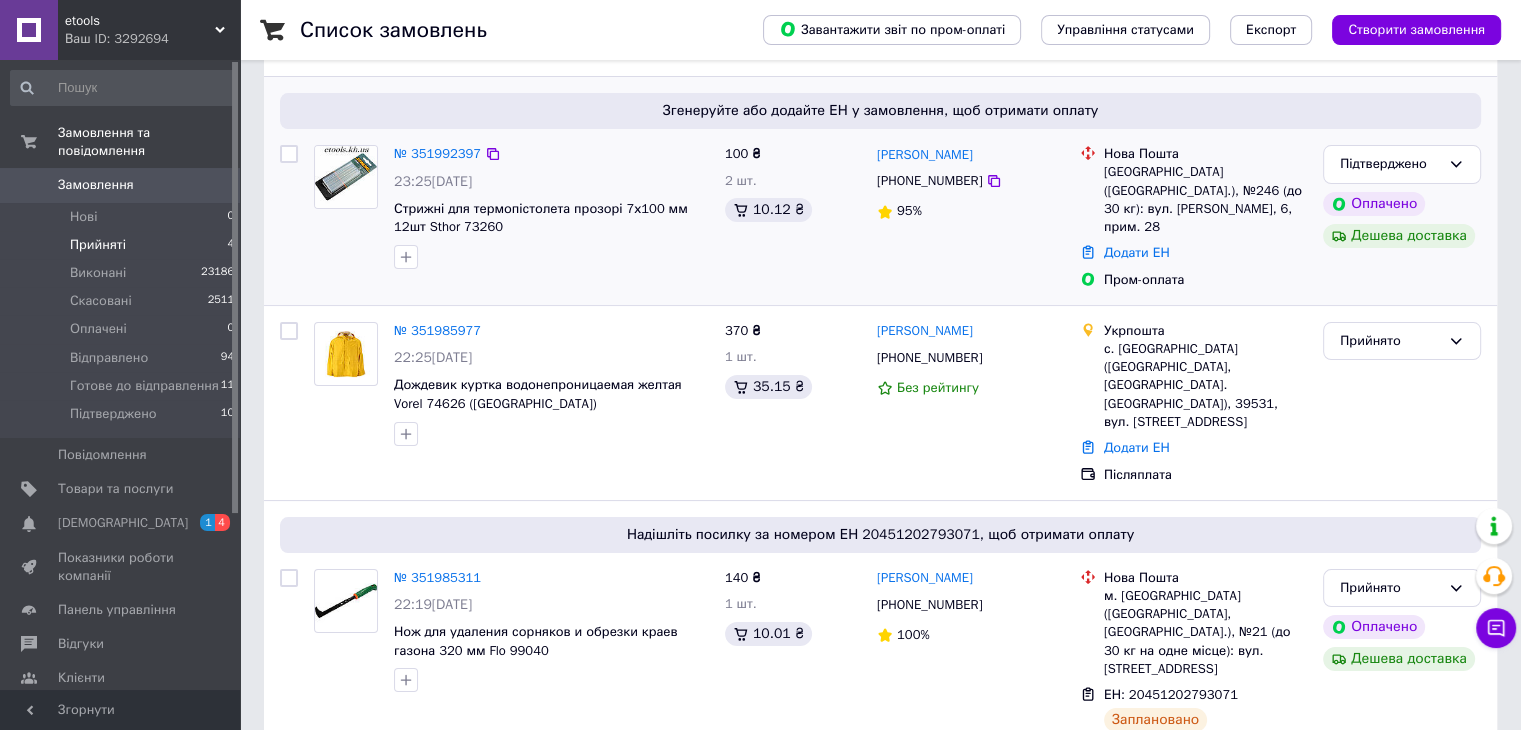 scroll, scrollTop: 223, scrollLeft: 0, axis: vertical 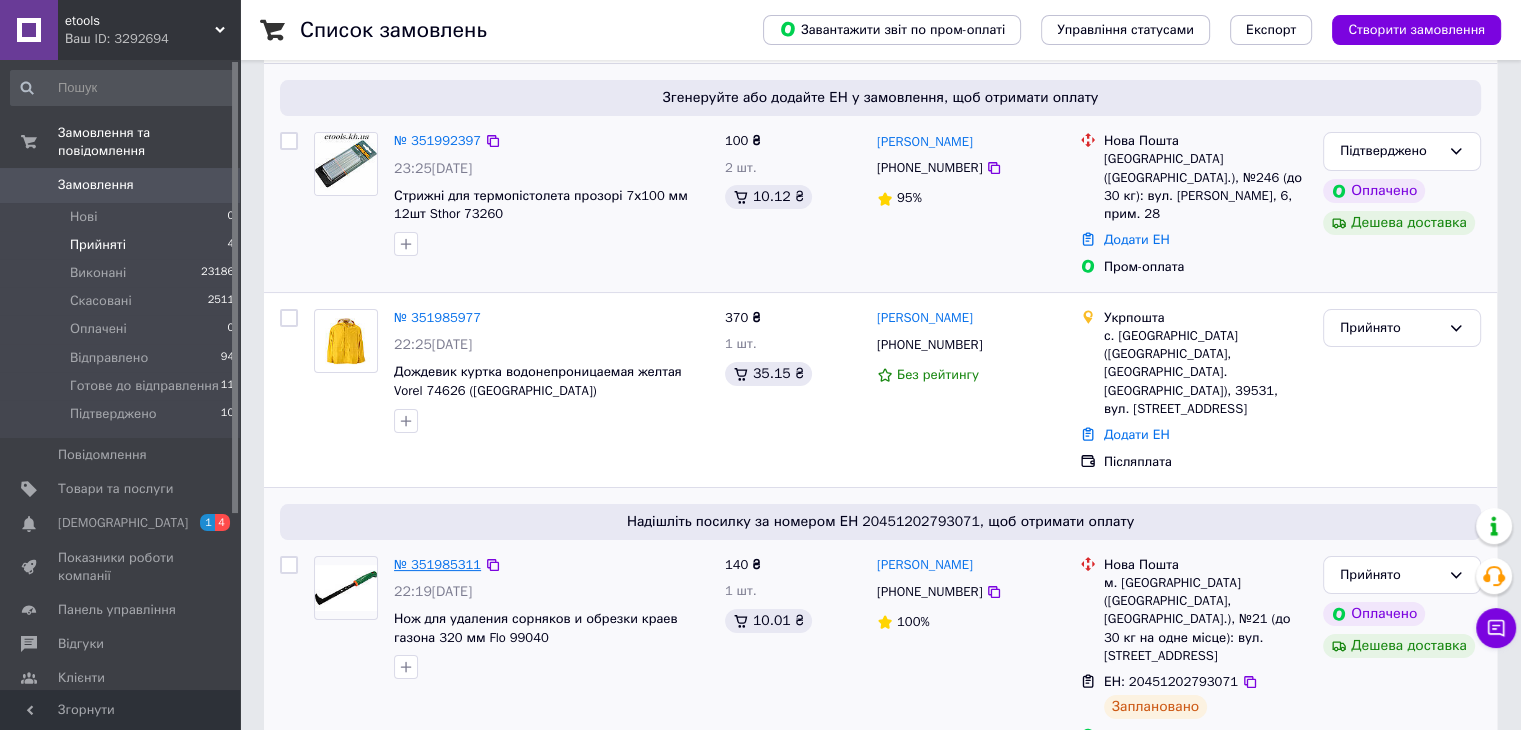 click on "№ 351985311" at bounding box center [437, 564] 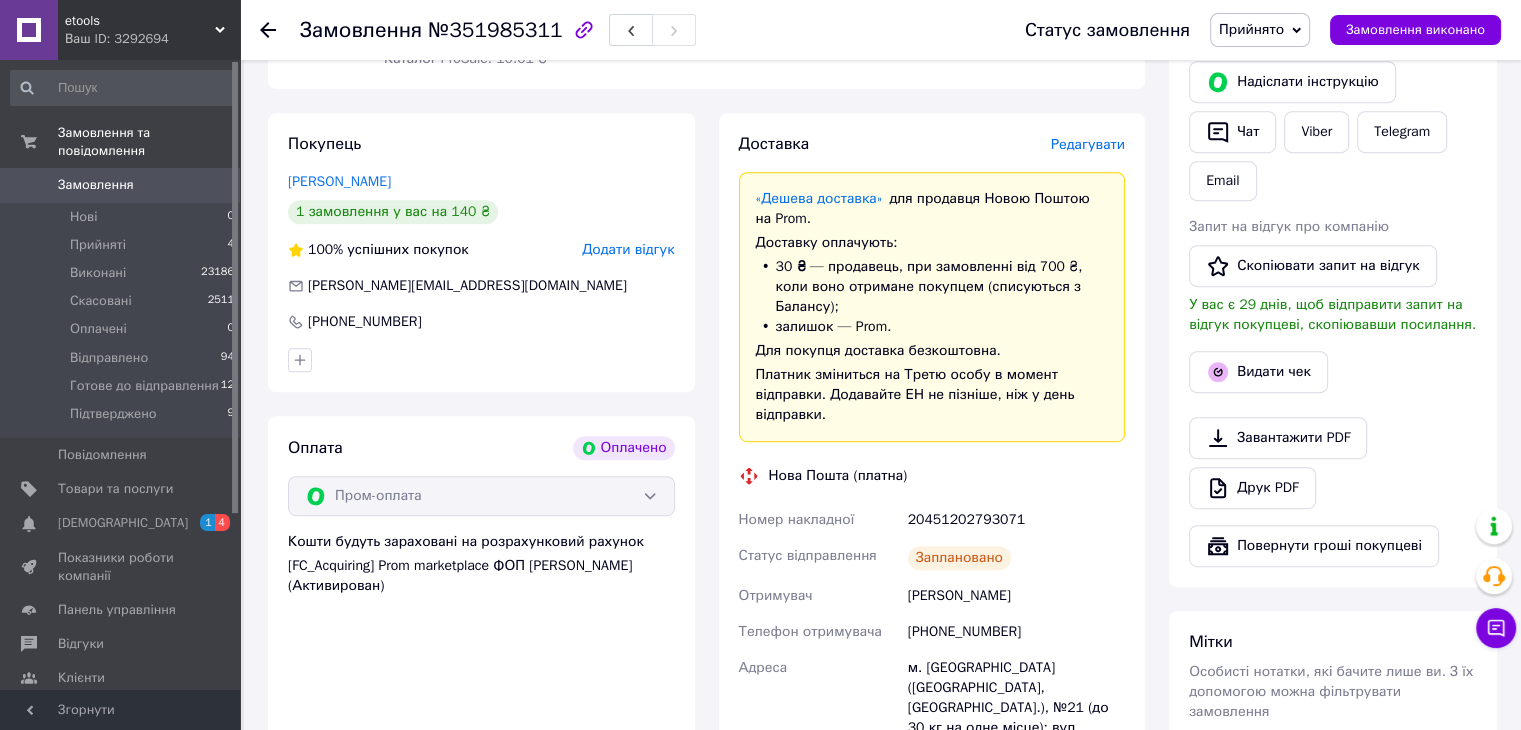 scroll, scrollTop: 954, scrollLeft: 0, axis: vertical 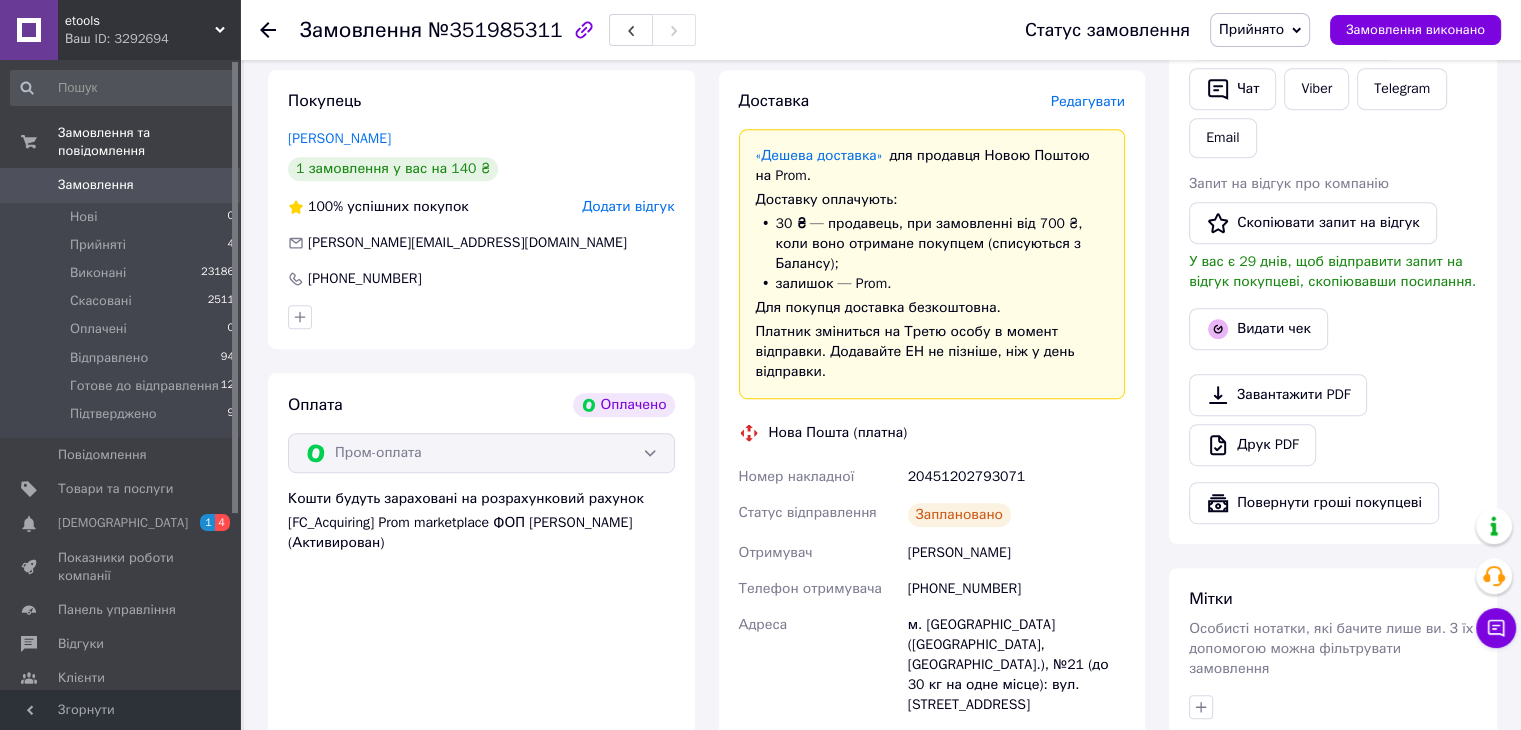 click on "Прийнято" at bounding box center [1251, 29] 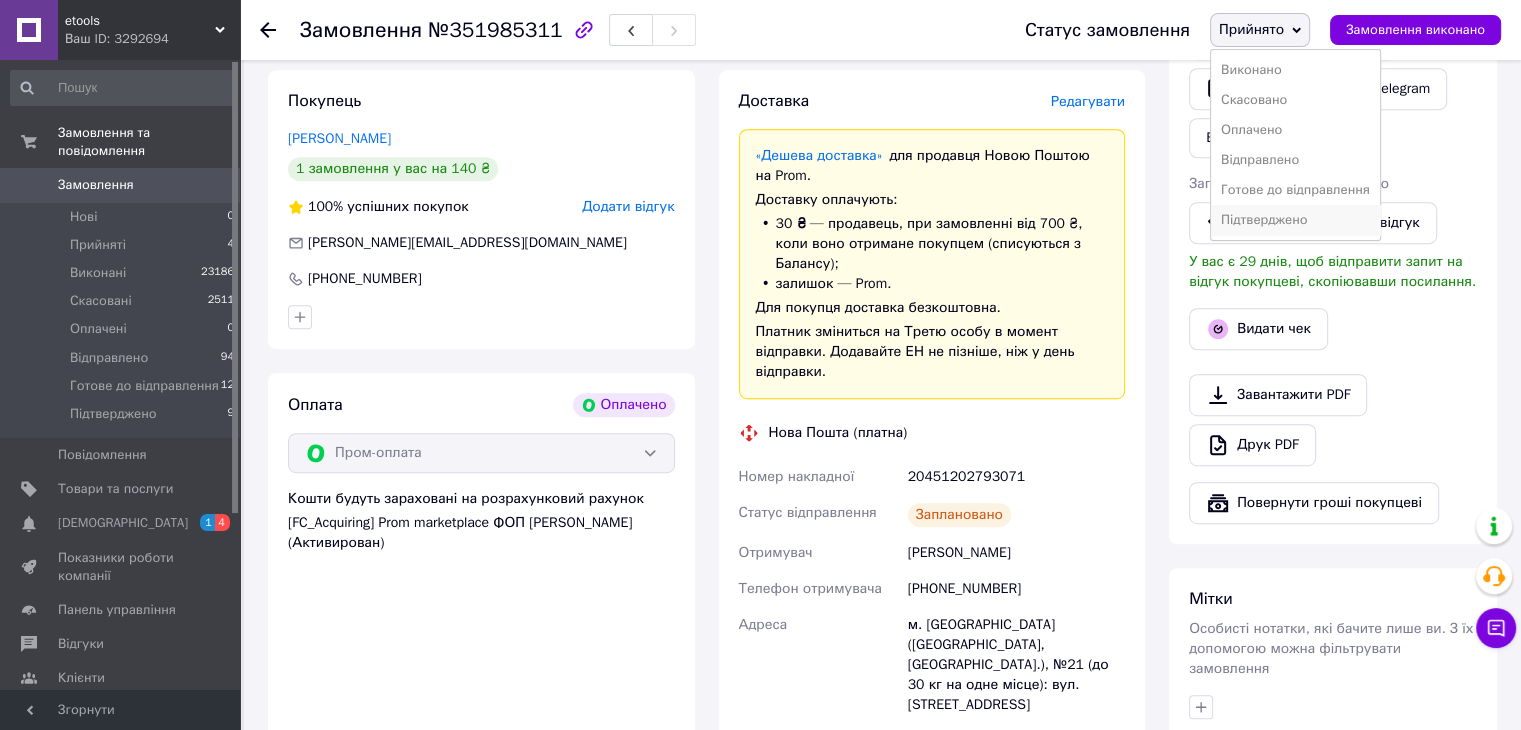 click on "Підтверджено" at bounding box center [1295, 220] 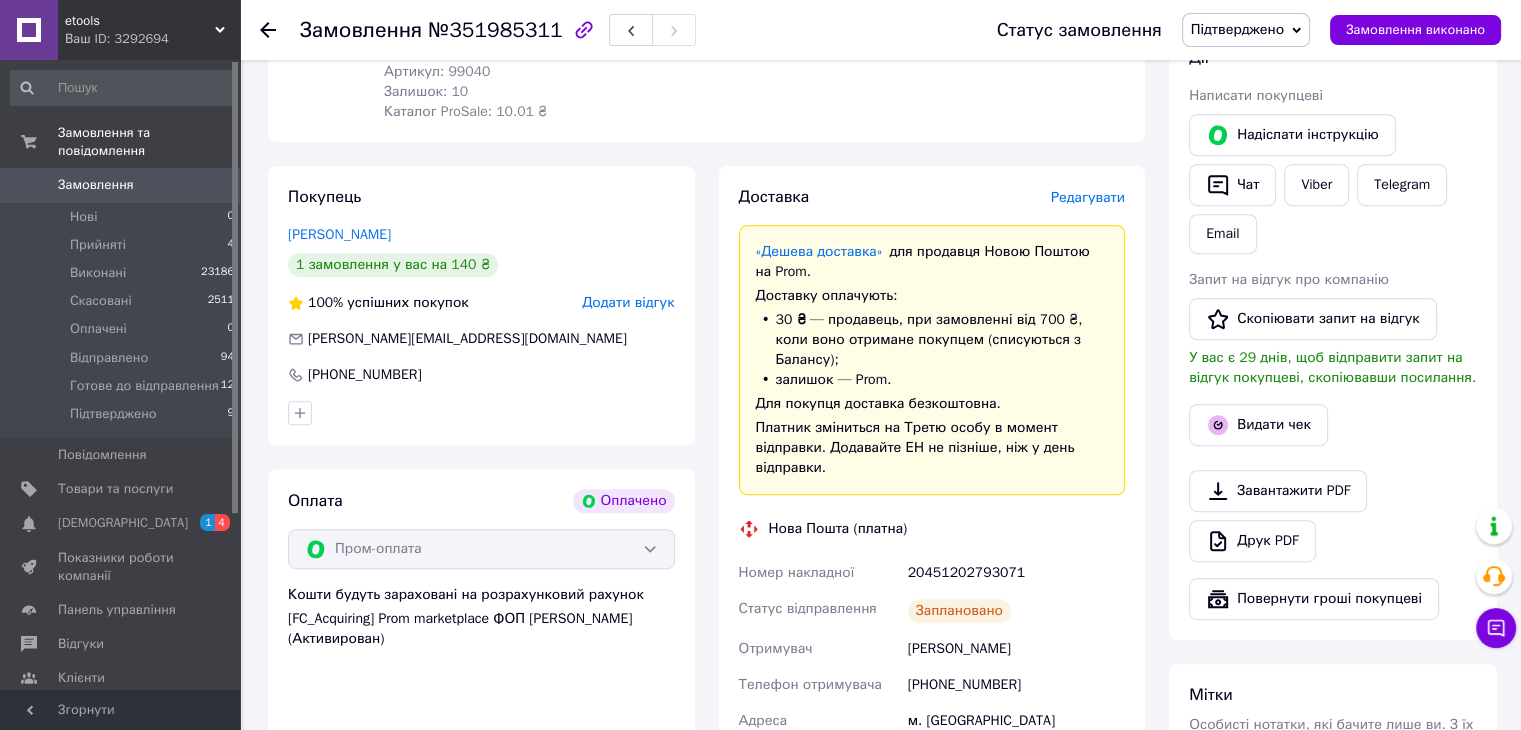 scroll, scrollTop: 654, scrollLeft: 0, axis: vertical 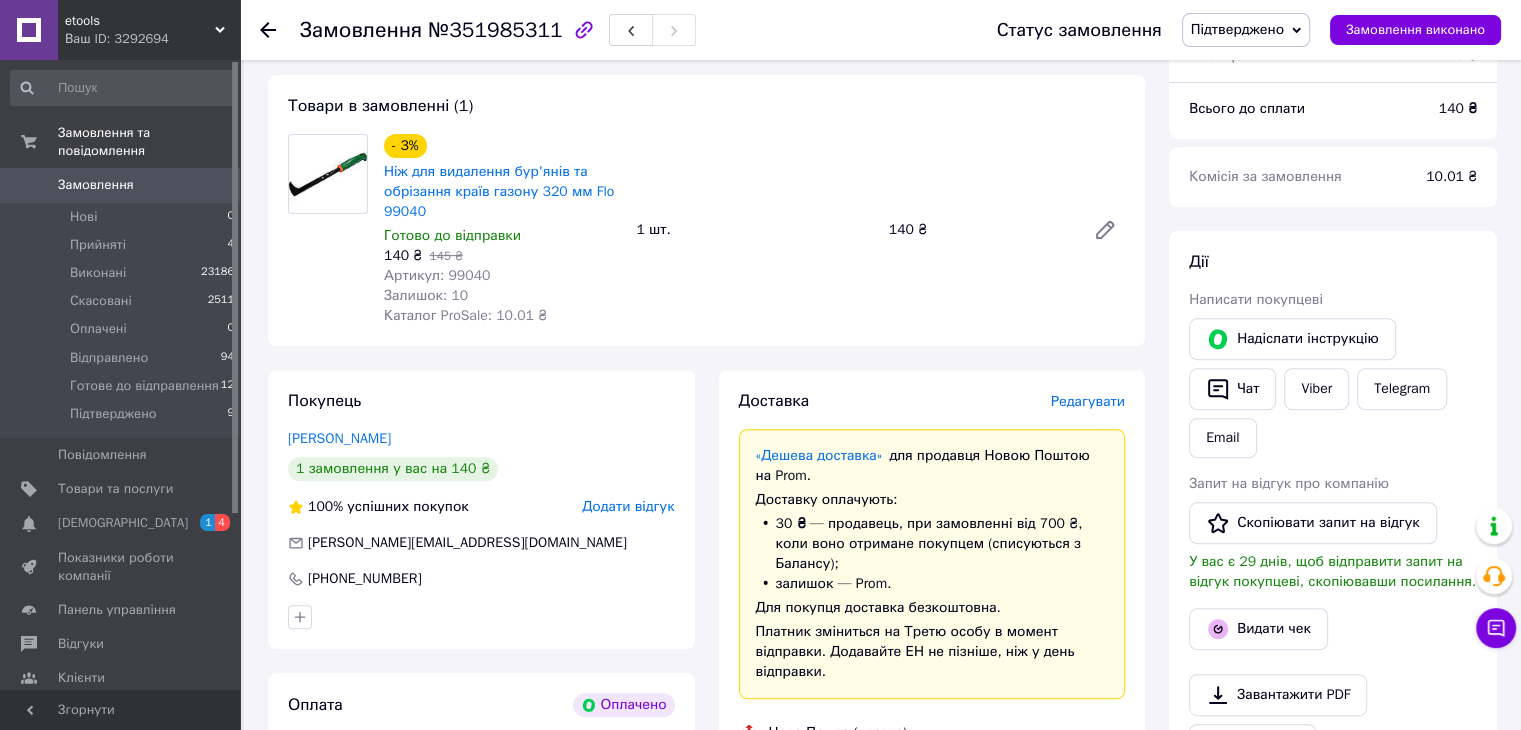 click 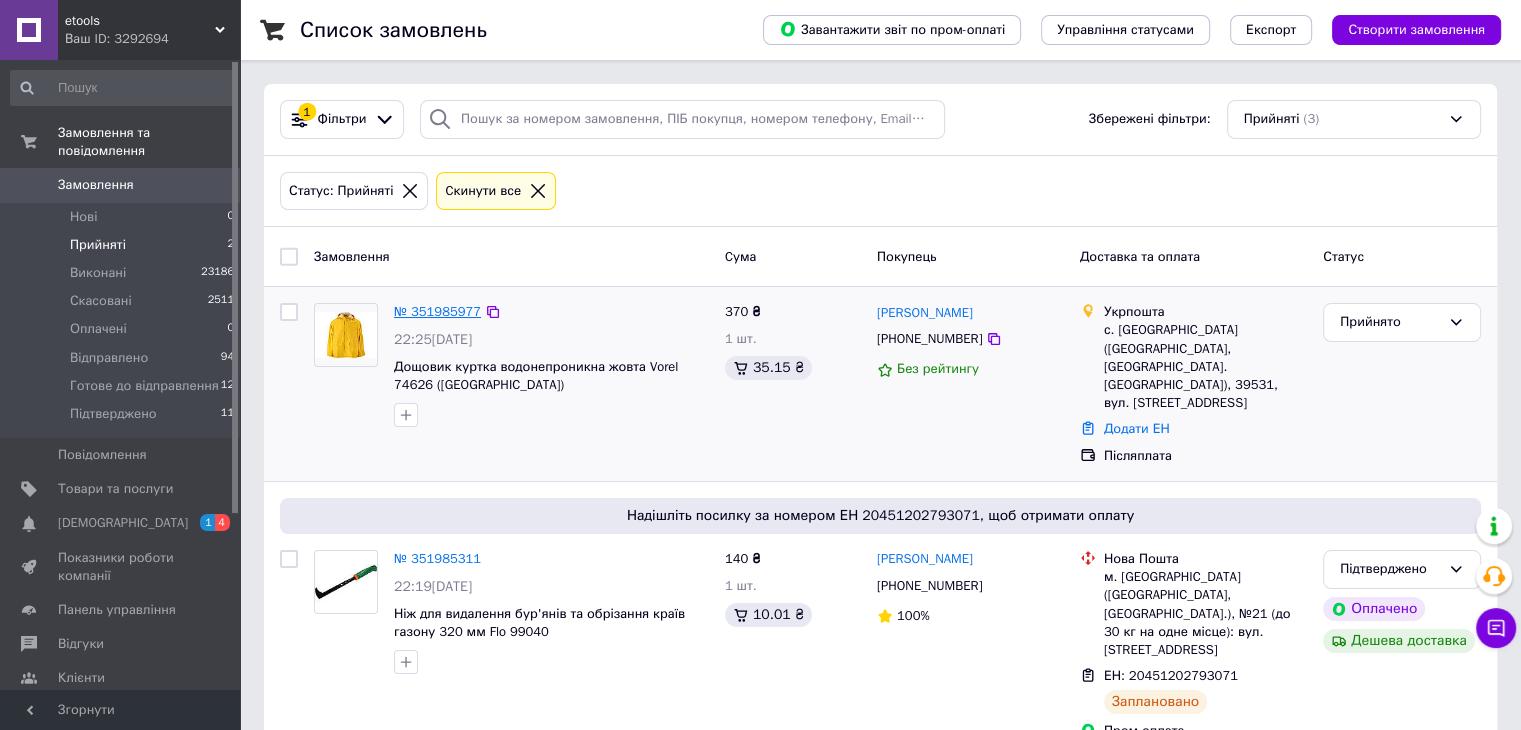 click on "№ 351985977" at bounding box center (437, 311) 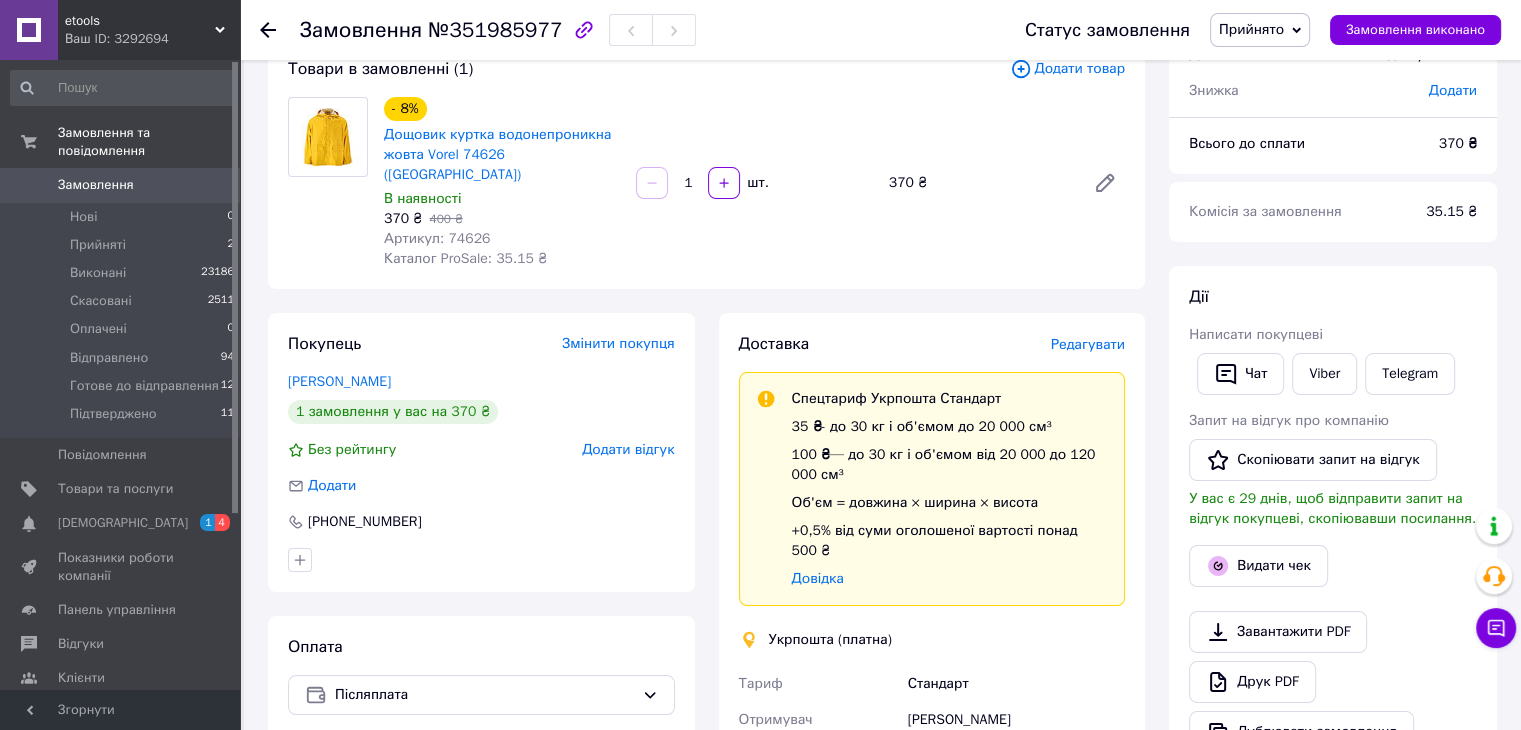 scroll, scrollTop: 100, scrollLeft: 0, axis: vertical 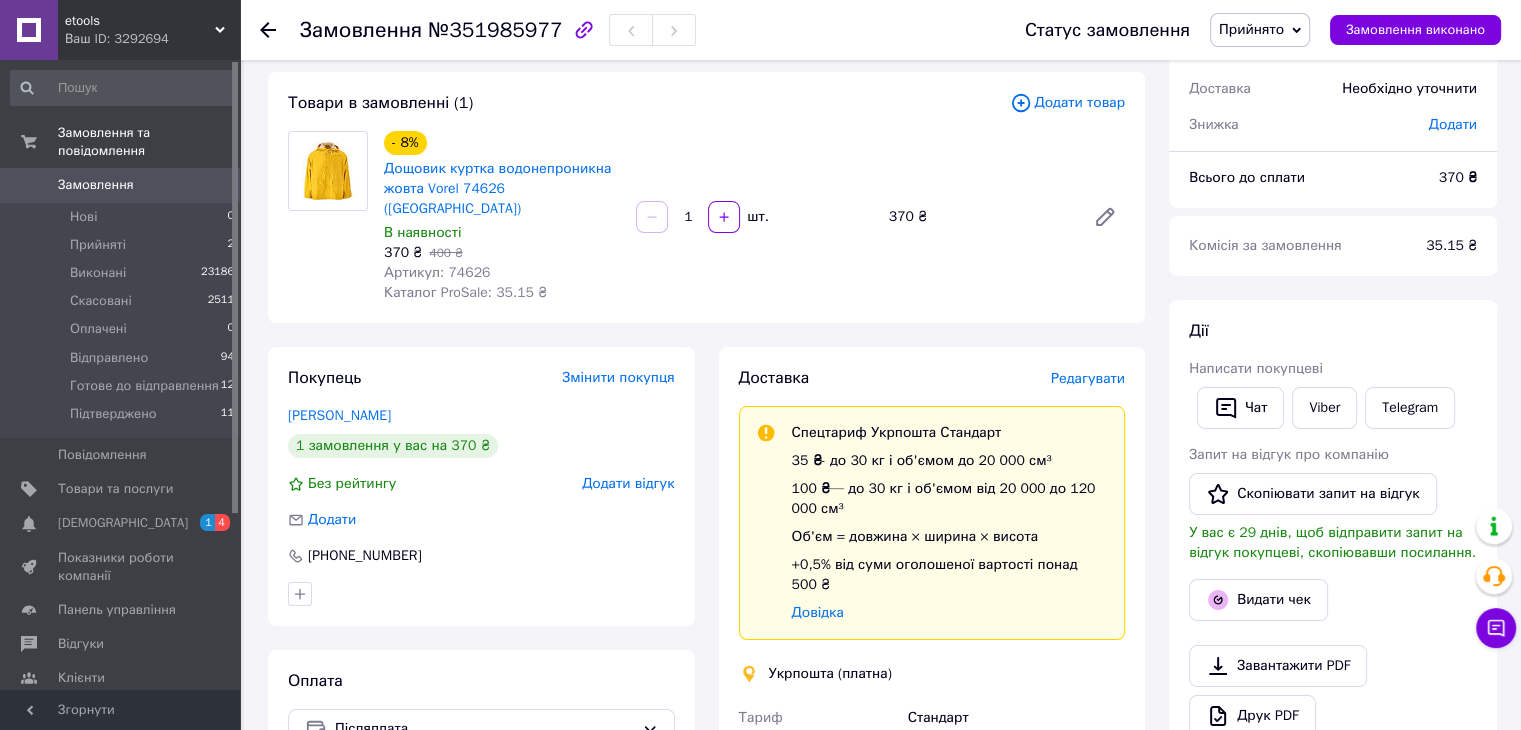 click on "Дощовик куртка водонепроникна жовта Vorel 74626 ([GEOGRAPHIC_DATA])" at bounding box center (502, 189) 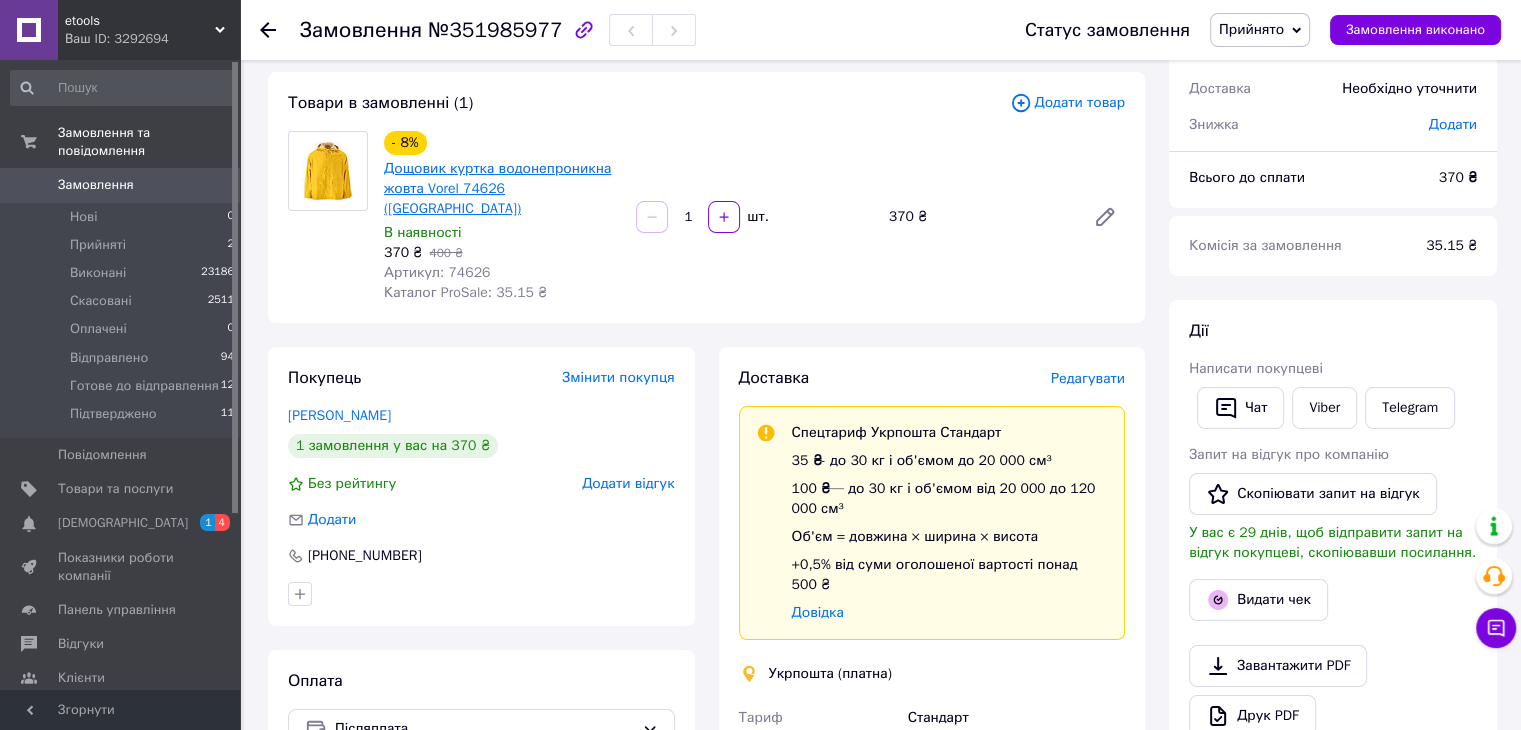 click on "Дощовик куртка водонепроникна жовта Vorel 74626 ([GEOGRAPHIC_DATA])" at bounding box center (497, 188) 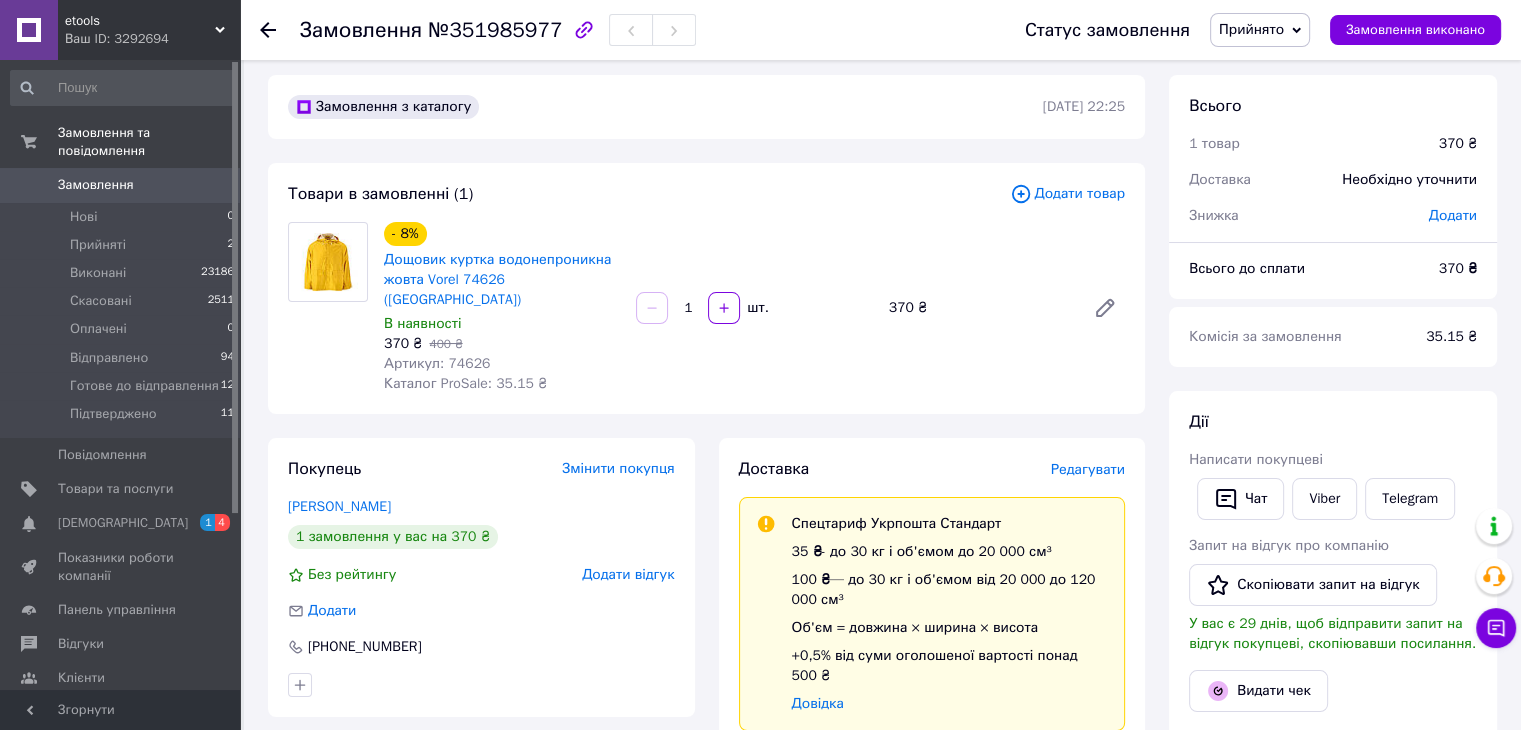 scroll, scrollTop: 0, scrollLeft: 0, axis: both 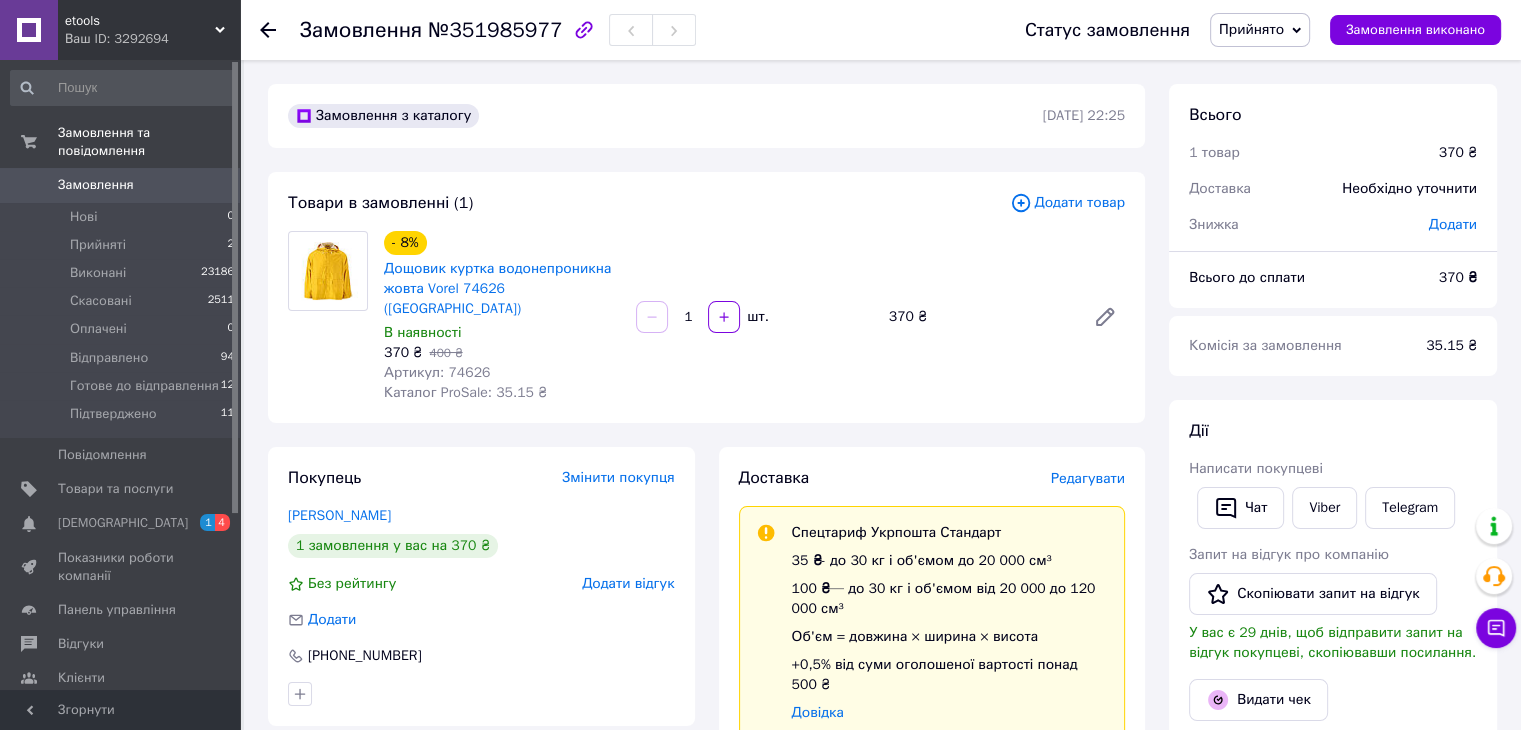 click on "Прийнято" at bounding box center [1251, 29] 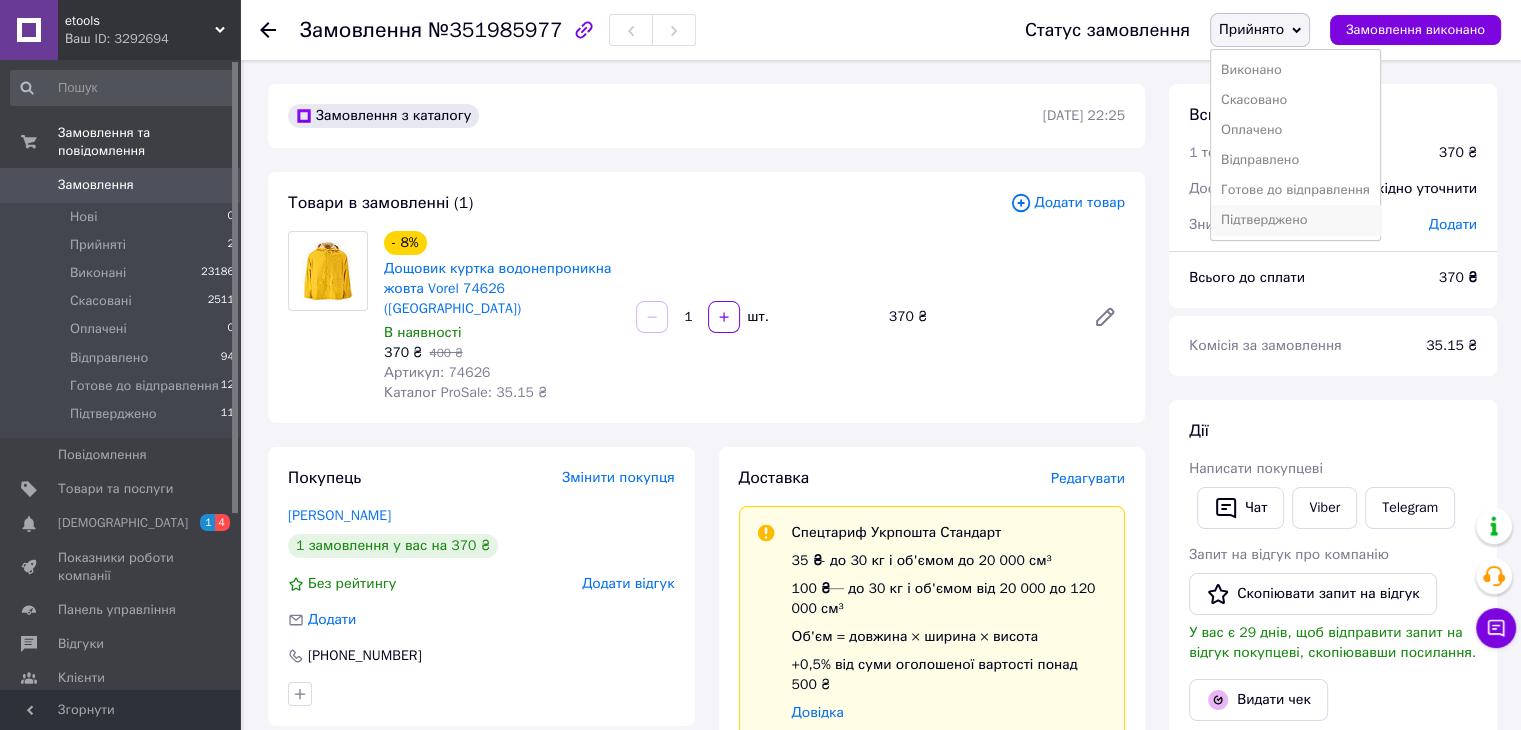 click on "Підтверджено" at bounding box center [1295, 220] 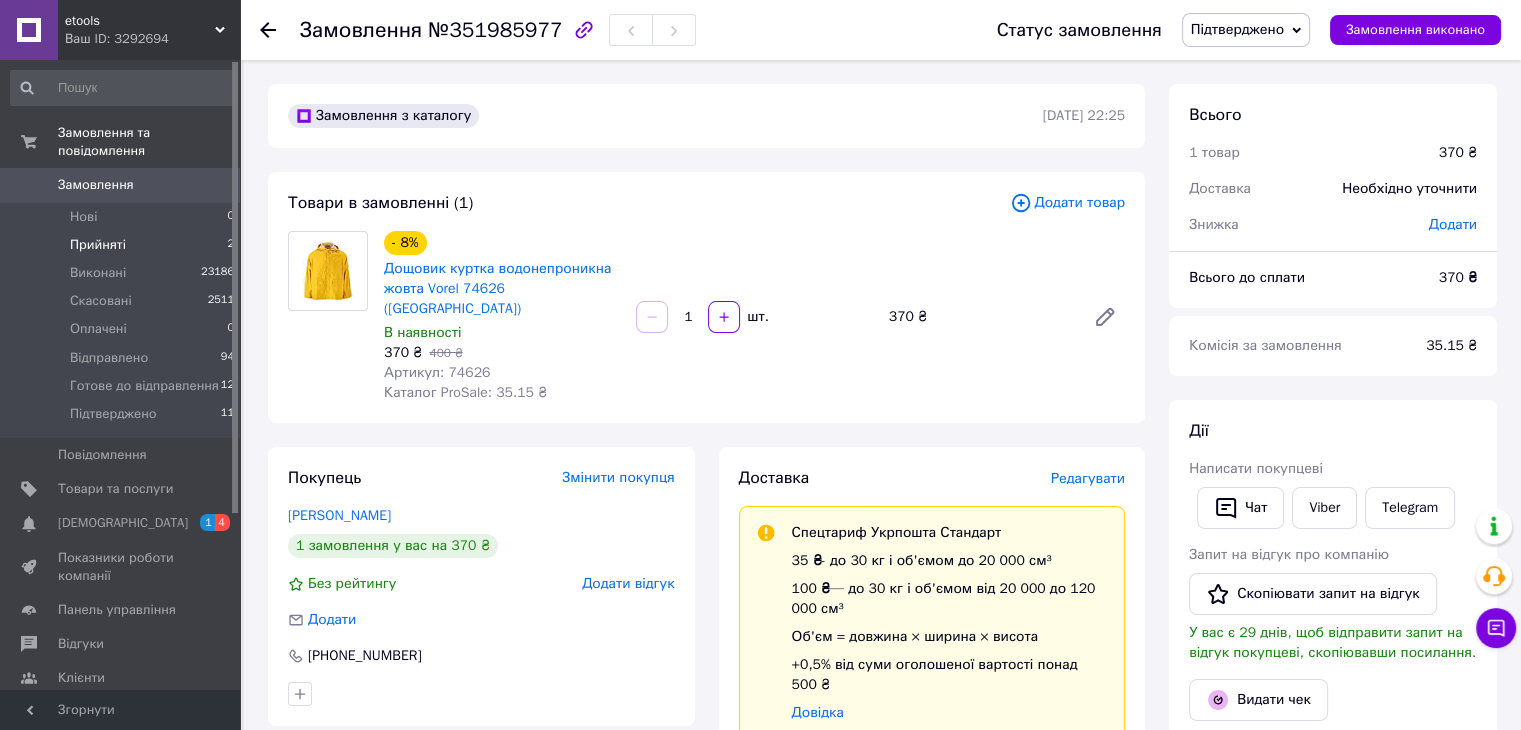 click on "Прийняті" at bounding box center [98, 245] 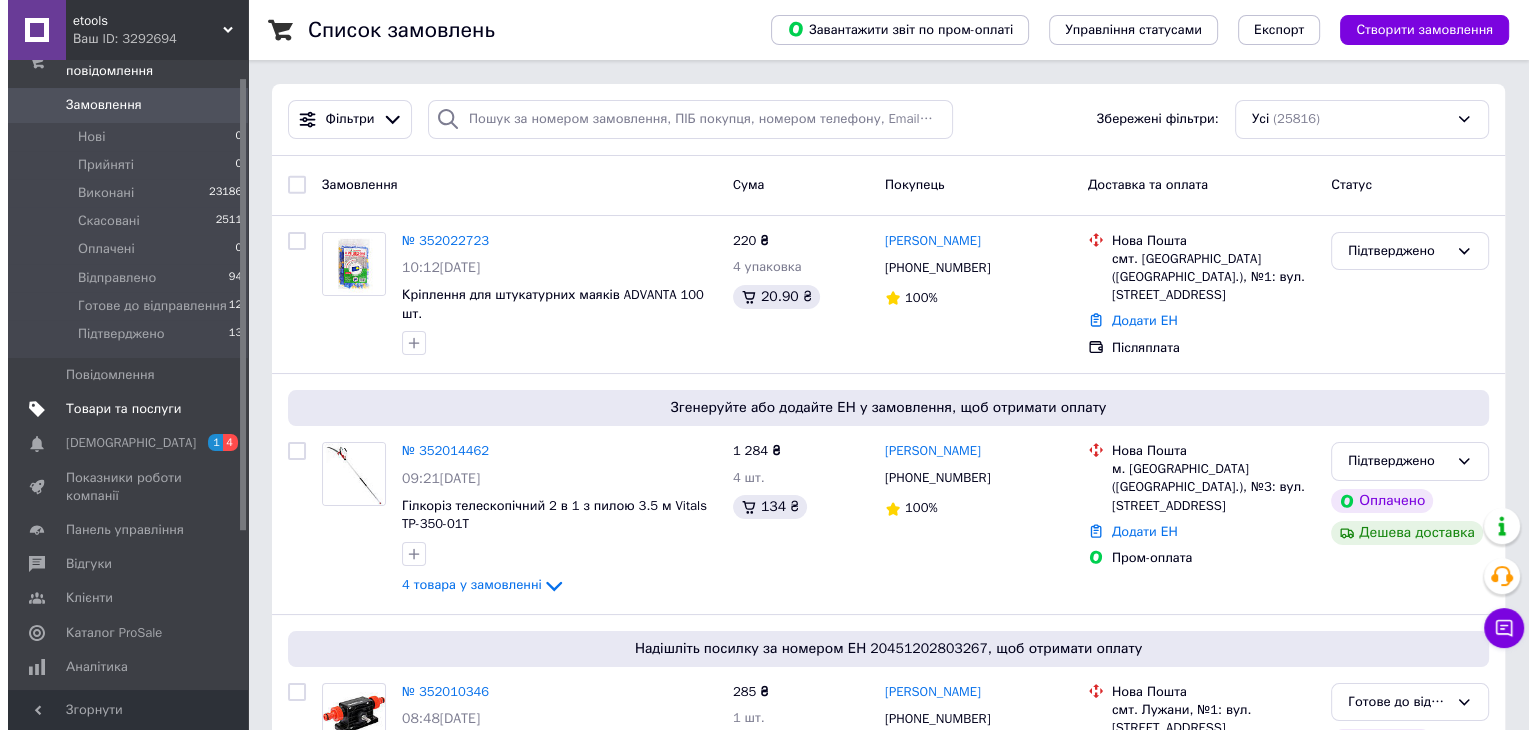 scroll, scrollTop: 200, scrollLeft: 0, axis: vertical 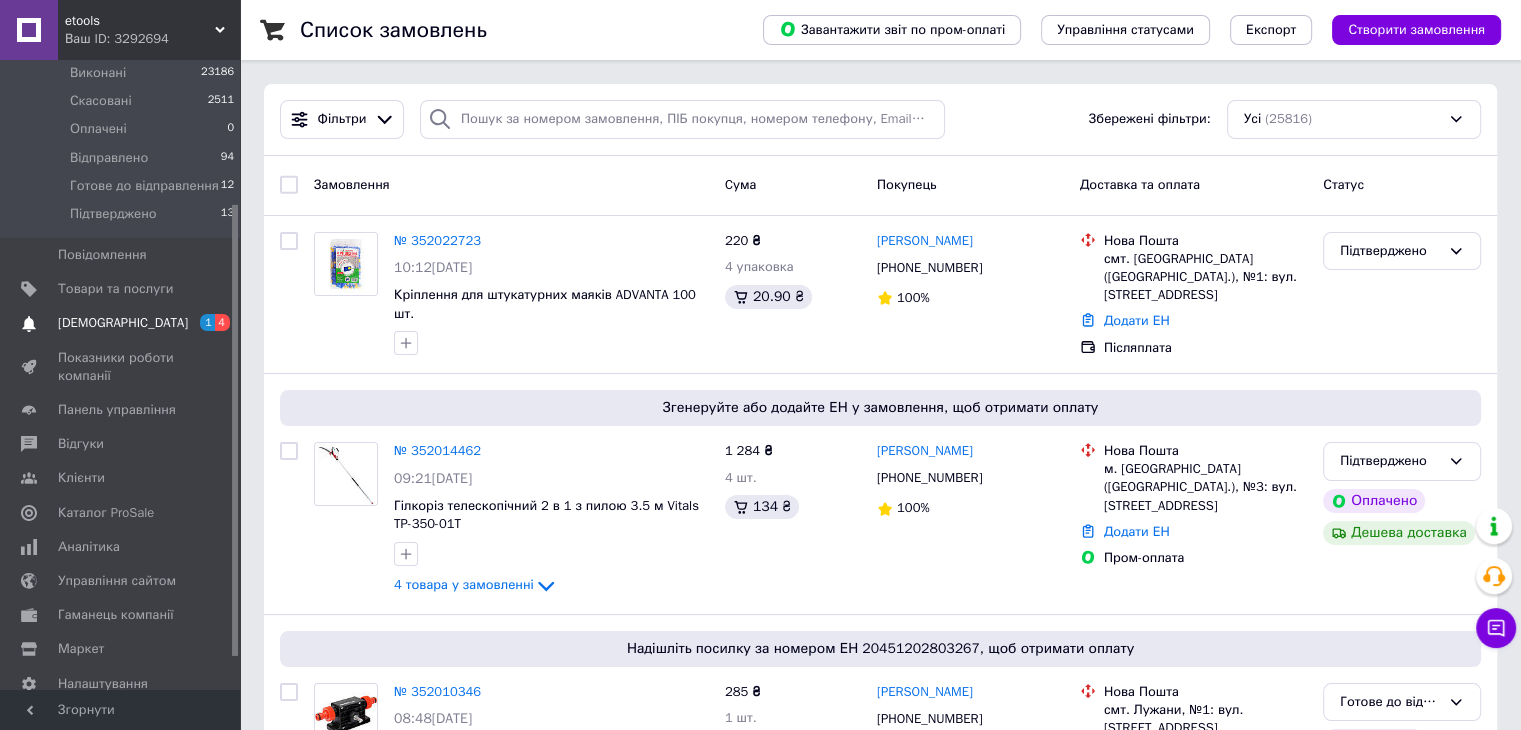 click on "[DEMOGRAPHIC_DATA]" at bounding box center [123, 323] 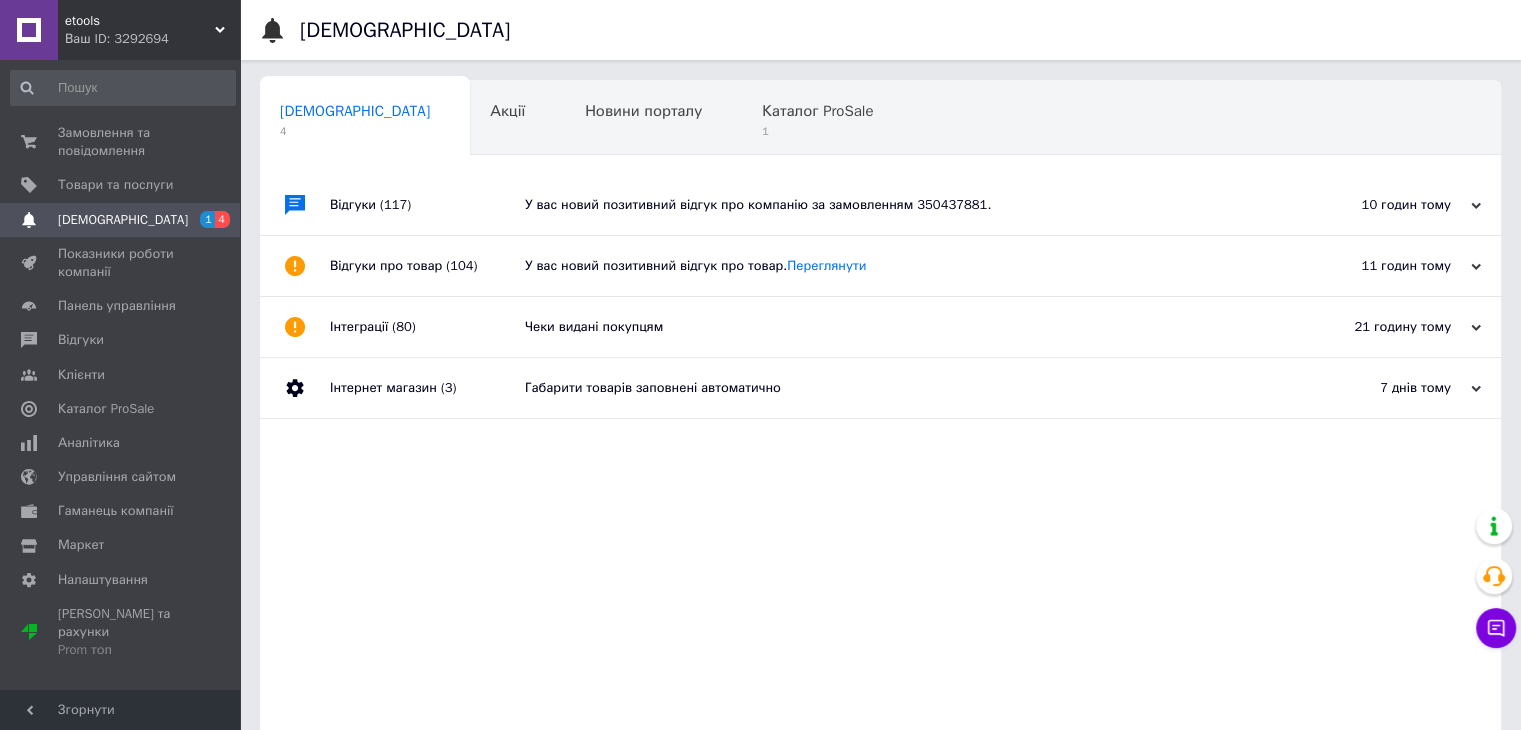 click on "Відгуки   (117)" at bounding box center [427, 205] 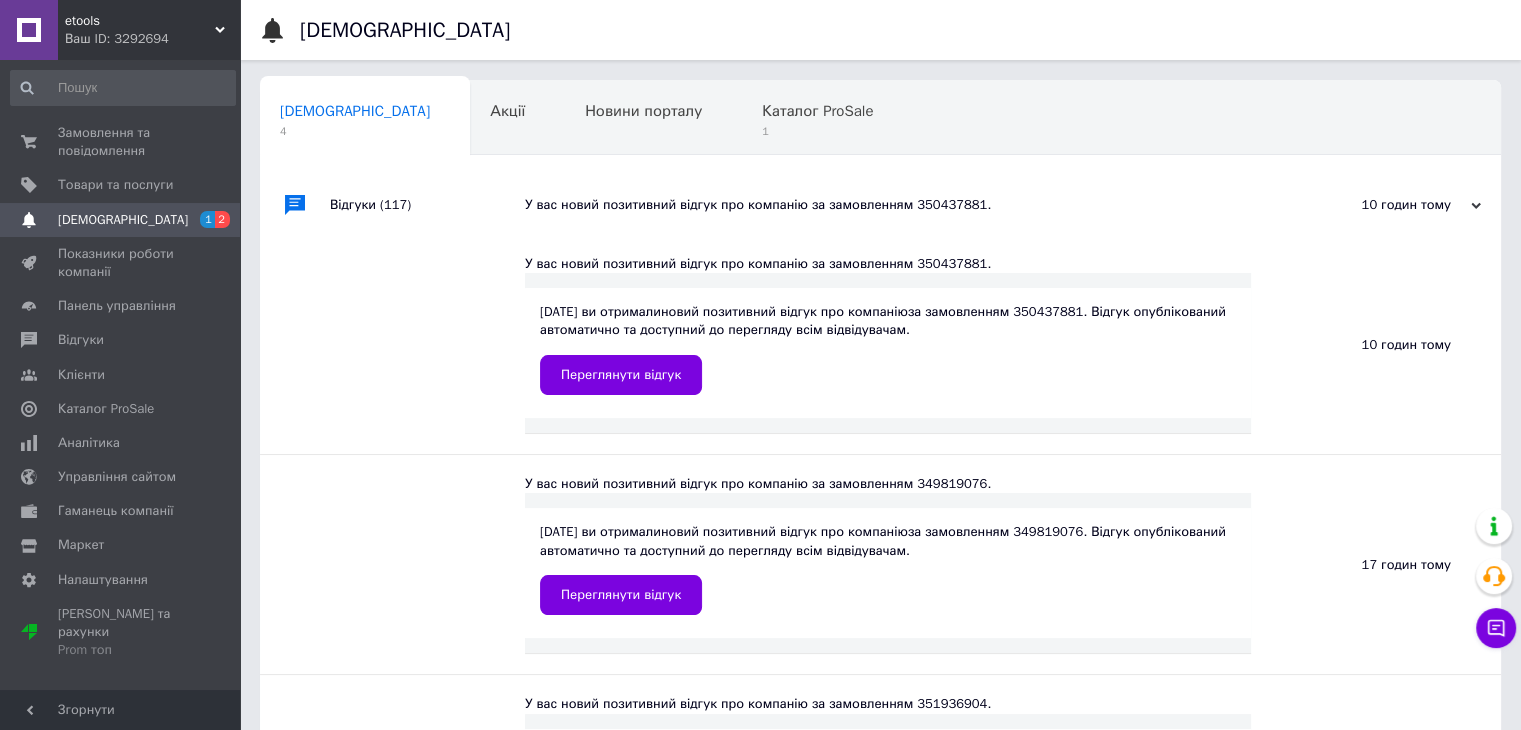click on "Відгуки   (117)" at bounding box center (427, 205) 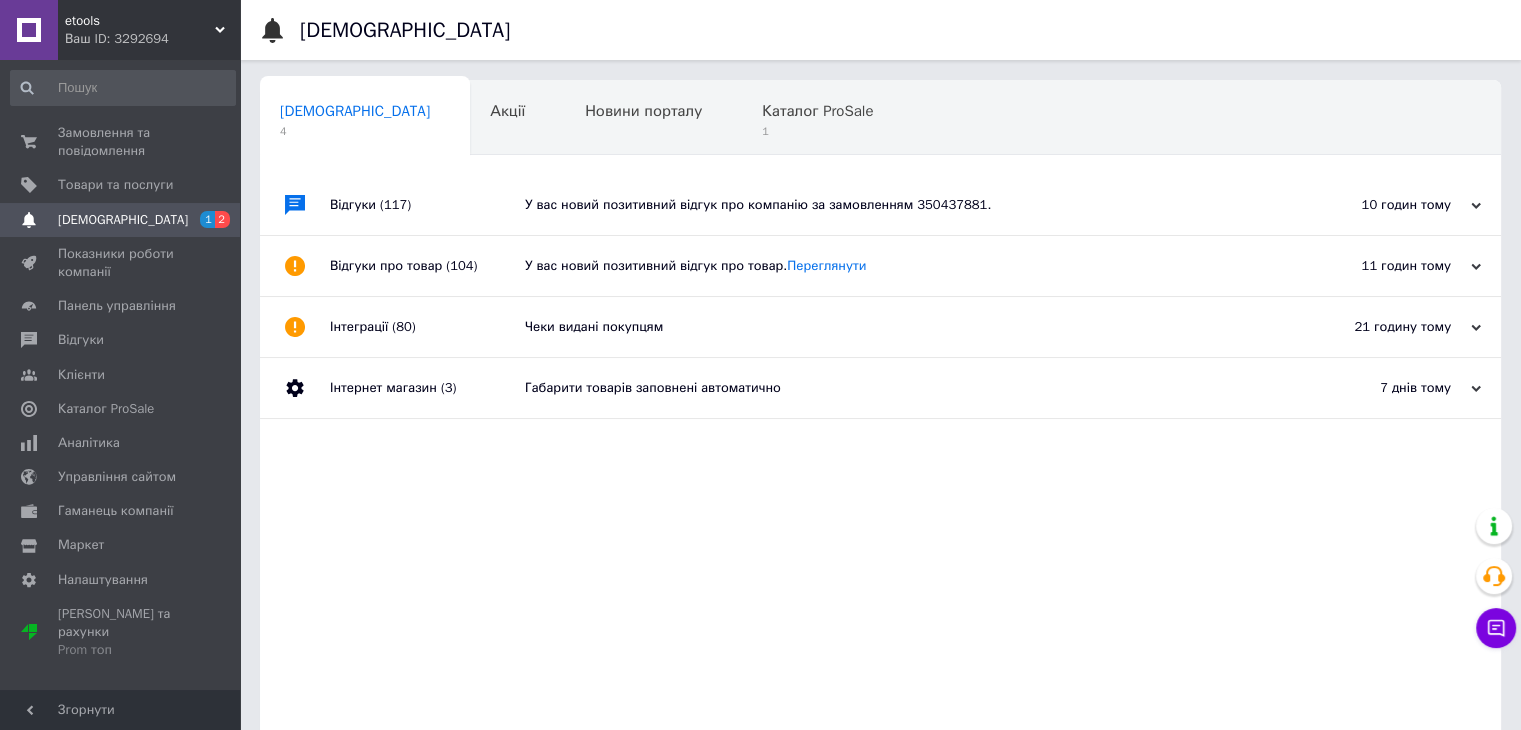 click on "Відгуки про товар   (104)" at bounding box center [427, 266] 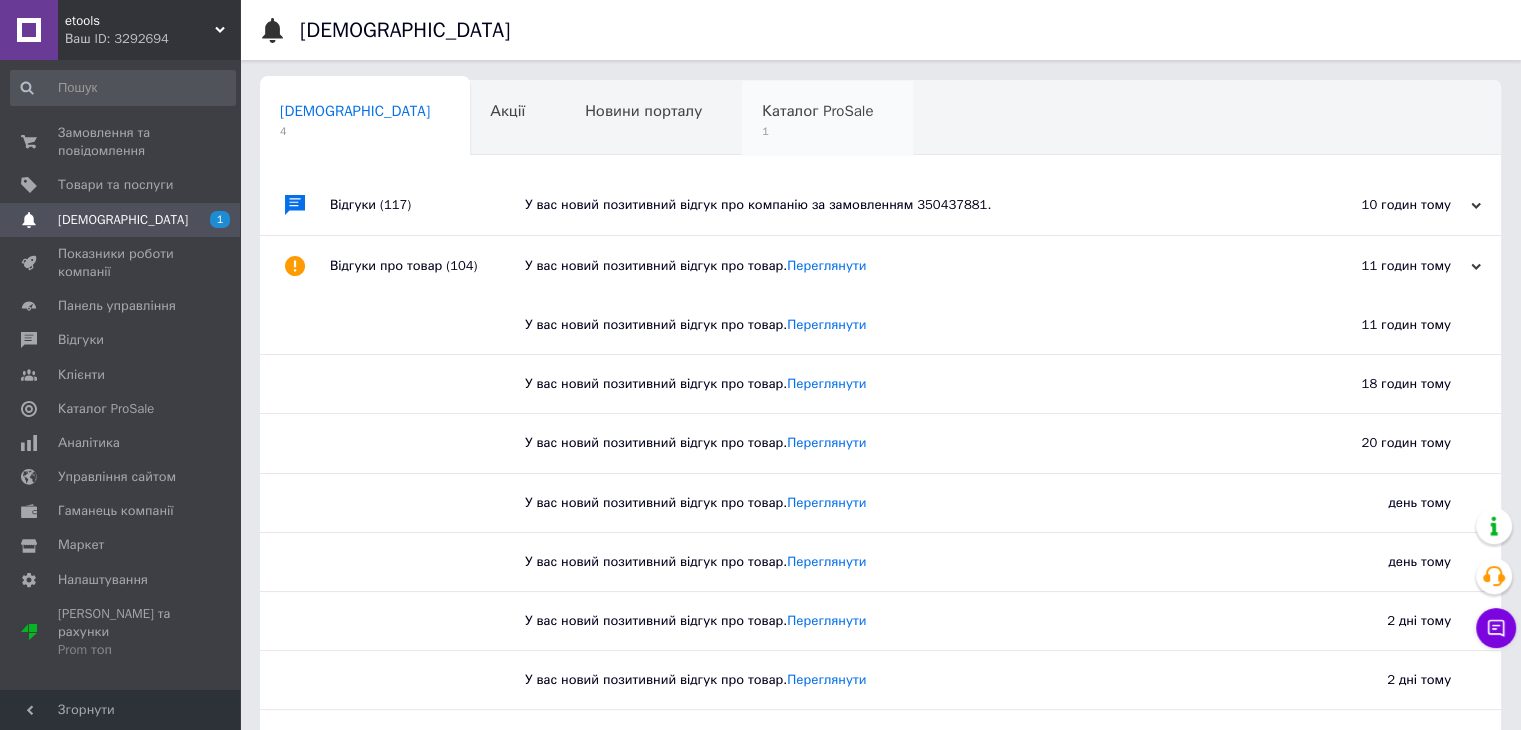 click on "Каталог ProSale" at bounding box center (817, 111) 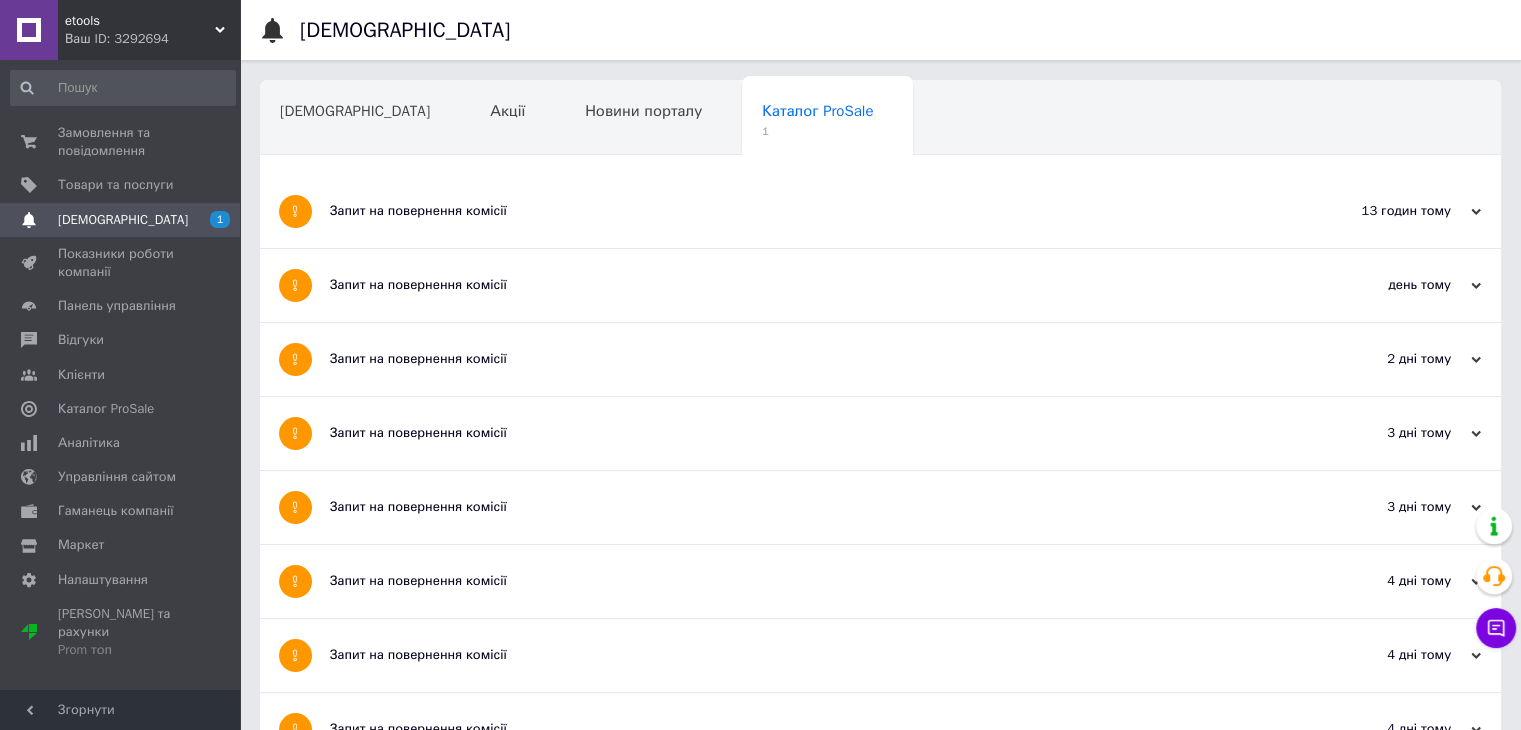 click on "Запит на повернення комісії" at bounding box center [805, 211] 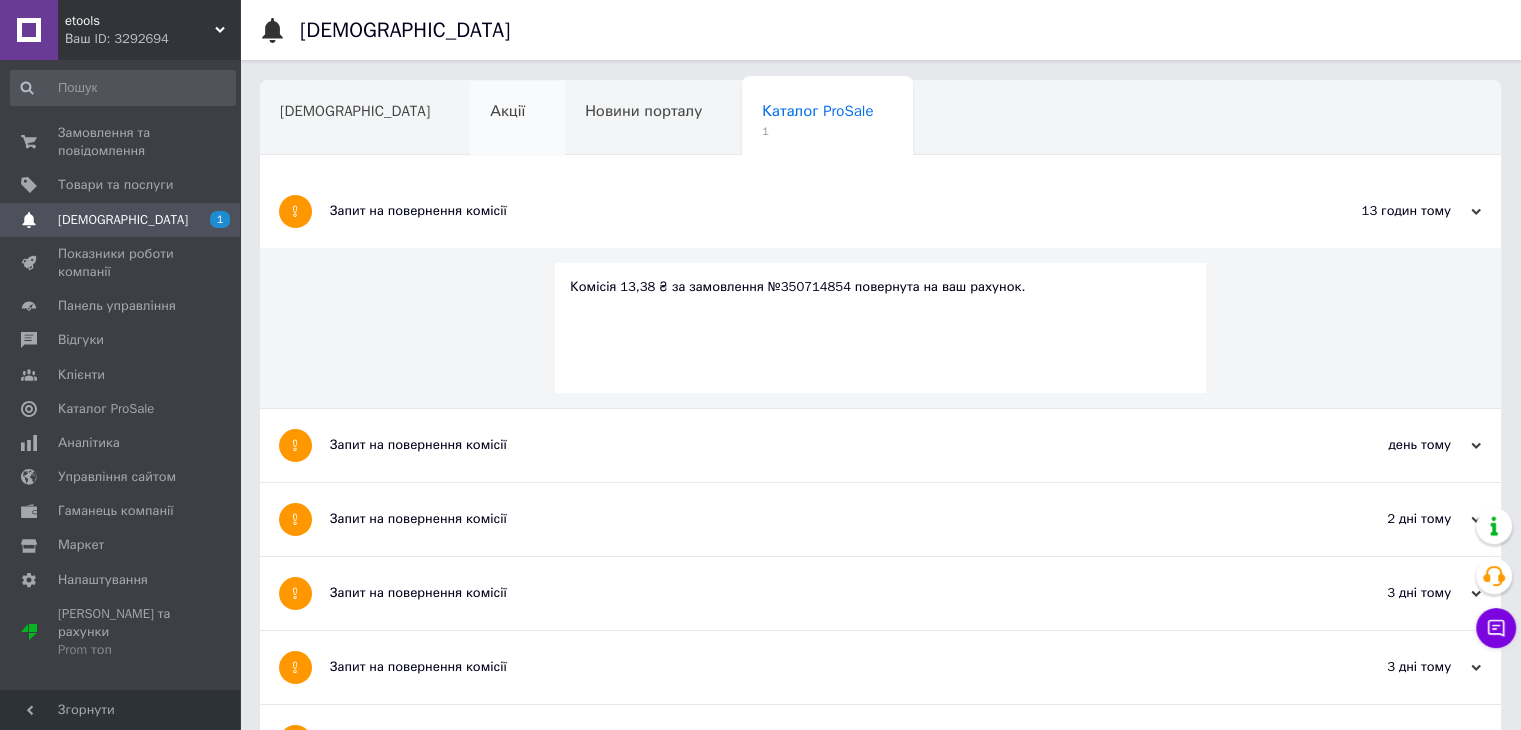 click on "Акції" at bounding box center (517, 119) 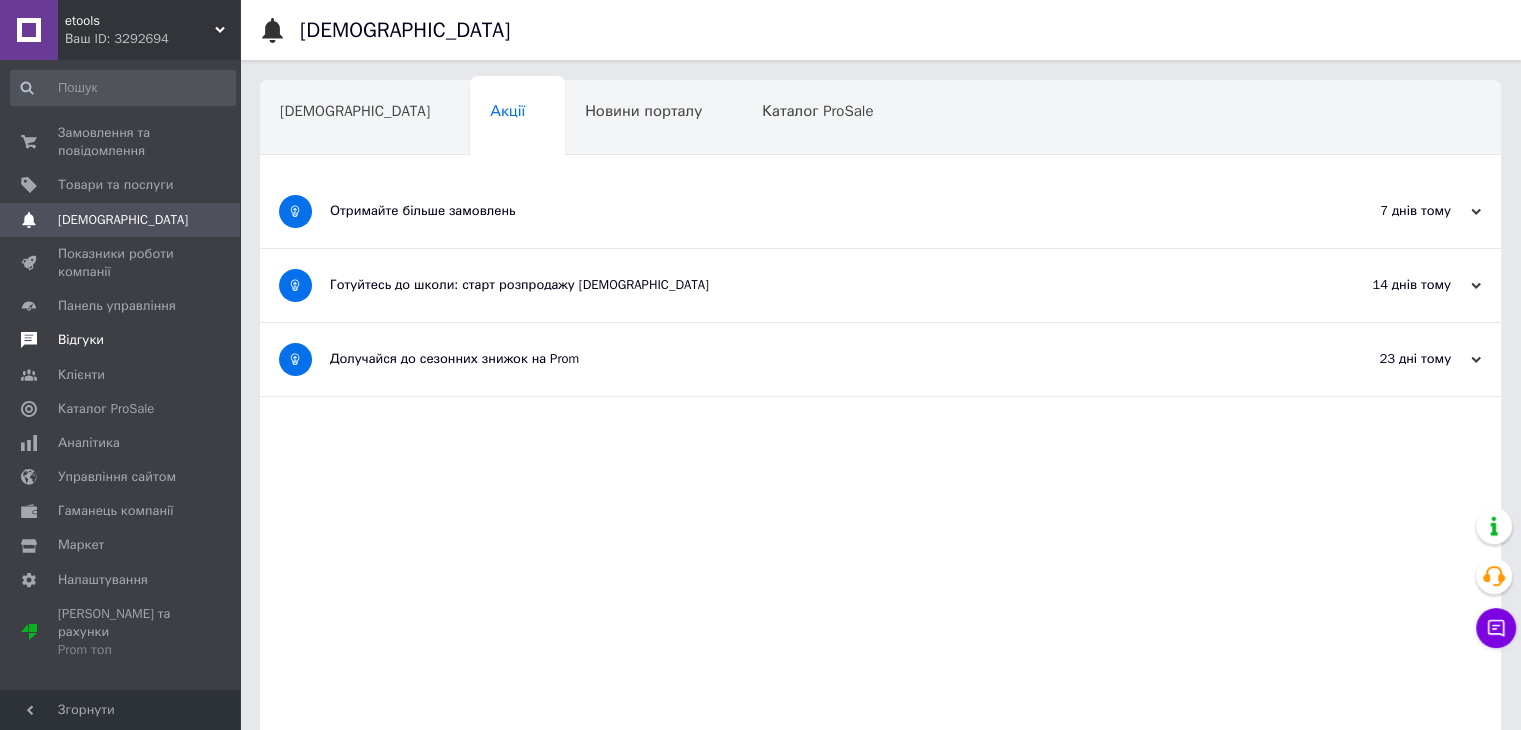 click on "Відгуки" at bounding box center (81, 340) 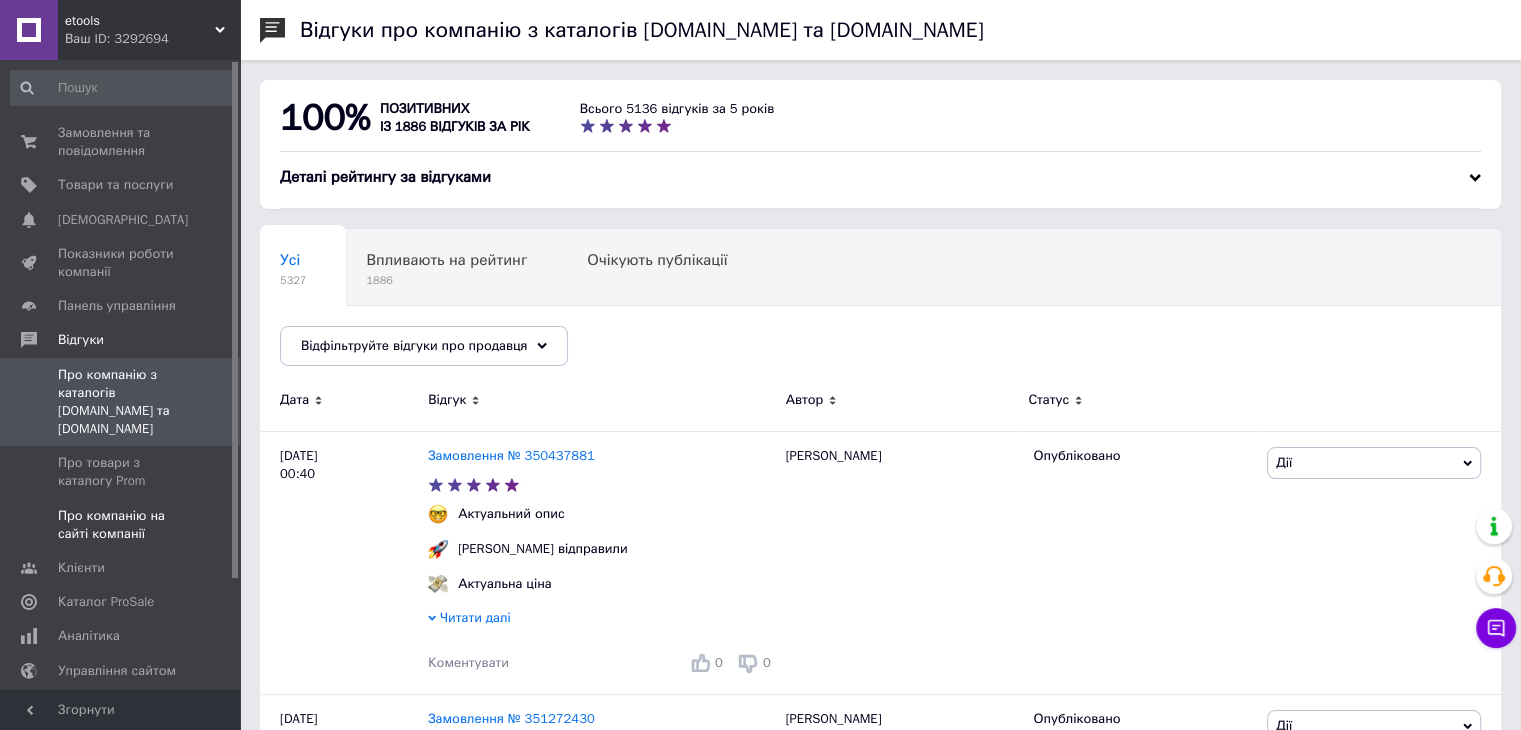 click on "Про компанію на сайті компанії" at bounding box center [121, 525] 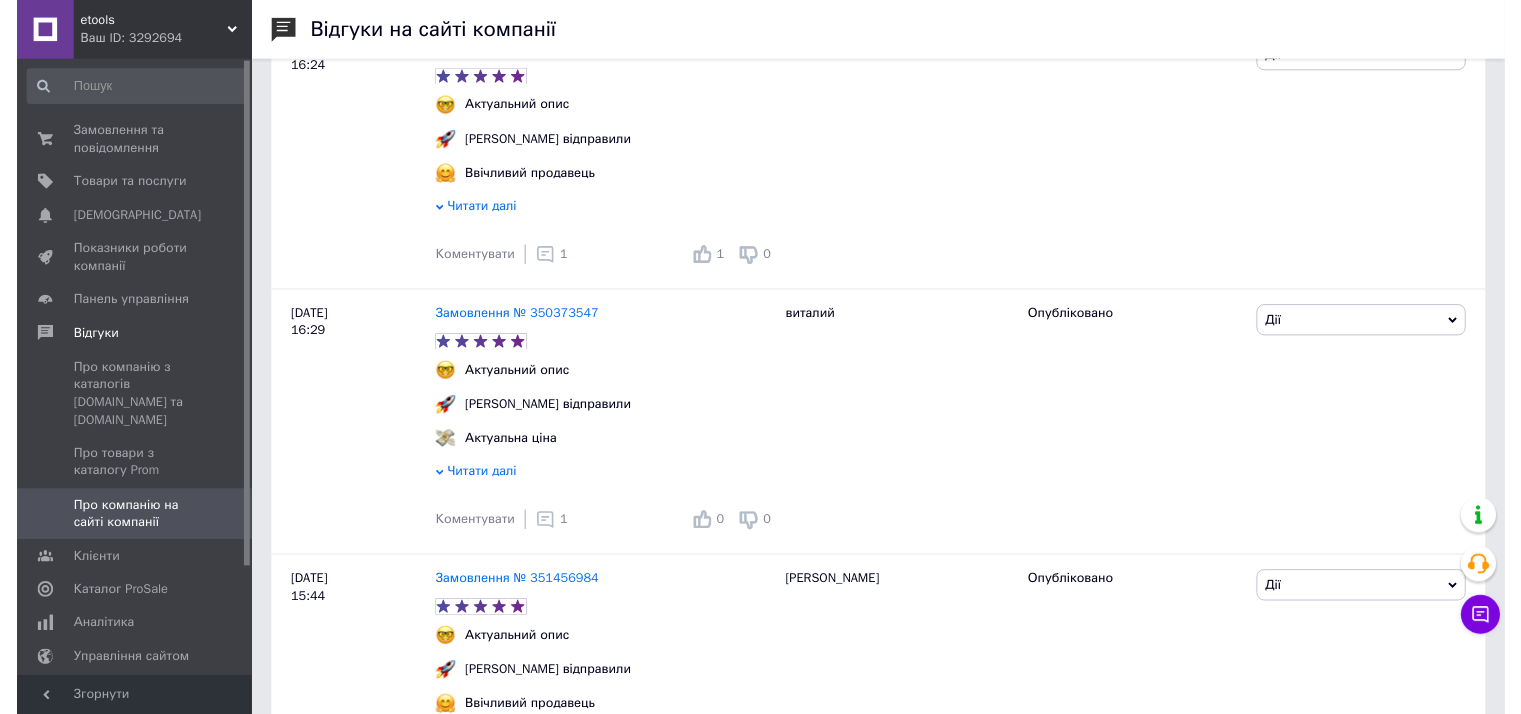 scroll, scrollTop: 1300, scrollLeft: 0, axis: vertical 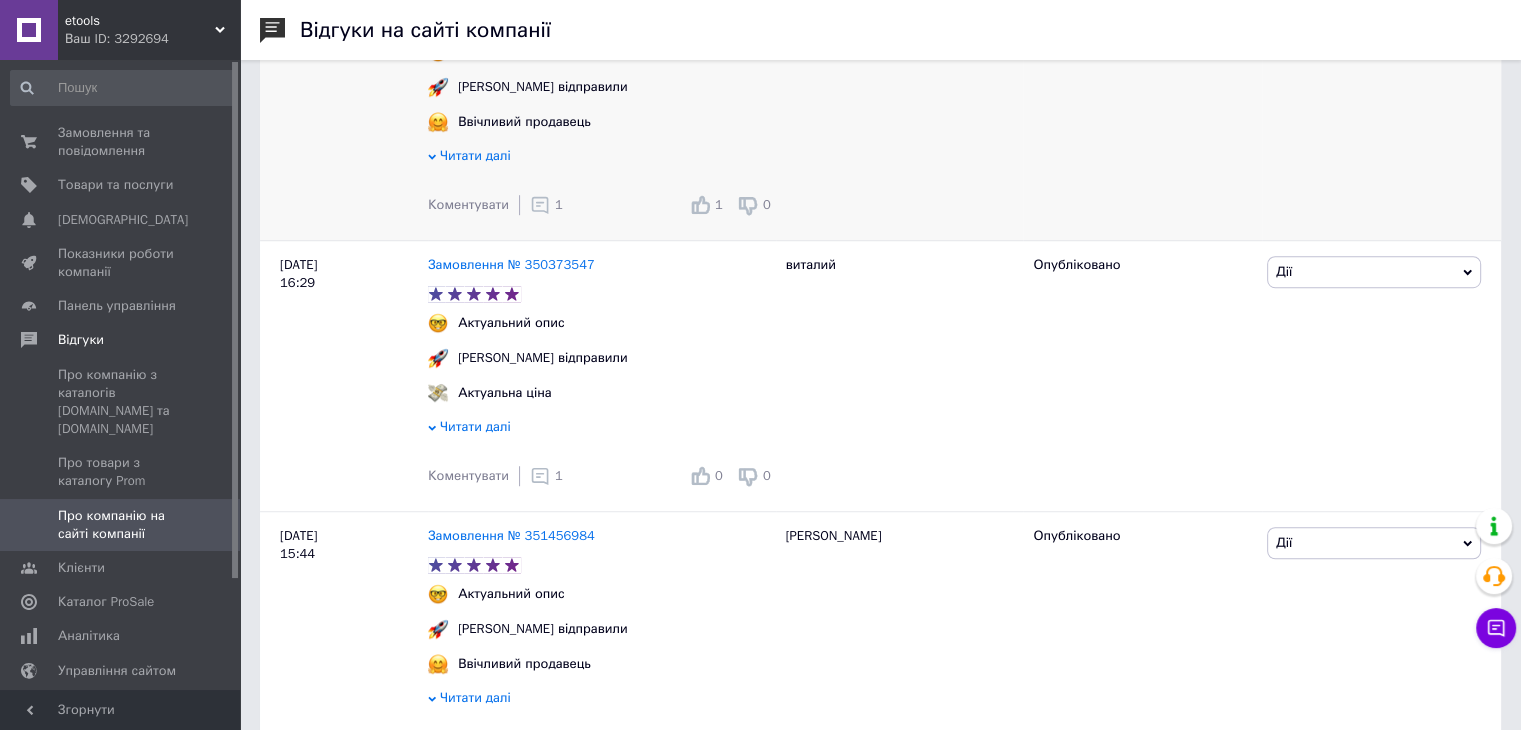 click 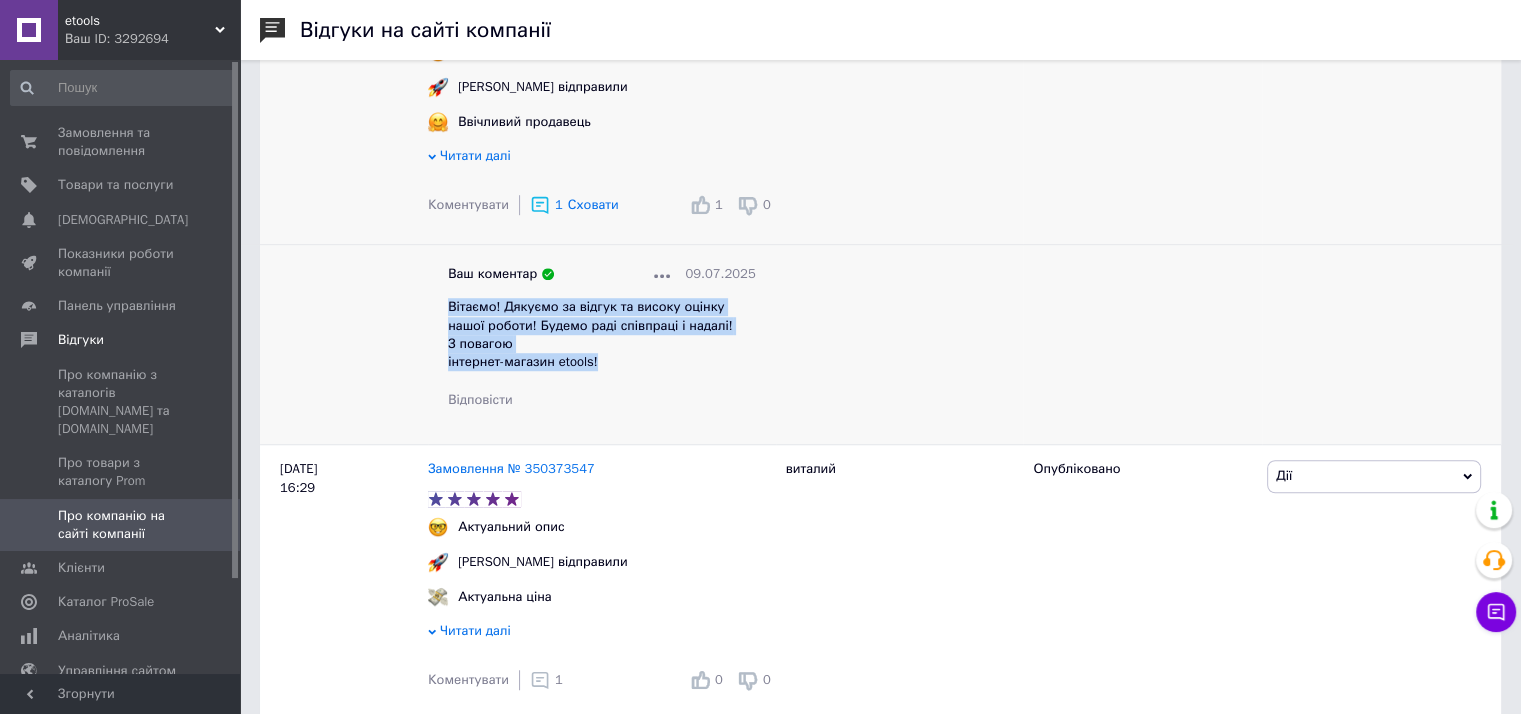 drag, startPoint x: 449, startPoint y: 320, endPoint x: 596, endPoint y: 371, distance: 155.59563 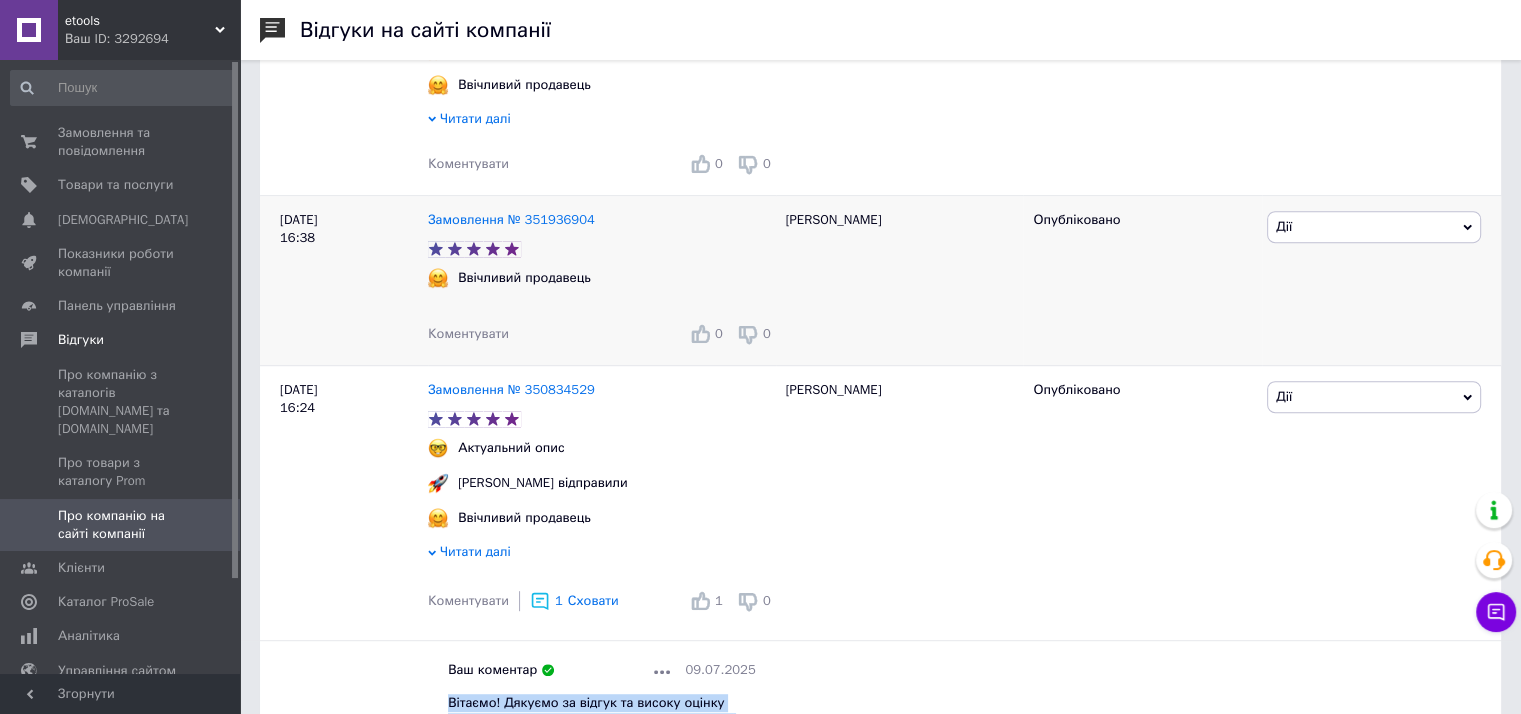 scroll, scrollTop: 900, scrollLeft: 0, axis: vertical 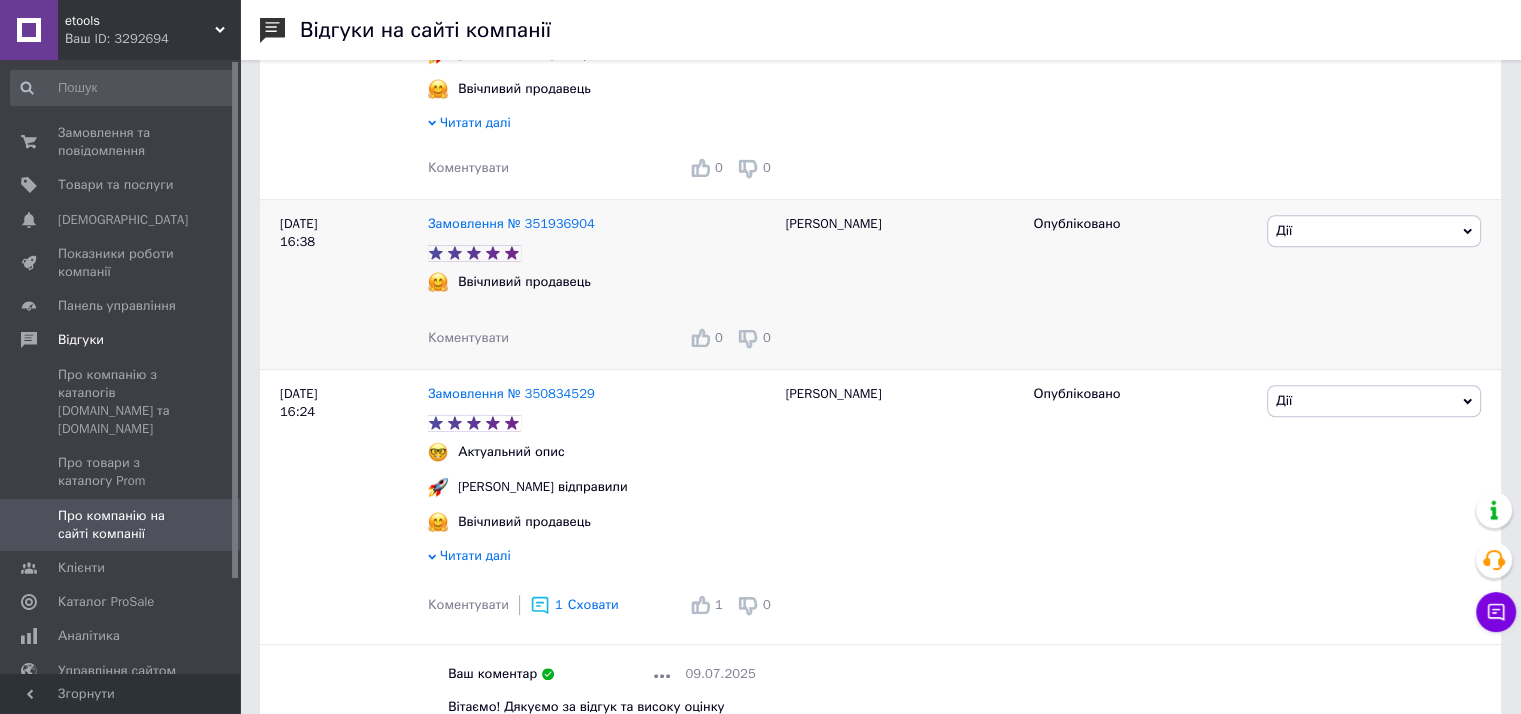 click on "Коментувати" at bounding box center (468, 337) 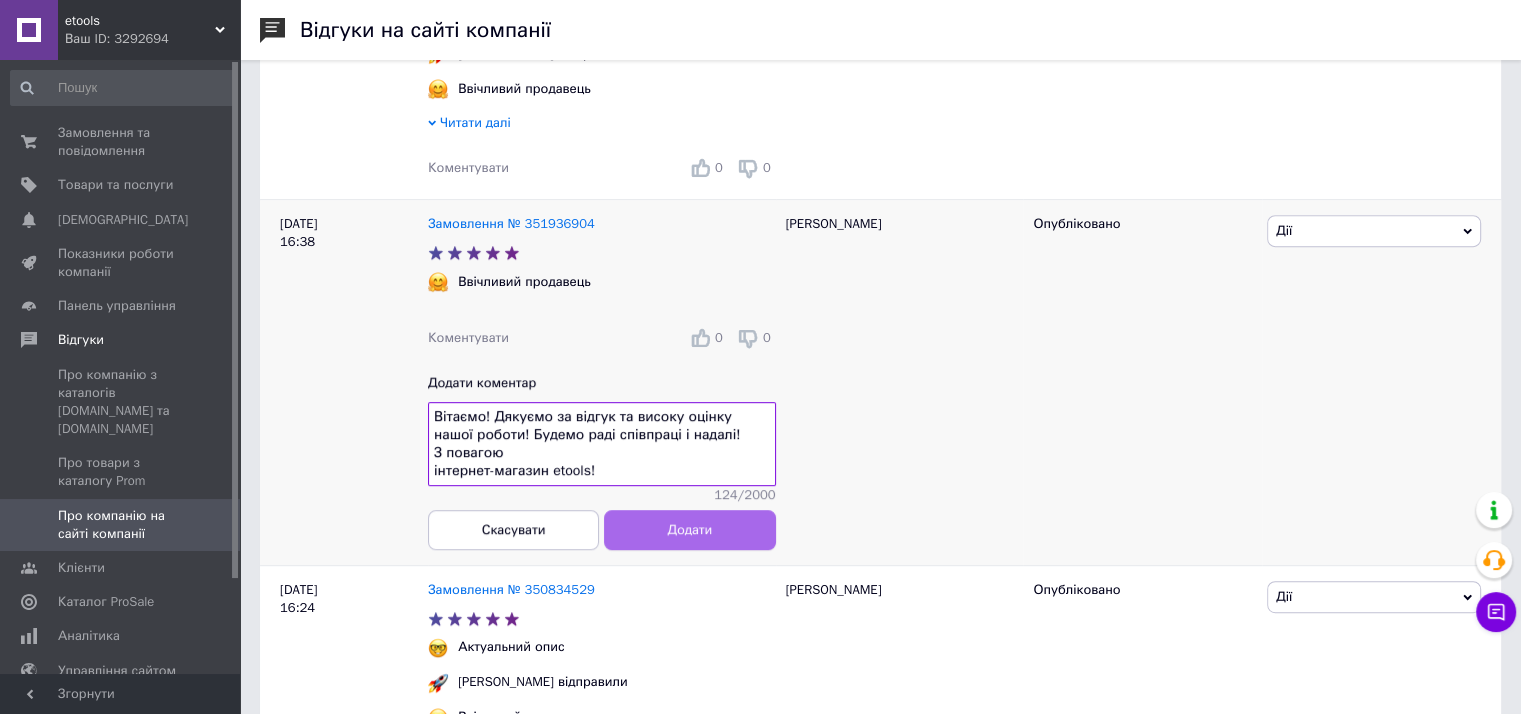 type on "Вітаємо! Дякуємо за відгук та високу оцінку нашої роботи! Будемо раді співпраці і надалі!
З повагою
інтернет-магазин etools!" 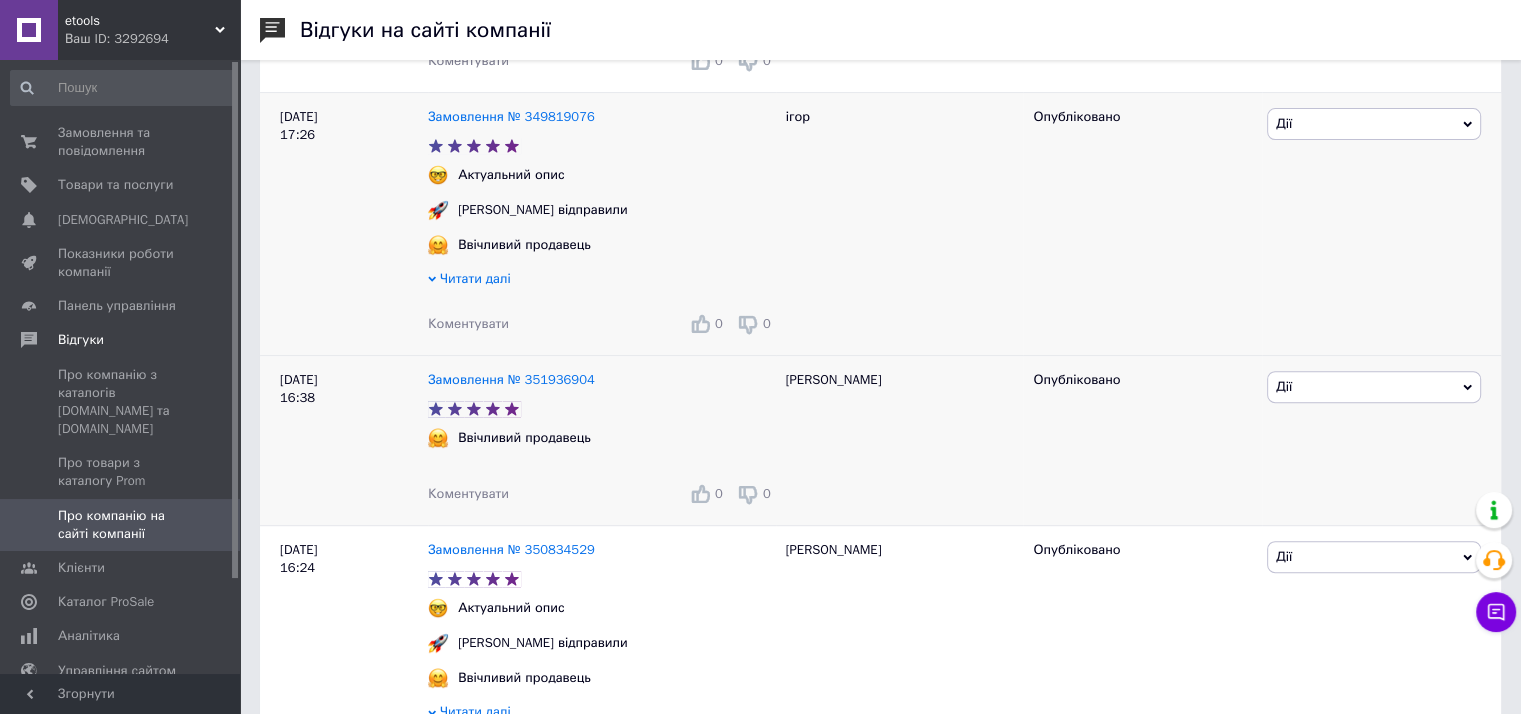 scroll, scrollTop: 700, scrollLeft: 0, axis: vertical 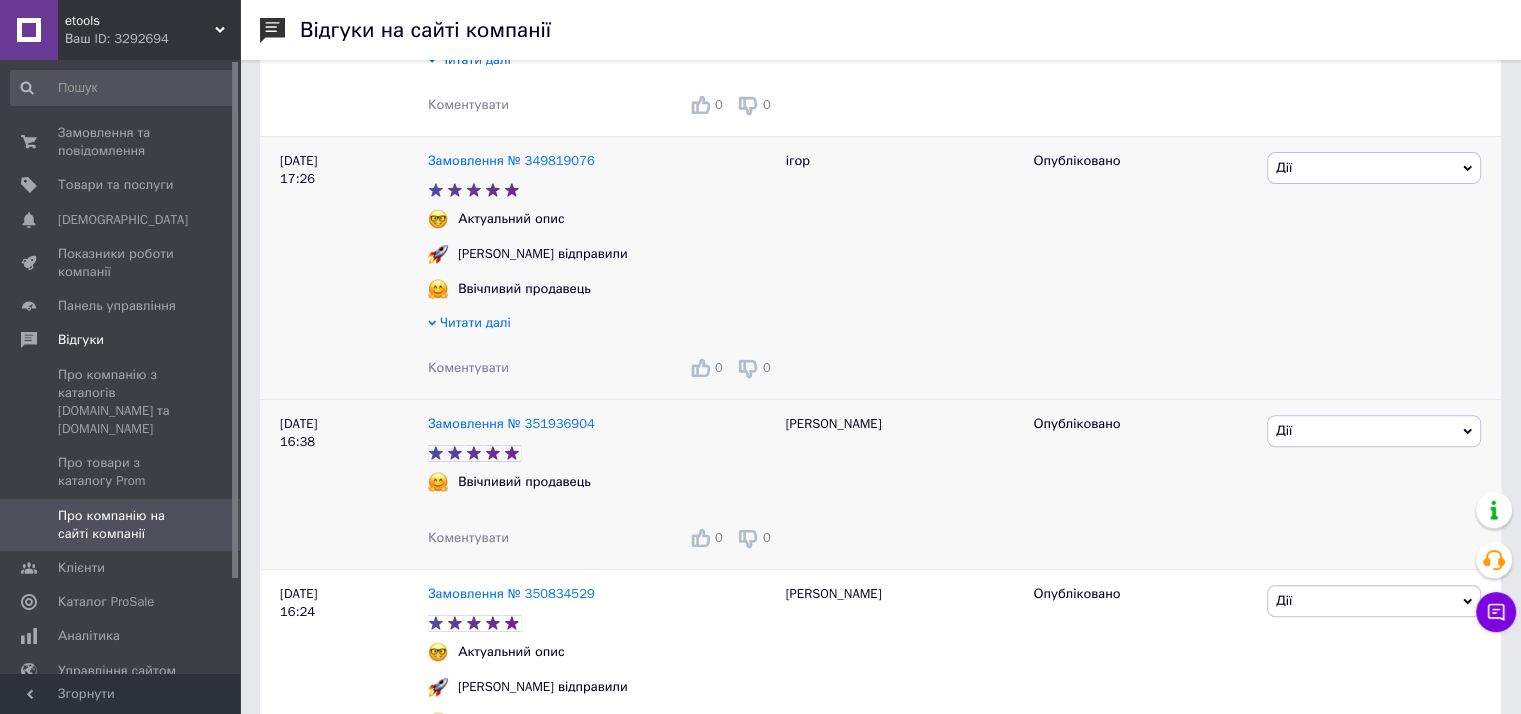 click on "Коментувати" at bounding box center (468, 367) 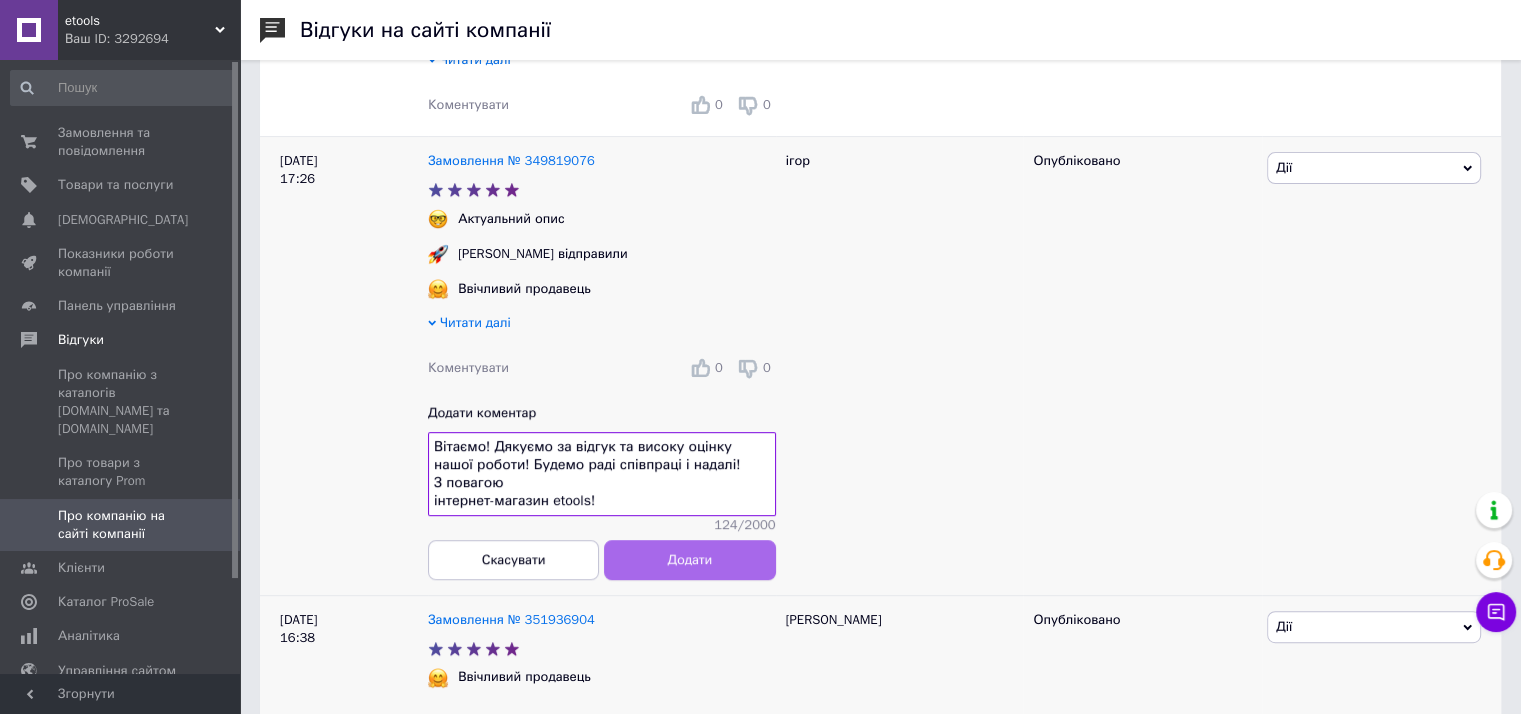 type on "Вітаємо! Дякуємо за відгук та високу оцінку нашої роботи! Будемо раді співпраці і надалі!
З повагою
інтернет-магазин etools!" 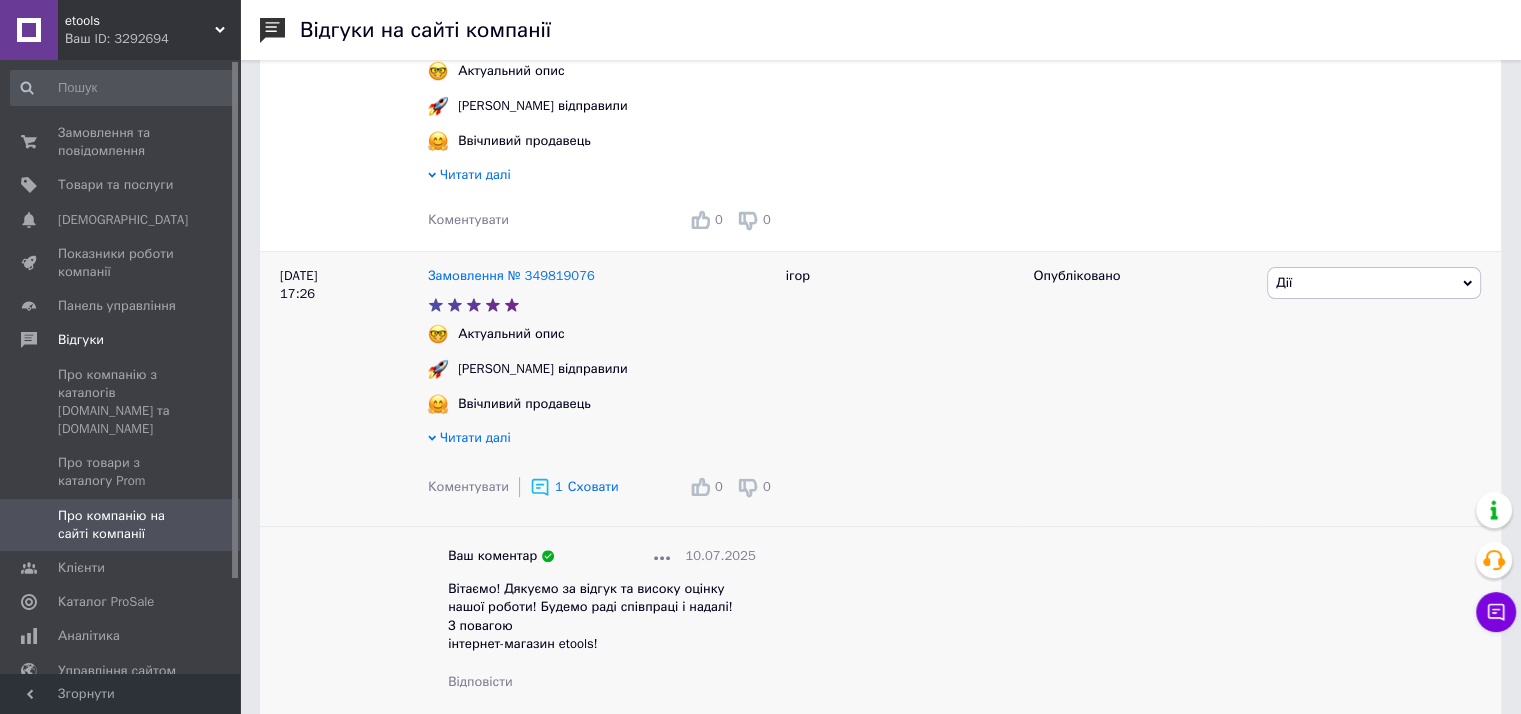 scroll, scrollTop: 500, scrollLeft: 0, axis: vertical 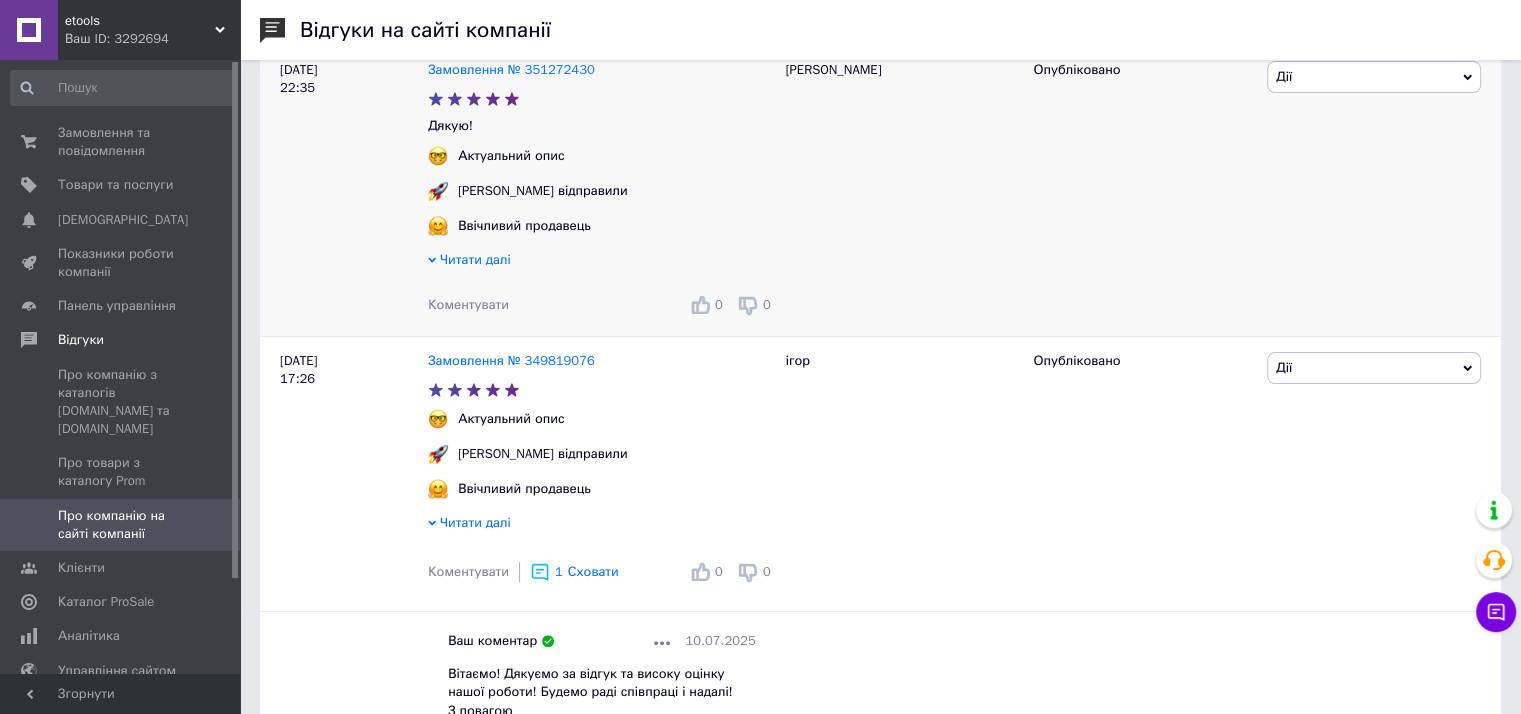 click on "Коментувати" at bounding box center (468, 304) 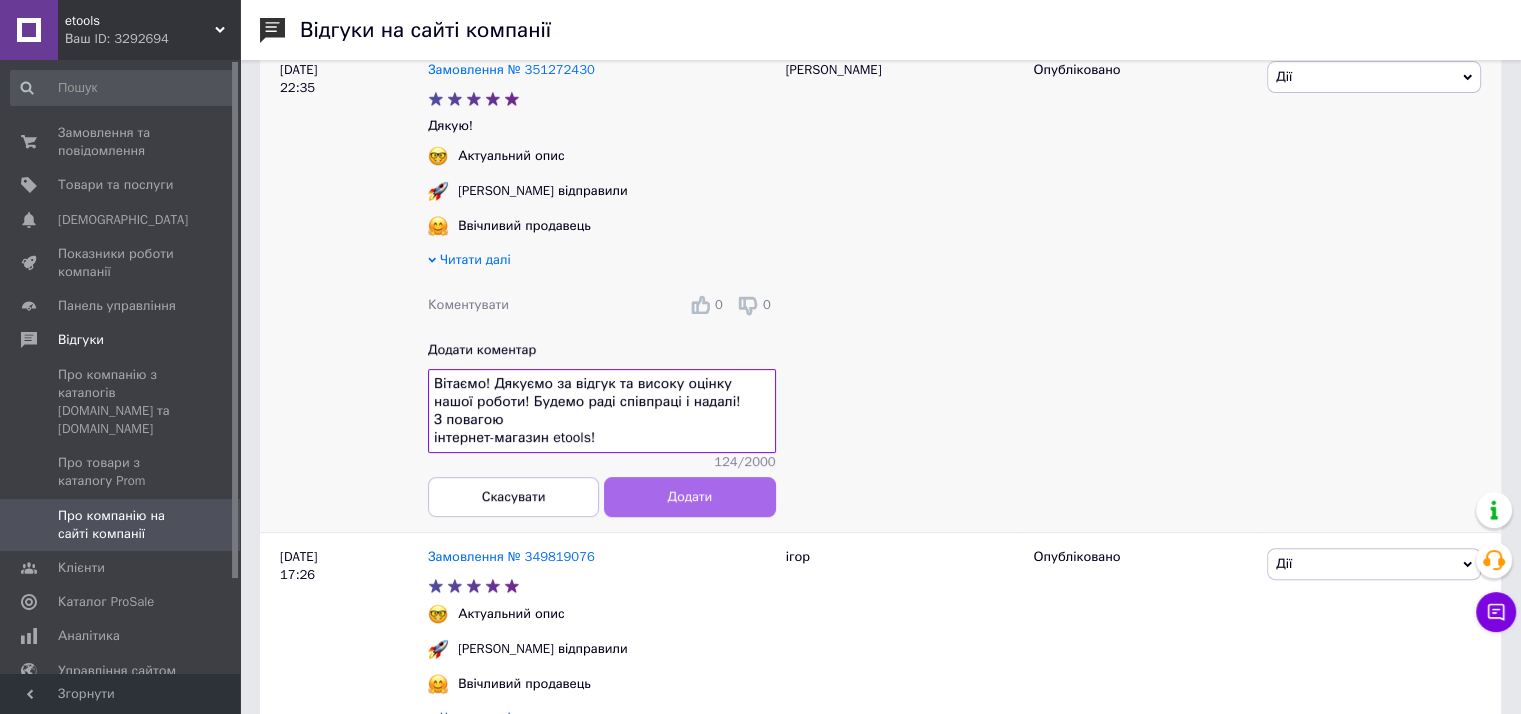 type on "Вітаємо! Дякуємо за відгук та високу оцінку нашої роботи! Будемо раді співпраці і надалі!
З повагою
інтернет-магазин etools!" 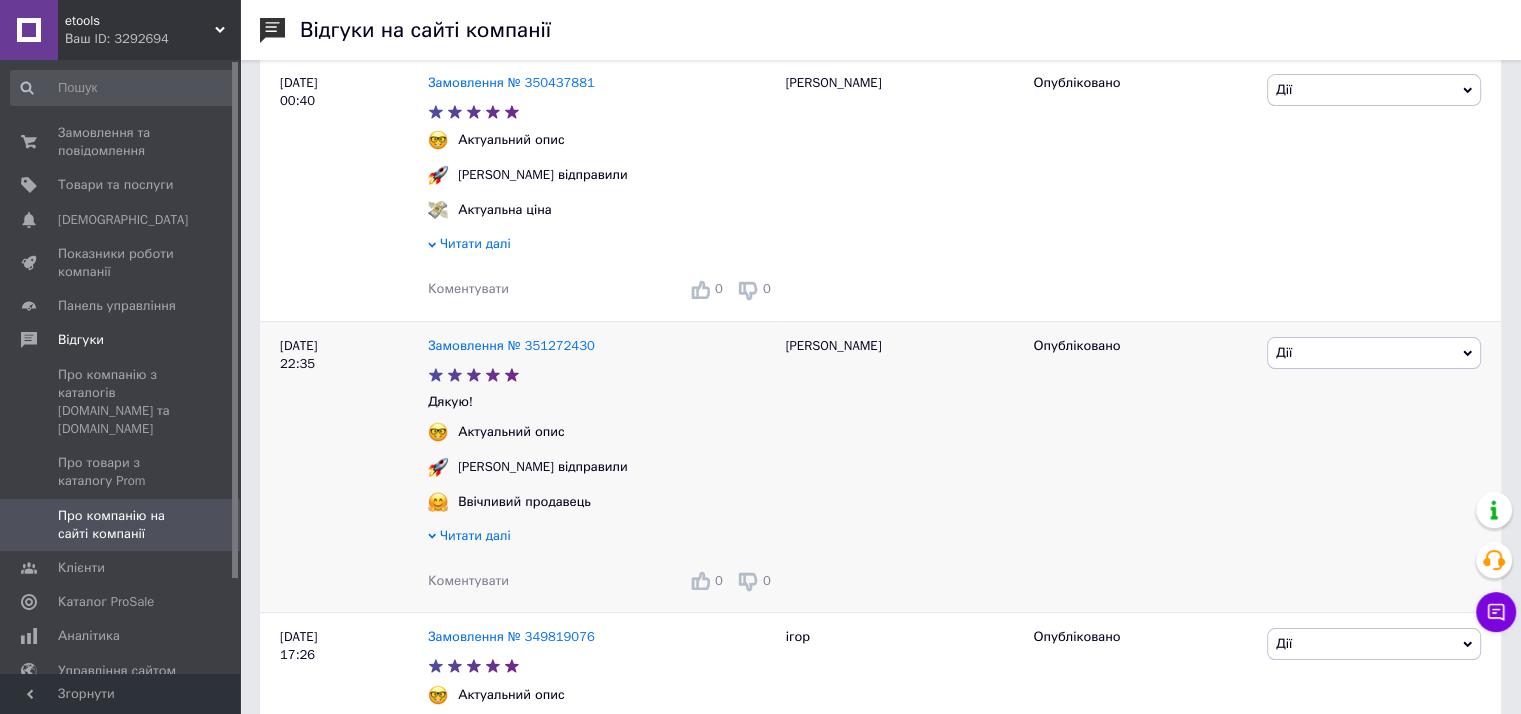 scroll, scrollTop: 200, scrollLeft: 0, axis: vertical 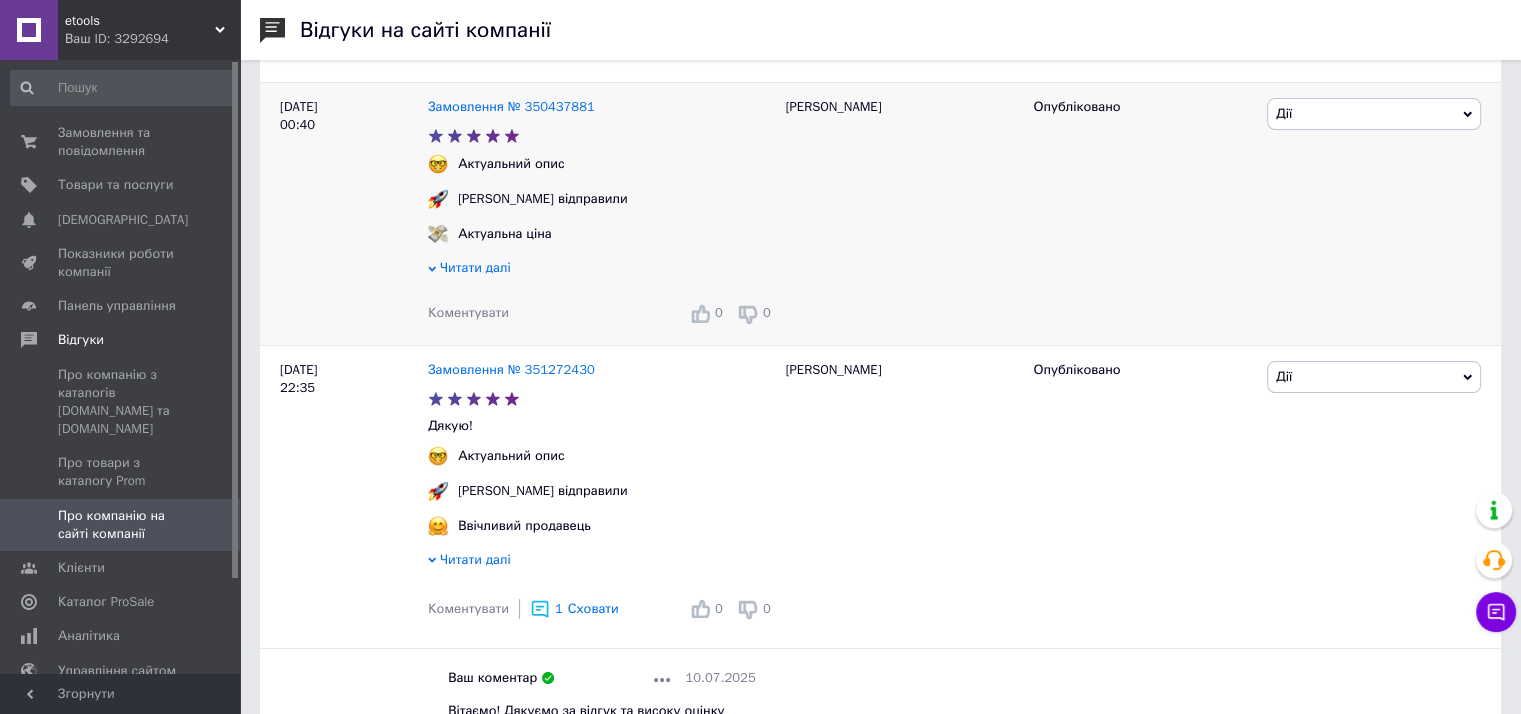 click on "Коментувати" at bounding box center [468, 312] 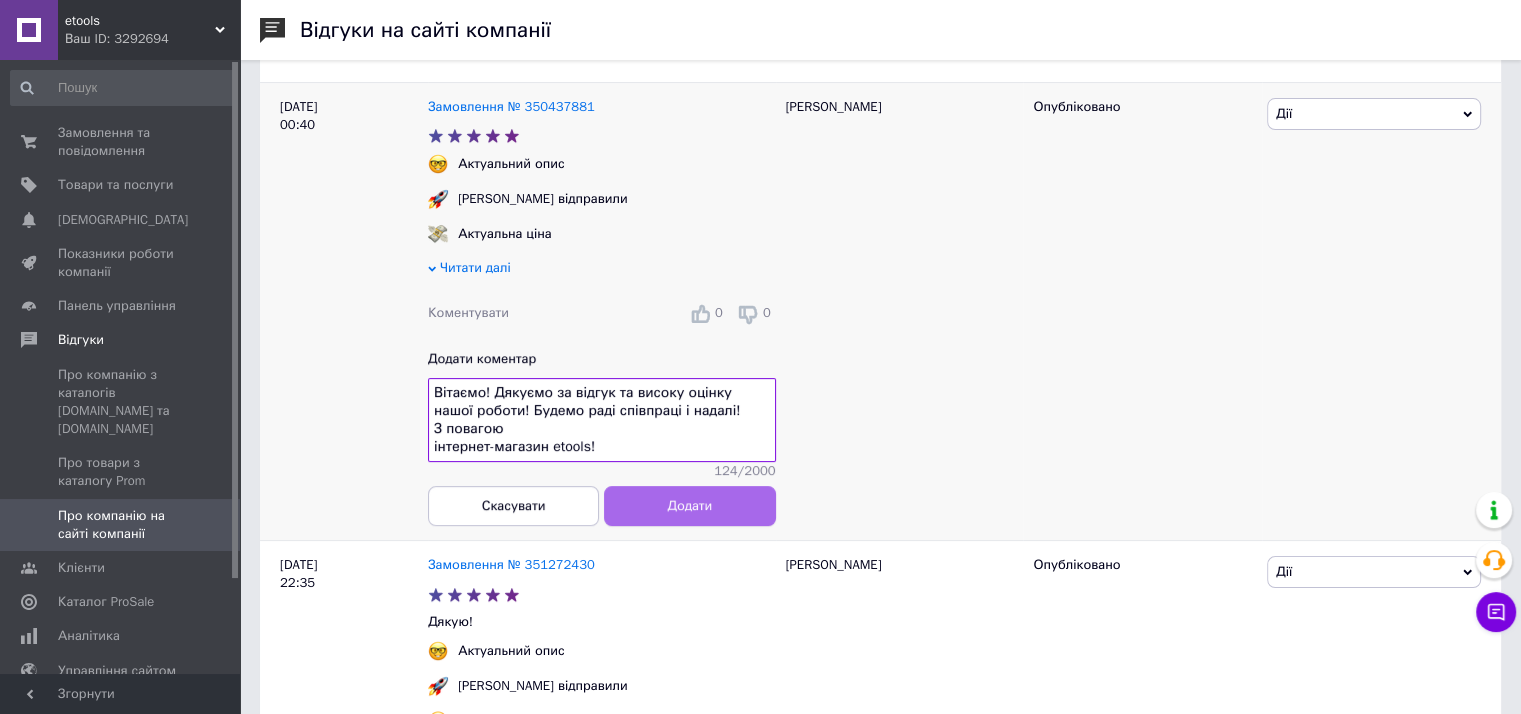 type on "Вітаємо! Дякуємо за відгук та високу оцінку нашої роботи! Будемо раді співпраці і надалі!
З повагою
інтернет-магазин etools!" 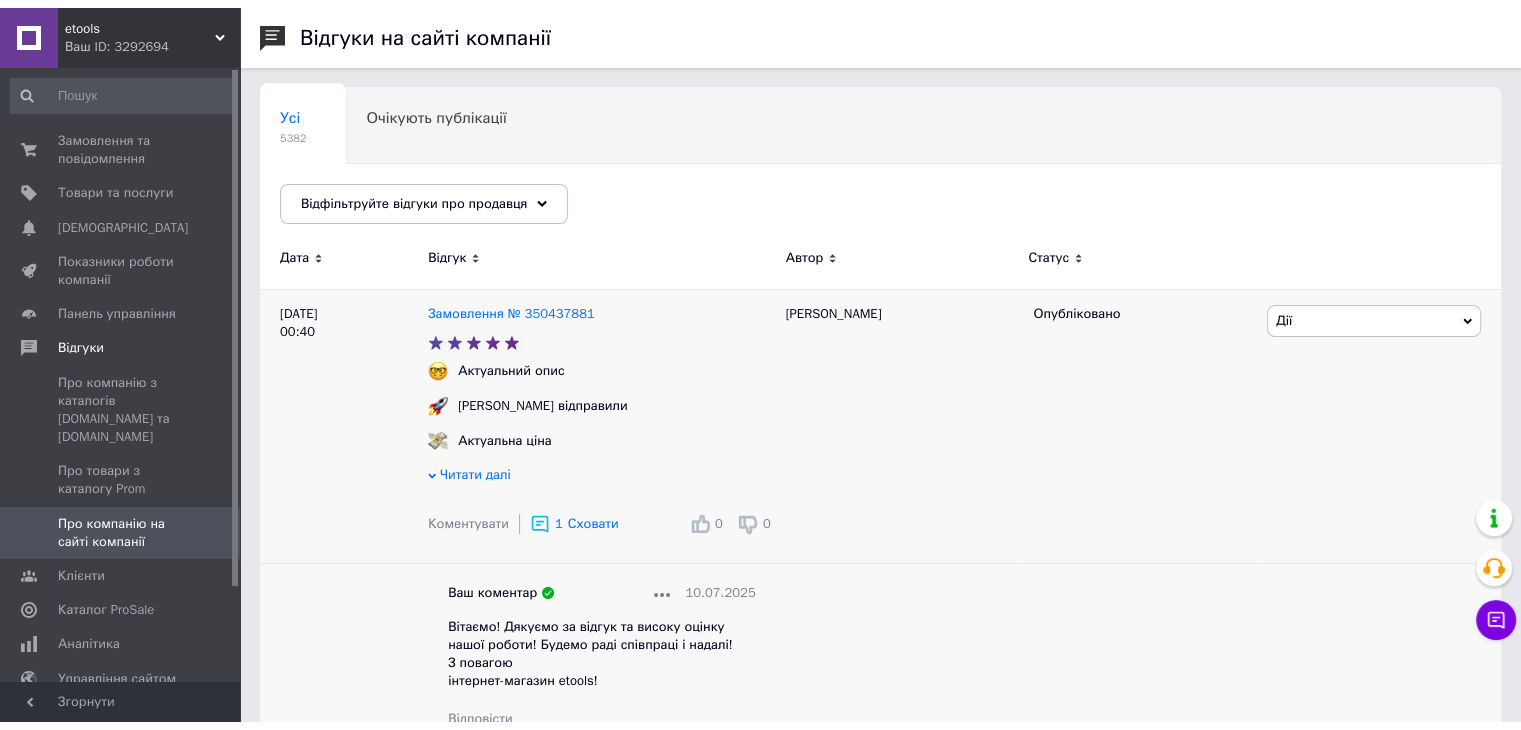 scroll, scrollTop: 0, scrollLeft: 0, axis: both 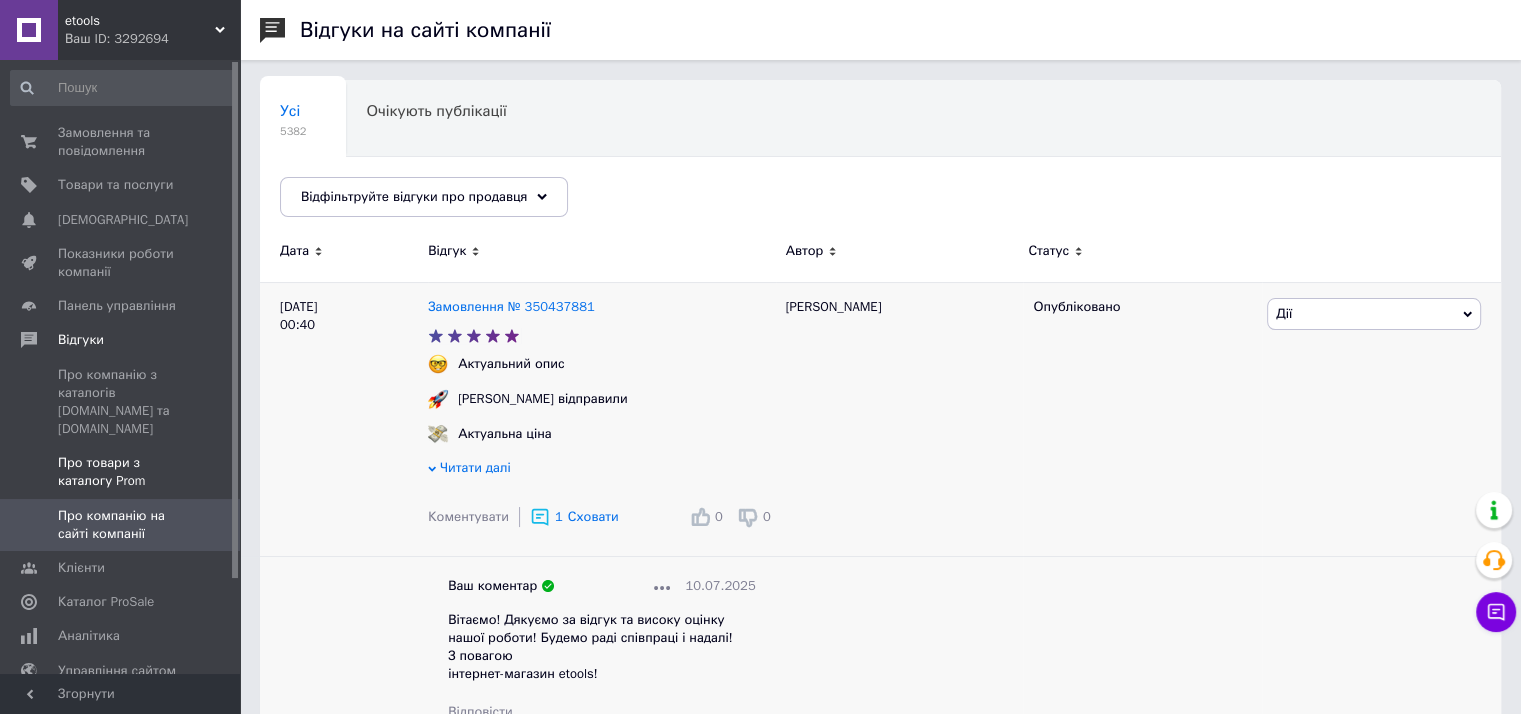 click on "Про товари з каталогу Prom" at bounding box center [121, 472] 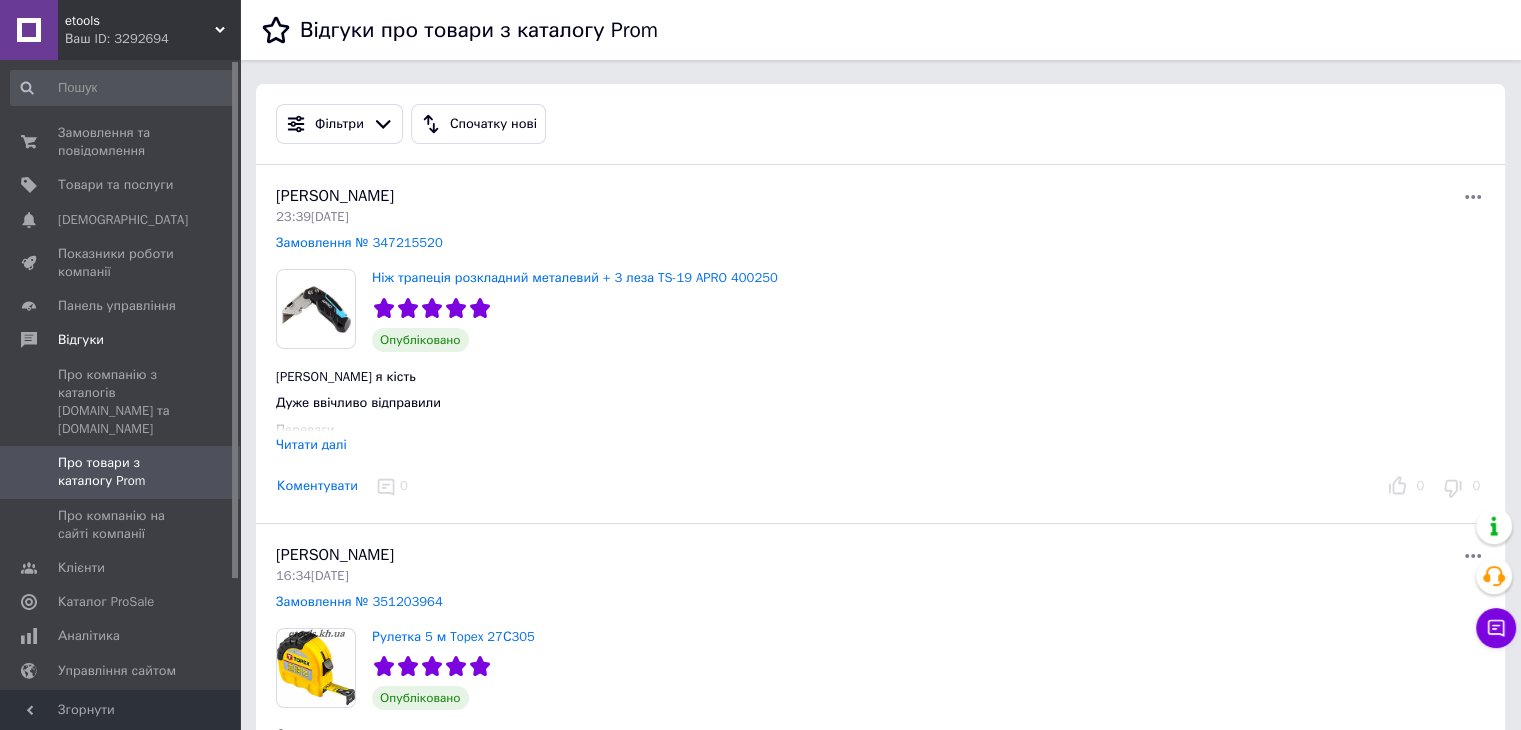 click on "Читати далі" at bounding box center [311, 444] 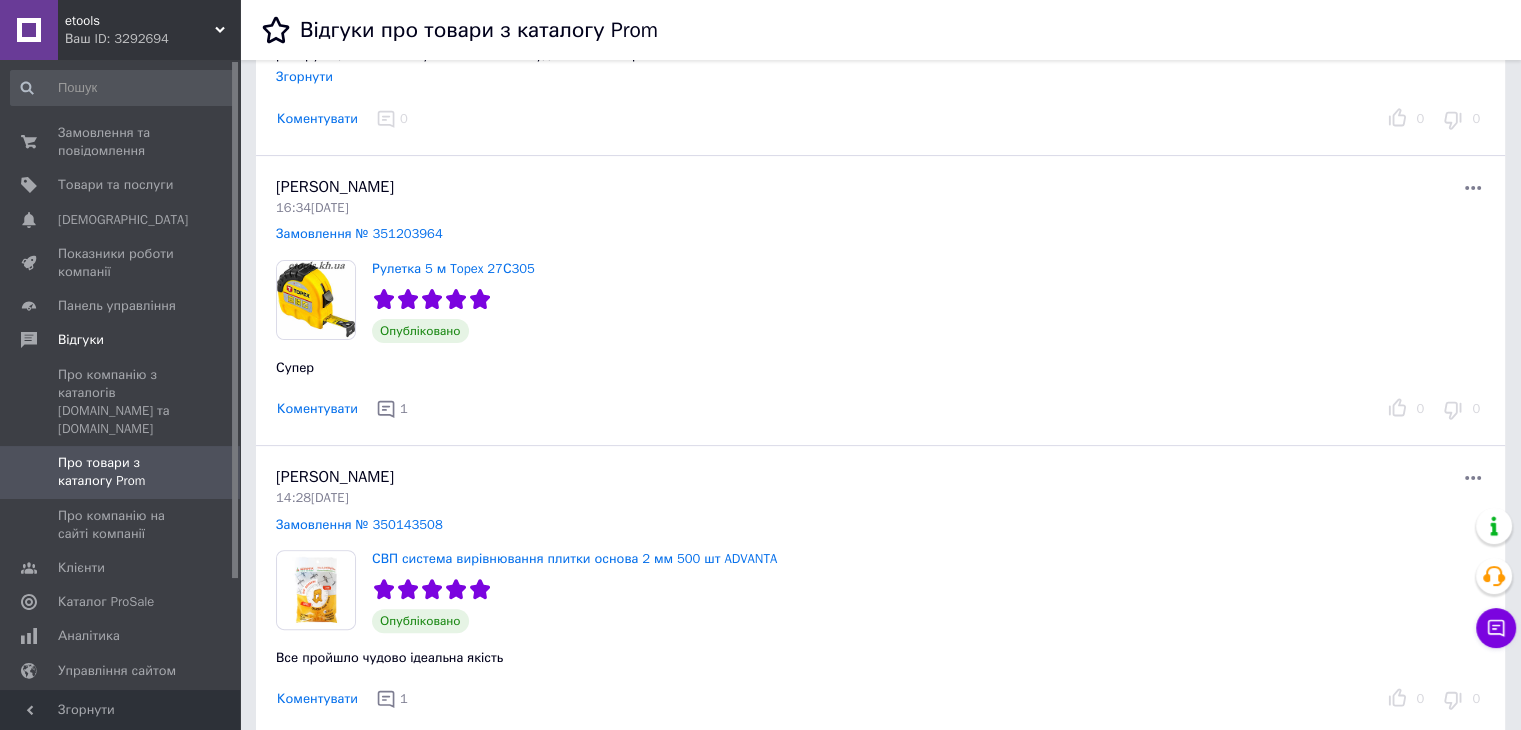 scroll, scrollTop: 500, scrollLeft: 0, axis: vertical 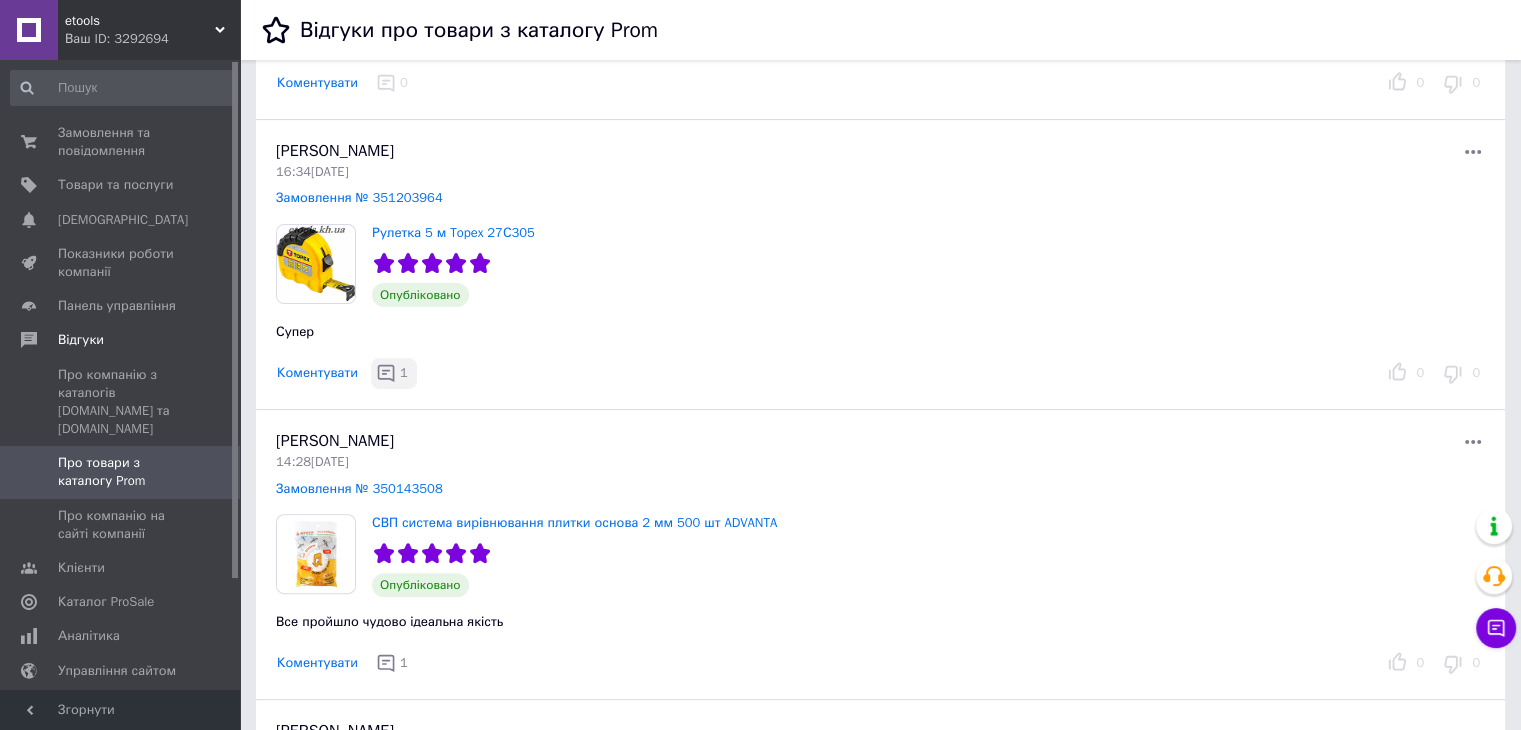 click 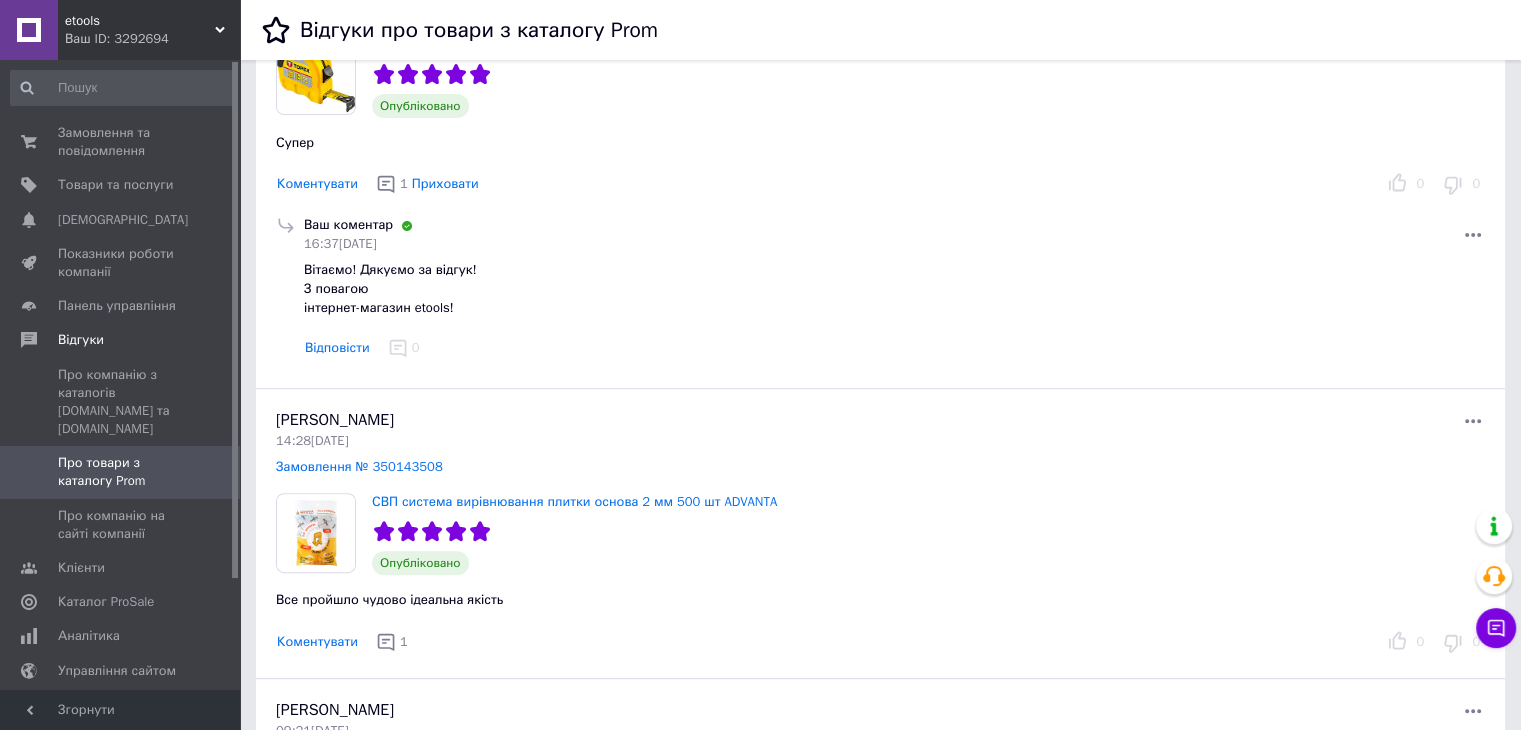 scroll, scrollTop: 700, scrollLeft: 0, axis: vertical 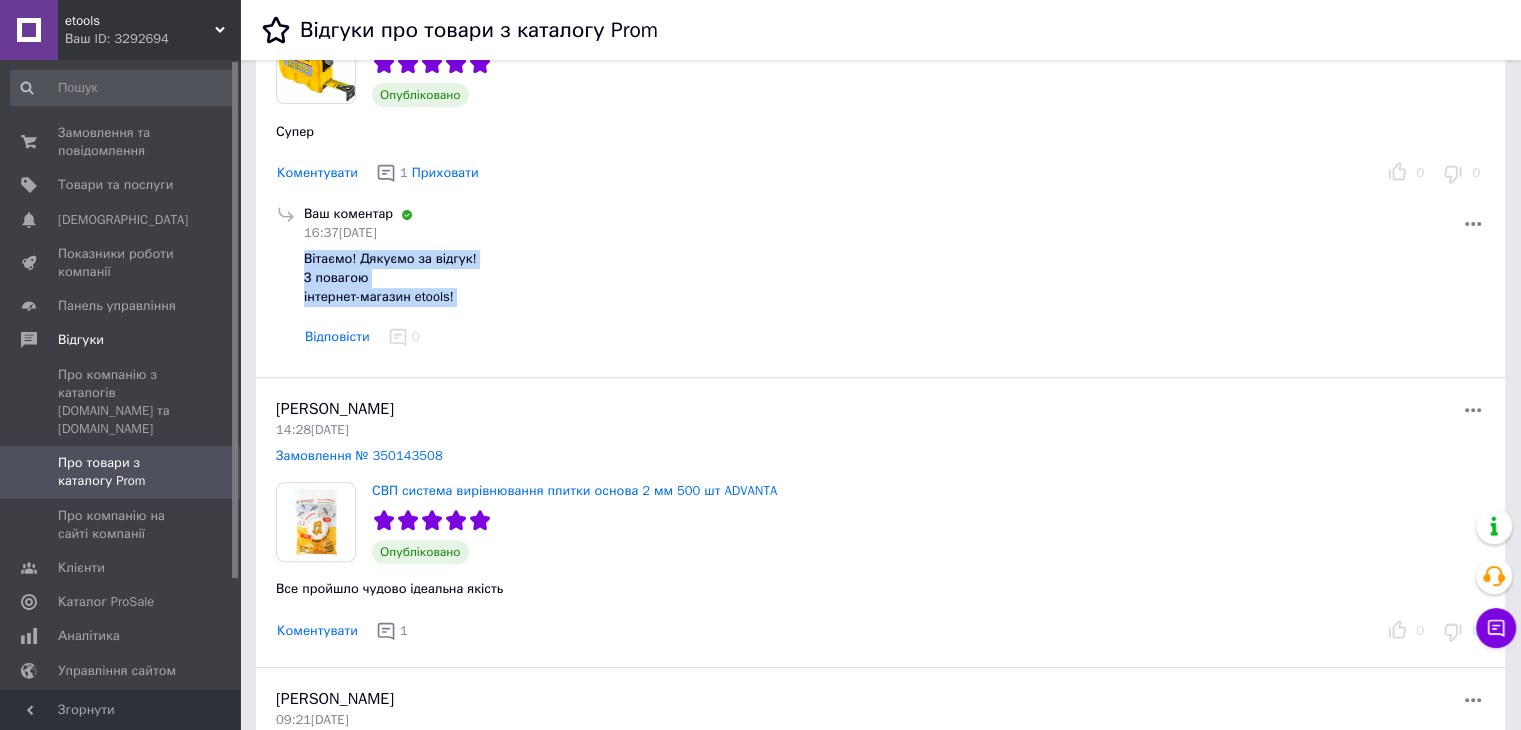 drag, startPoint x: 304, startPoint y: 258, endPoint x: 488, endPoint y: 312, distance: 191.76027 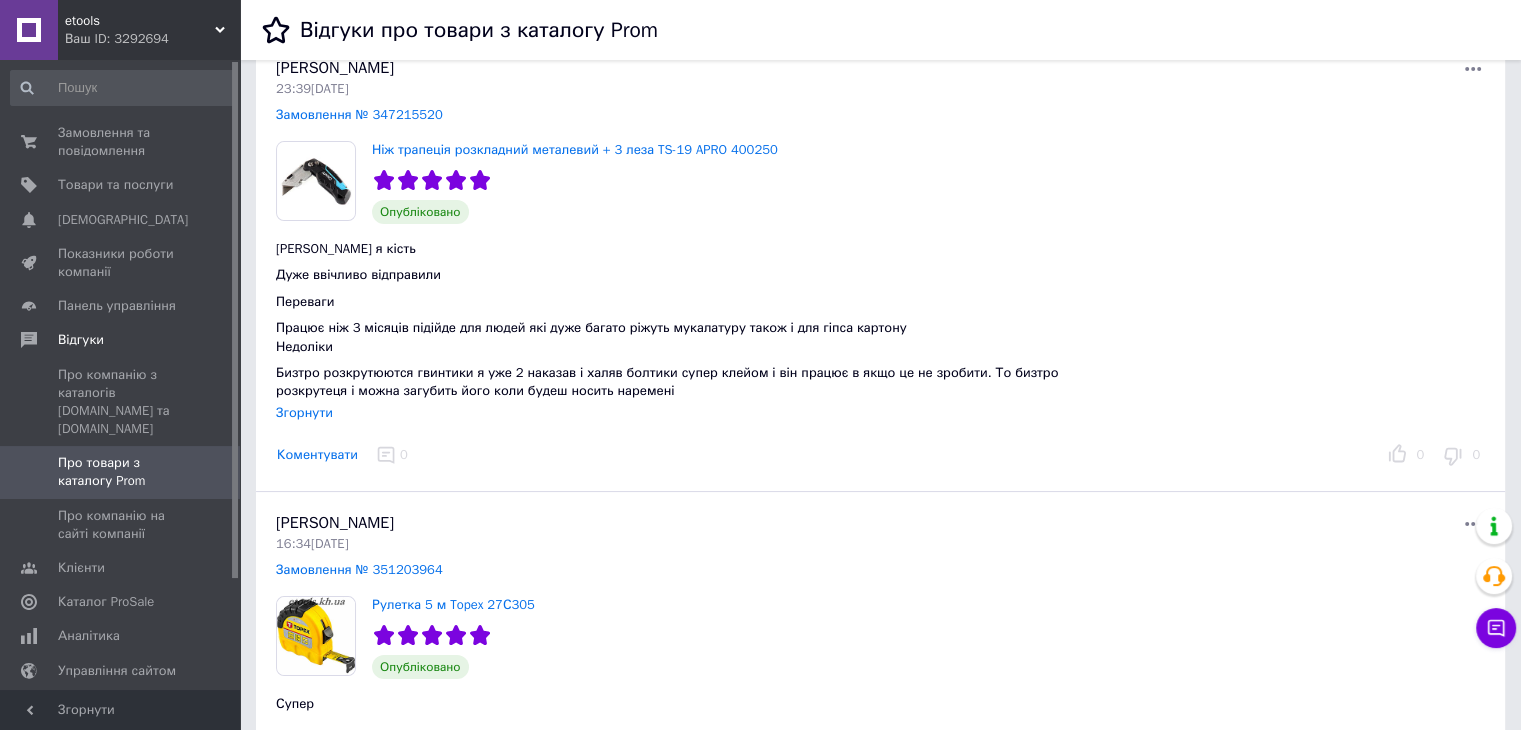 scroll, scrollTop: 100, scrollLeft: 0, axis: vertical 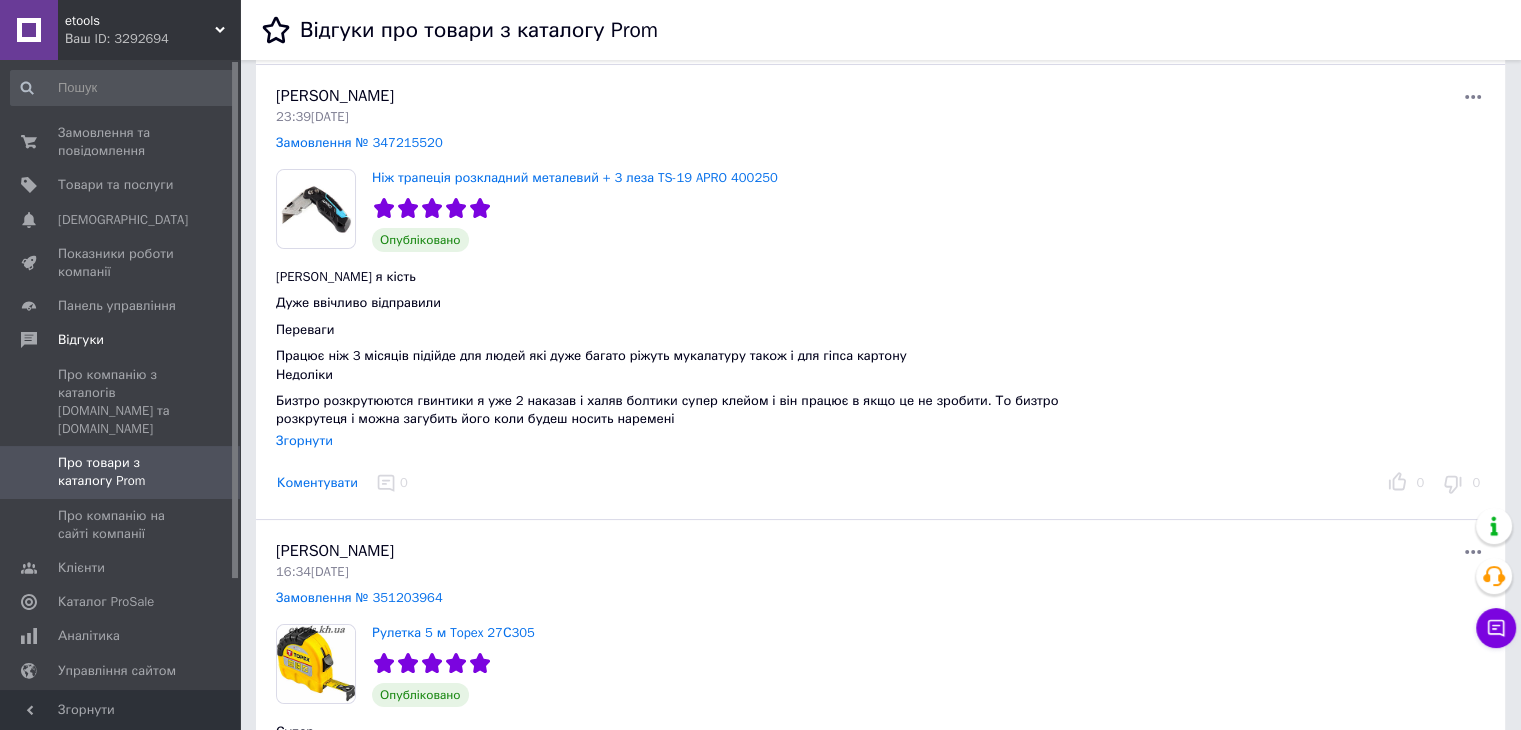 click on "Коментувати" at bounding box center [317, 483] 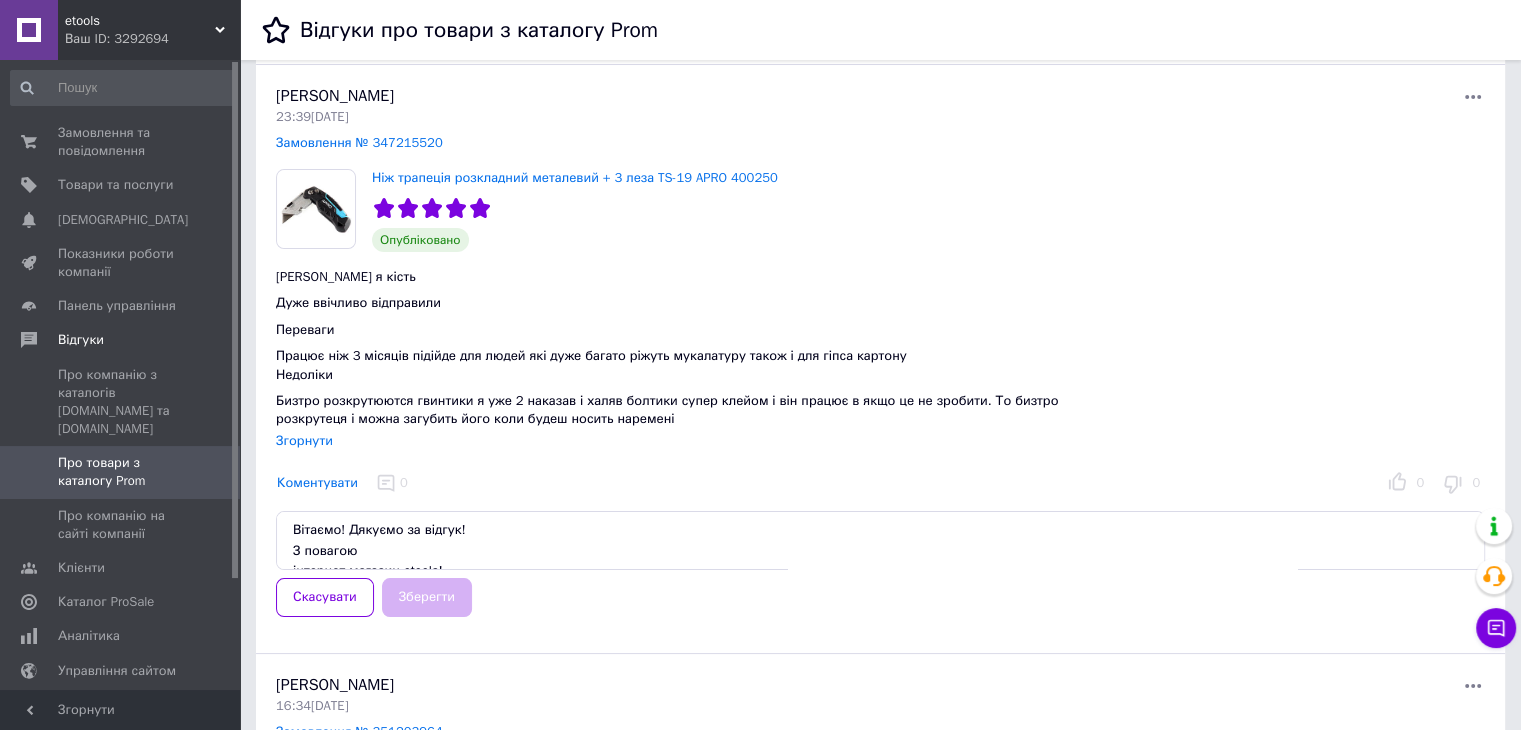 scroll, scrollTop: 31, scrollLeft: 0, axis: vertical 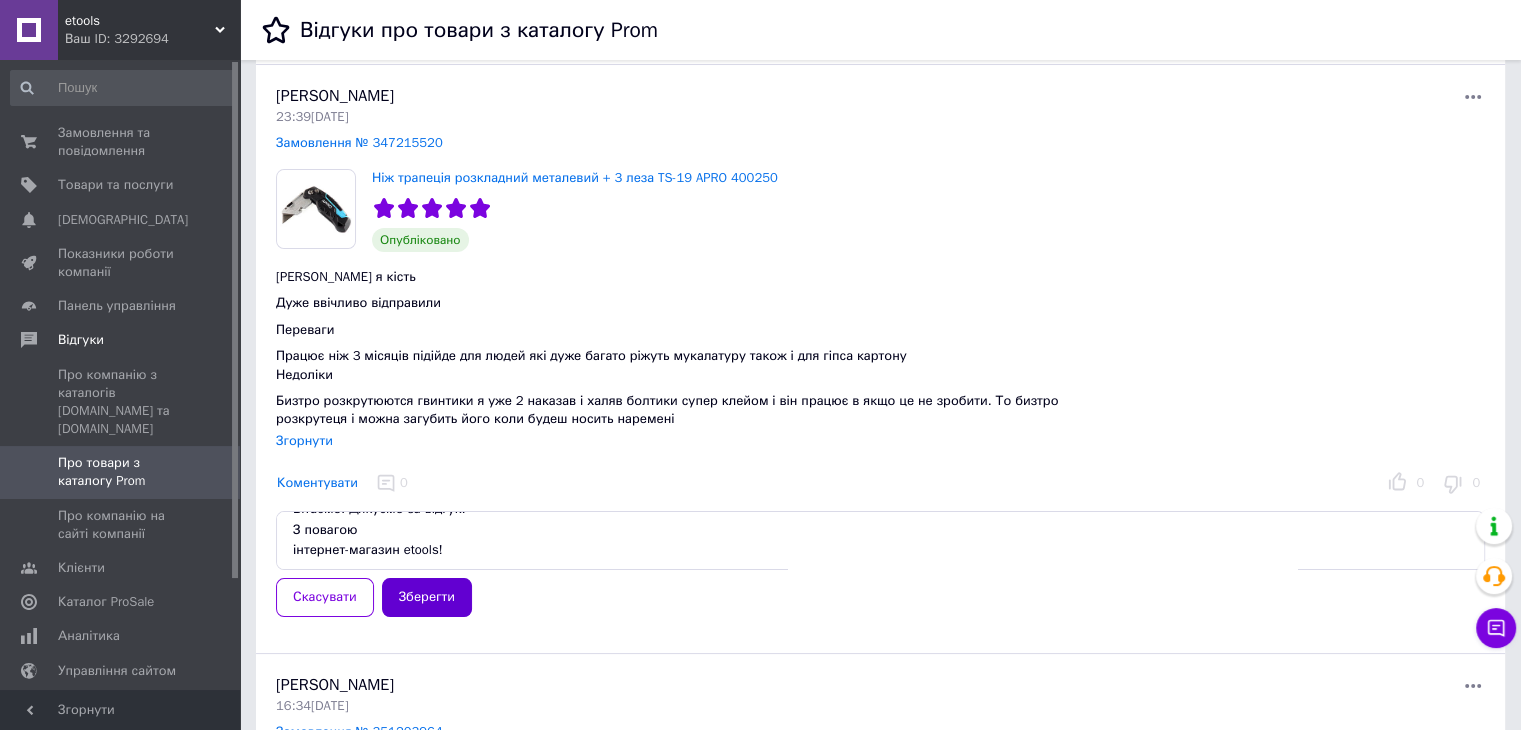 type on "Вітаємо! Дякуємо за відгук!
З повагою
інтернет-магазин etools!" 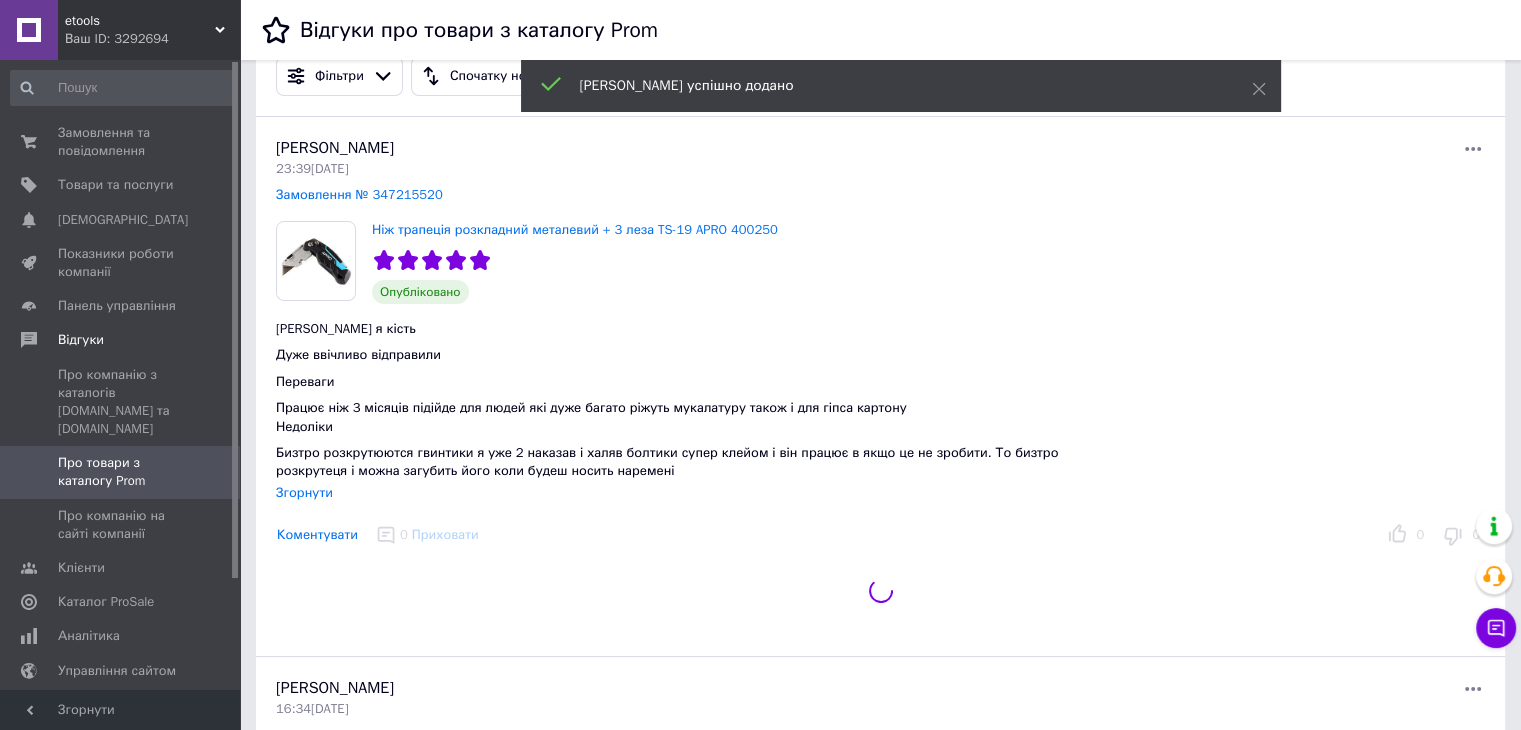 scroll, scrollTop: 0, scrollLeft: 0, axis: both 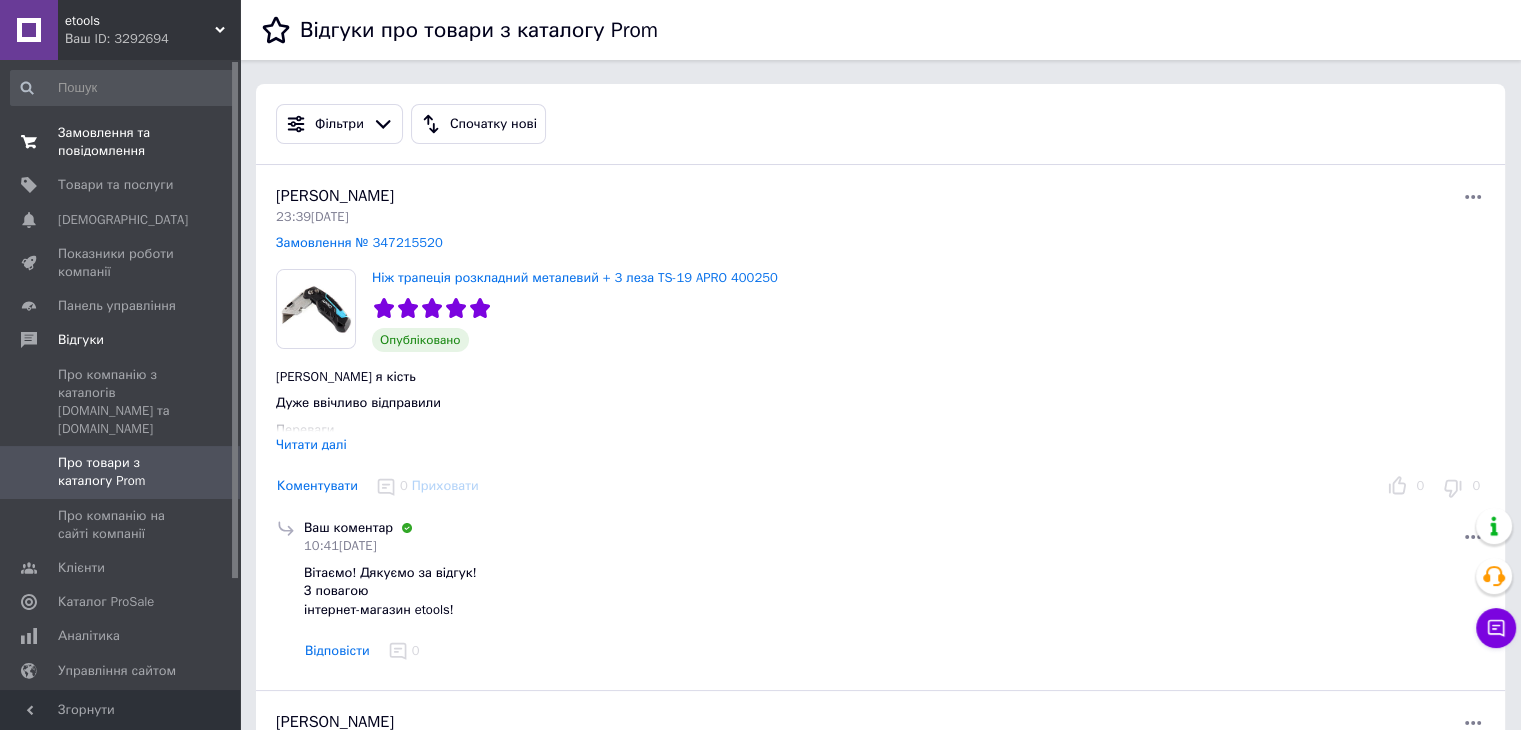 click on "Замовлення та повідомлення" at bounding box center (121, 142) 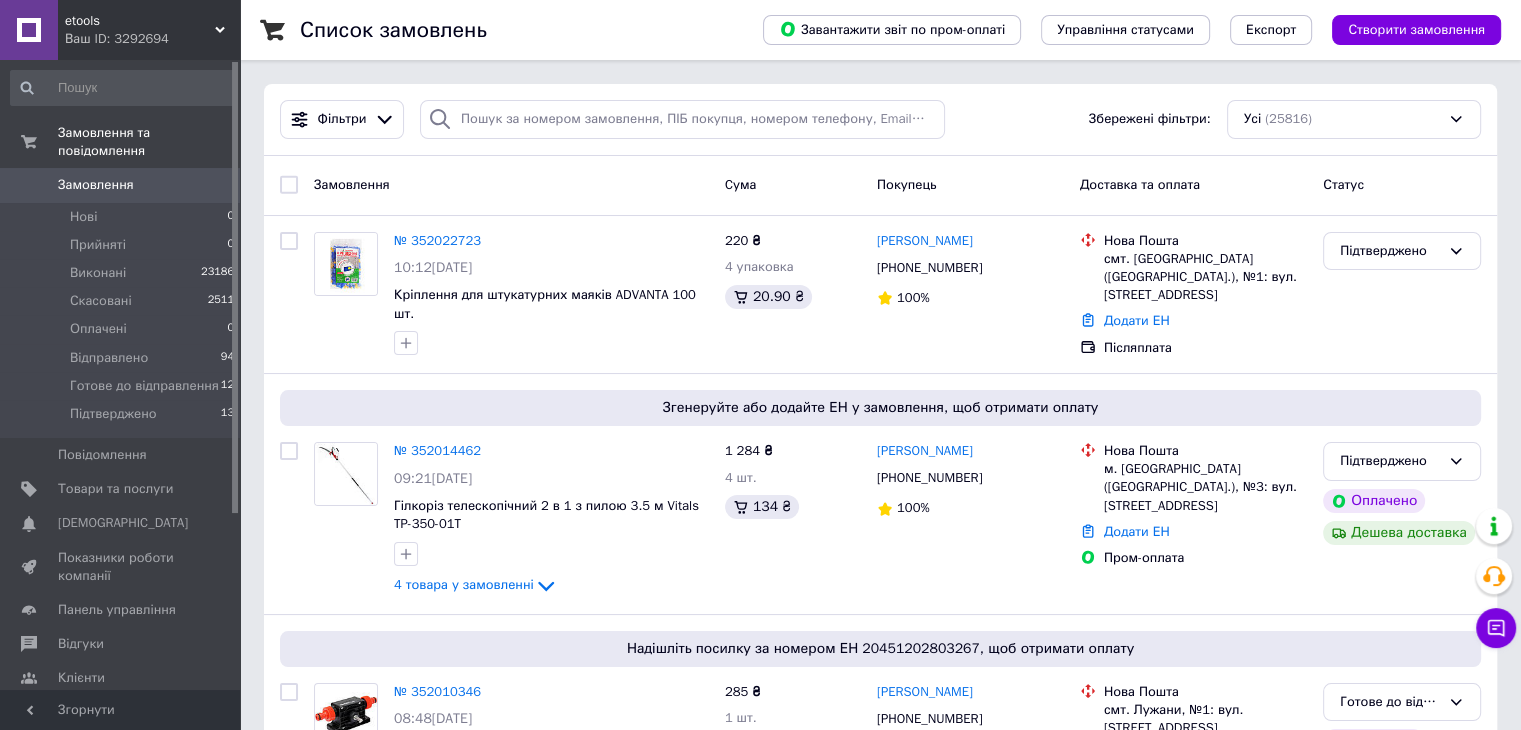 click on "Замовлення" at bounding box center (96, 185) 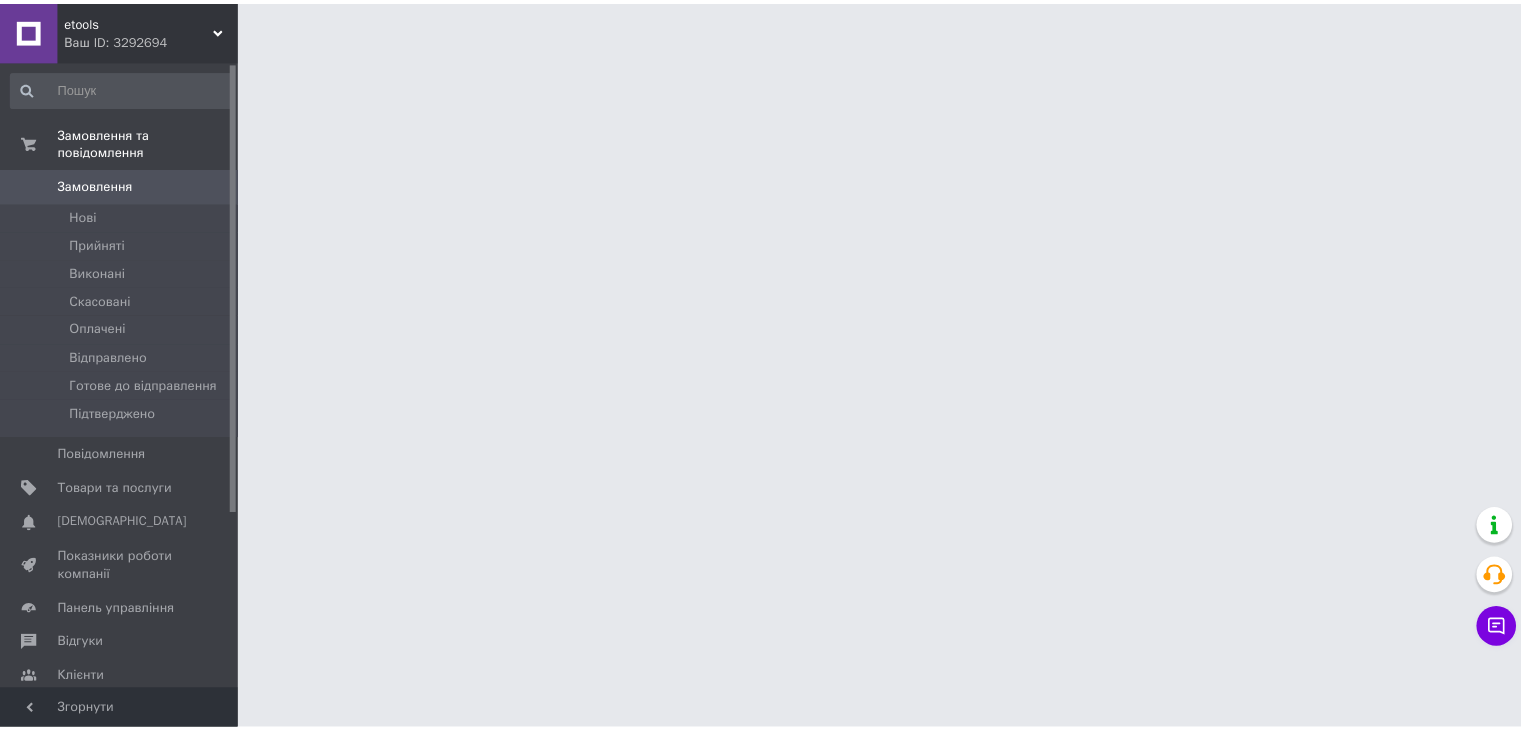 scroll, scrollTop: 0, scrollLeft: 0, axis: both 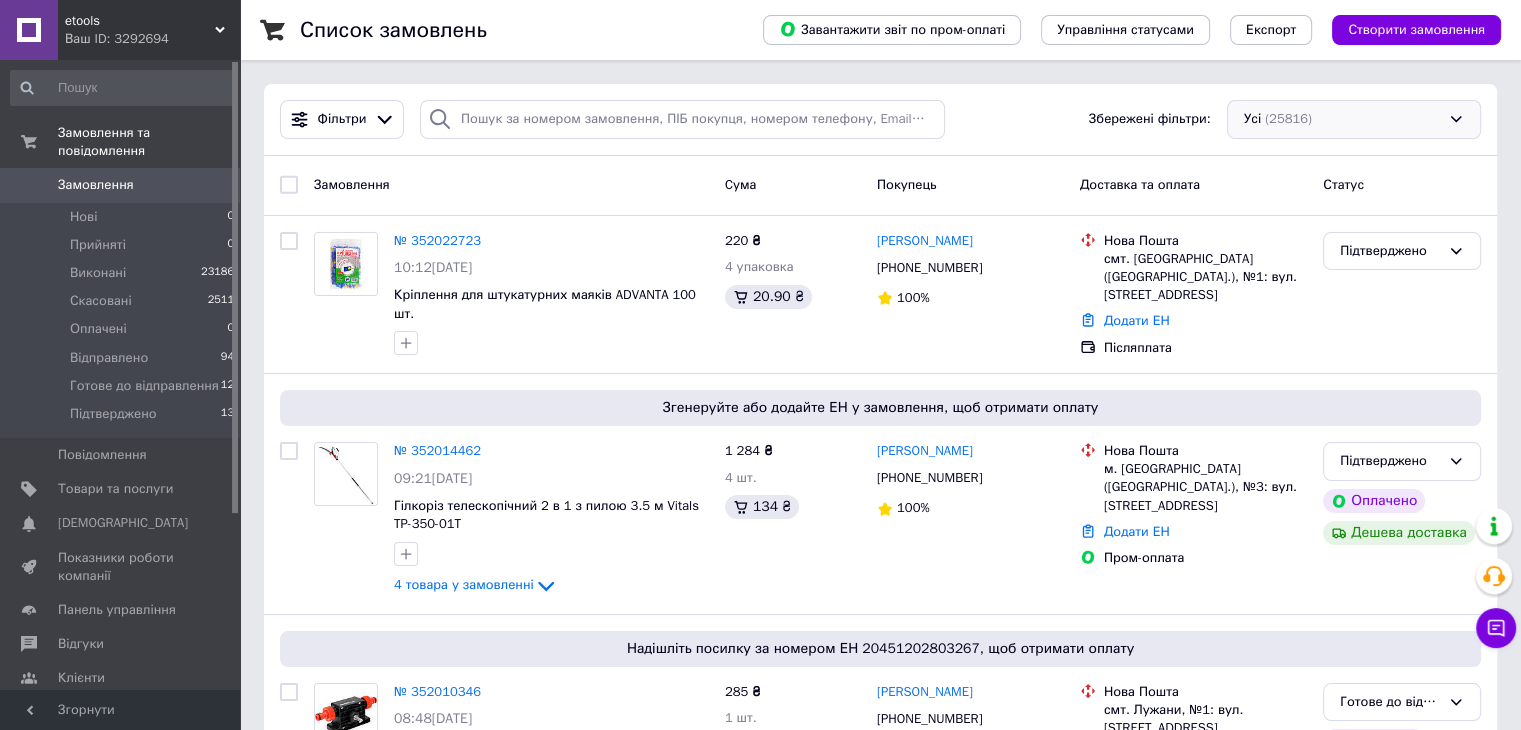 click on "Усі (25816)" at bounding box center [1354, 119] 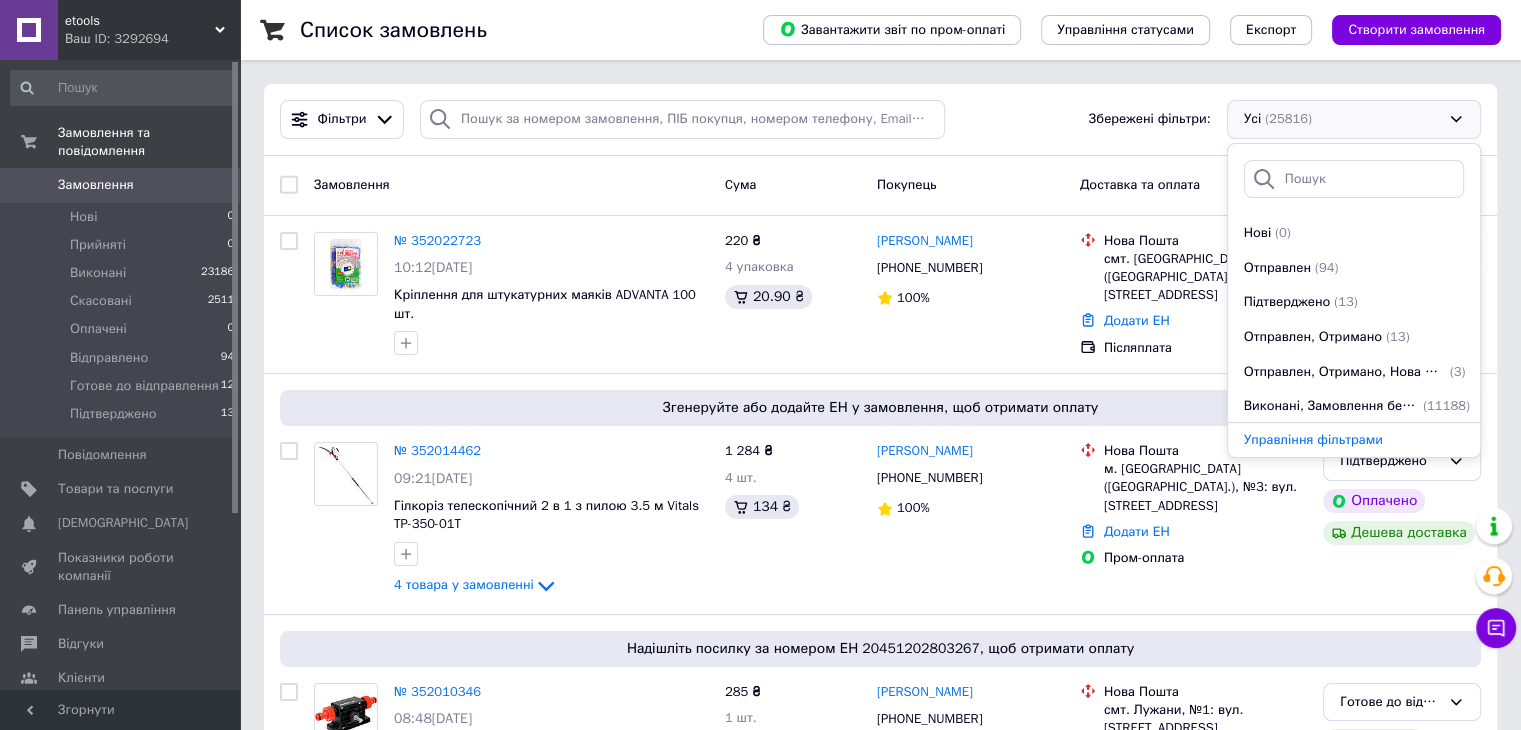 scroll, scrollTop: 241, scrollLeft: 0, axis: vertical 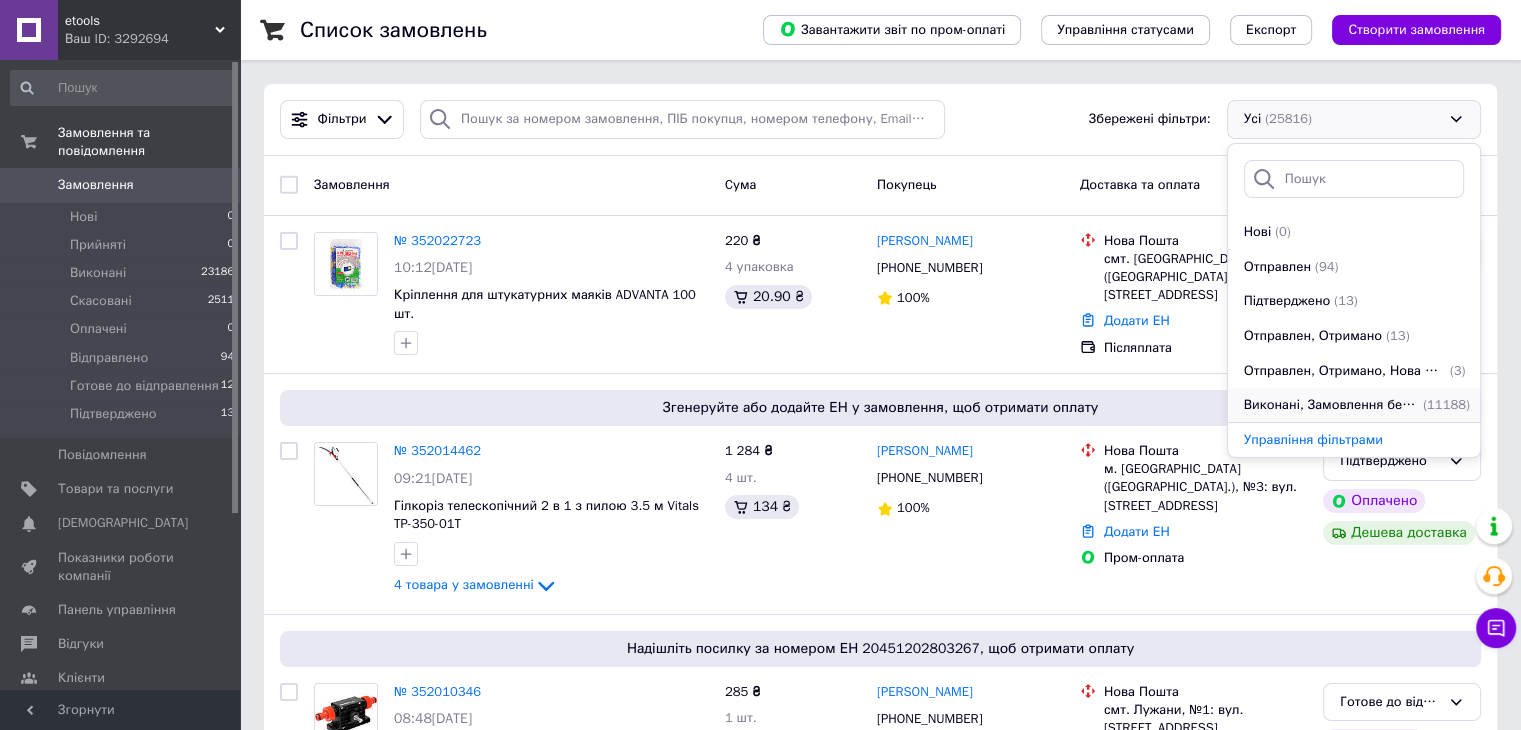 click on "Виконані, Замовлення без чеків" at bounding box center (1331, 405) 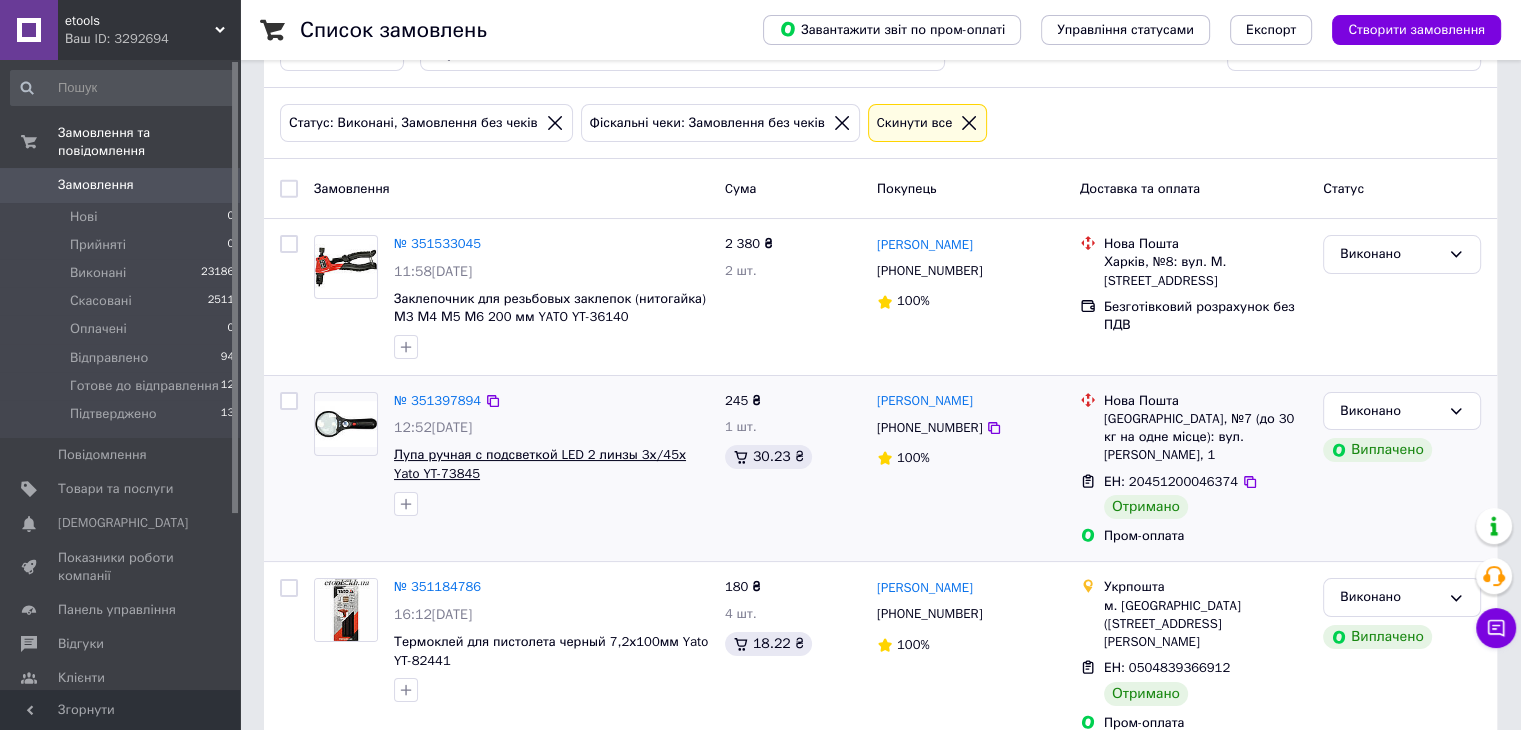 scroll, scrollTop: 100, scrollLeft: 0, axis: vertical 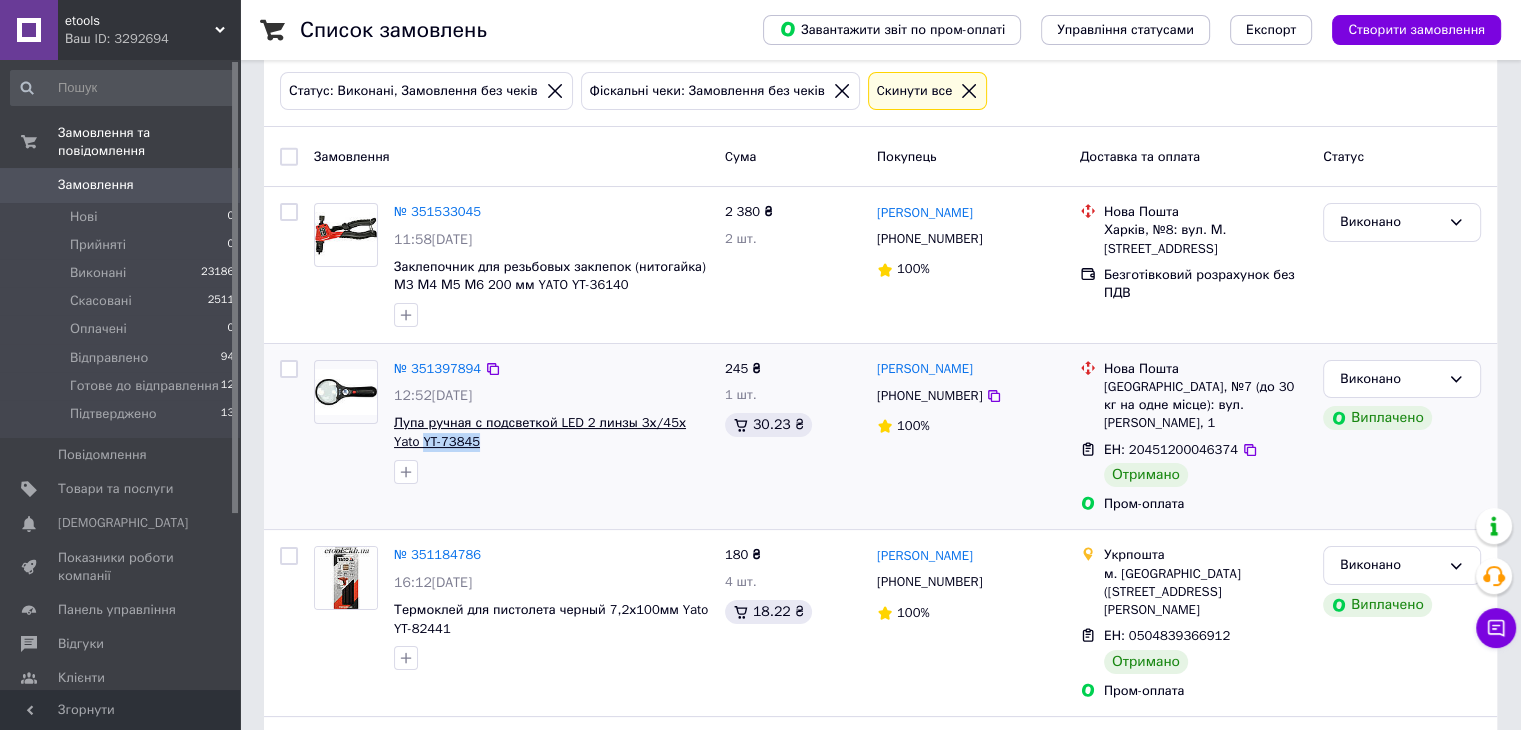 drag, startPoint x: 454, startPoint y: 443, endPoint x: 393, endPoint y: 443, distance: 61 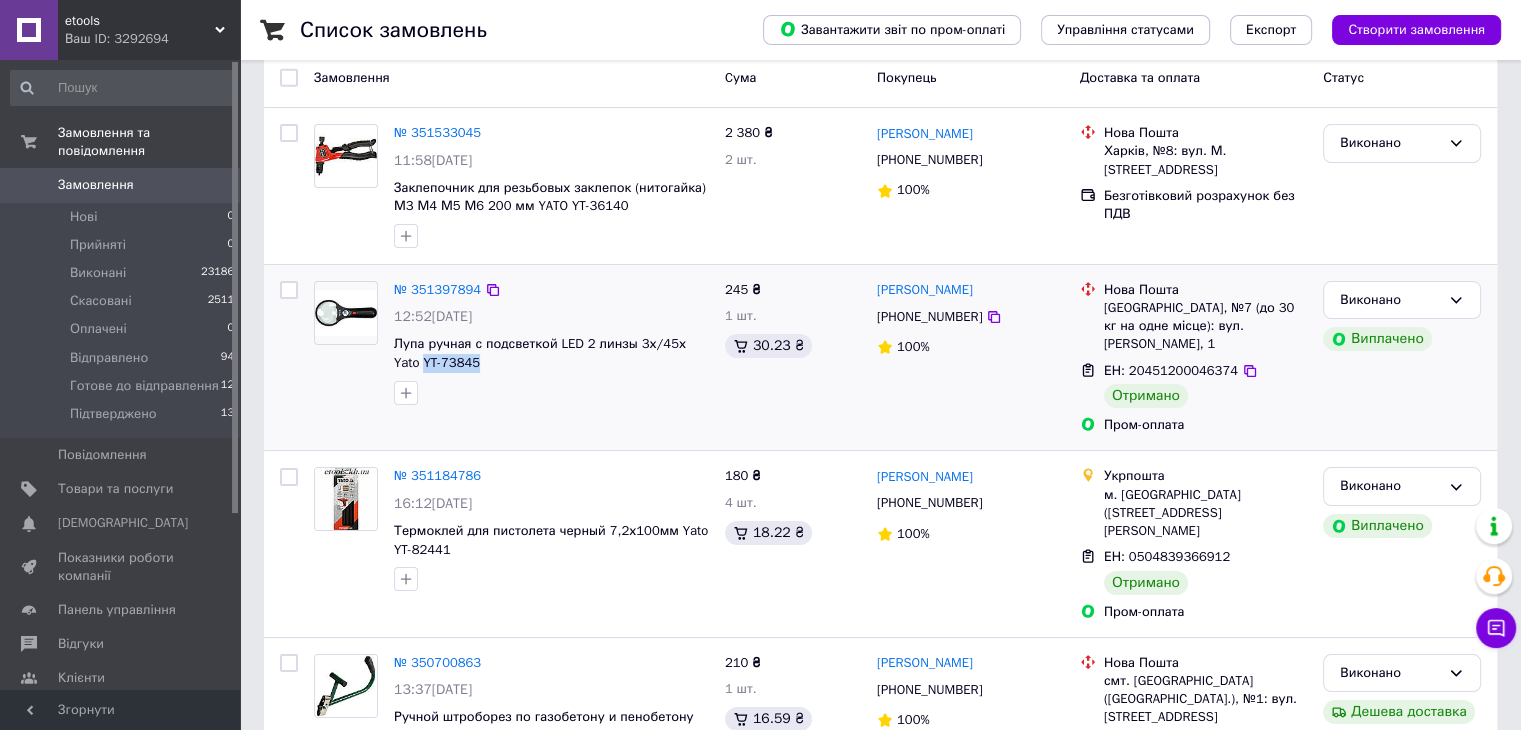 scroll, scrollTop: 300, scrollLeft: 0, axis: vertical 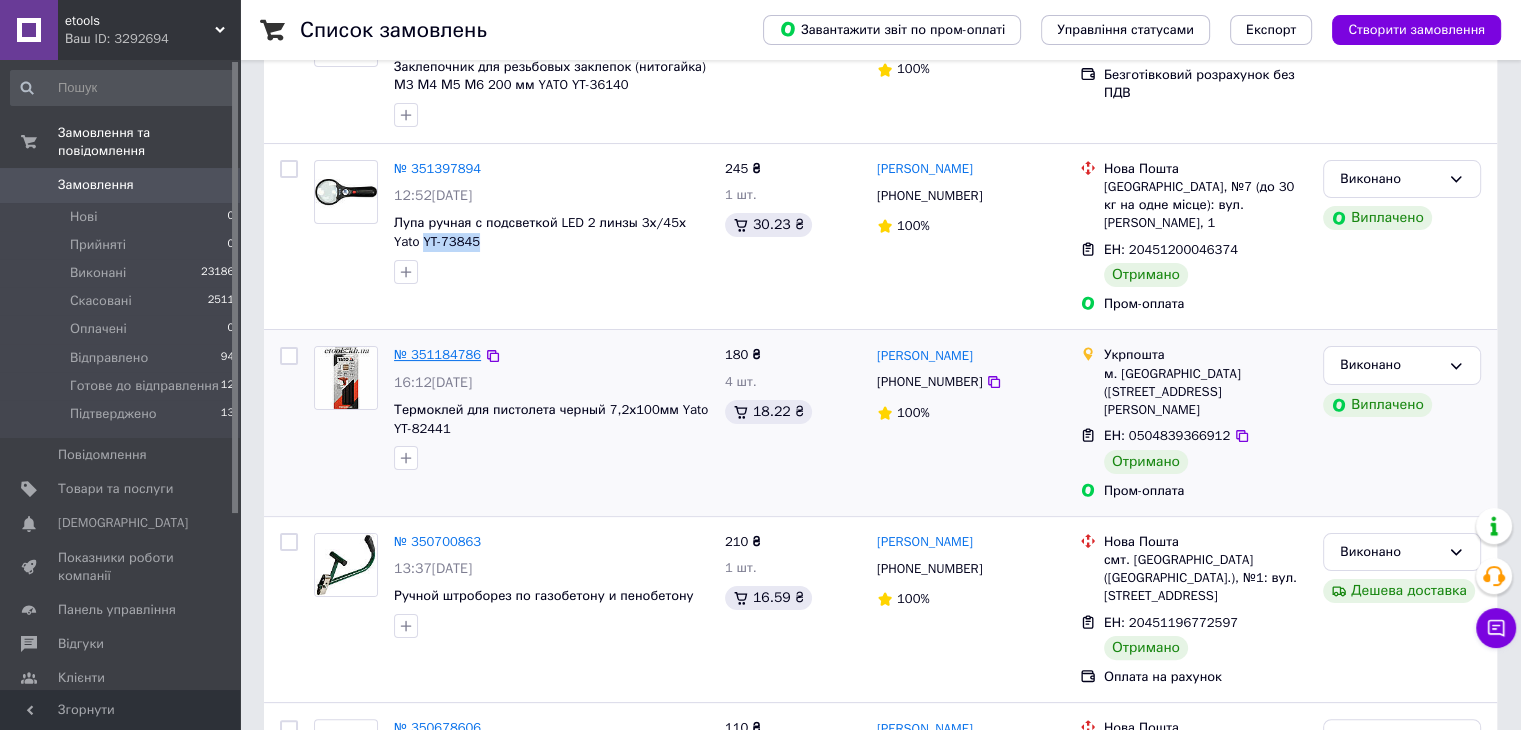 click on "№ 351184786" at bounding box center [437, 354] 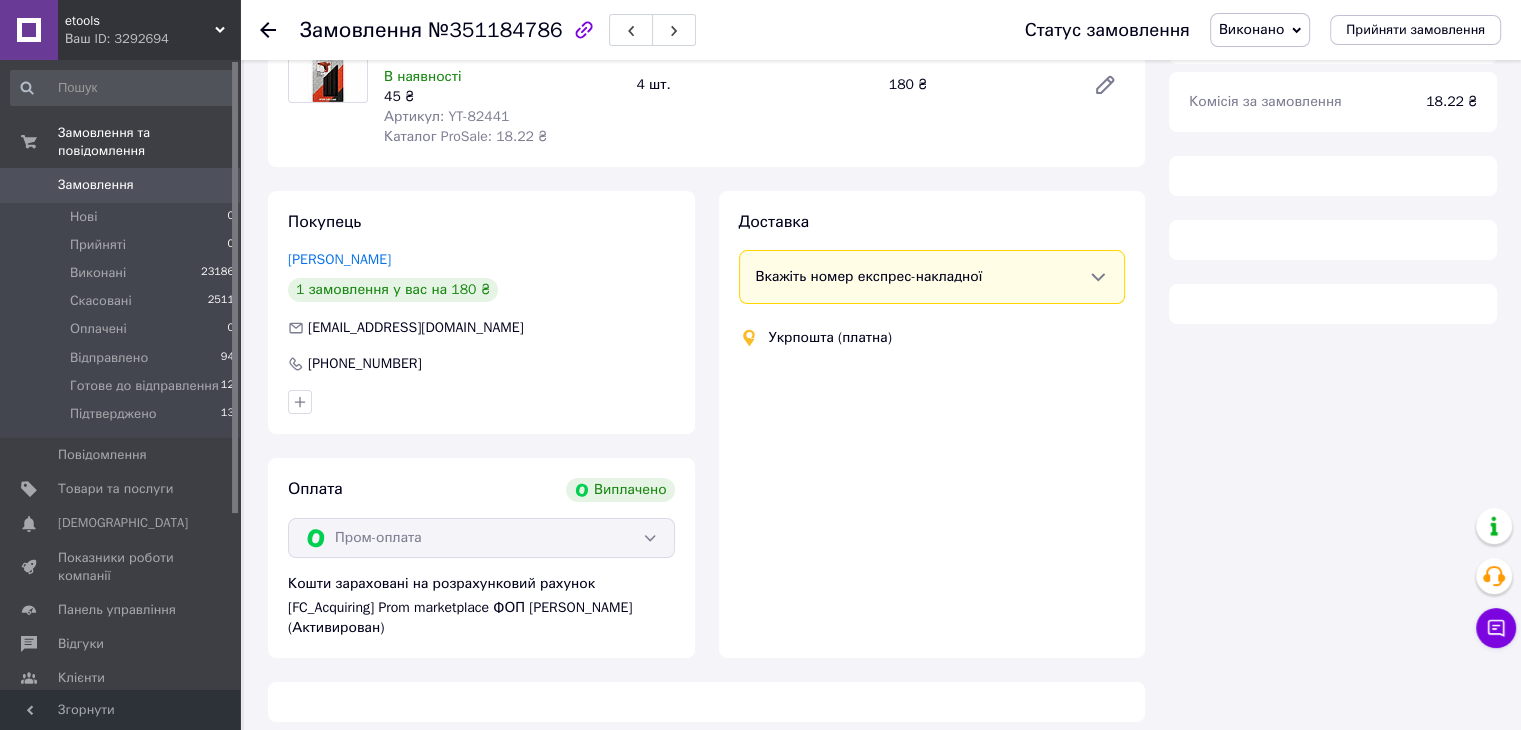 scroll, scrollTop: 225, scrollLeft: 0, axis: vertical 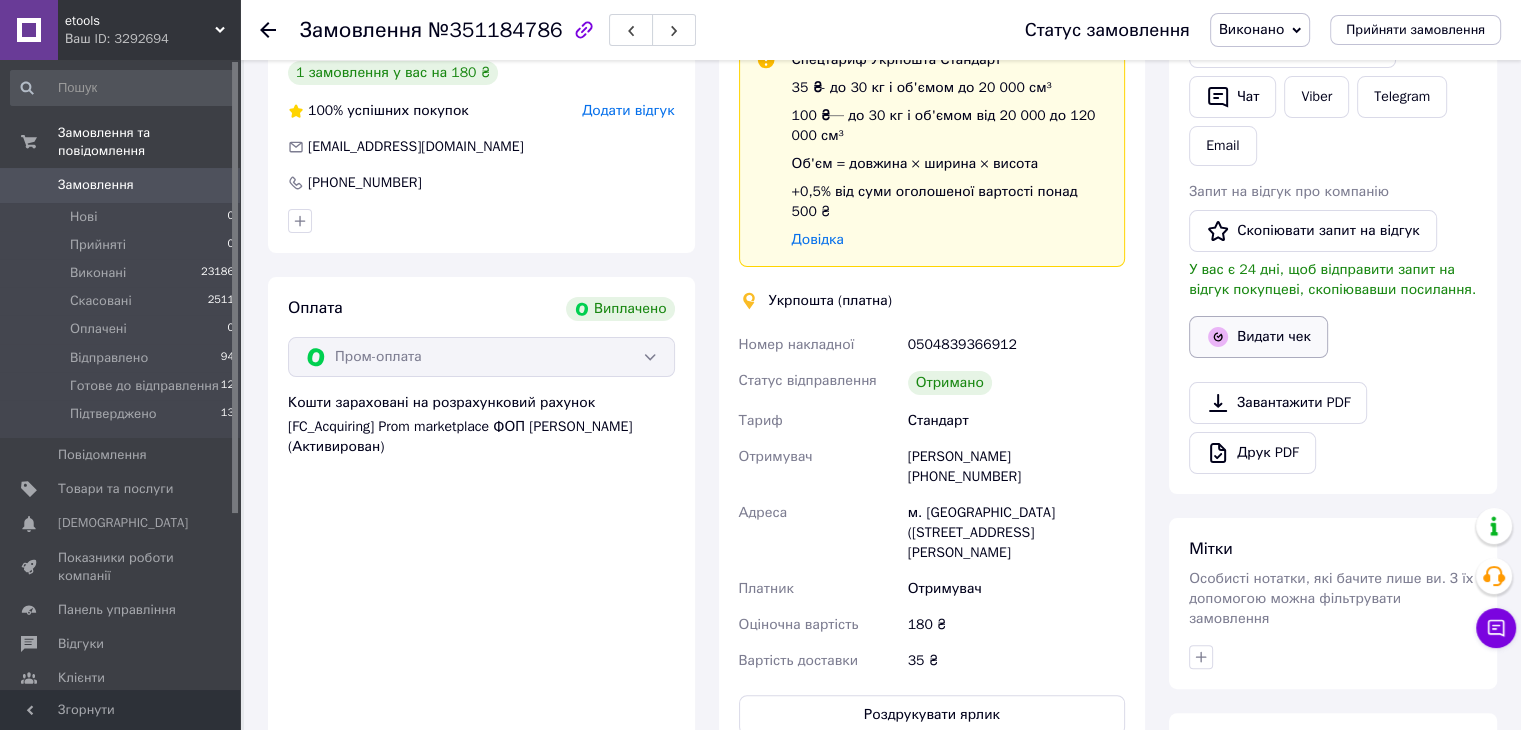 click on "Видати чек" at bounding box center (1258, 337) 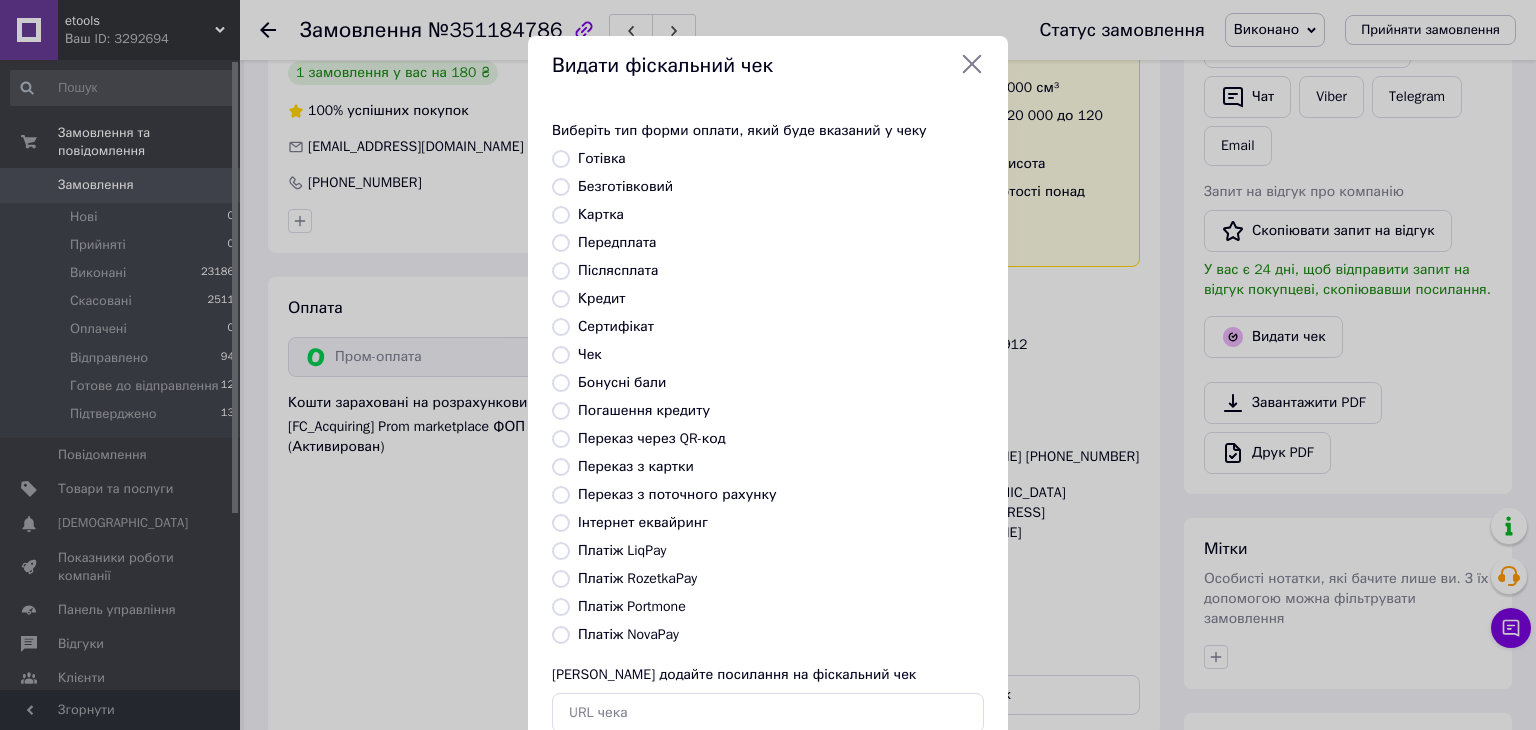 click on "Платіж RozetkaPay" at bounding box center (561, 579) 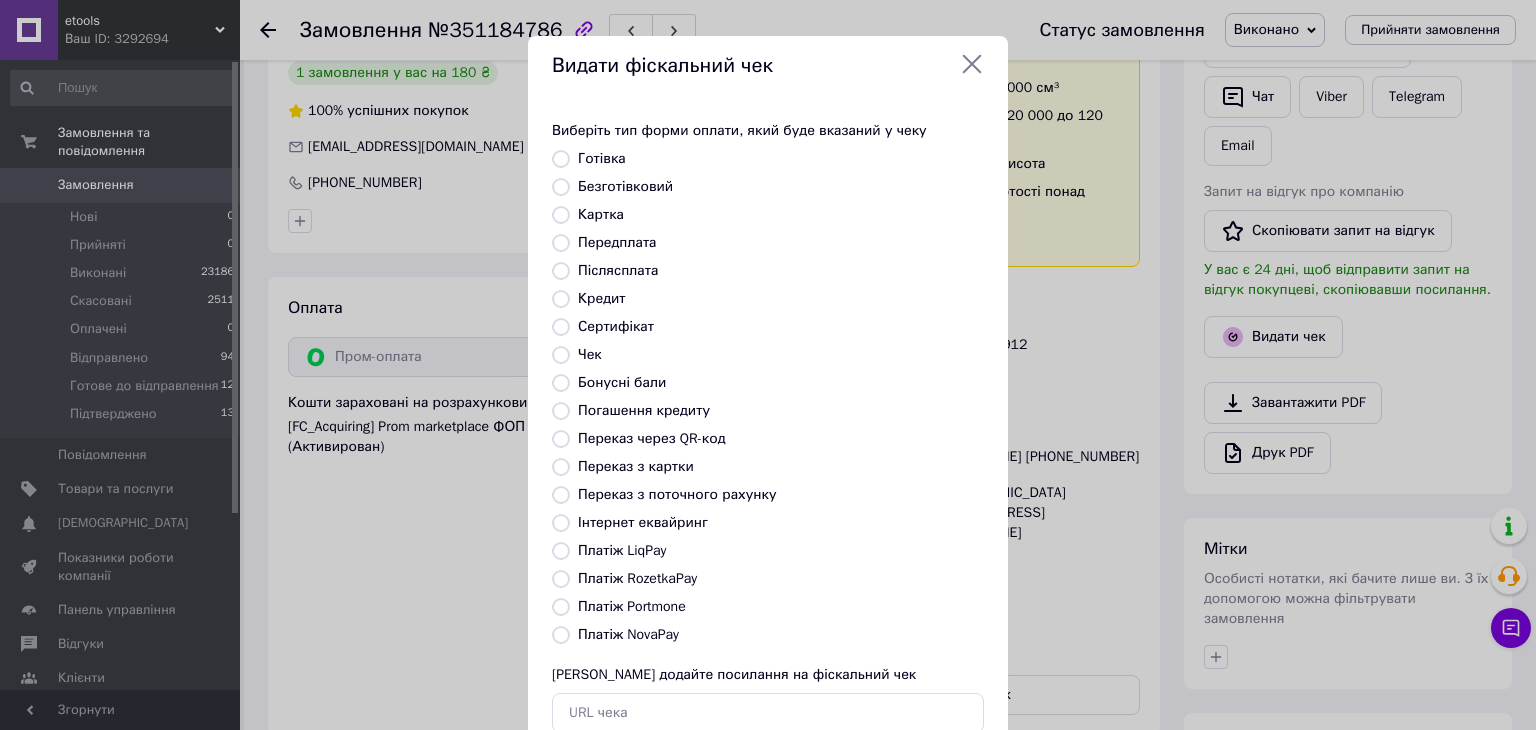 radio on "true" 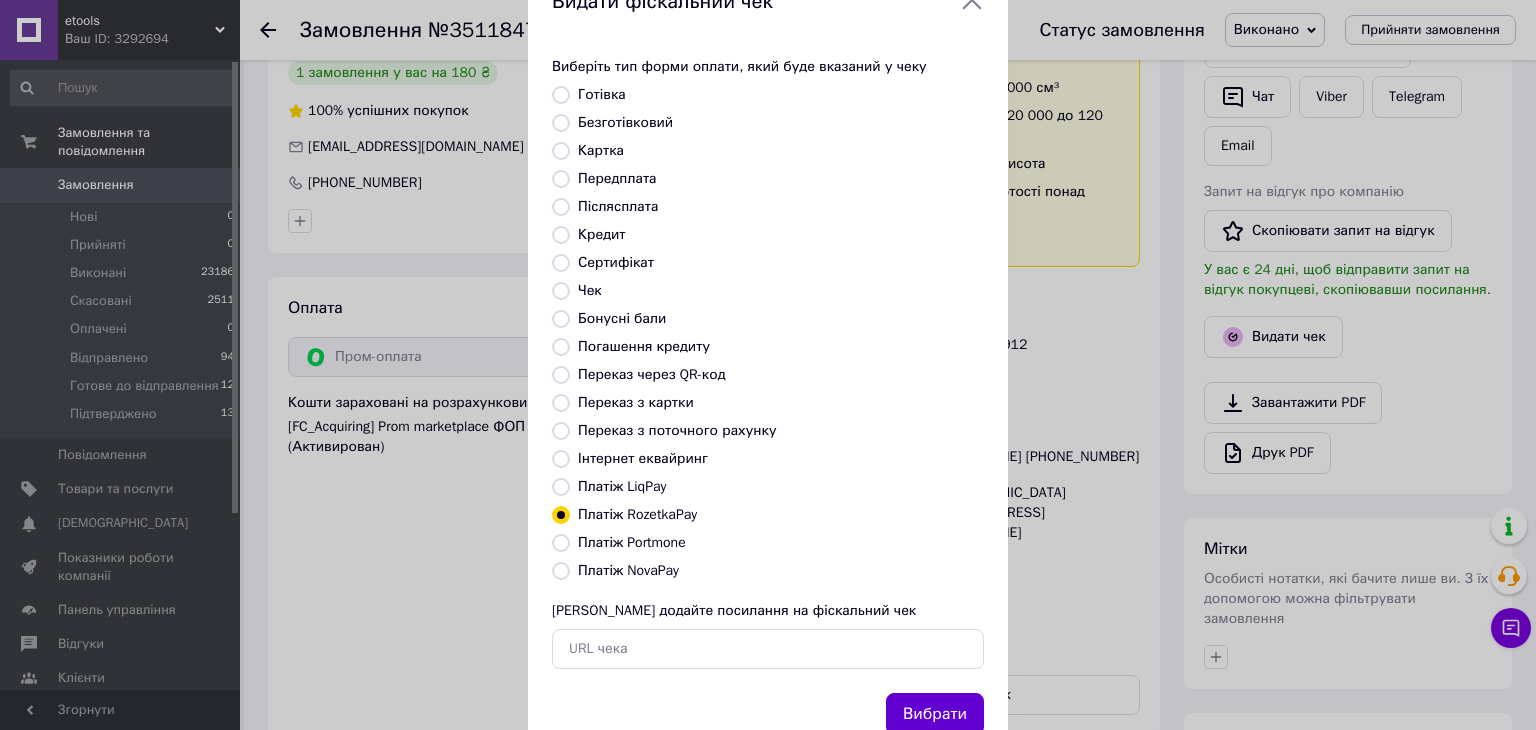 scroll, scrollTop: 128, scrollLeft: 0, axis: vertical 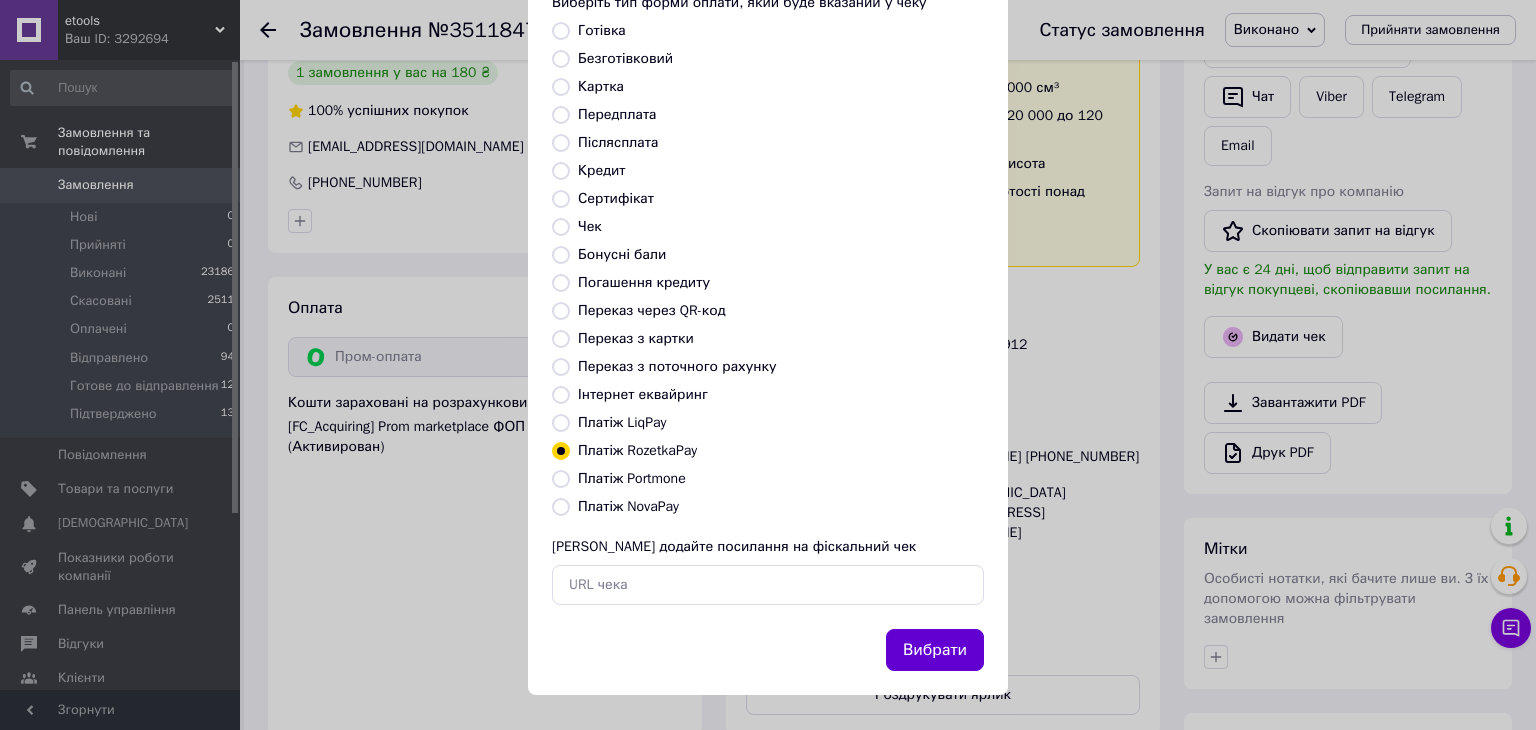 click on "Вибрати" at bounding box center (935, 650) 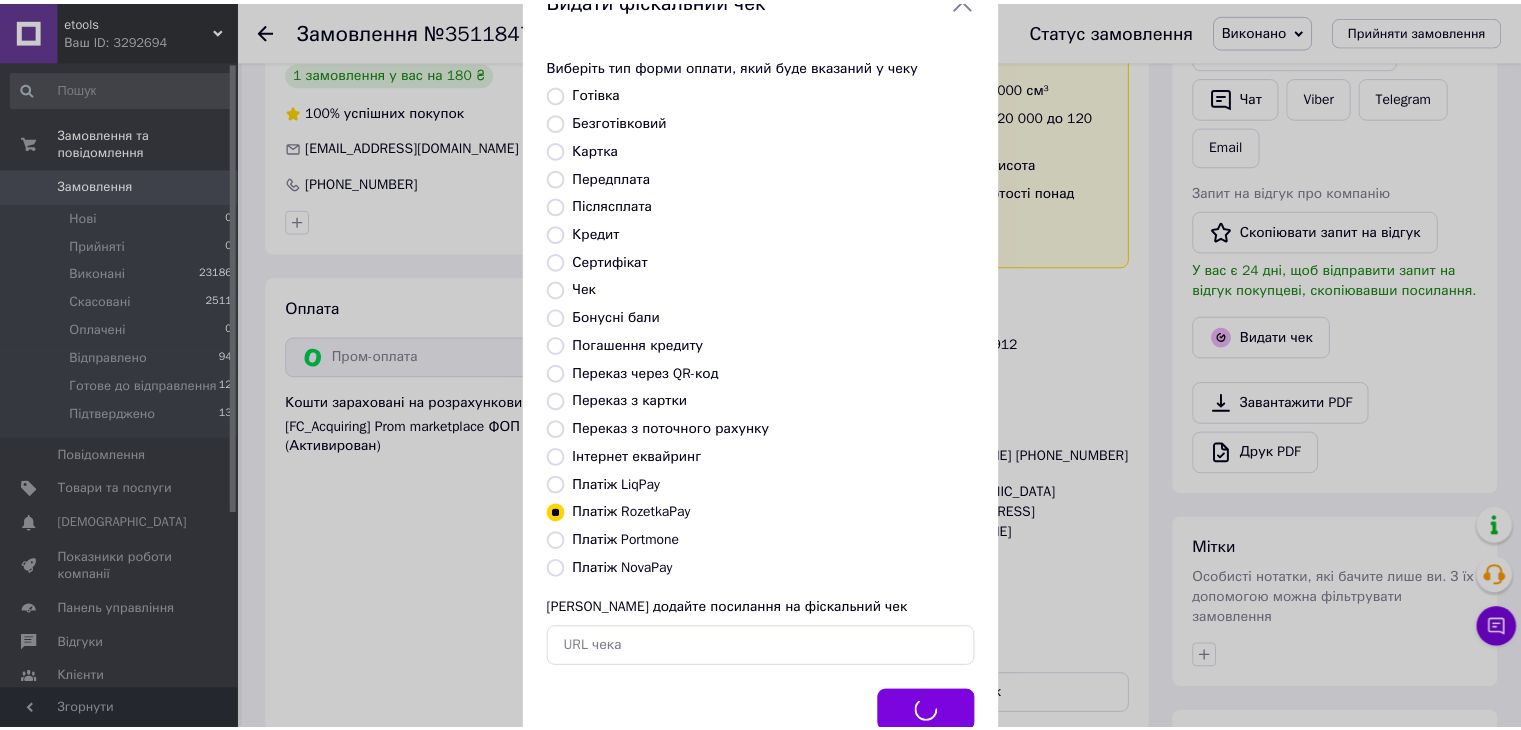 scroll, scrollTop: 0, scrollLeft: 0, axis: both 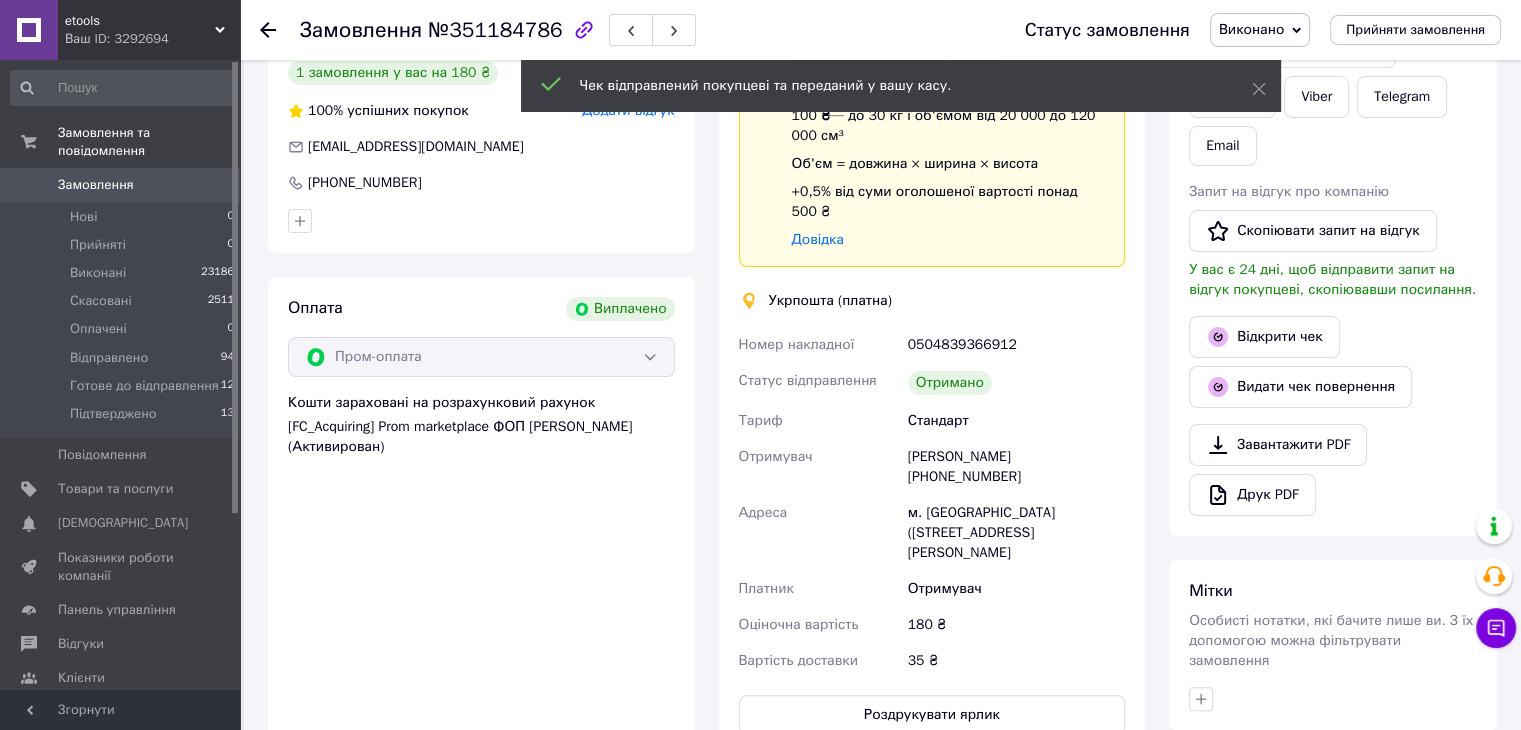 click 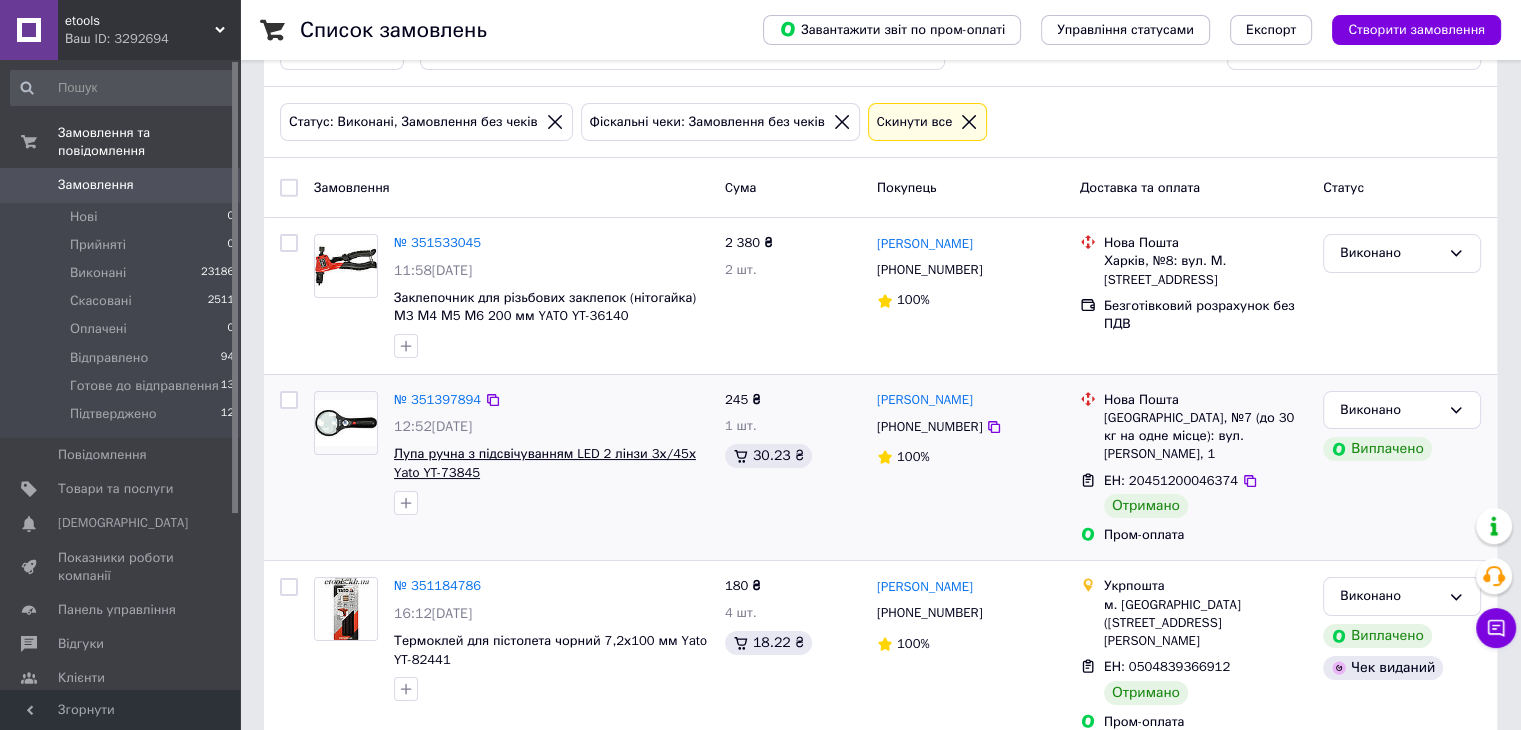 scroll, scrollTop: 100, scrollLeft: 0, axis: vertical 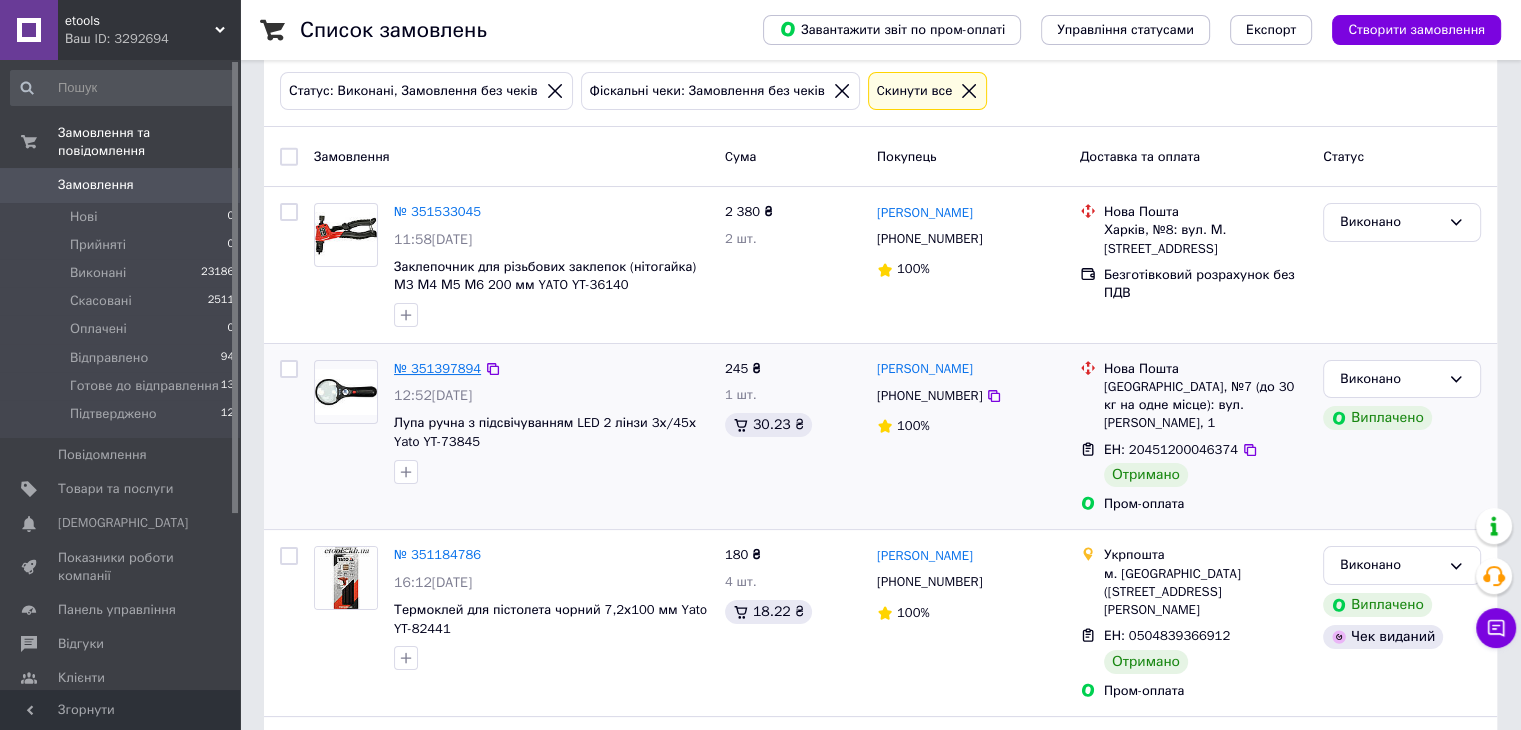 click on "№ 351397894" at bounding box center (437, 368) 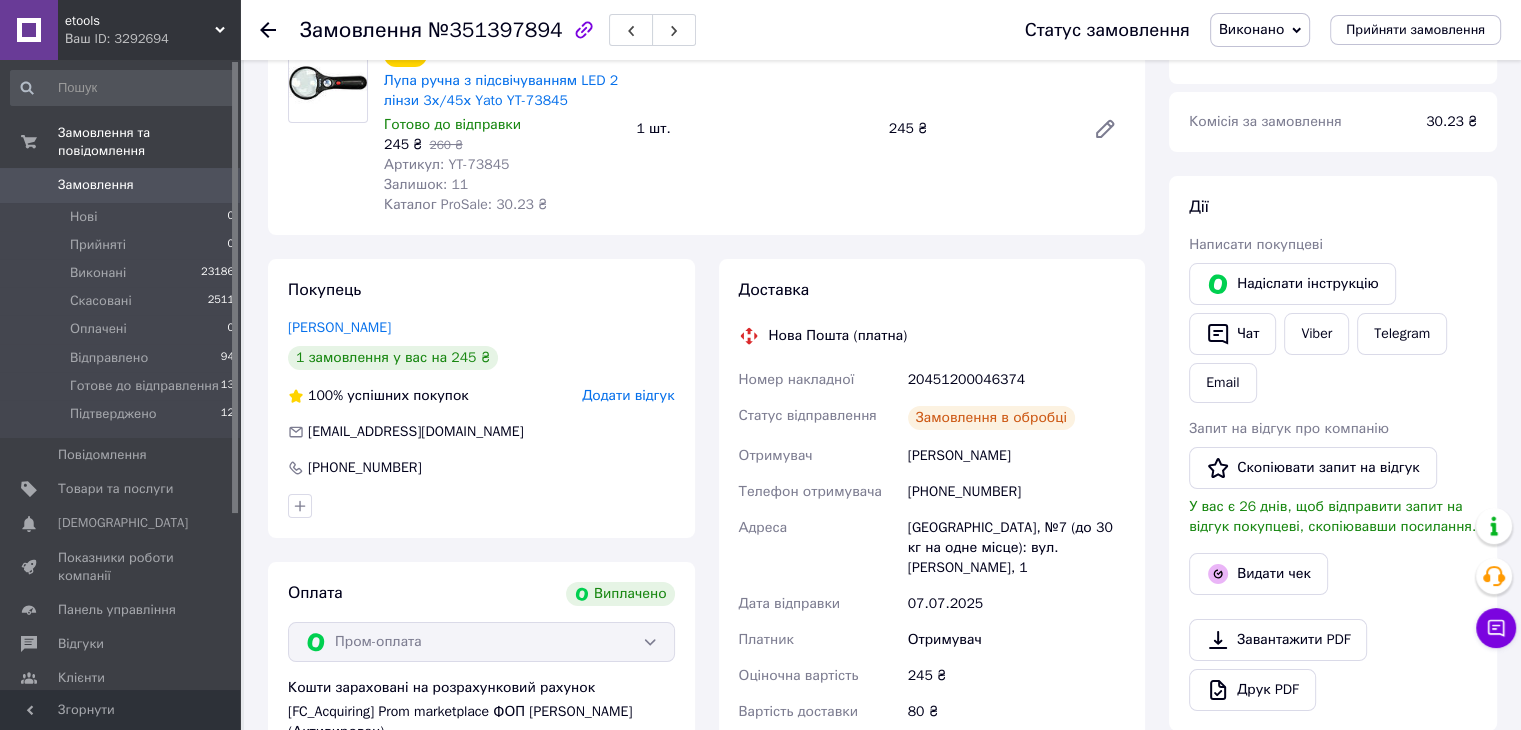 scroll, scrollTop: 271, scrollLeft: 0, axis: vertical 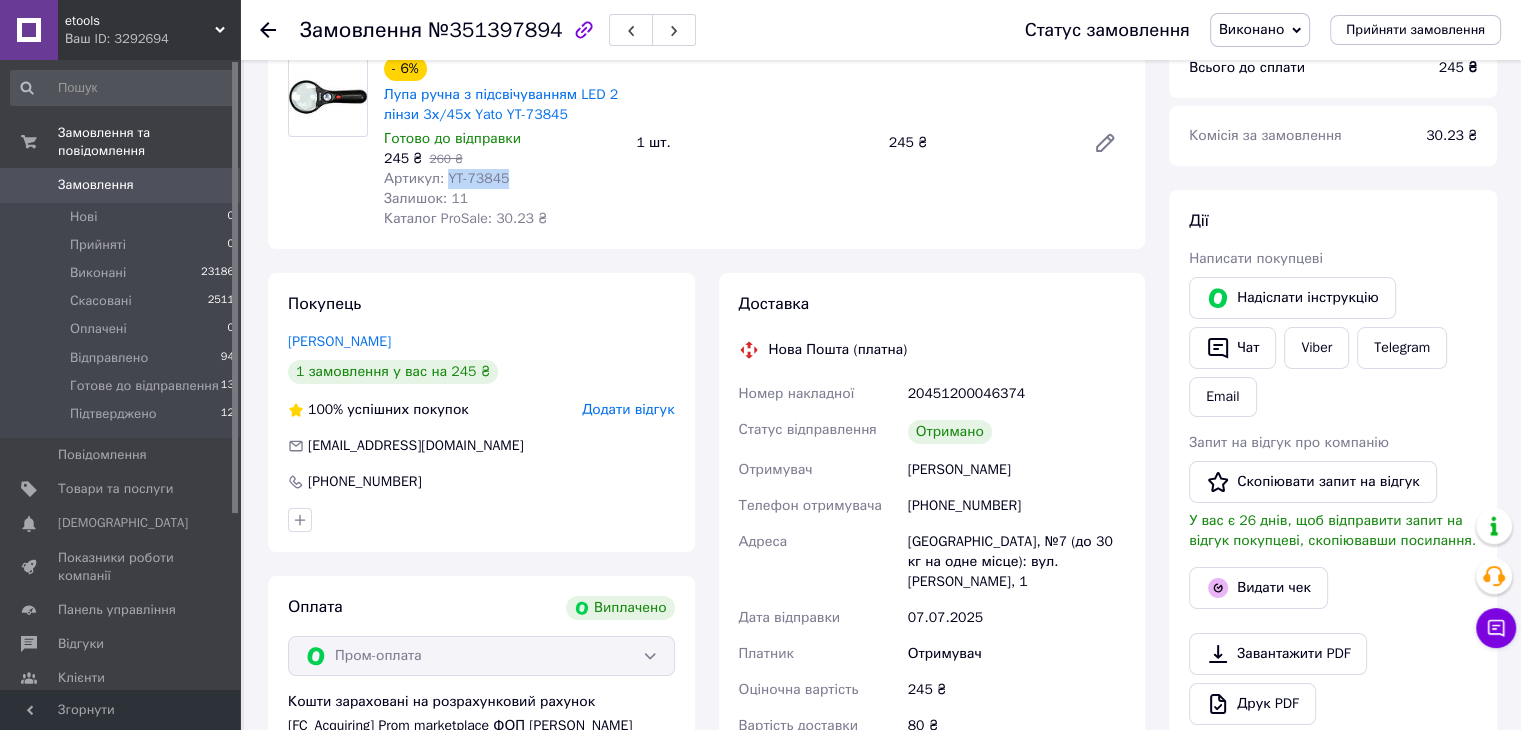 drag, startPoint x: 502, startPoint y: 179, endPoint x: 445, endPoint y: 178, distance: 57.00877 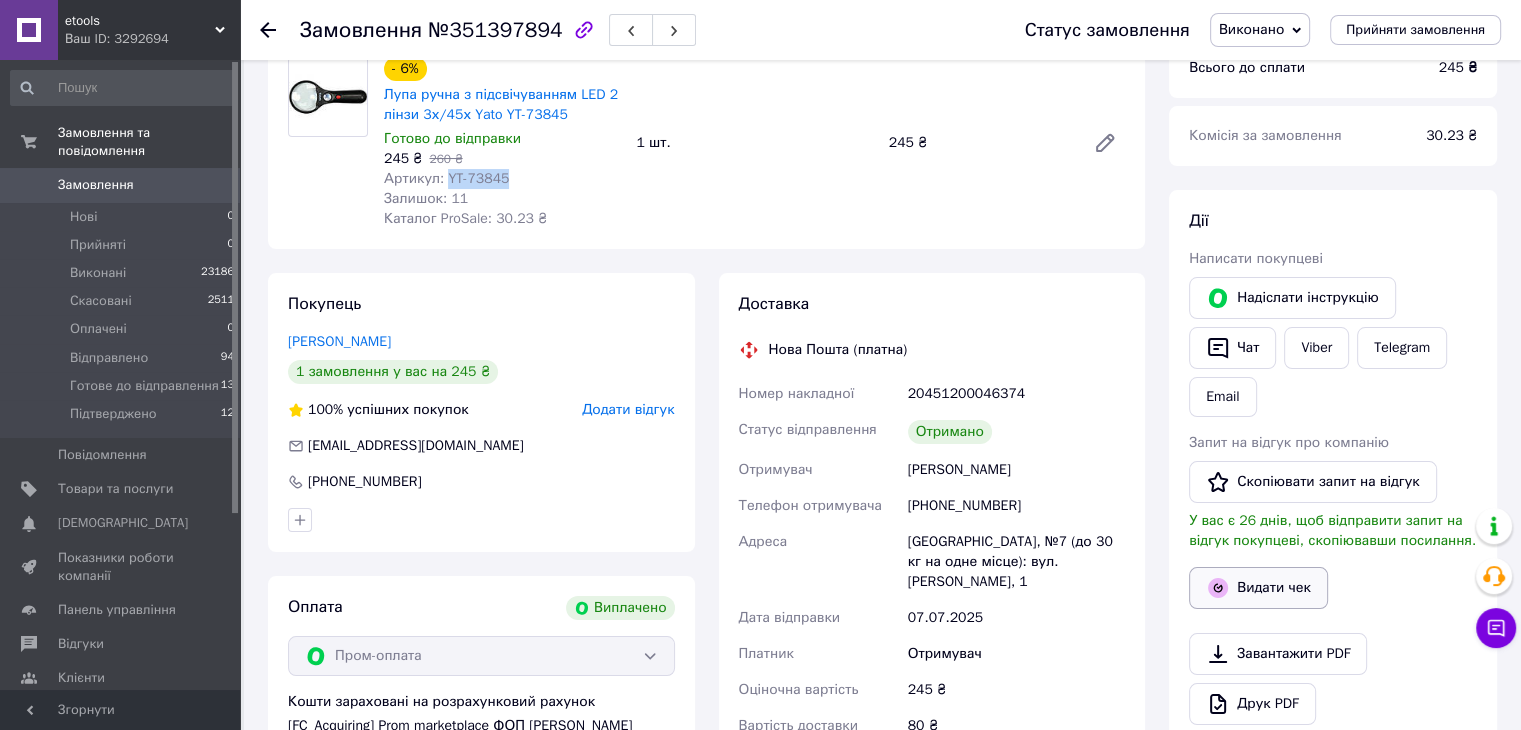 click on "Видати чек" at bounding box center [1258, 588] 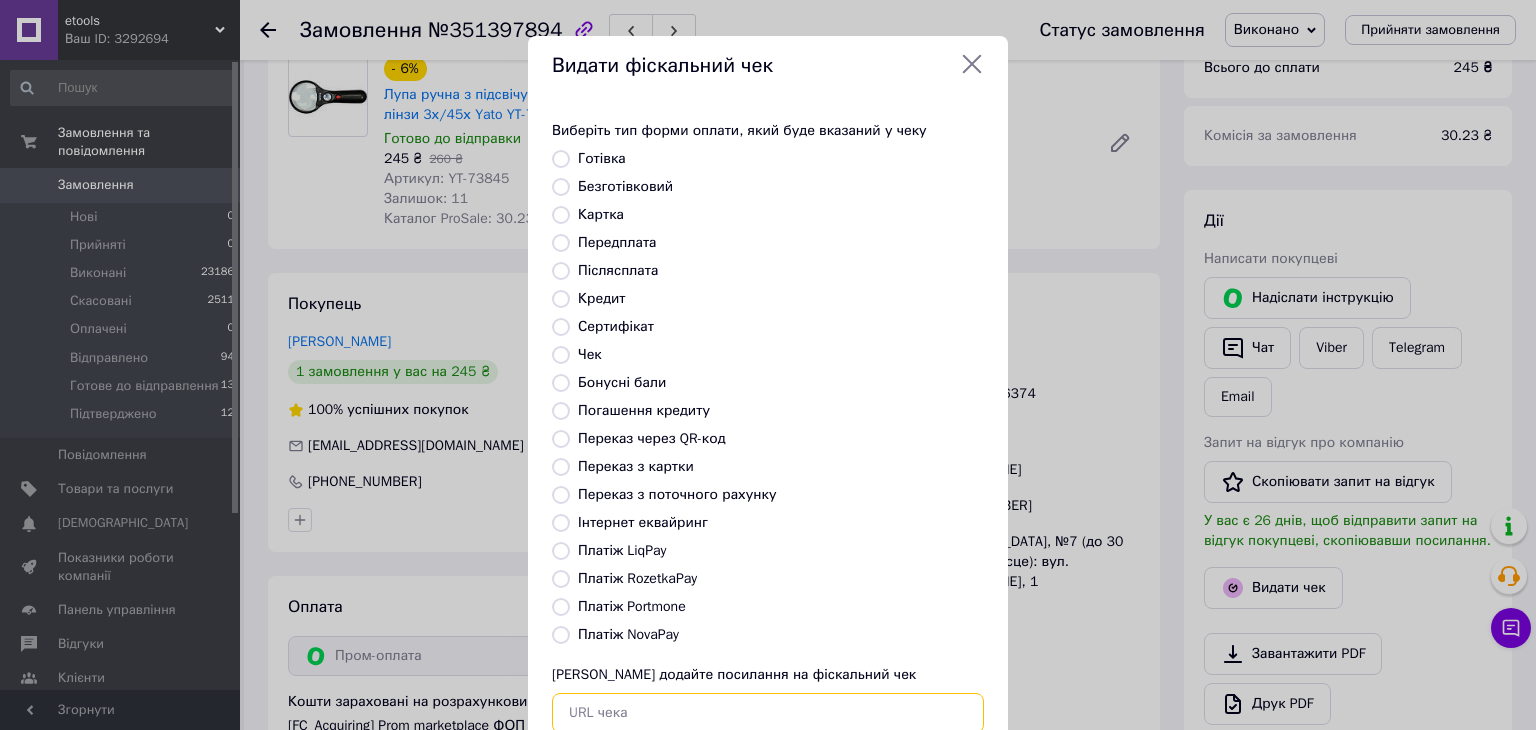 click at bounding box center [768, 713] 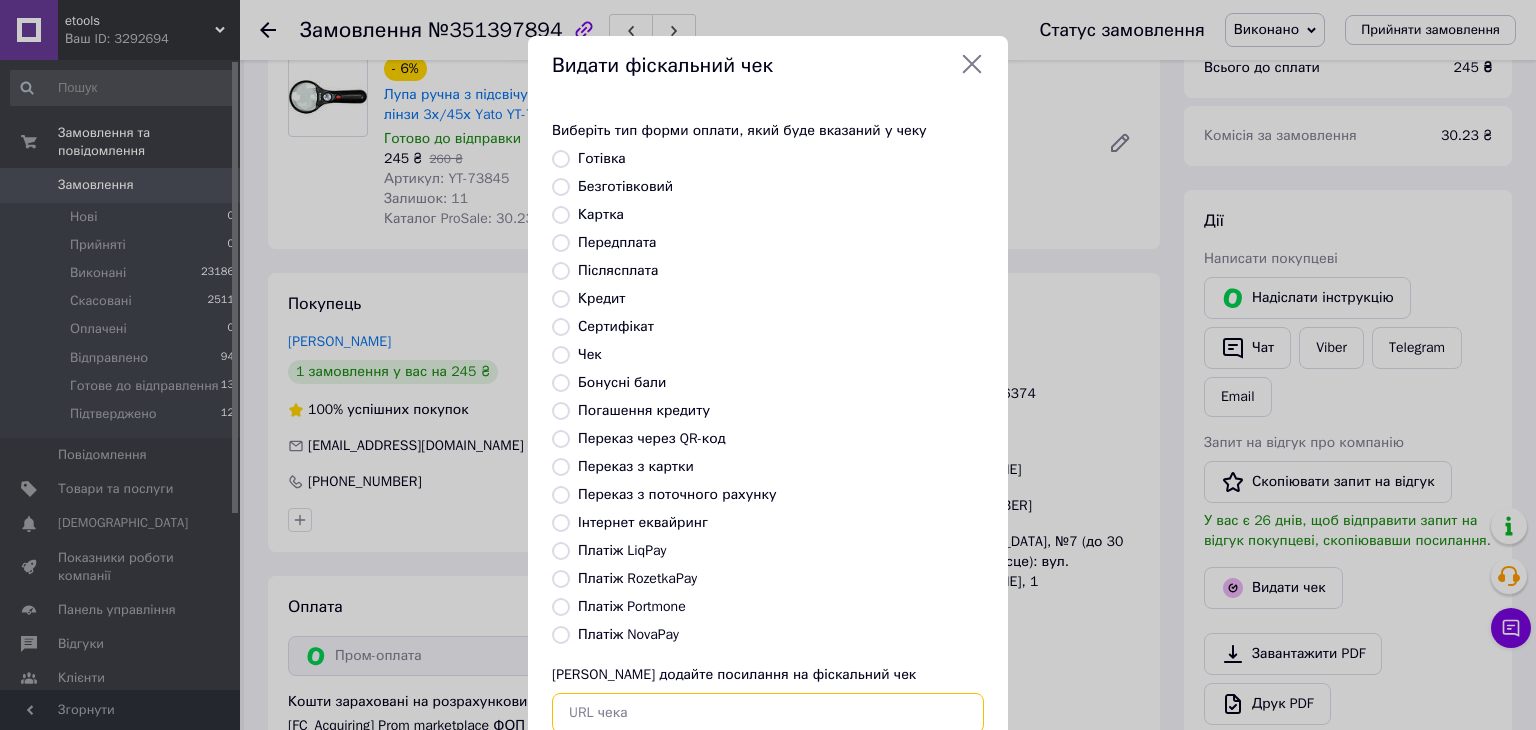 paste on "https://kasa.vchasno.ua/check-viewer/g9-_6hXjE6M" 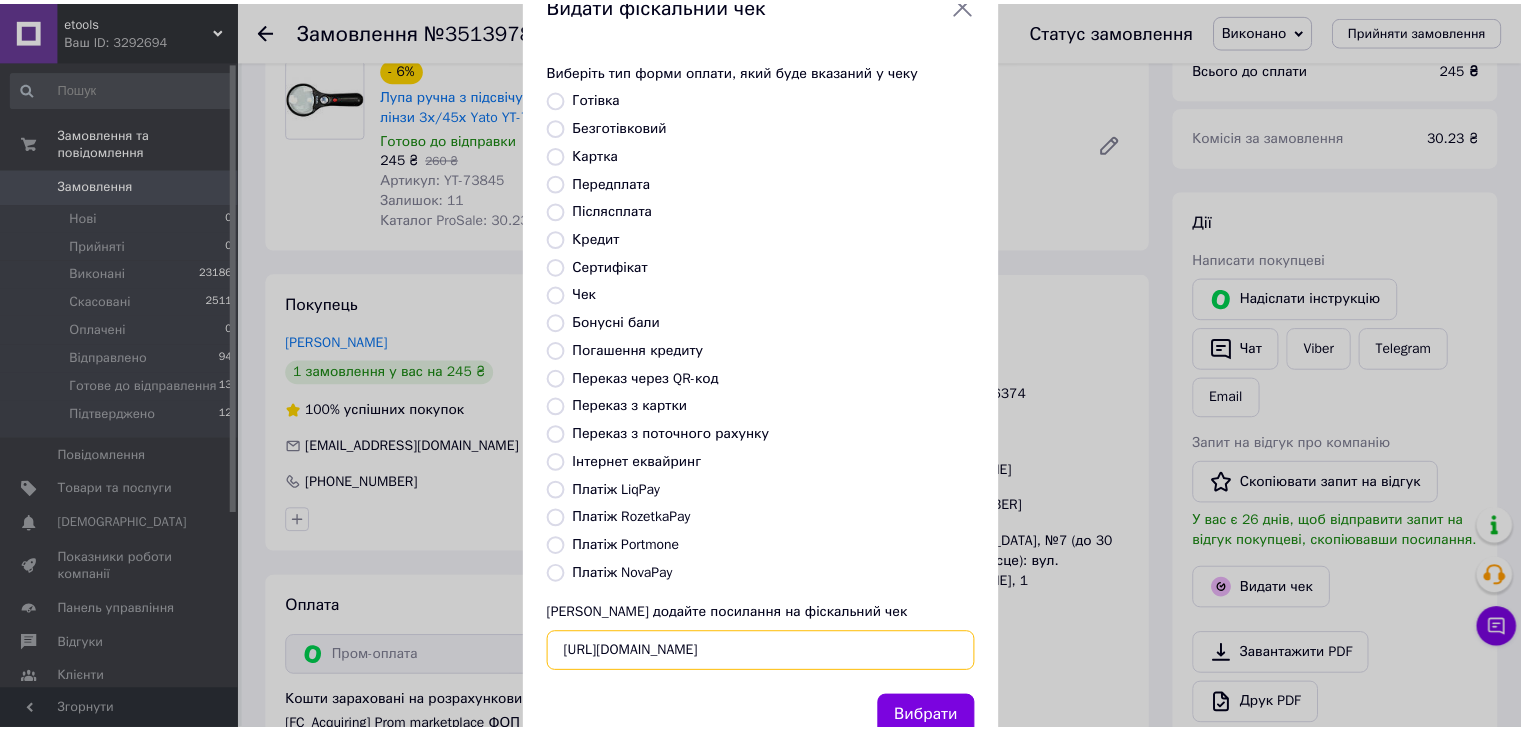 scroll, scrollTop: 128, scrollLeft: 0, axis: vertical 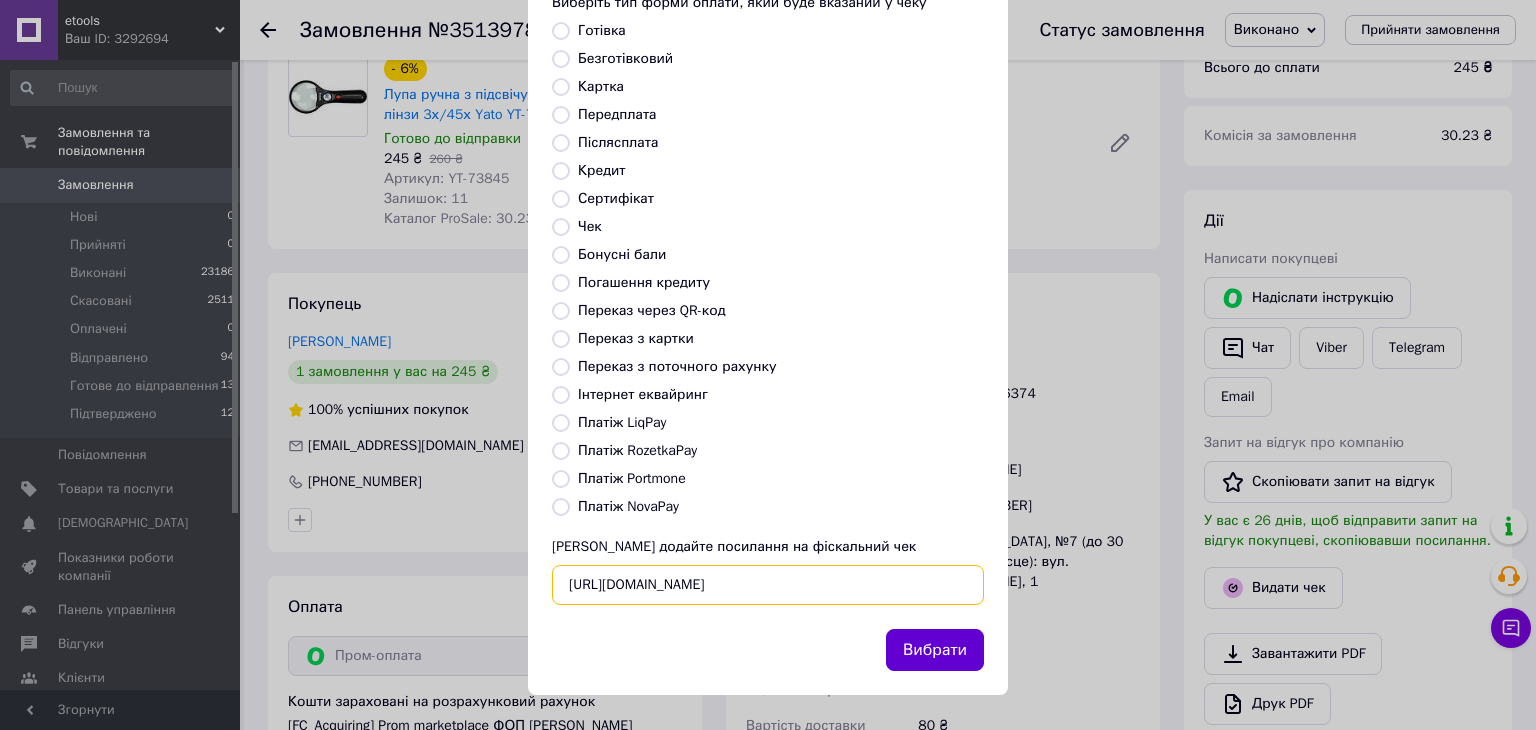 type on "https://kasa.vchasno.ua/check-viewer/g9-_6hXjE6M" 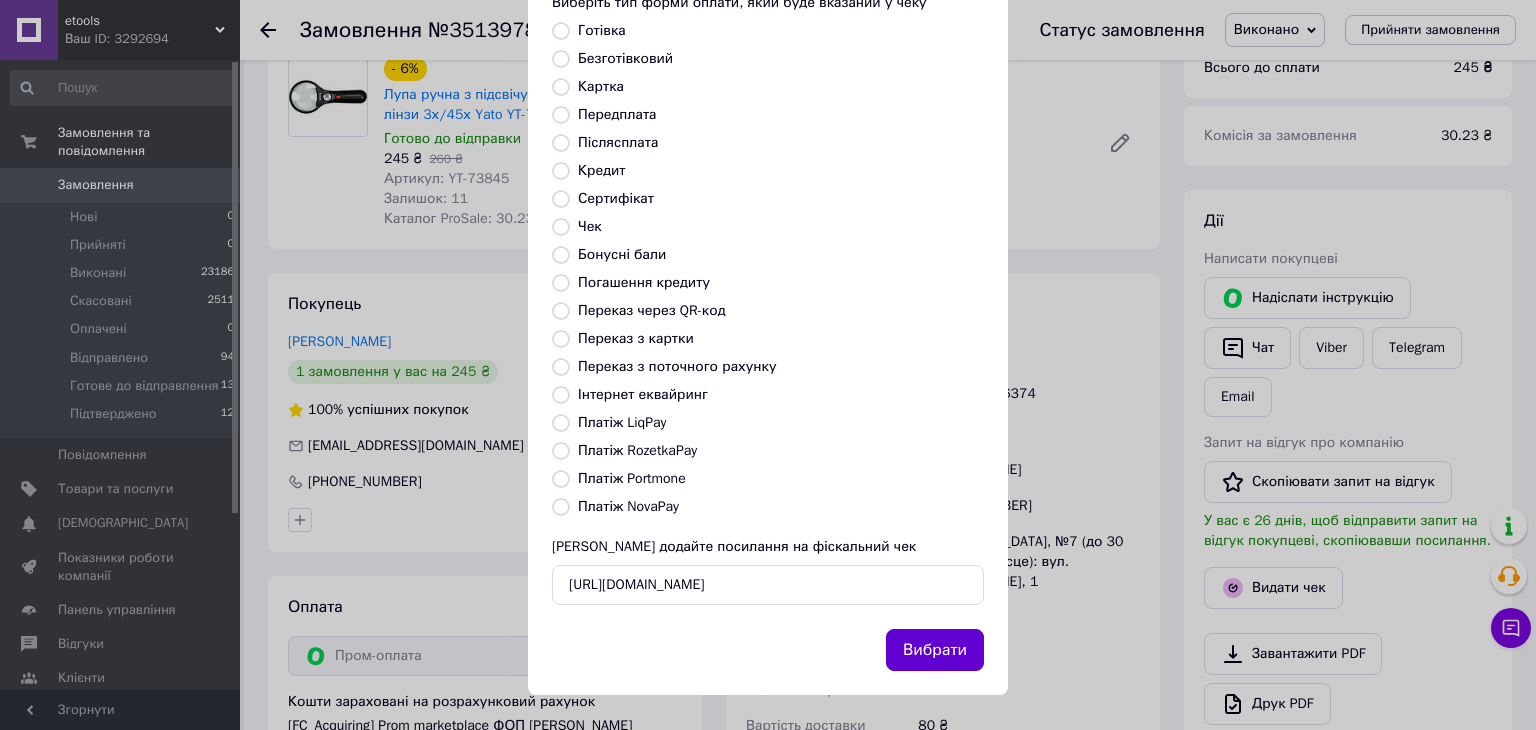 click on "Вибрати" at bounding box center [935, 650] 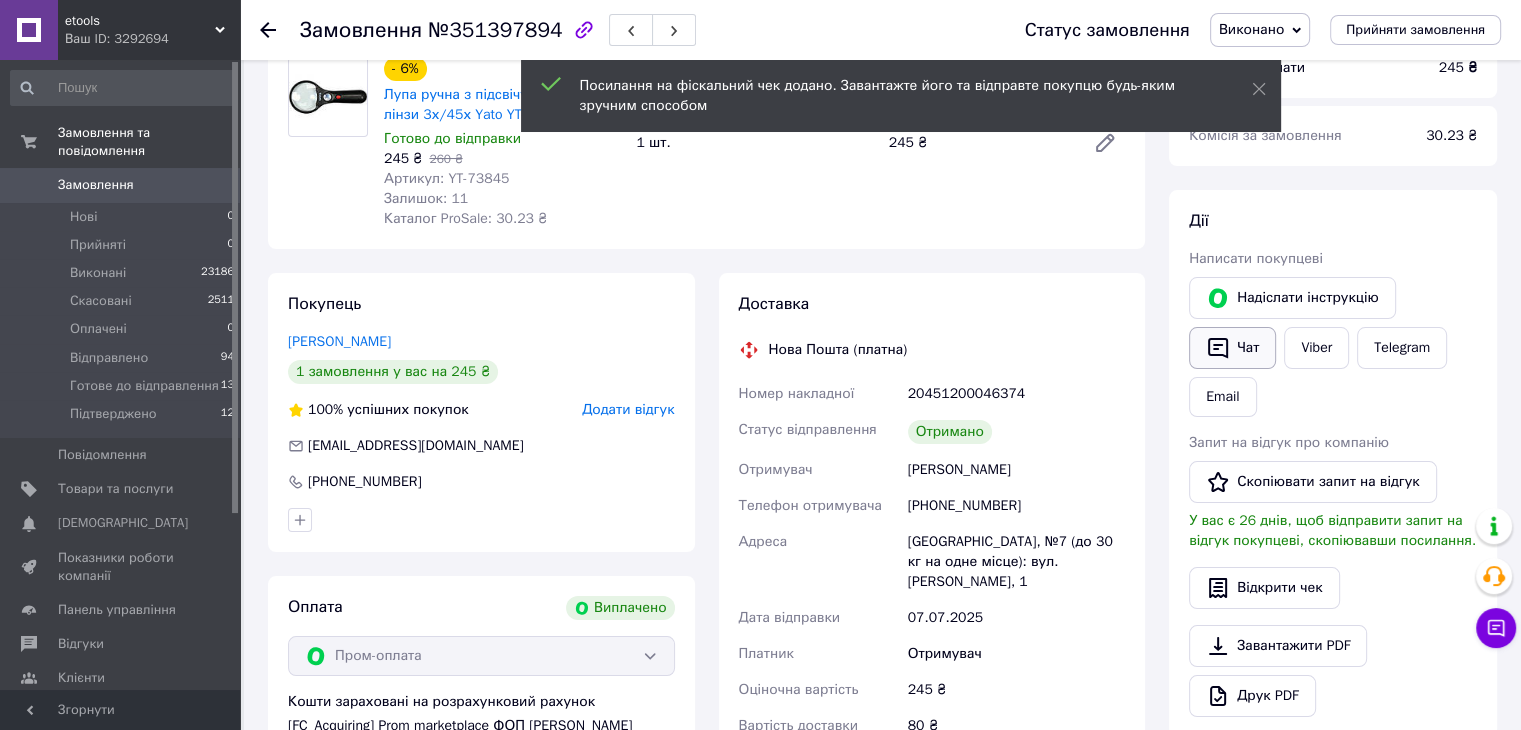 click 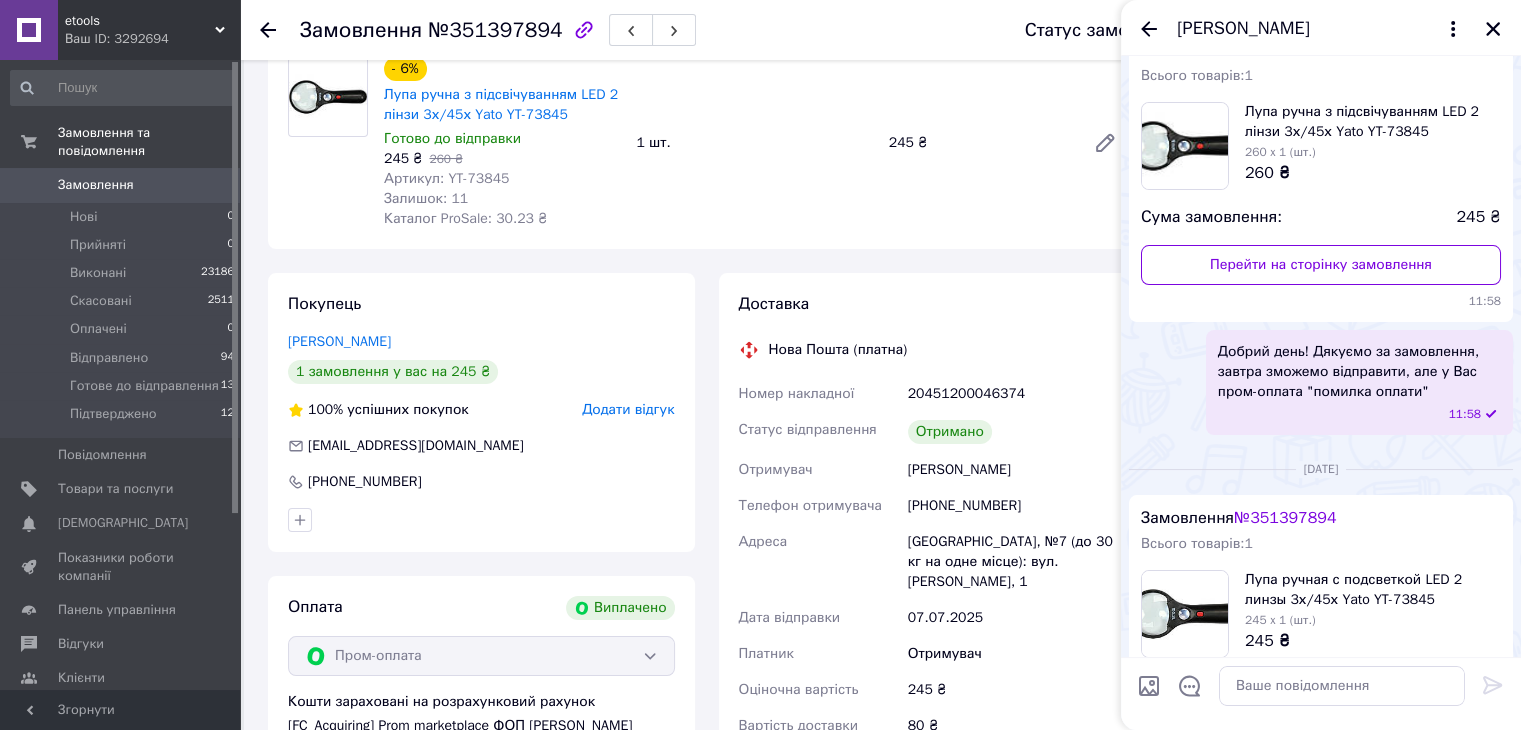 scroll, scrollTop: 14, scrollLeft: 0, axis: vertical 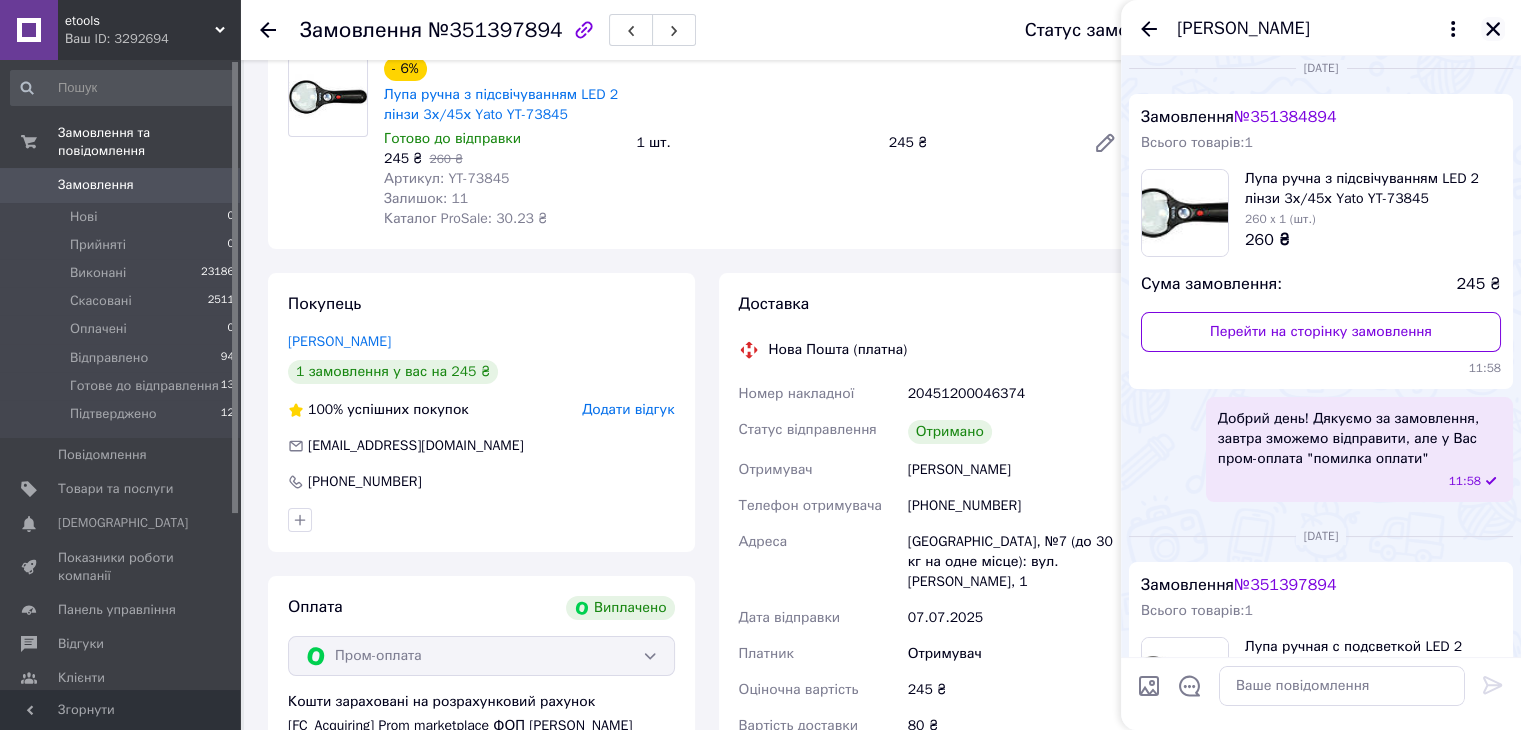 click 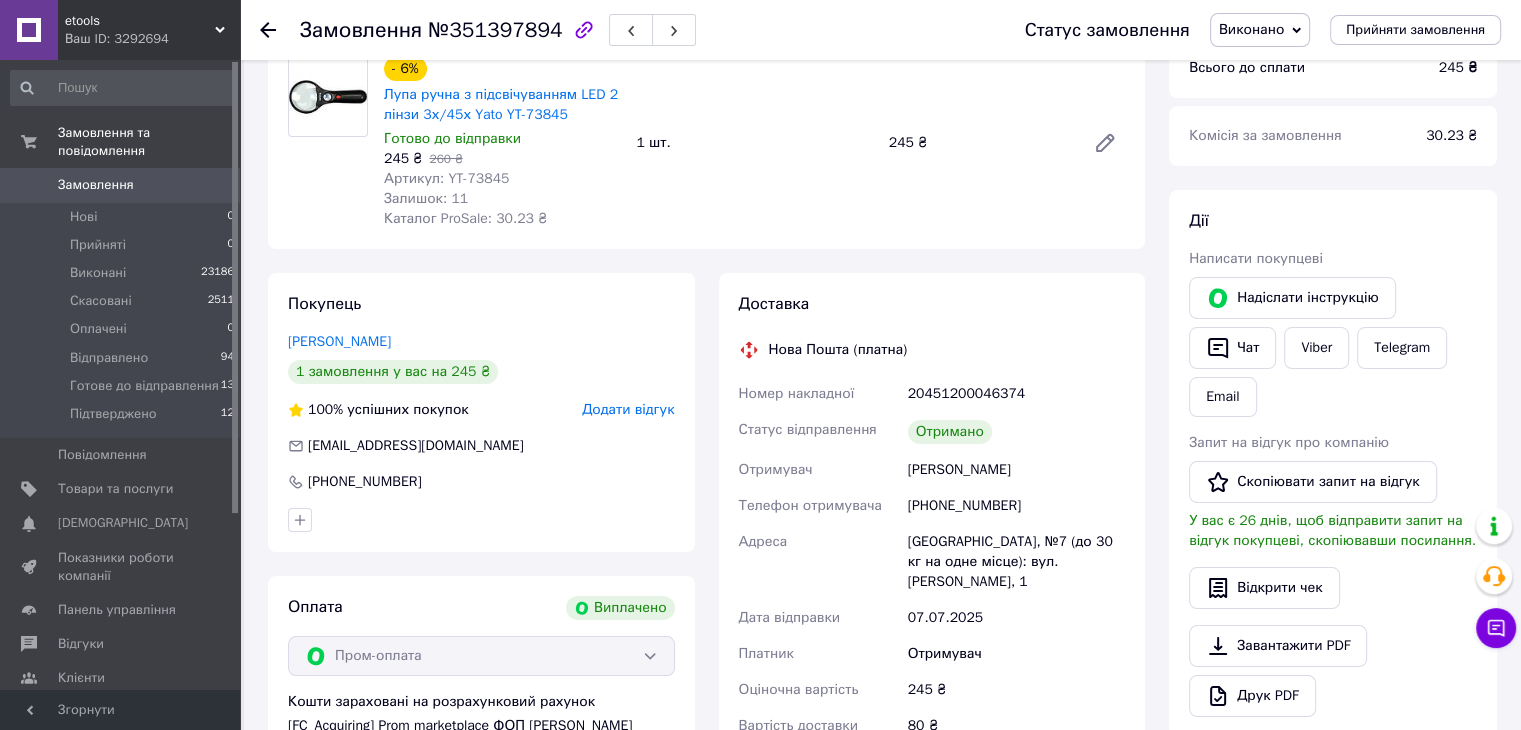 click 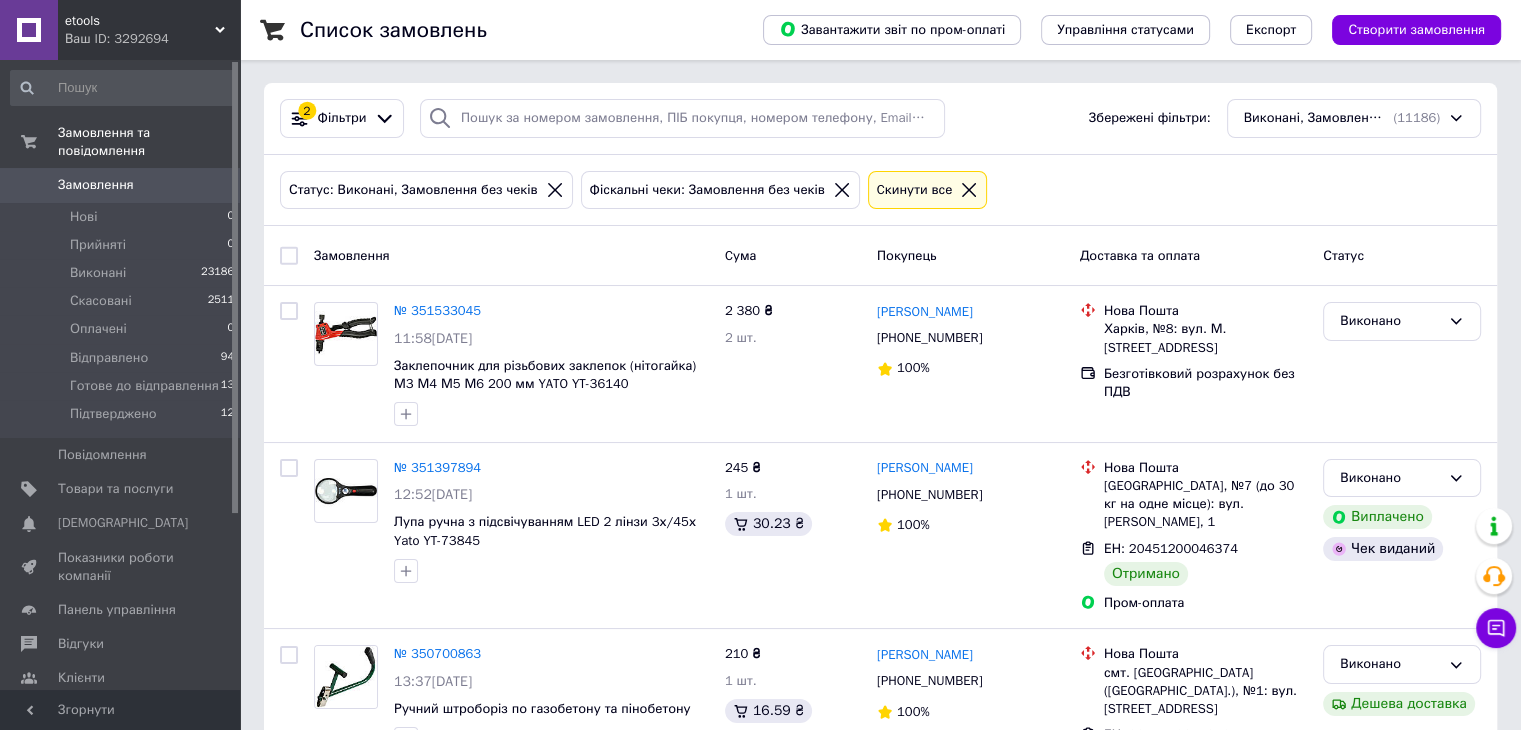 scroll, scrollTop: 0, scrollLeft: 0, axis: both 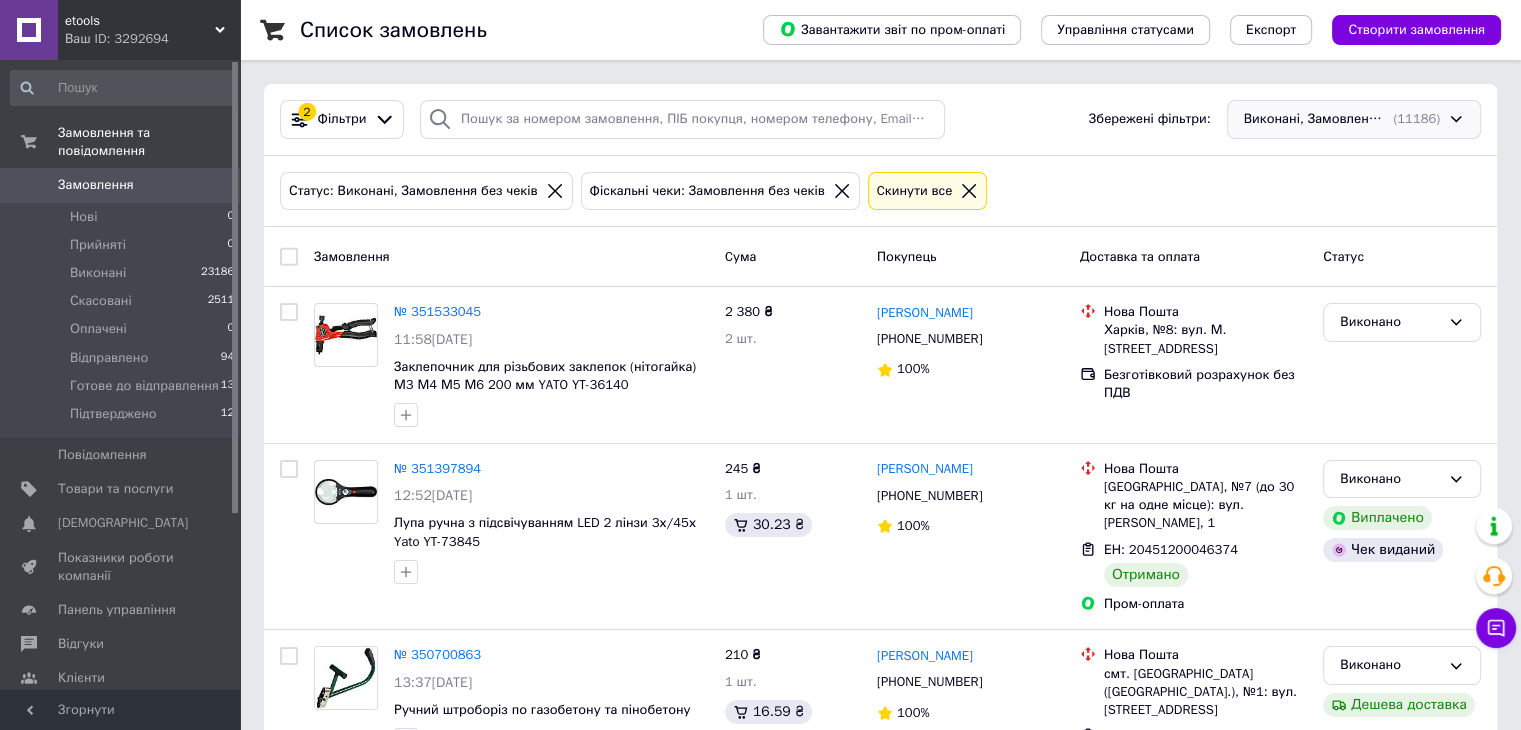 click on "Виконані, Замовлення без чеків (11186)" at bounding box center [1354, 119] 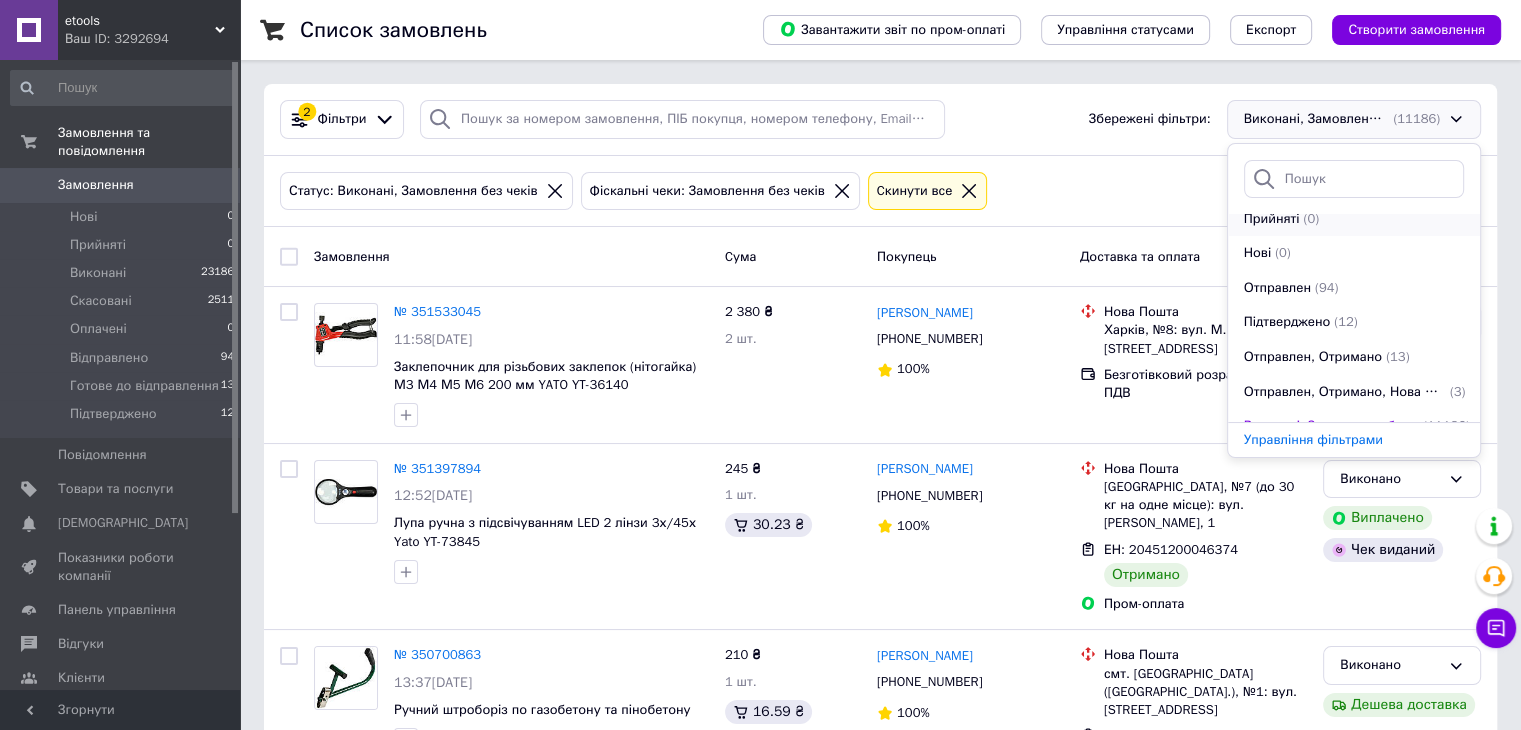 scroll, scrollTop: 241, scrollLeft: 0, axis: vertical 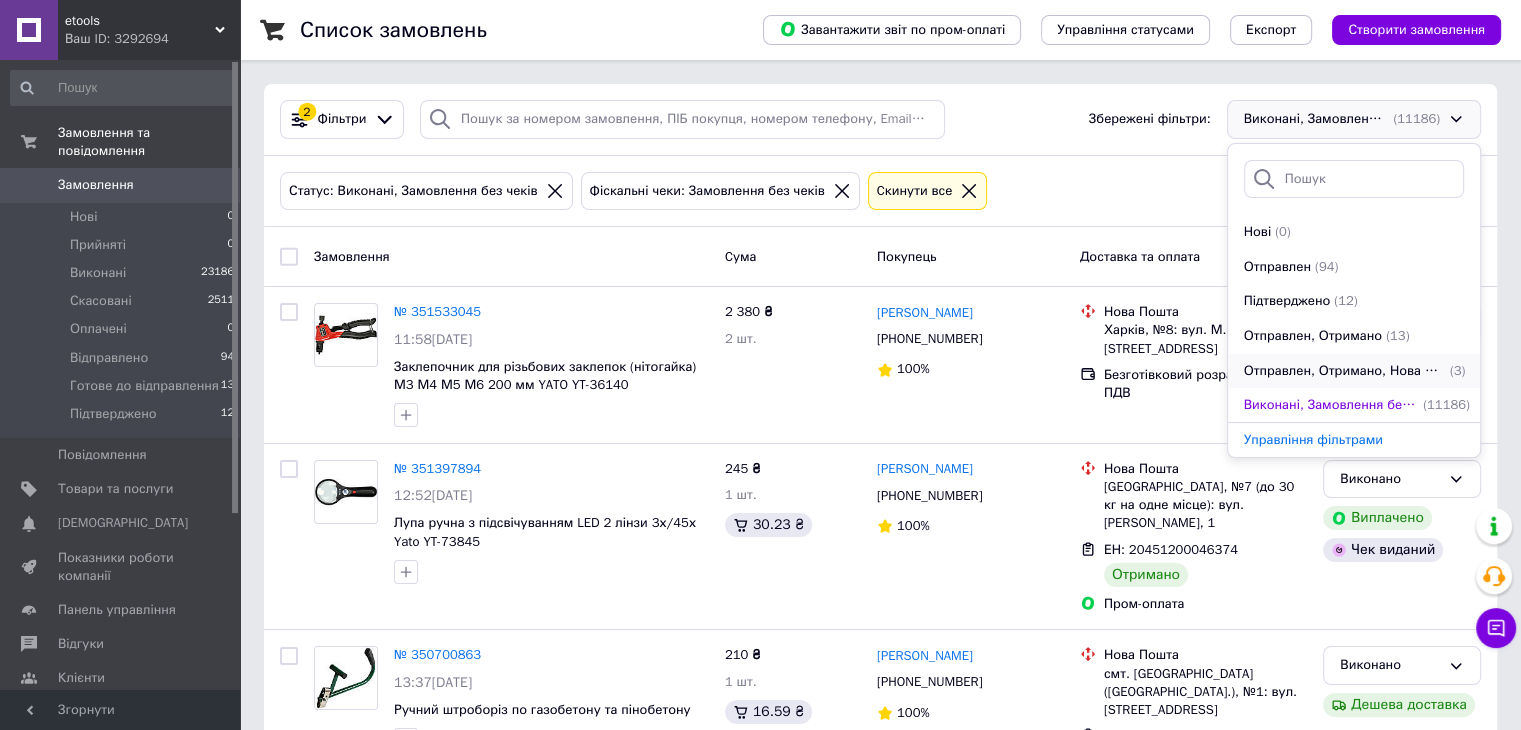 click on "Отправлен, Отримано, Нова Пошта" at bounding box center (1345, 371) 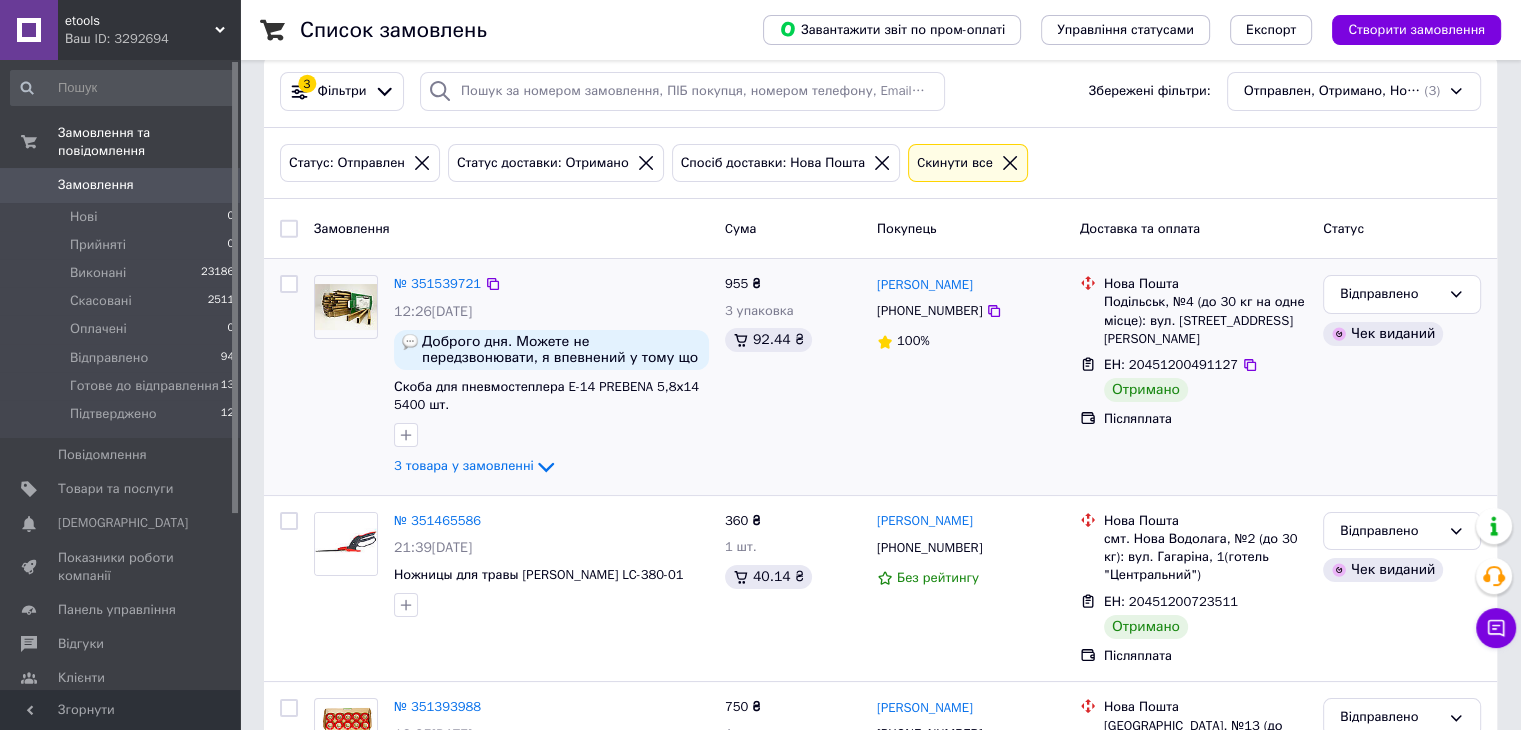 scroll, scrollTop: 0, scrollLeft: 0, axis: both 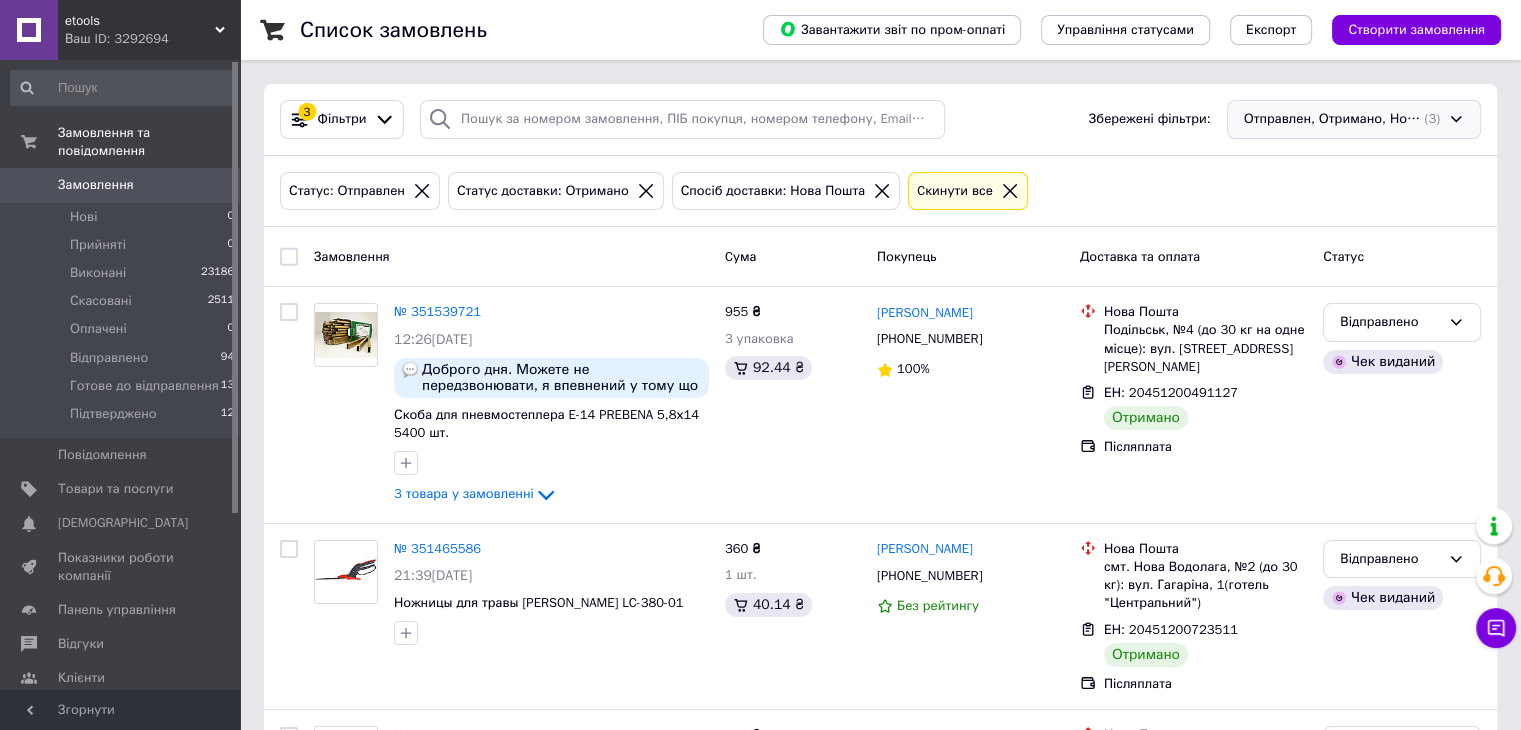 click on "Отправлен, Отримано, Нова Пошта (3)" at bounding box center (1354, 119) 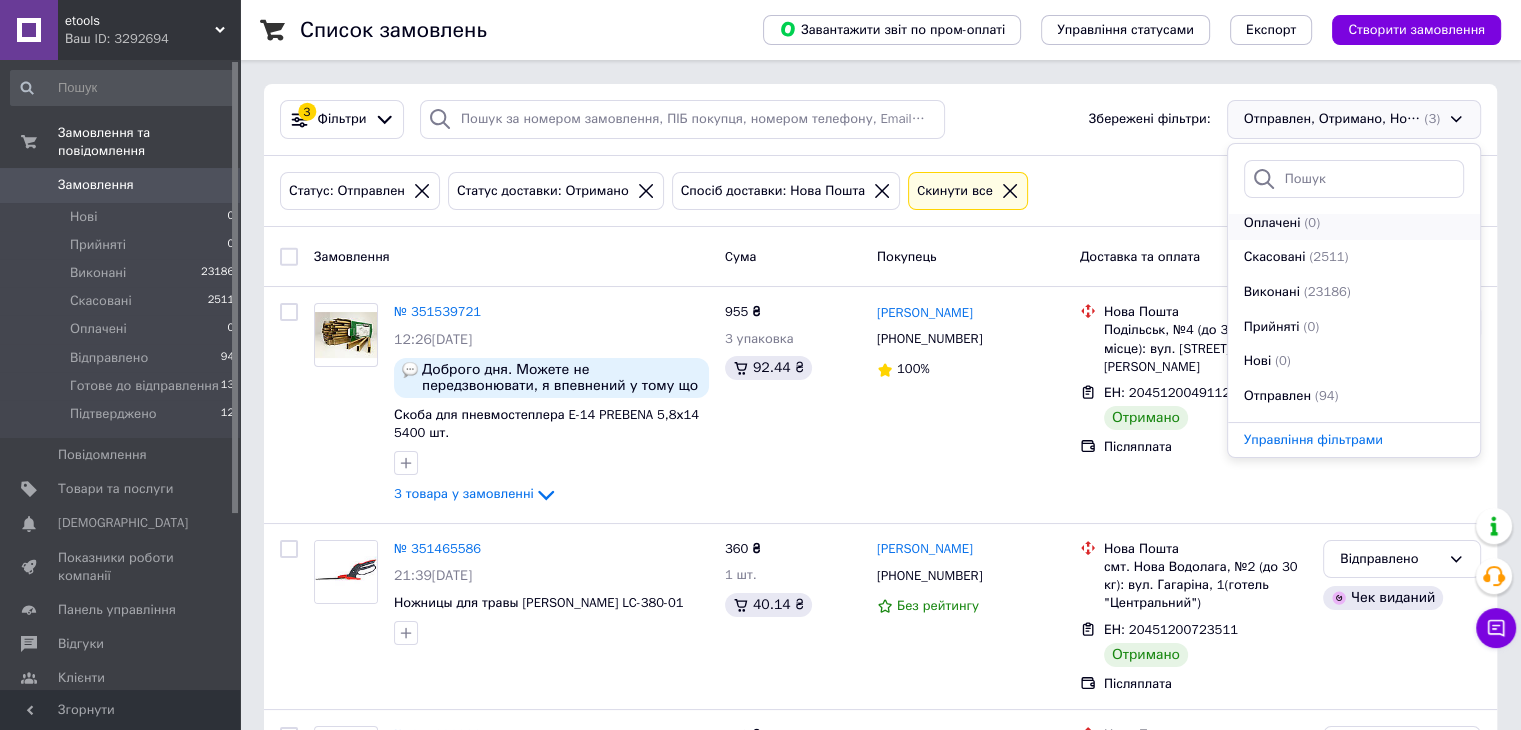 scroll, scrollTop: 241, scrollLeft: 0, axis: vertical 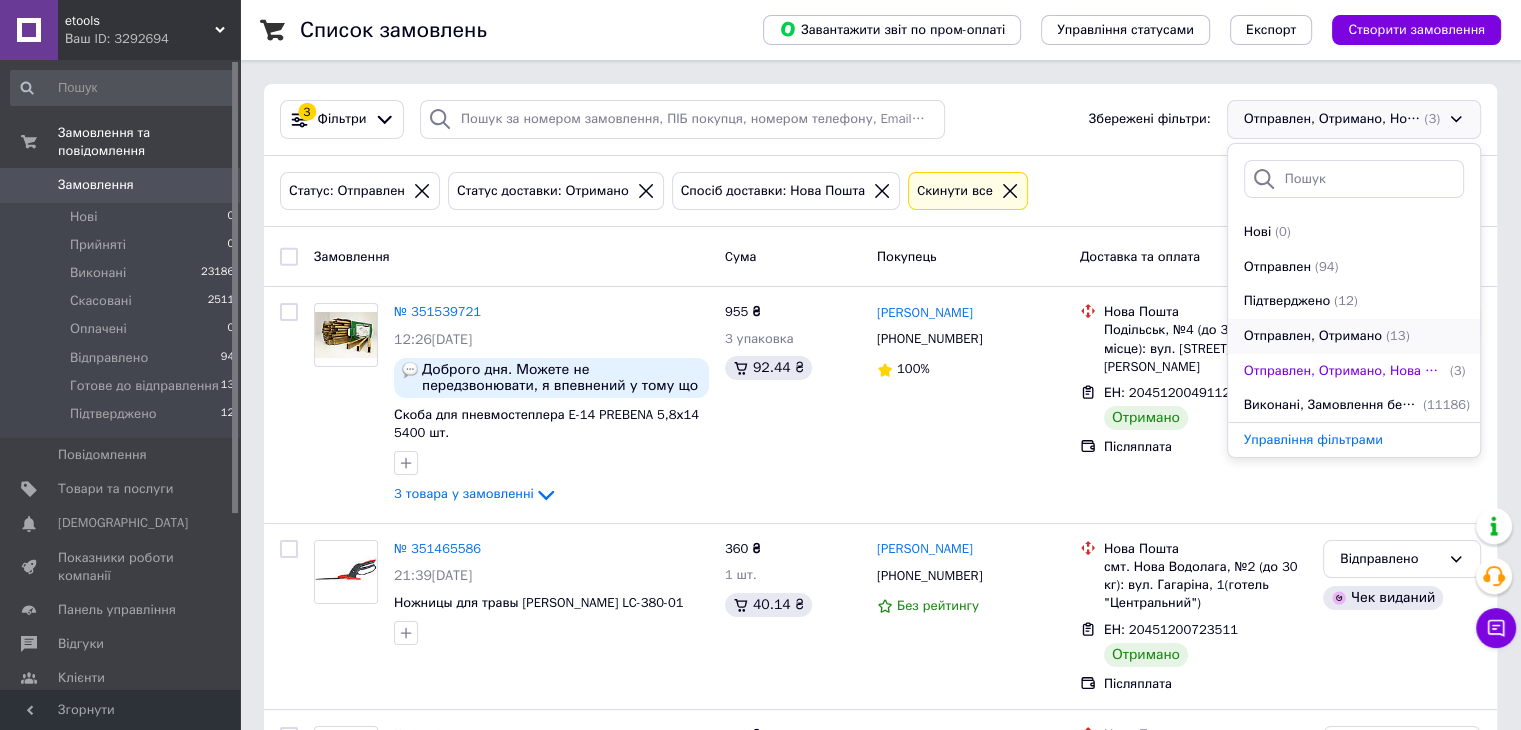 click on "Отправлен, Отримано" at bounding box center [1313, 336] 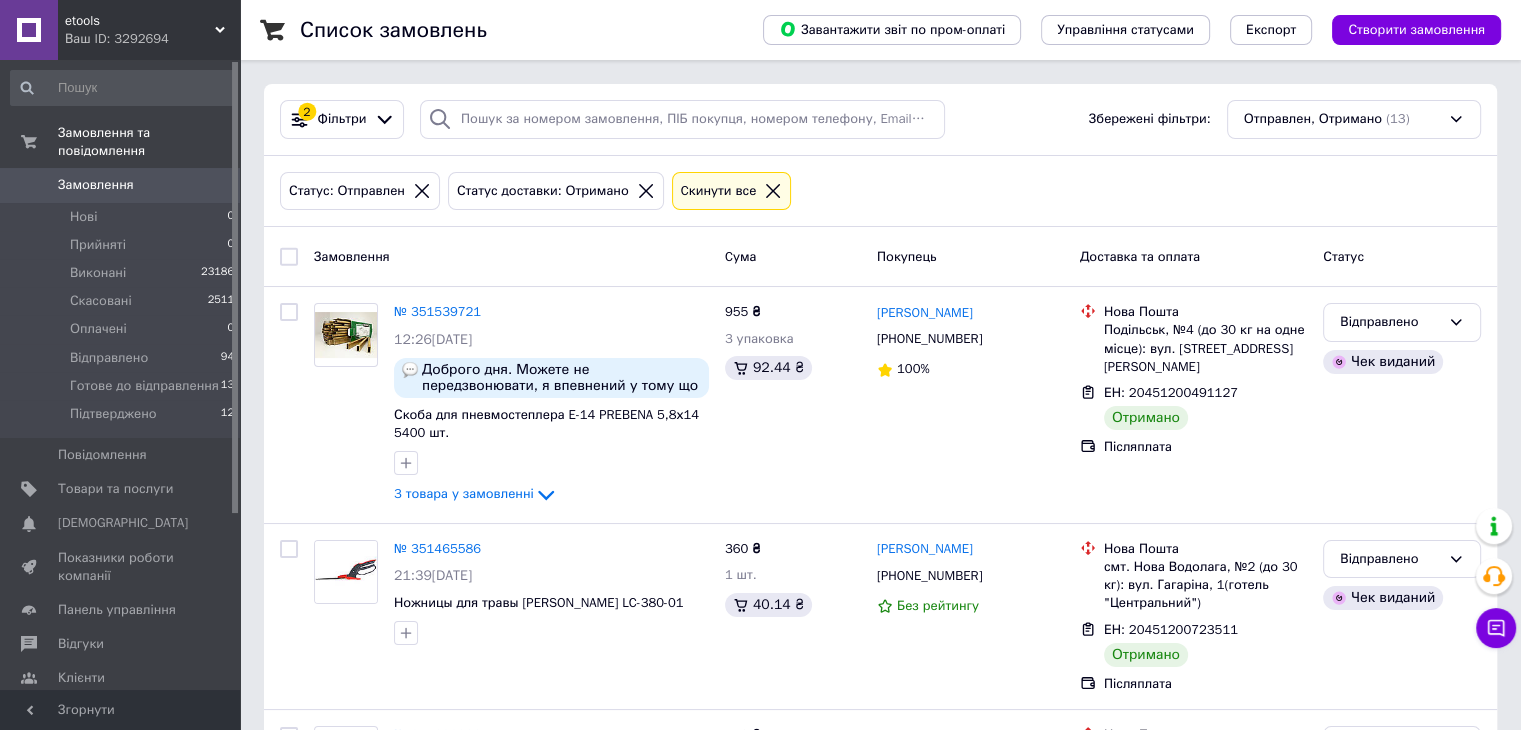 scroll, scrollTop: 0, scrollLeft: 0, axis: both 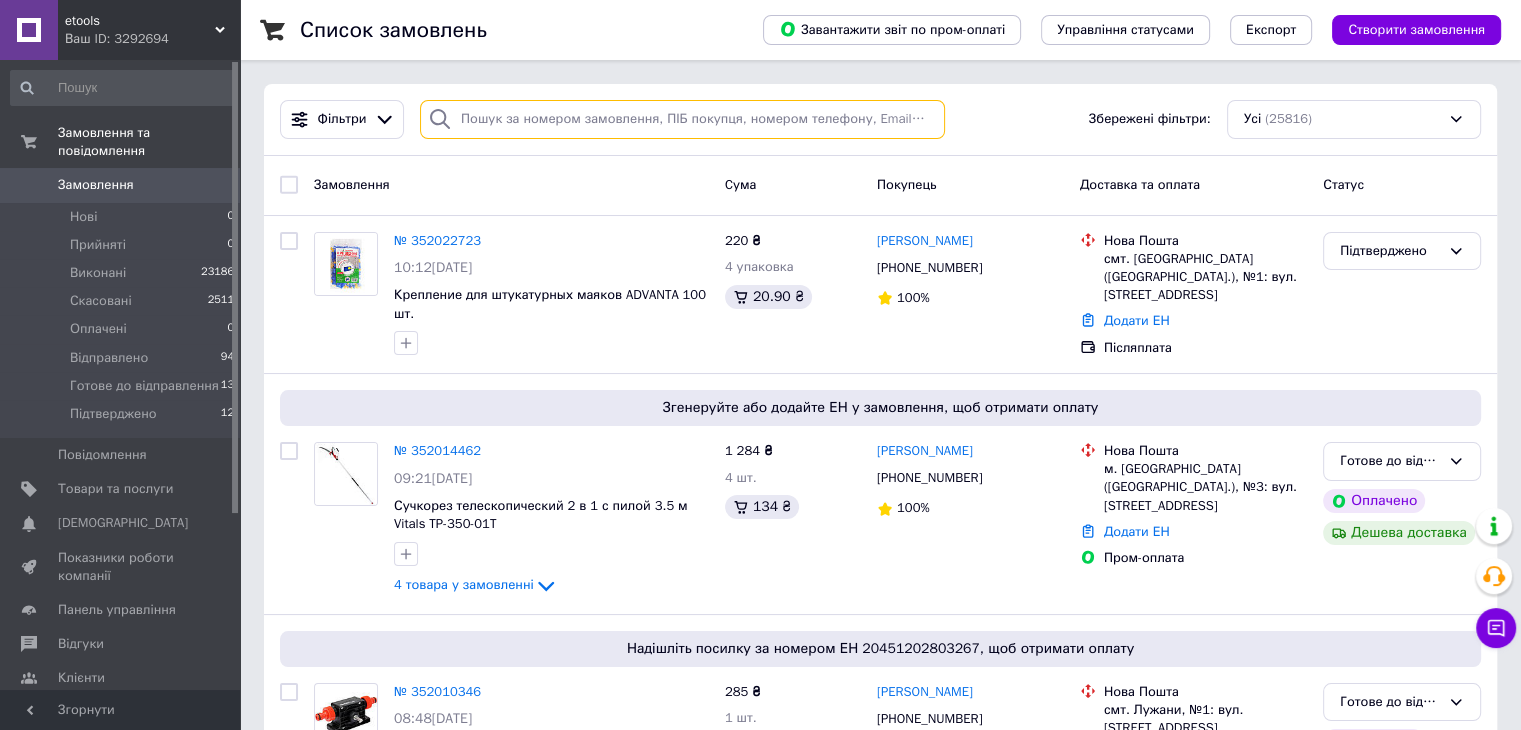 click at bounding box center (682, 119) 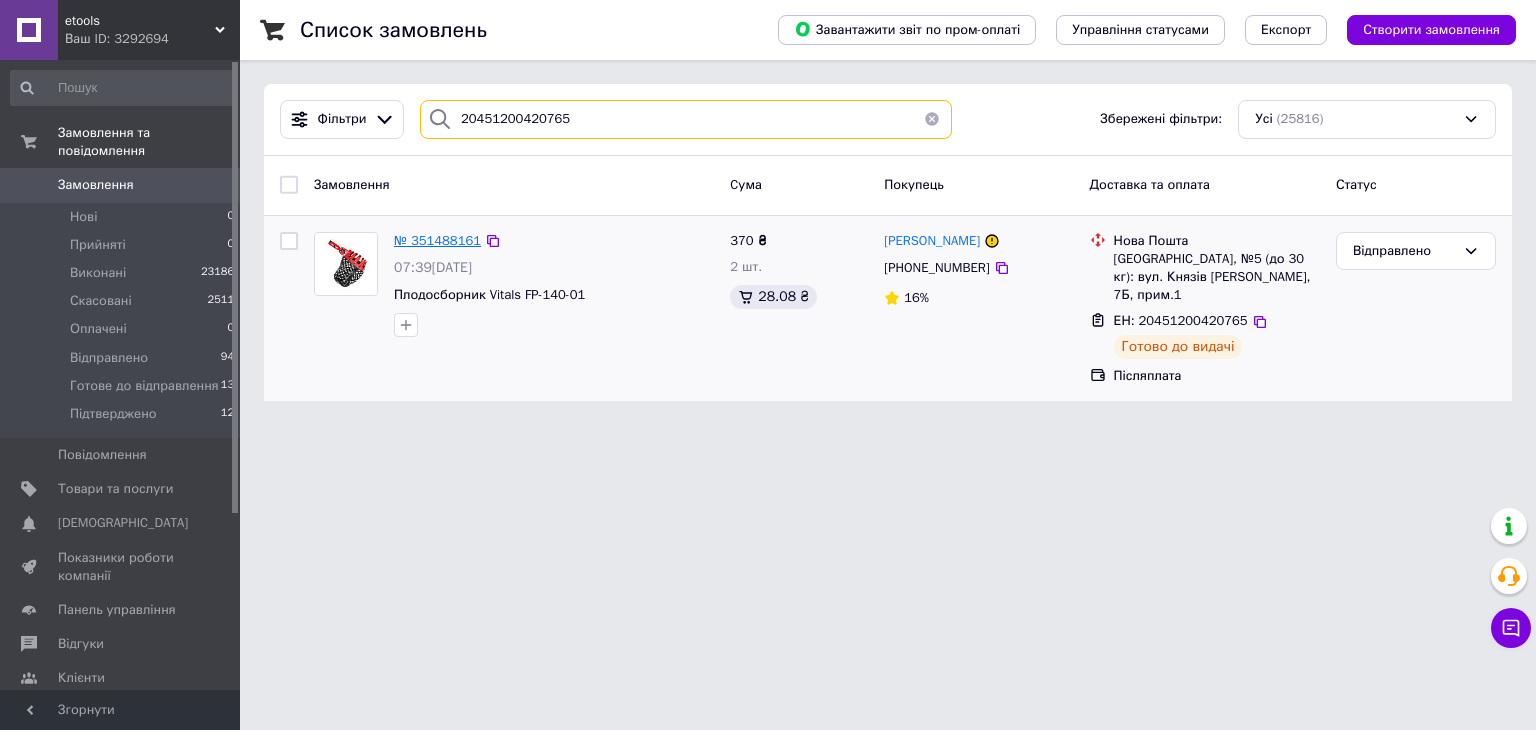 type on "20451200420765" 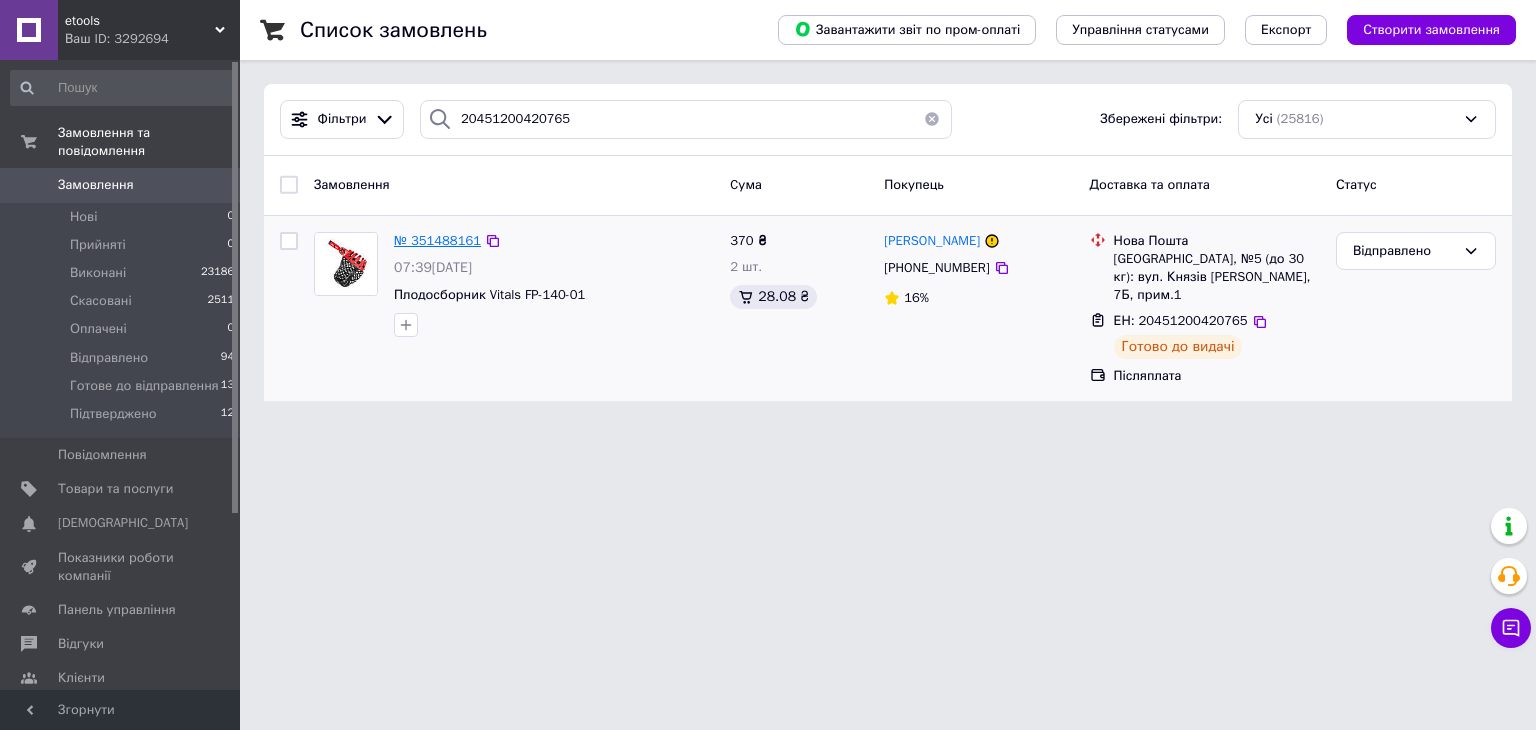 click on "№ 351488161" at bounding box center [437, 240] 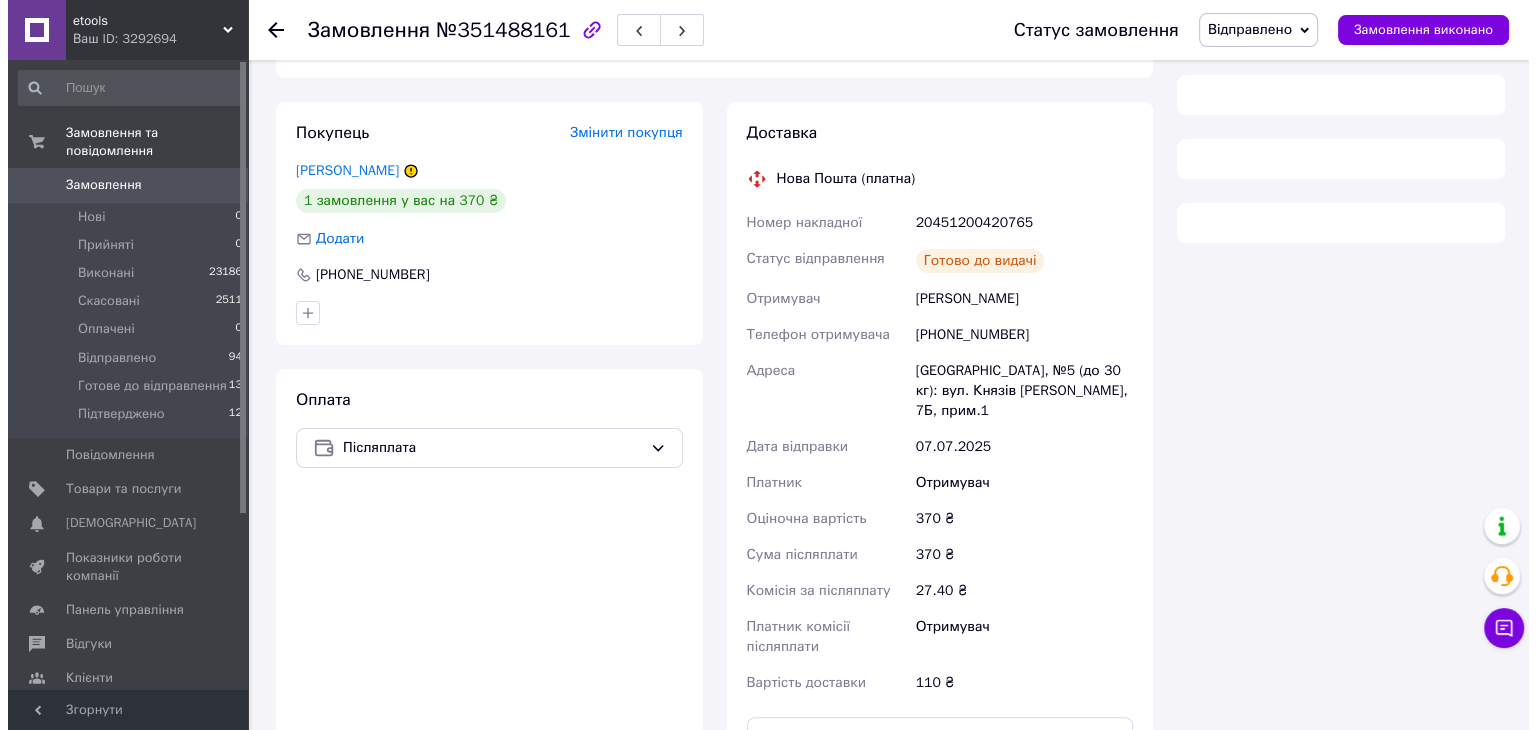 scroll, scrollTop: 372, scrollLeft: 0, axis: vertical 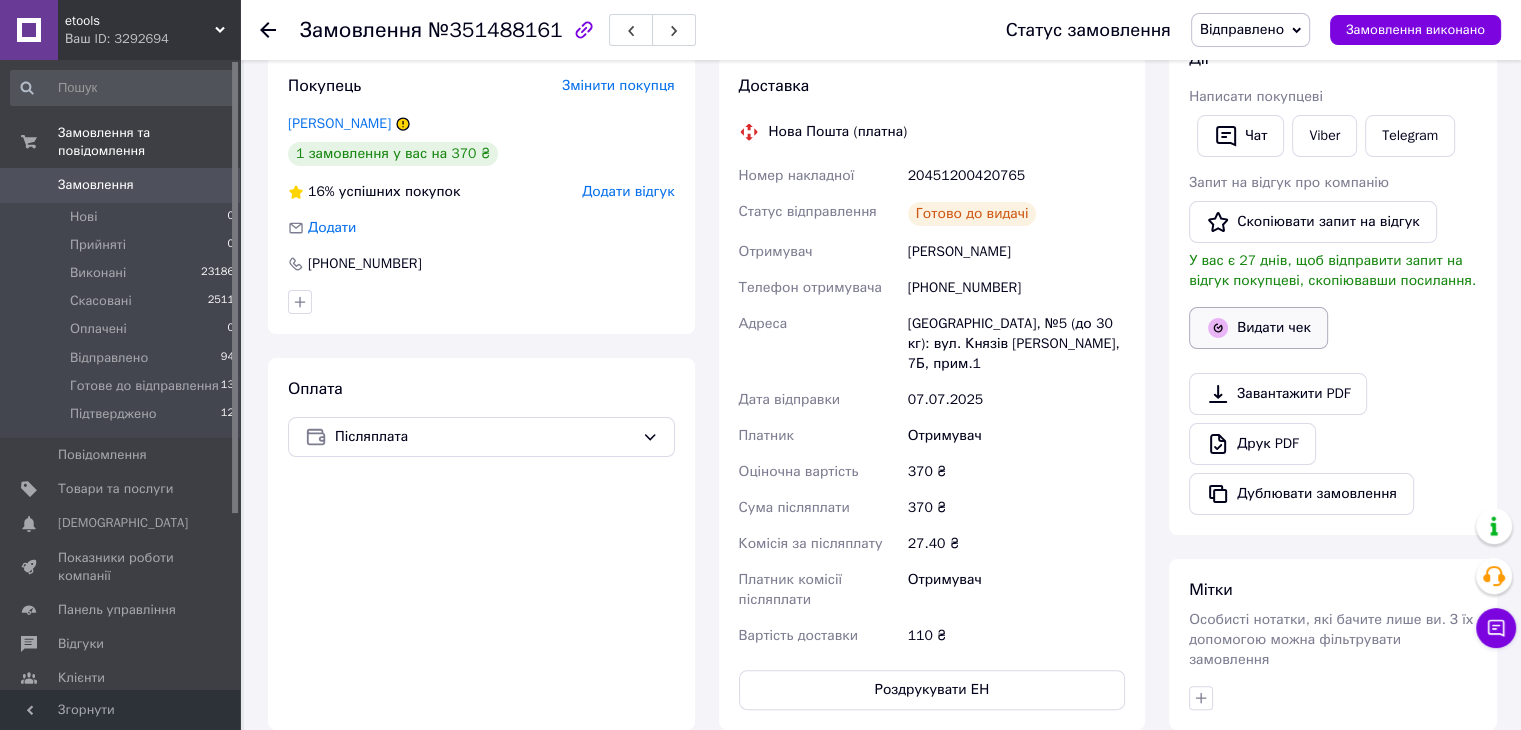 click on "Видати чек" at bounding box center (1258, 328) 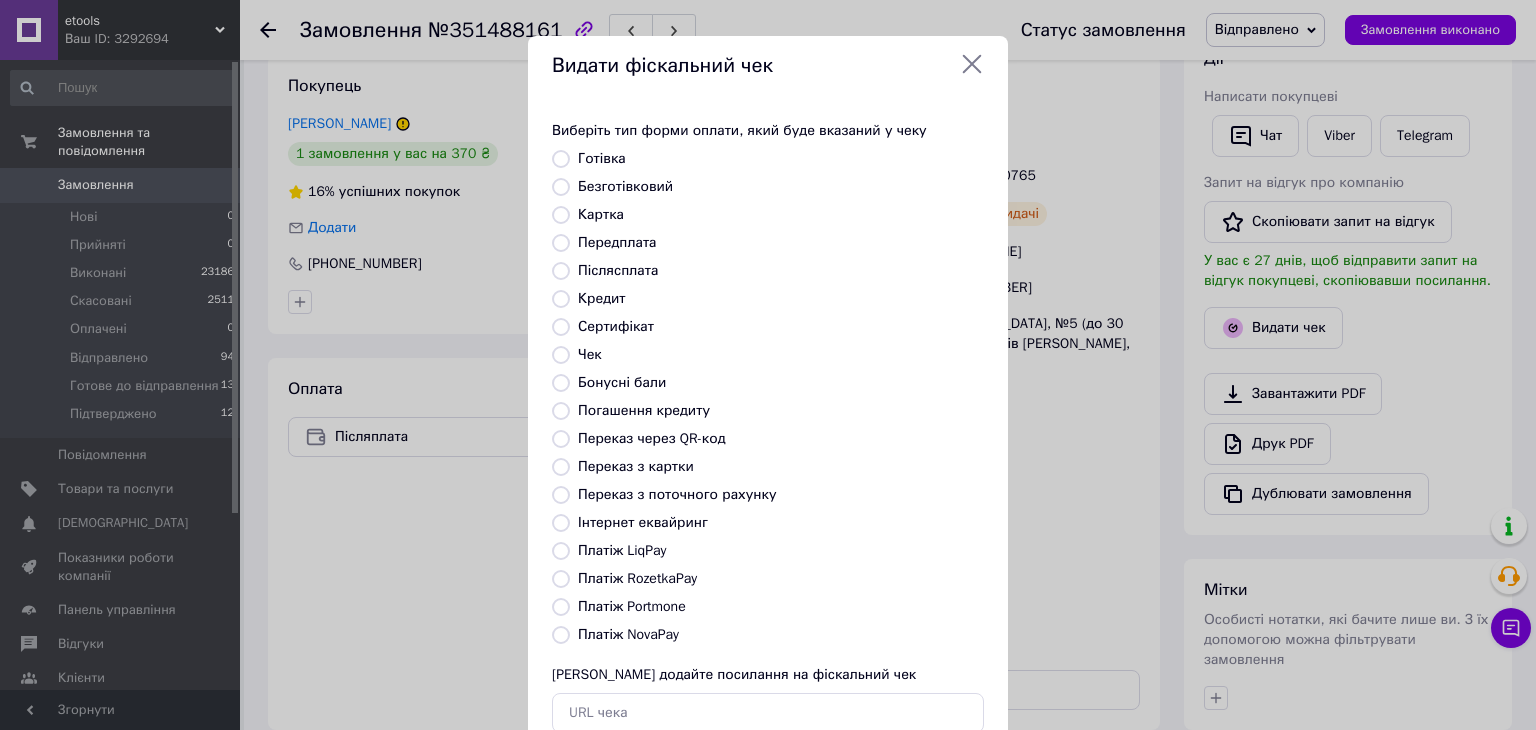 click on "Платіж NovaPay" at bounding box center [561, 635] 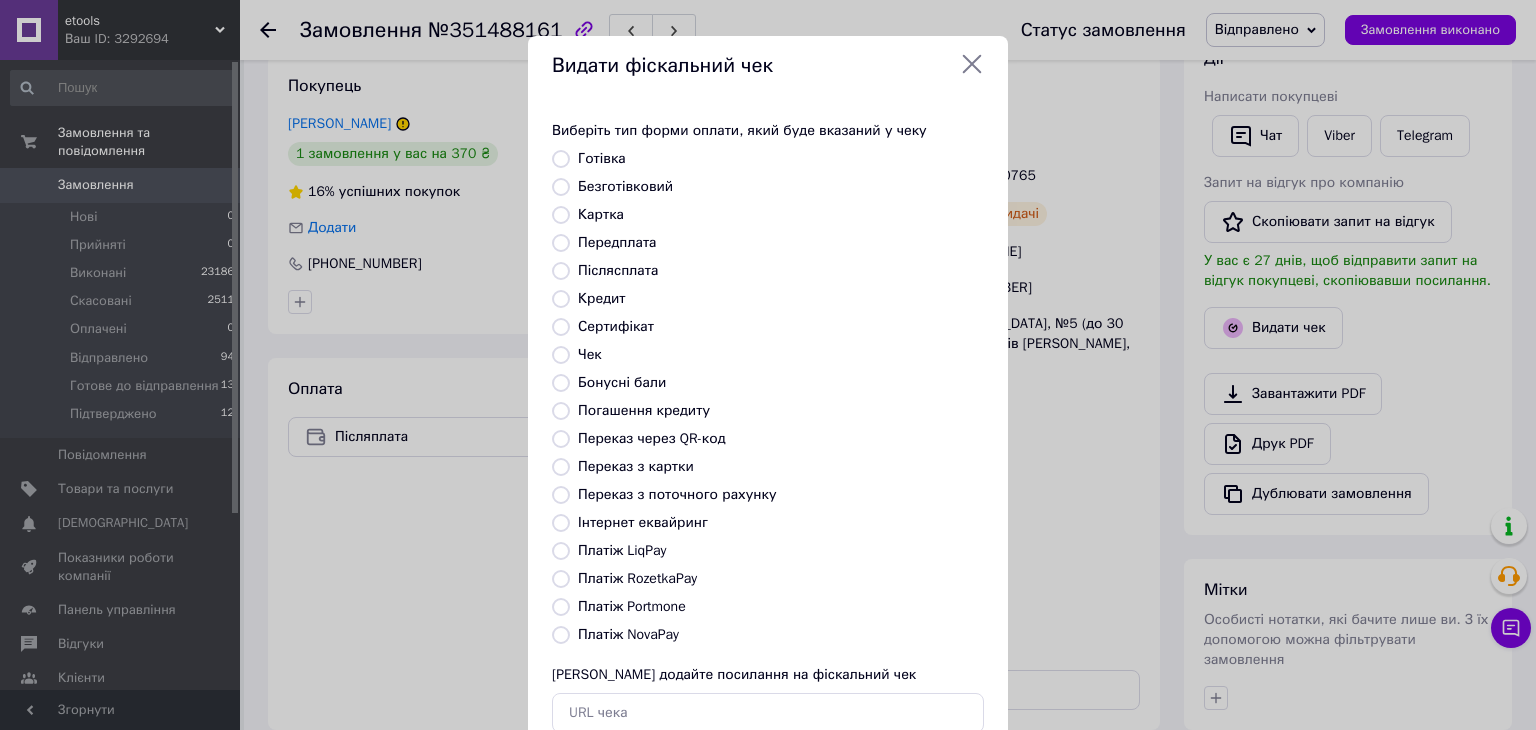 radio on "true" 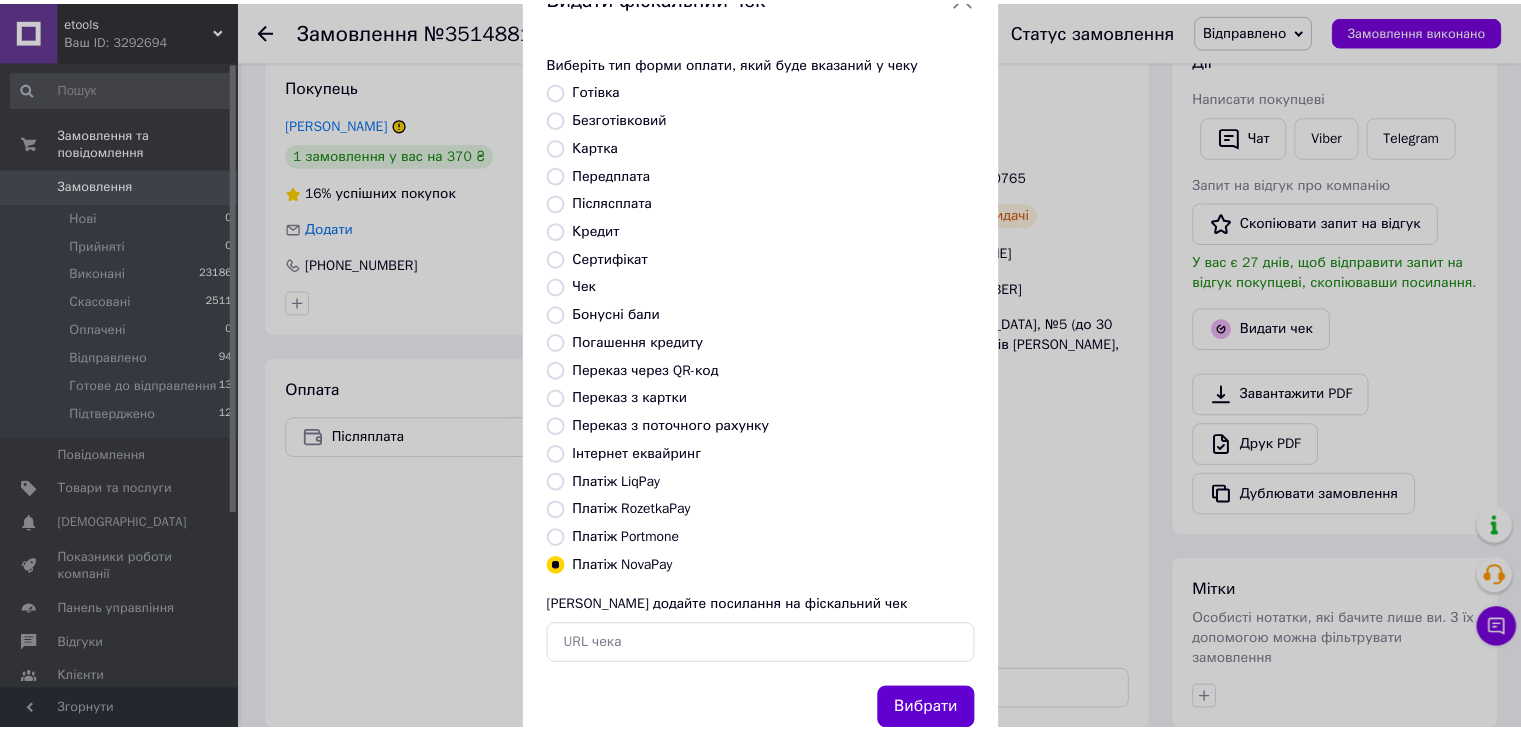 scroll, scrollTop: 128, scrollLeft: 0, axis: vertical 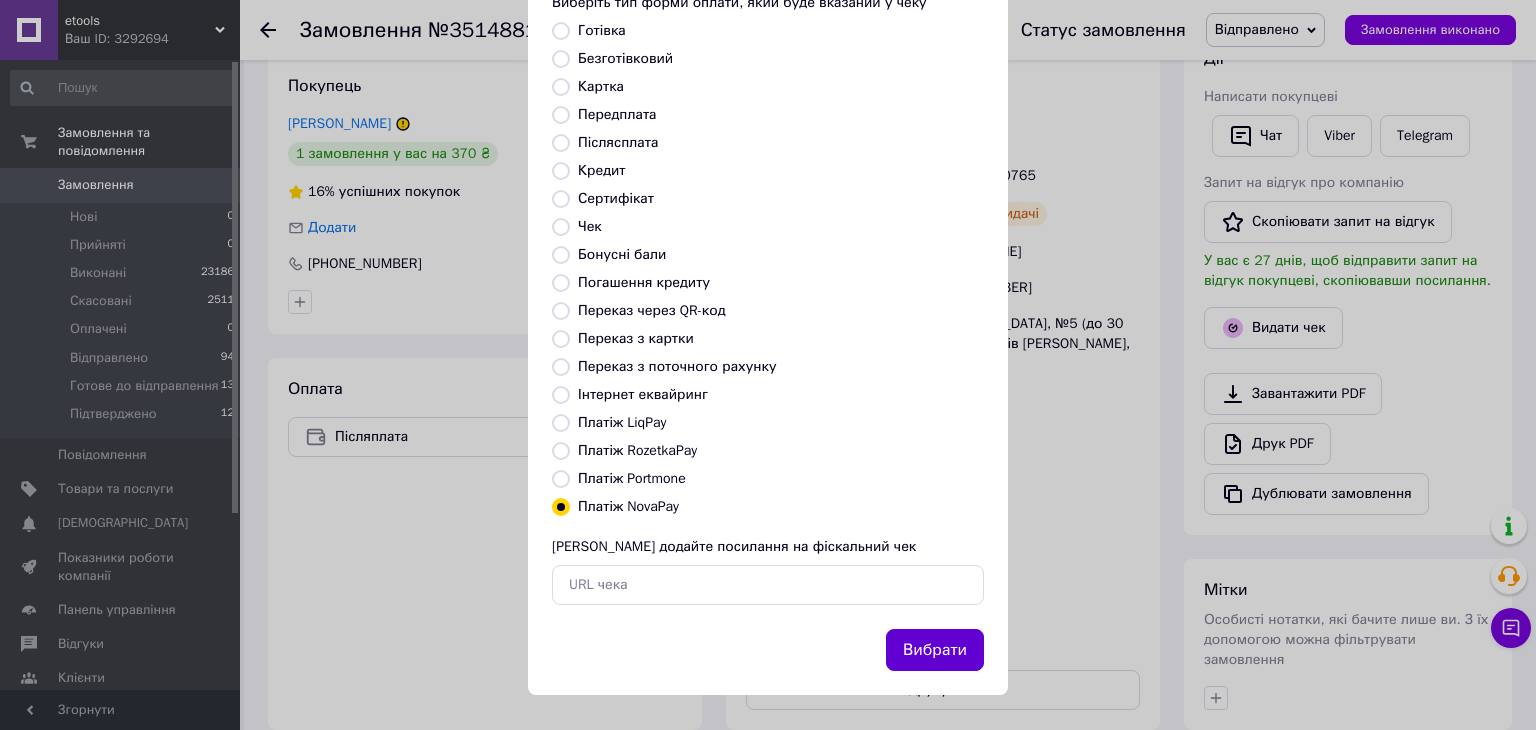 click on "Вибрати" at bounding box center (935, 650) 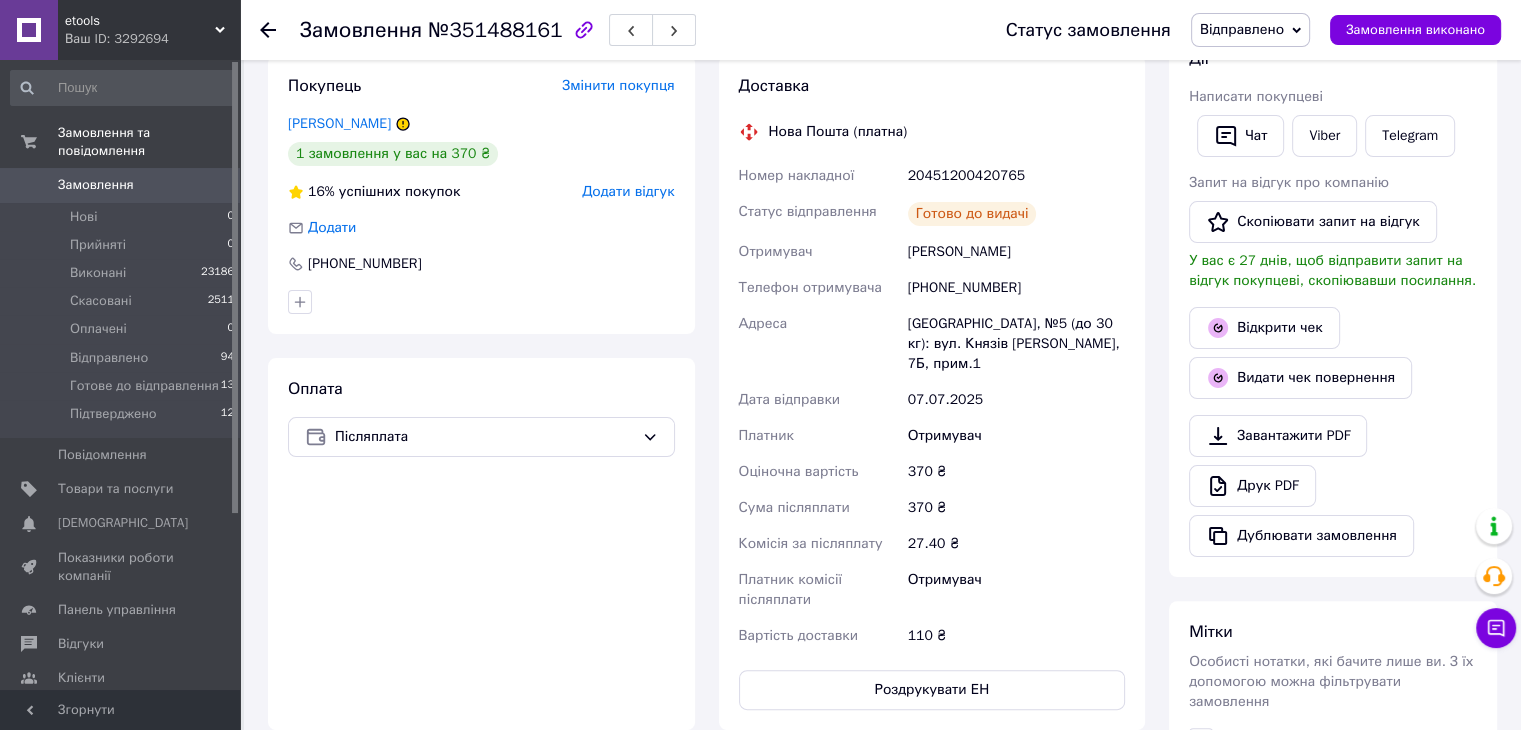 click 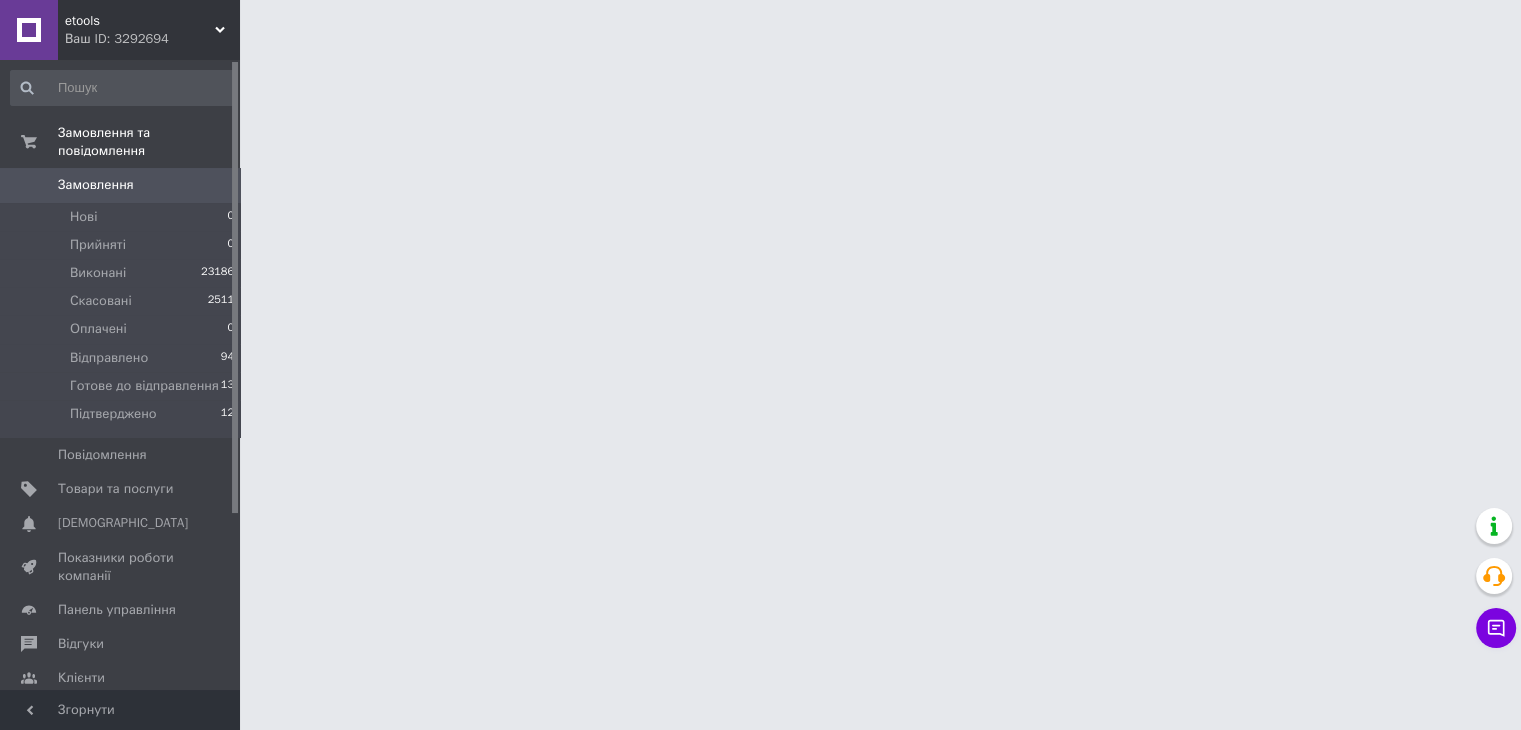 scroll, scrollTop: 0, scrollLeft: 0, axis: both 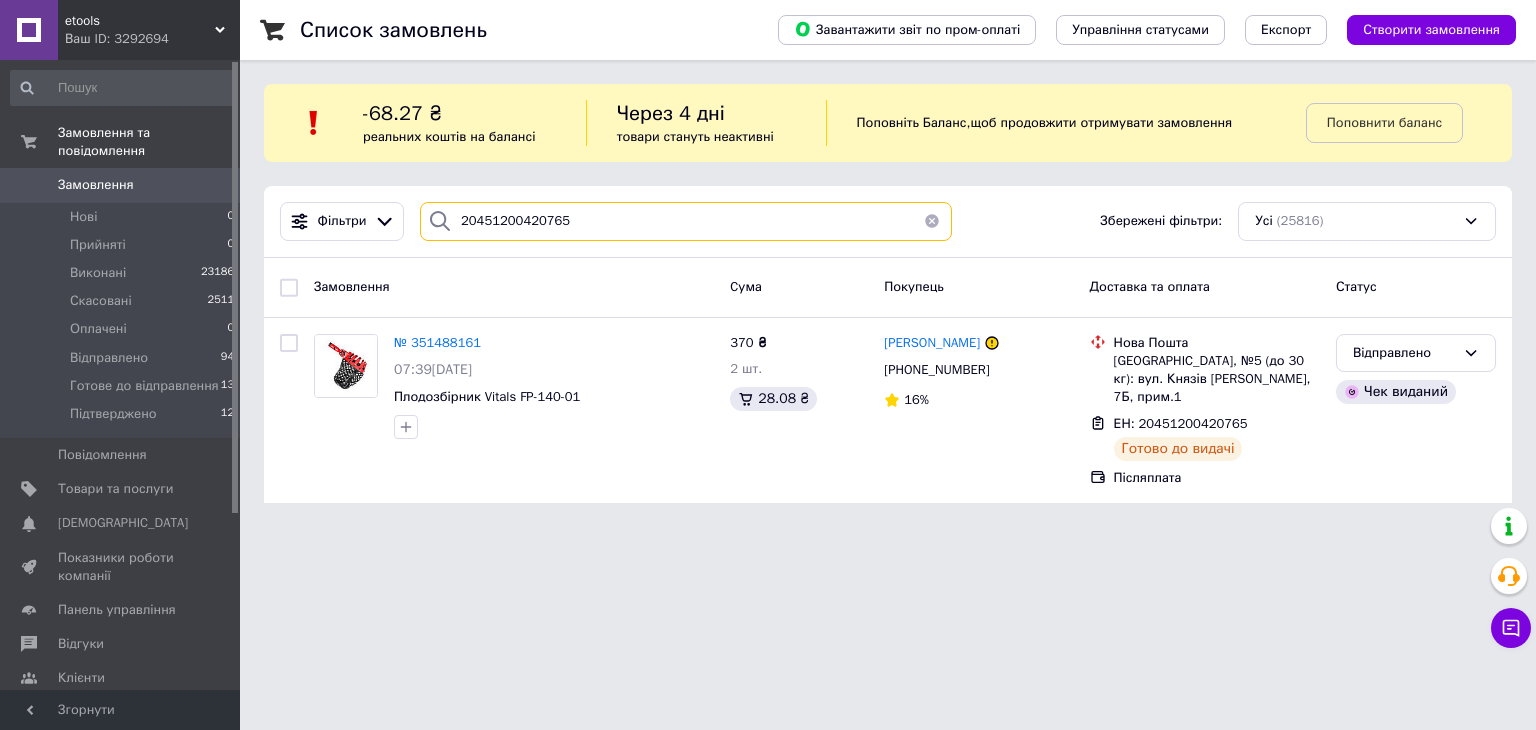 click on "20451200420765" at bounding box center (686, 221) 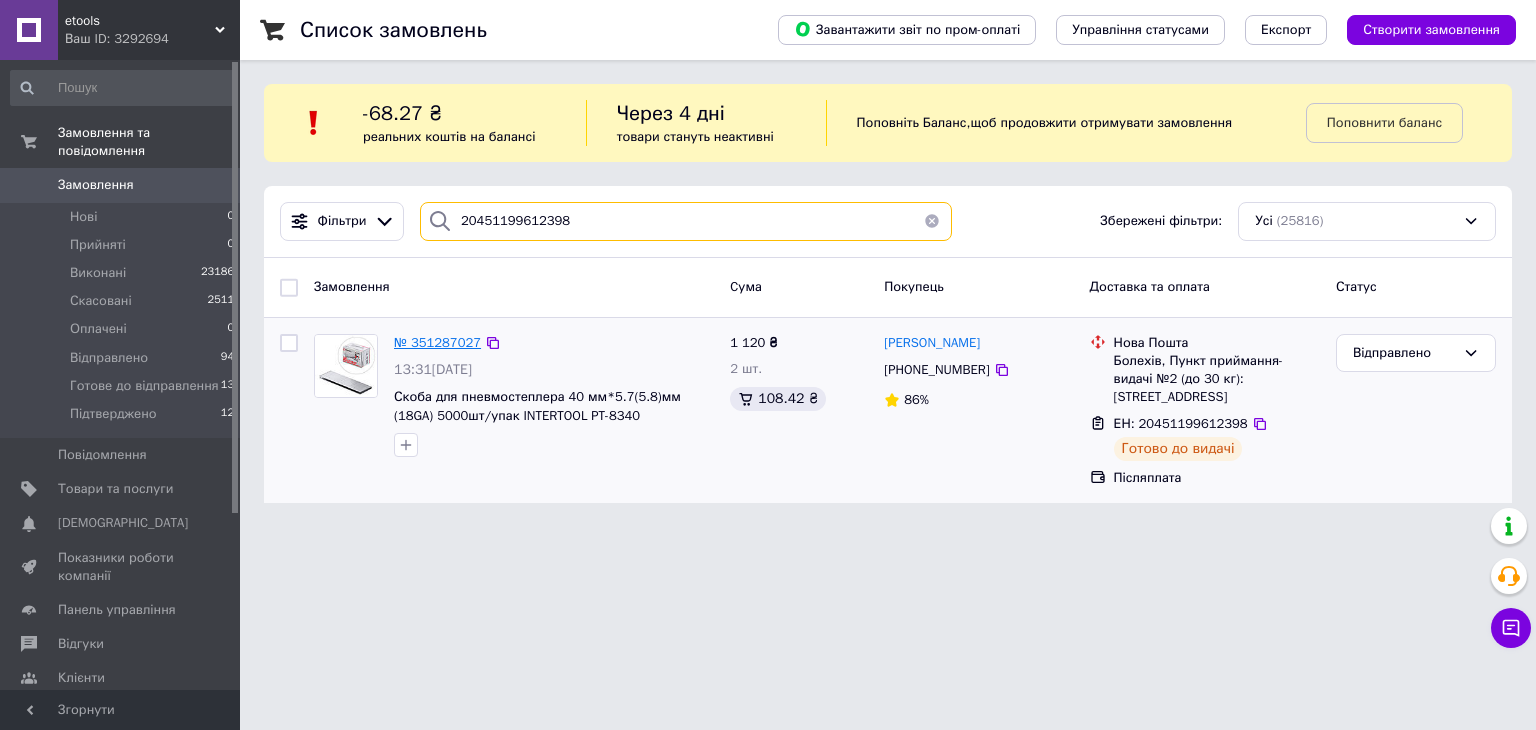 type on "20451199612398" 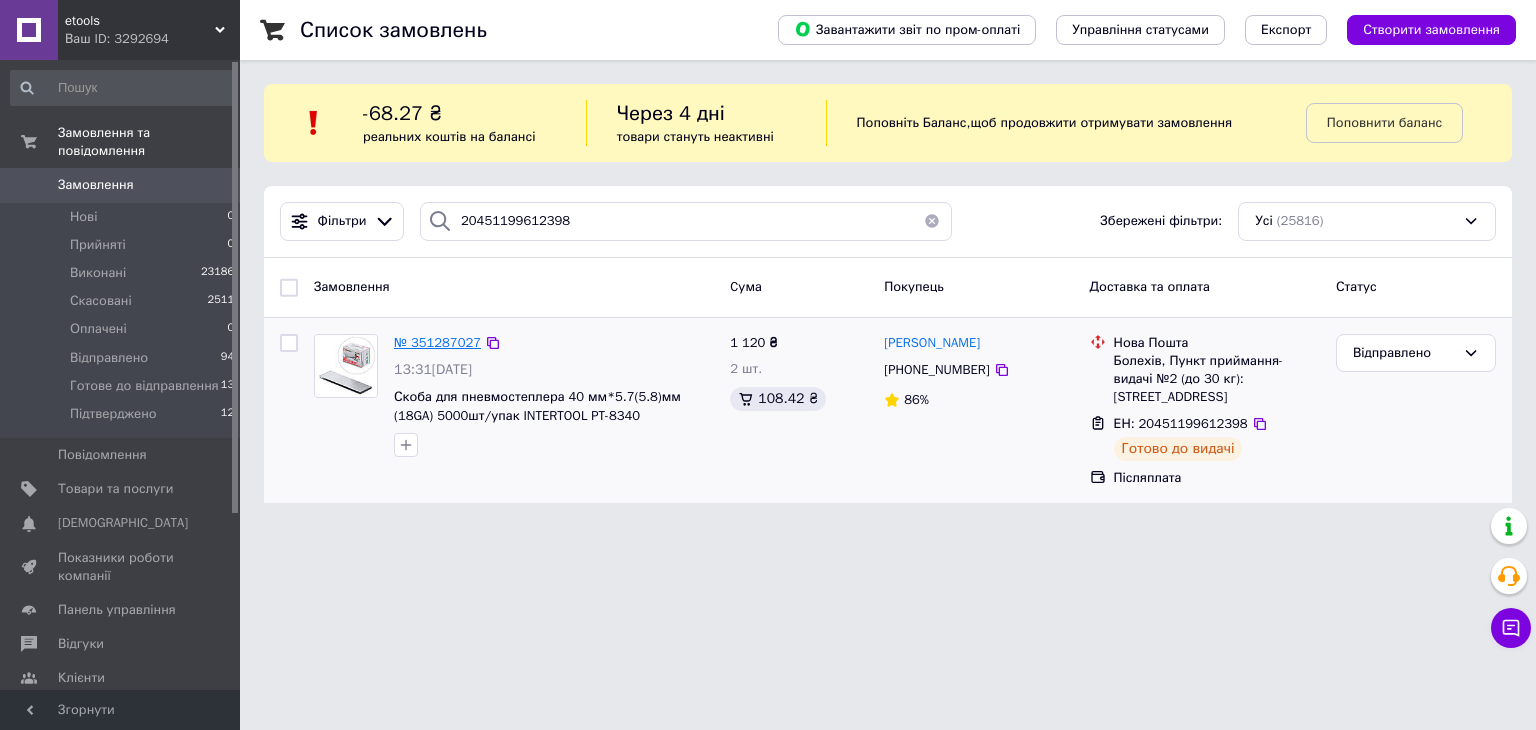 click on "№ 351287027" at bounding box center (437, 342) 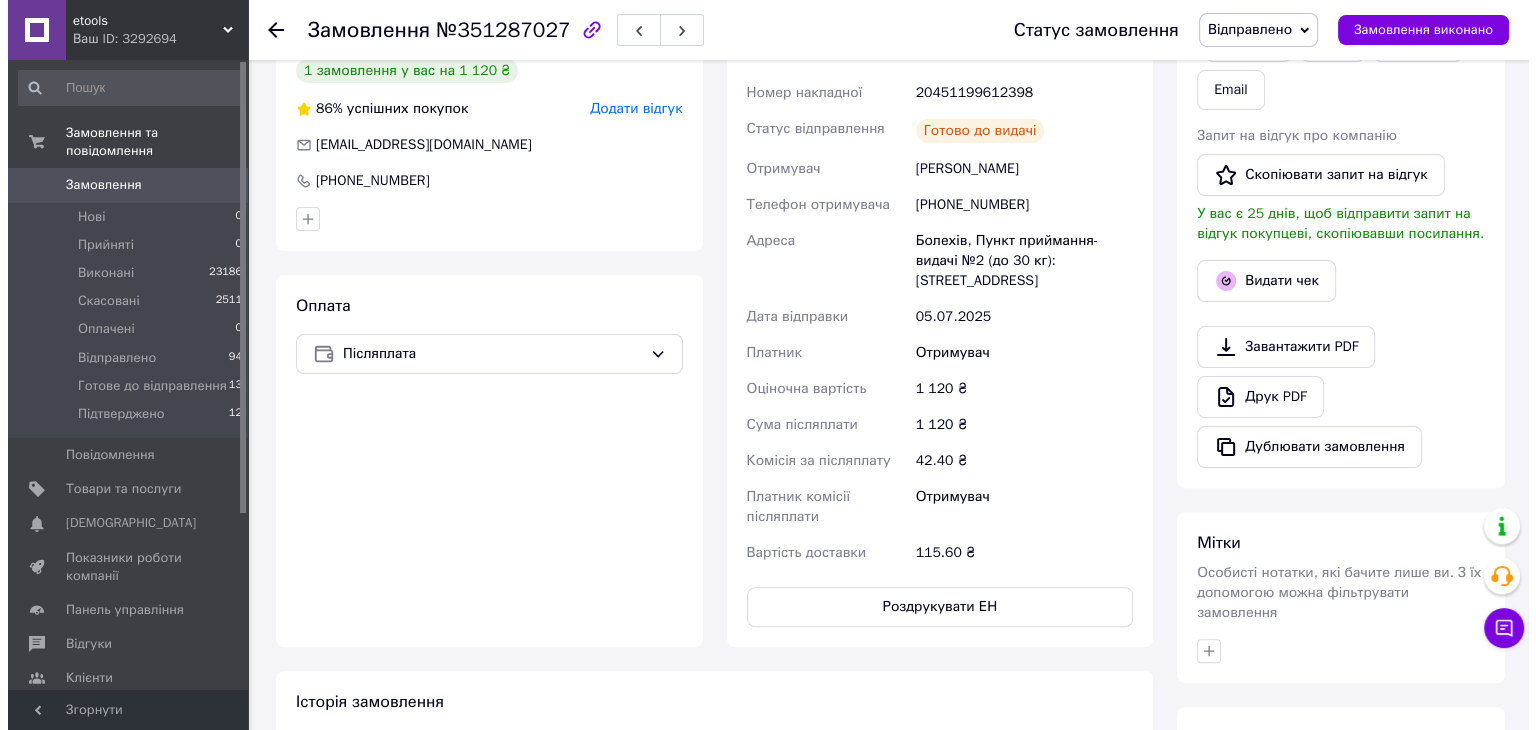 scroll, scrollTop: 500, scrollLeft: 0, axis: vertical 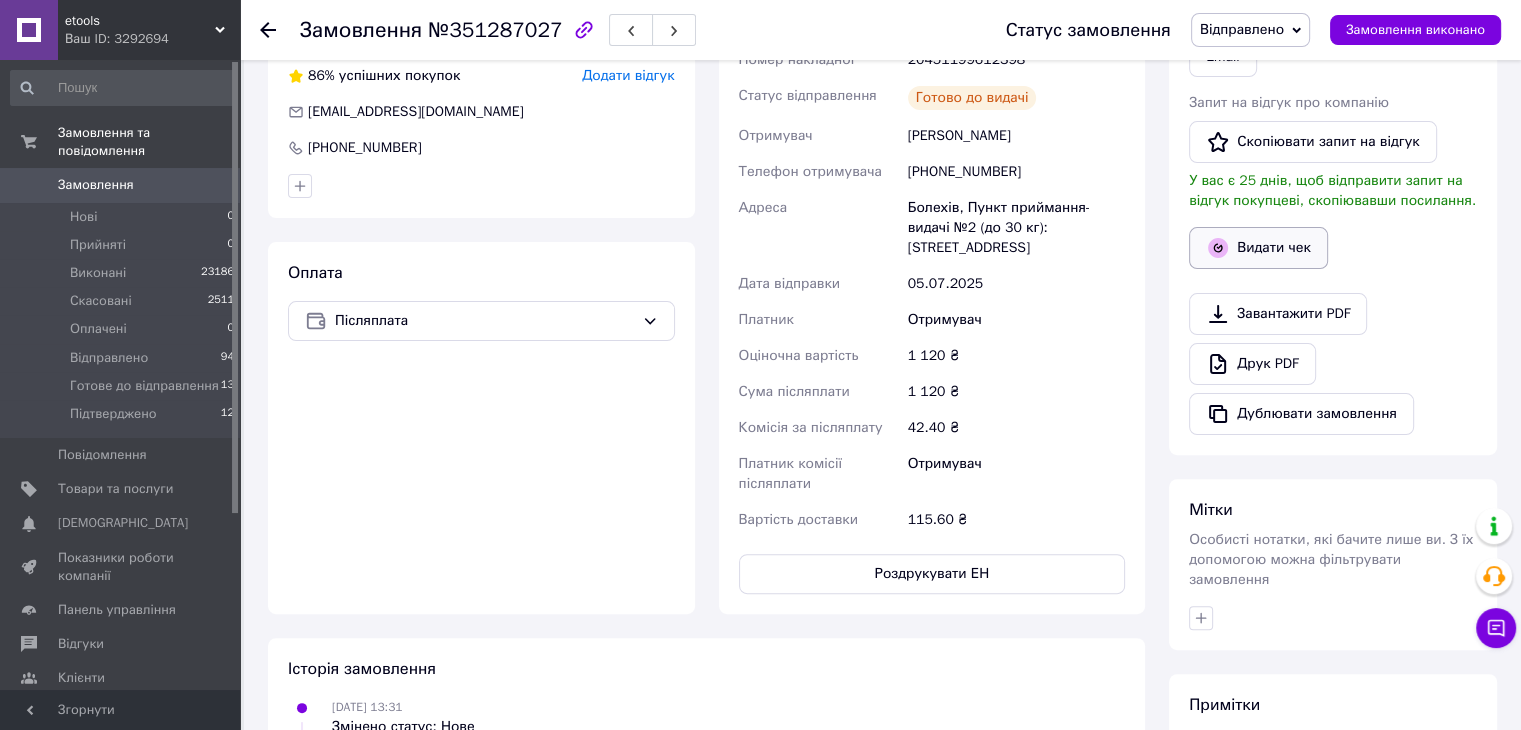 click on "Видати чек" at bounding box center [1258, 248] 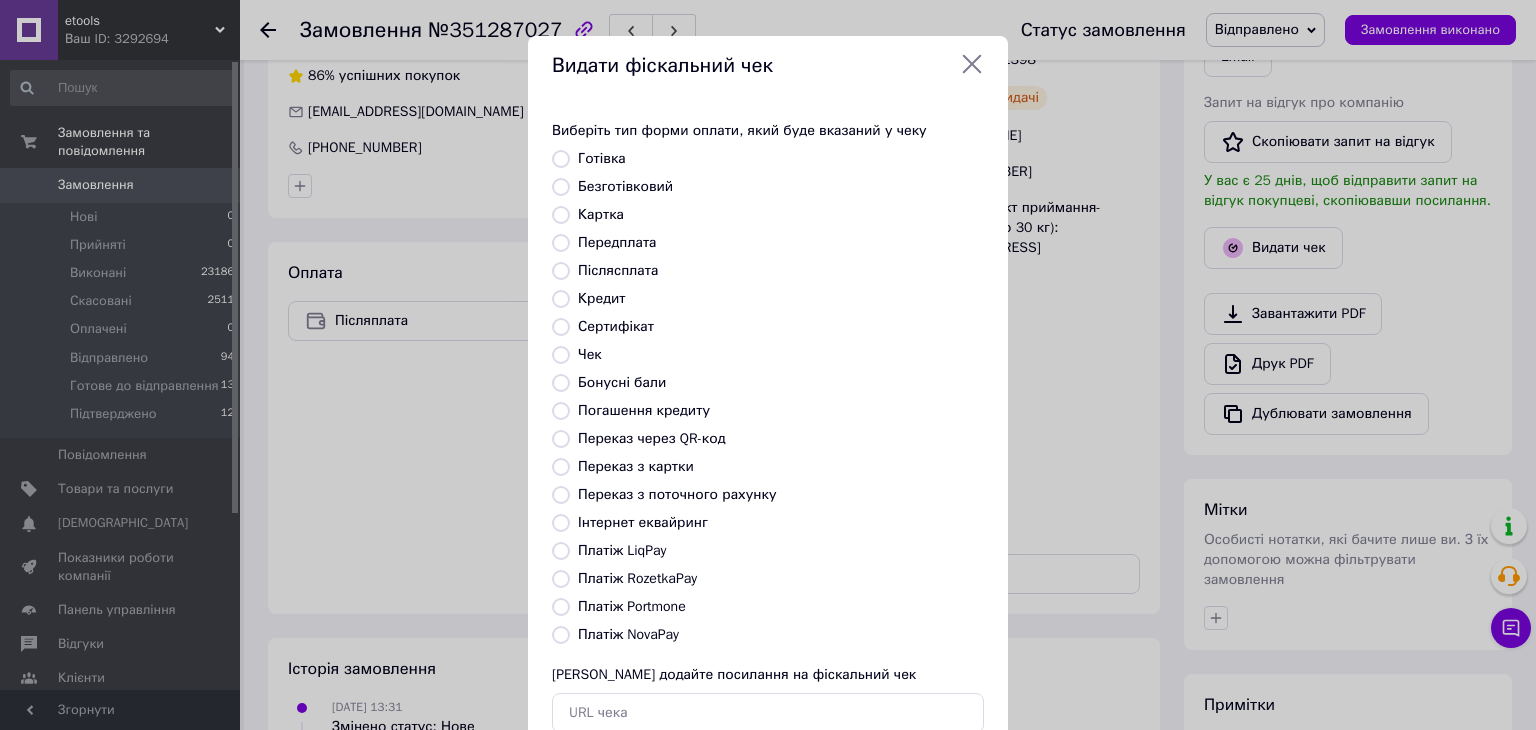 click on "Платіж NovaPay" at bounding box center (561, 635) 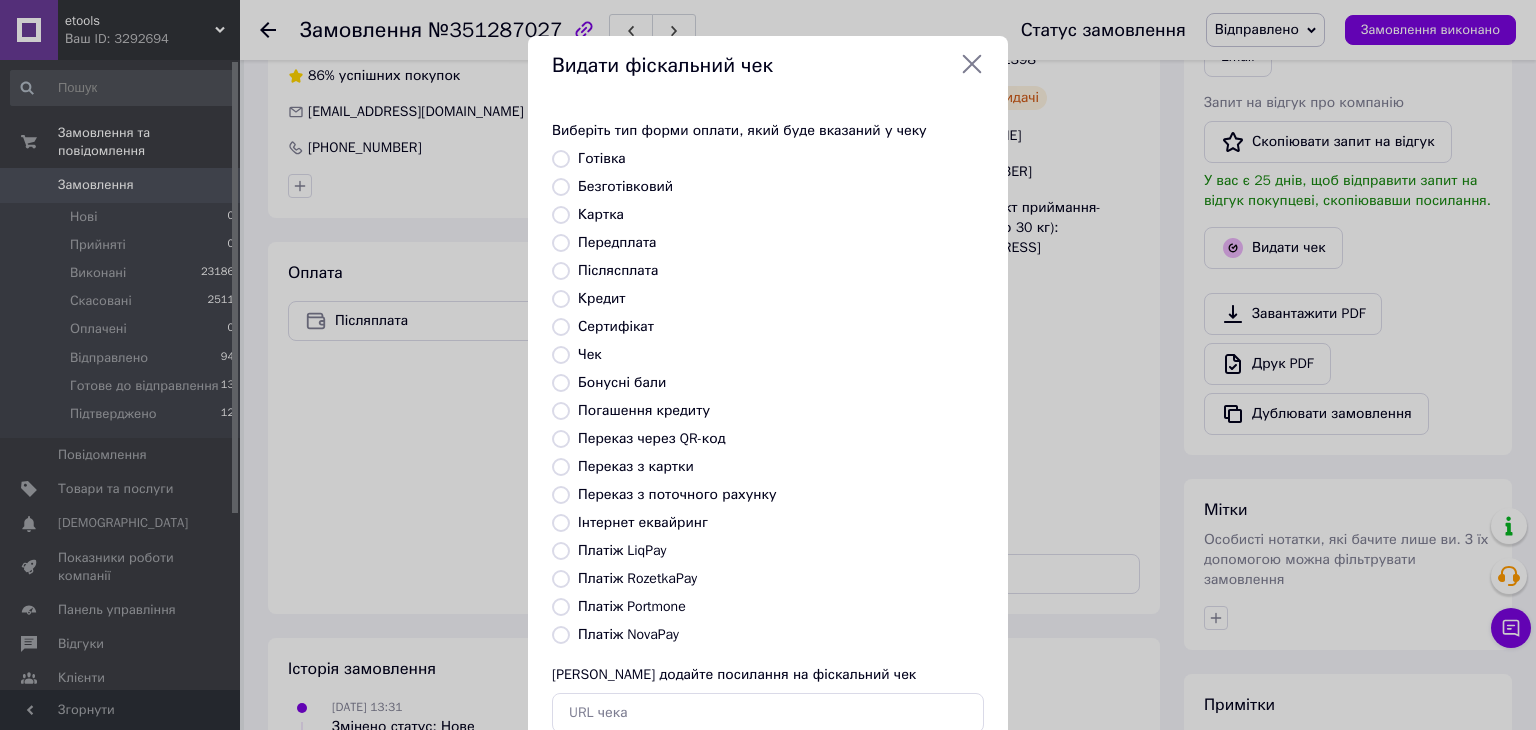 radio on "true" 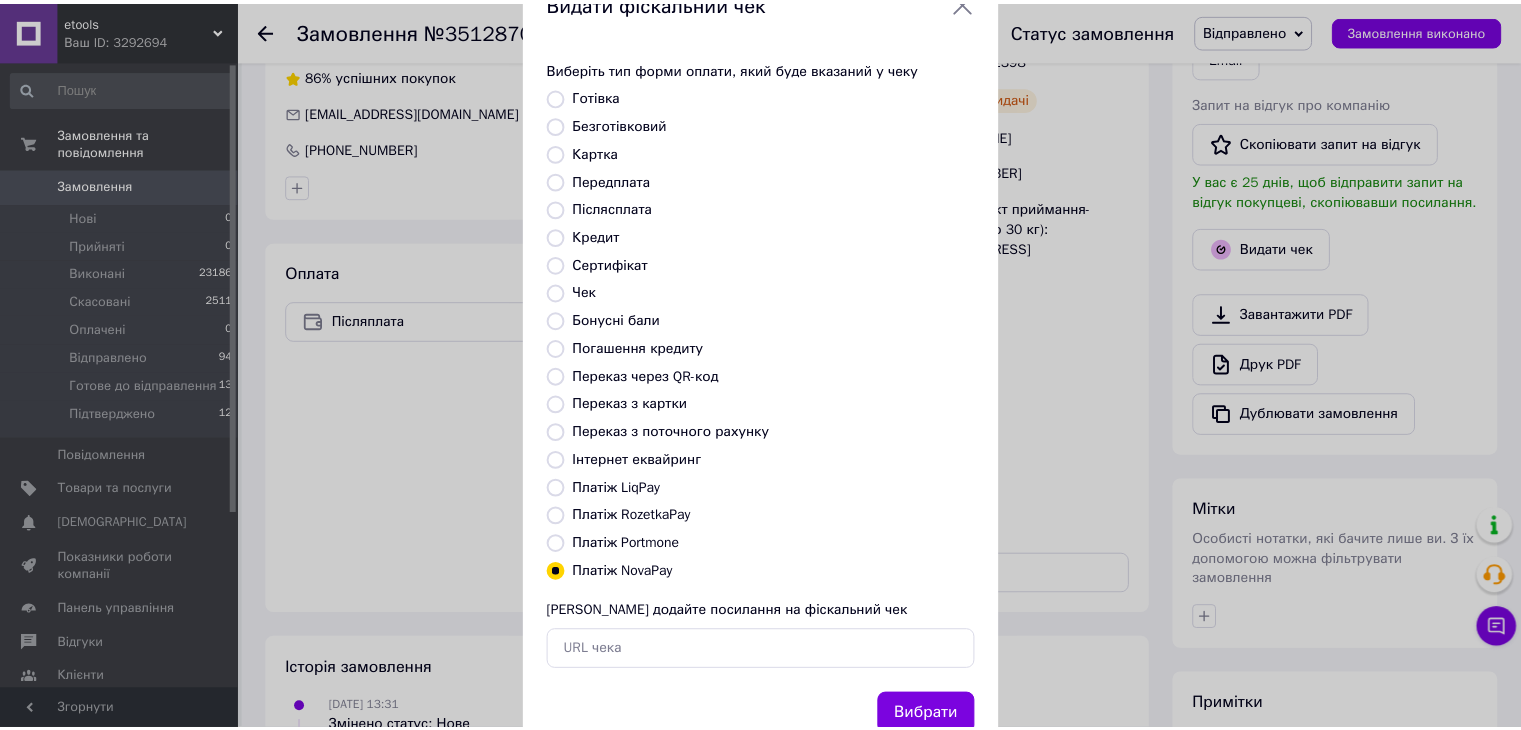 scroll, scrollTop: 128, scrollLeft: 0, axis: vertical 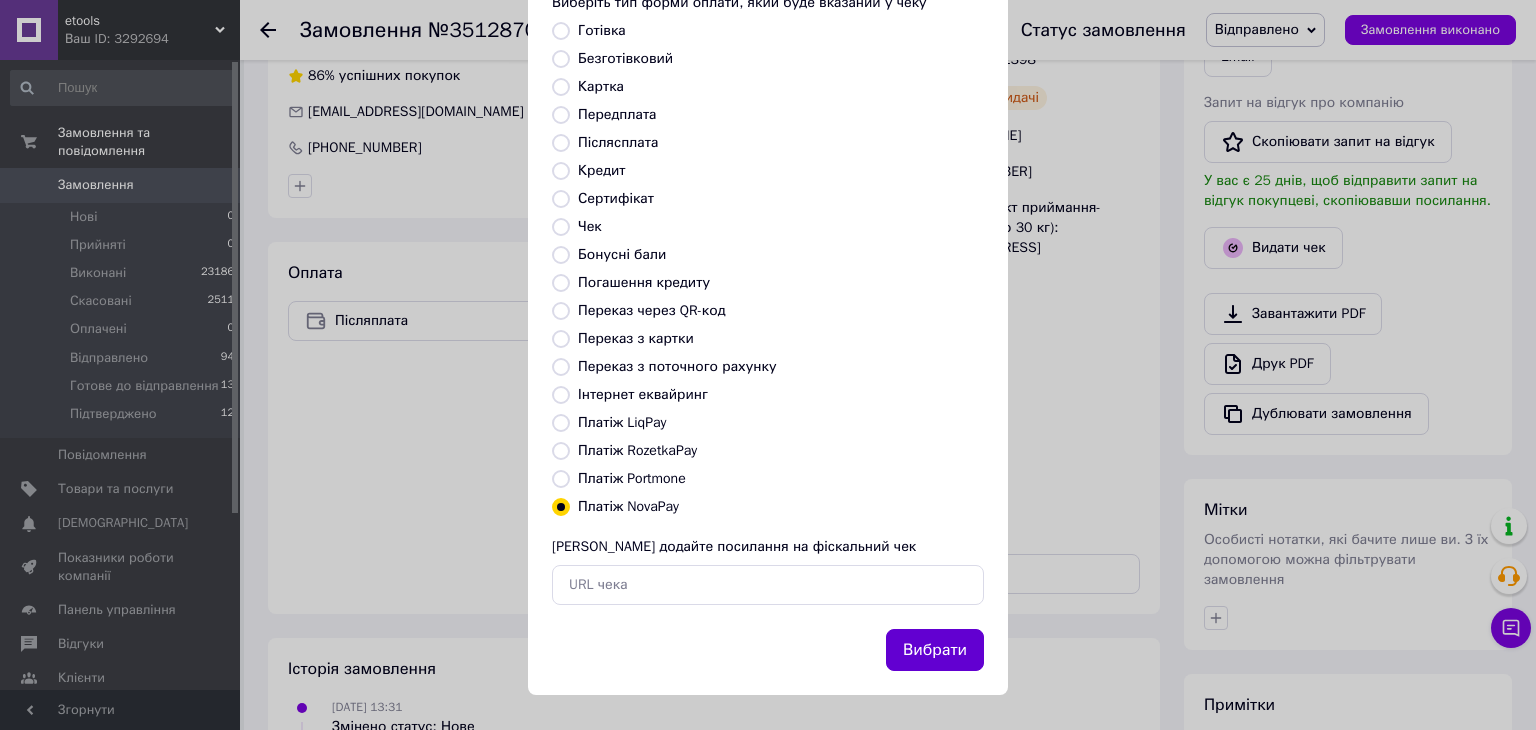 click on "Вибрати" at bounding box center (935, 650) 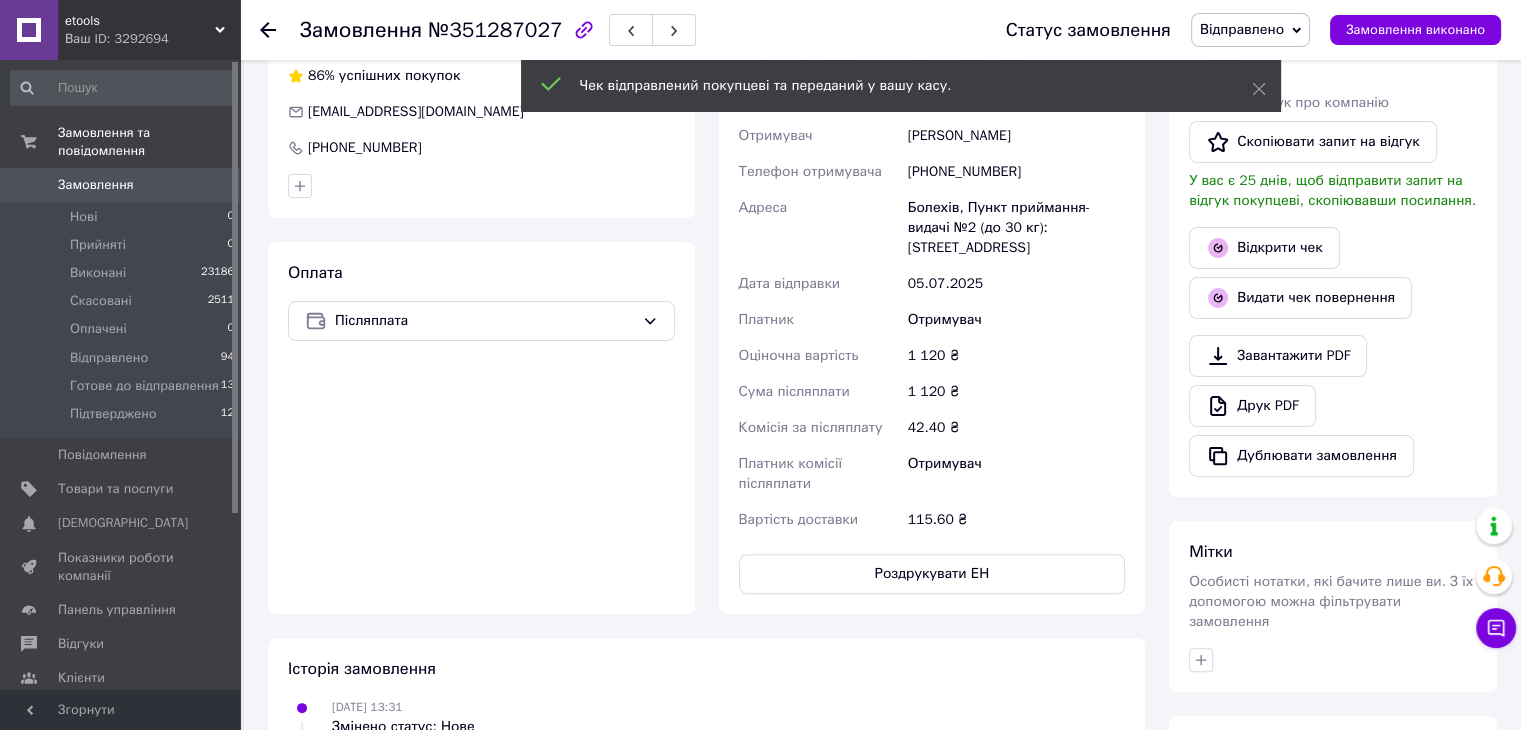click 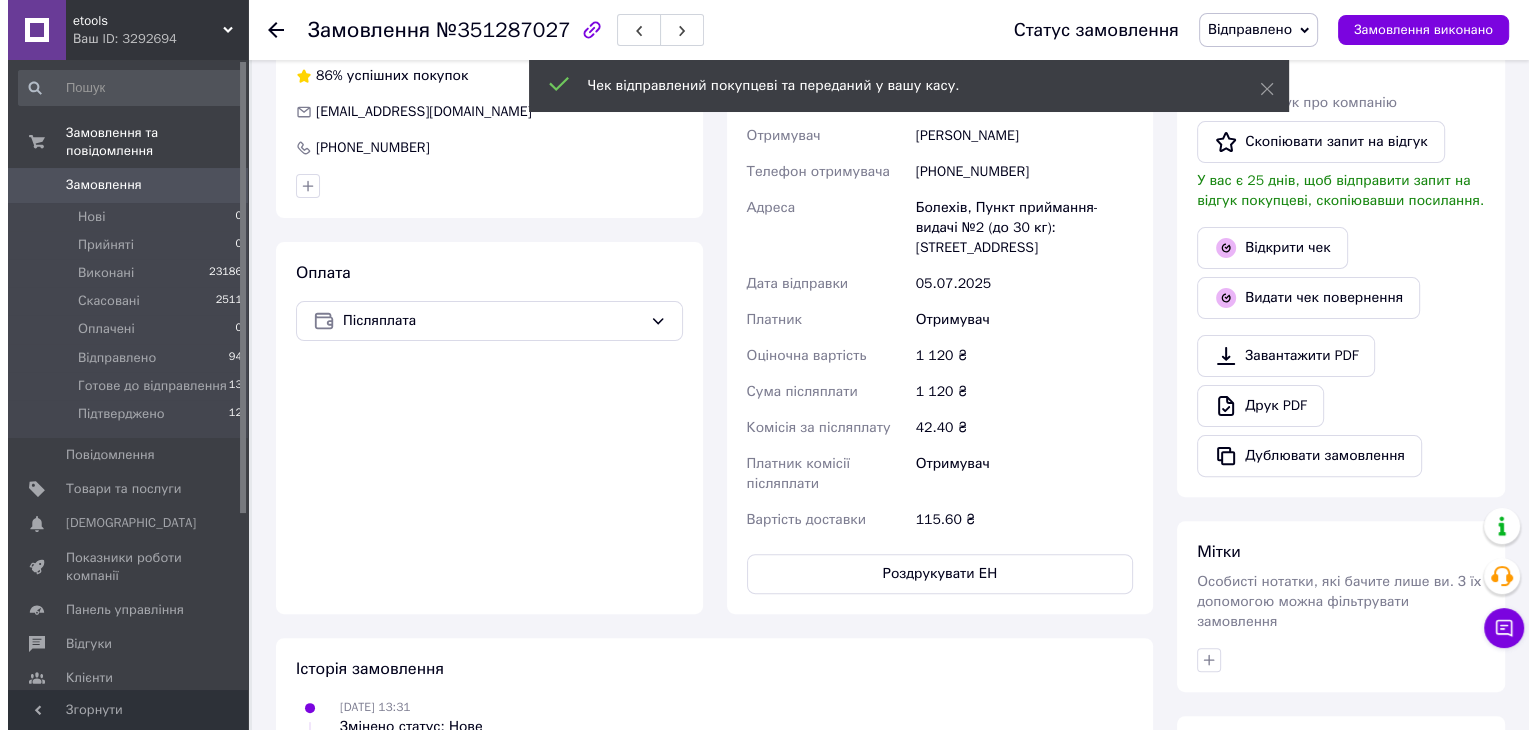 scroll, scrollTop: 0, scrollLeft: 0, axis: both 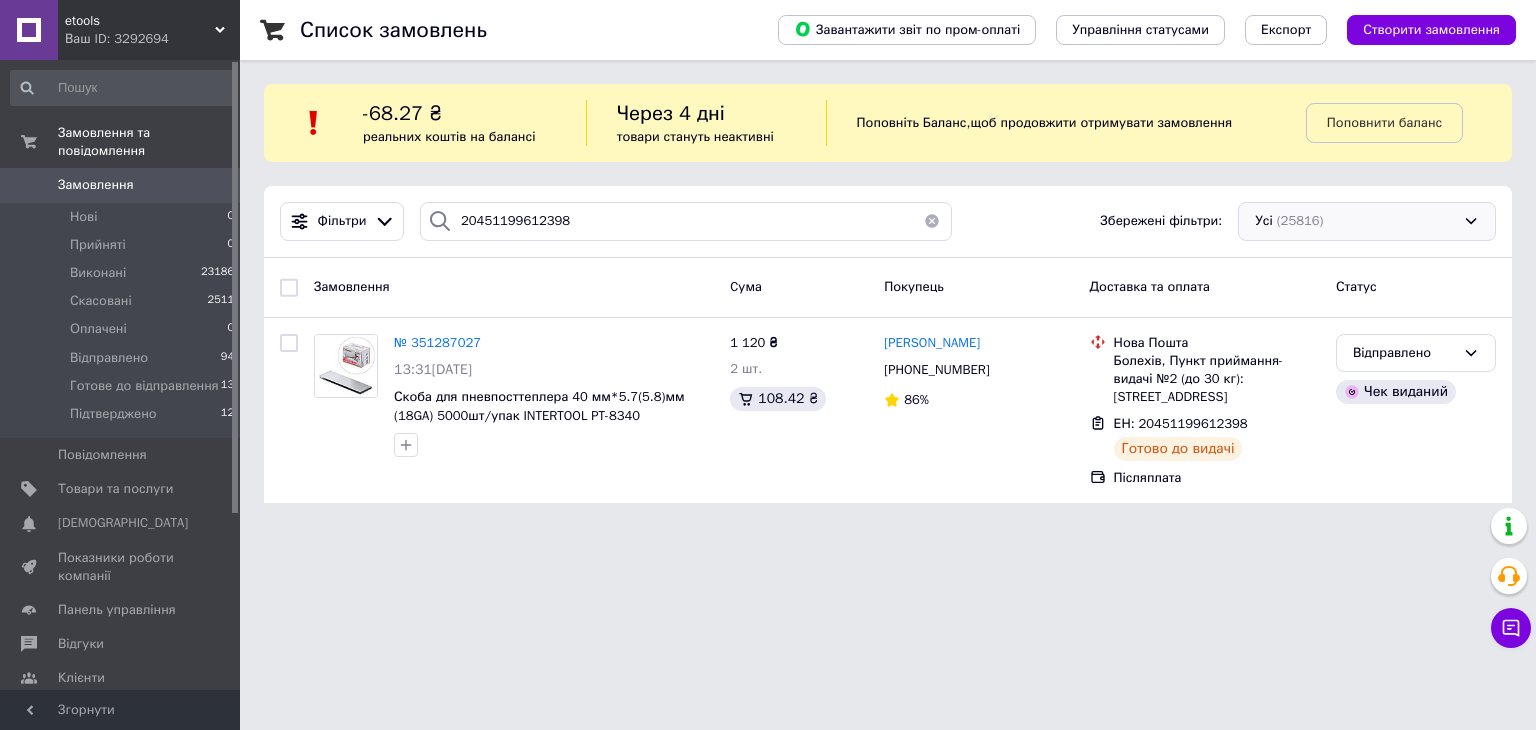 click on "Усі (25816)" at bounding box center [1367, 221] 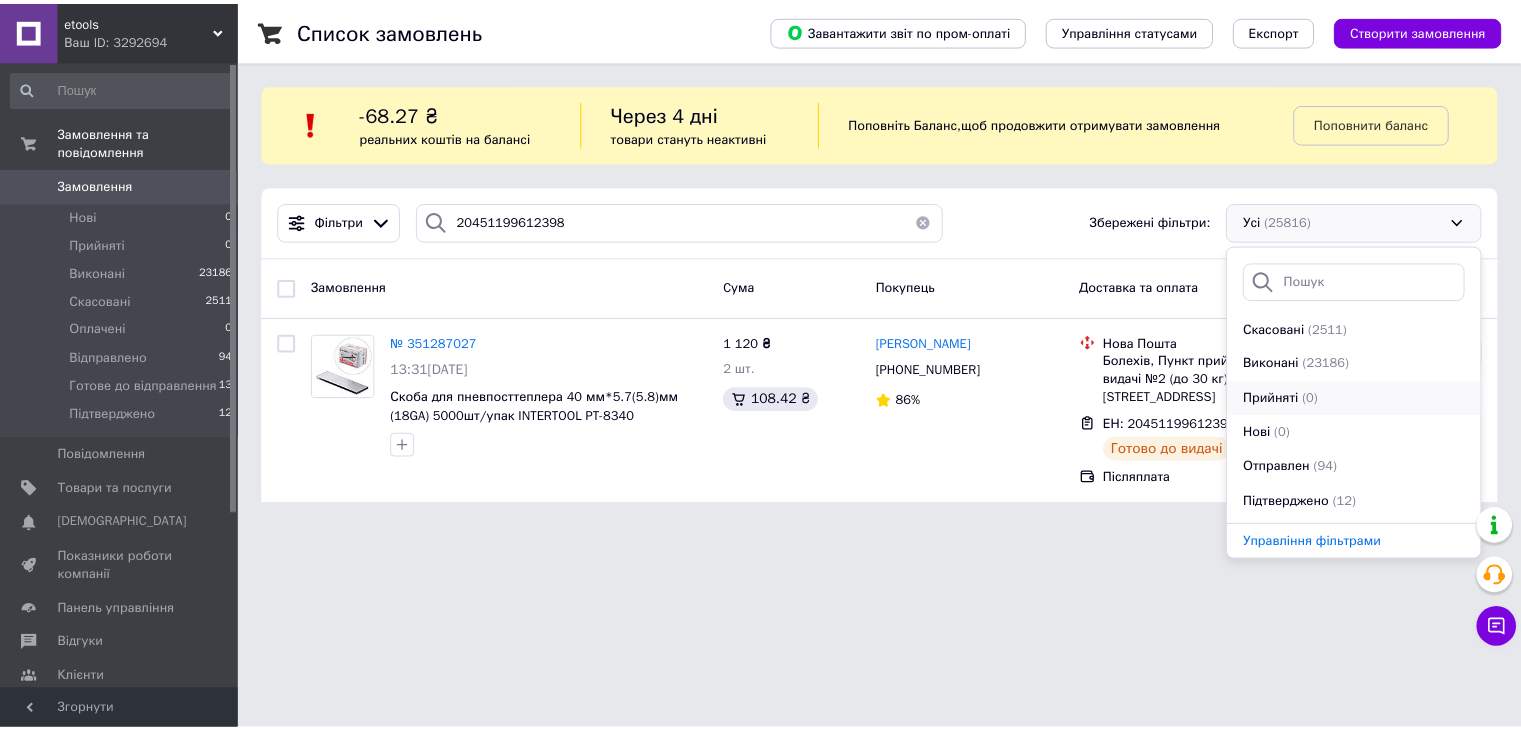 scroll, scrollTop: 241, scrollLeft: 0, axis: vertical 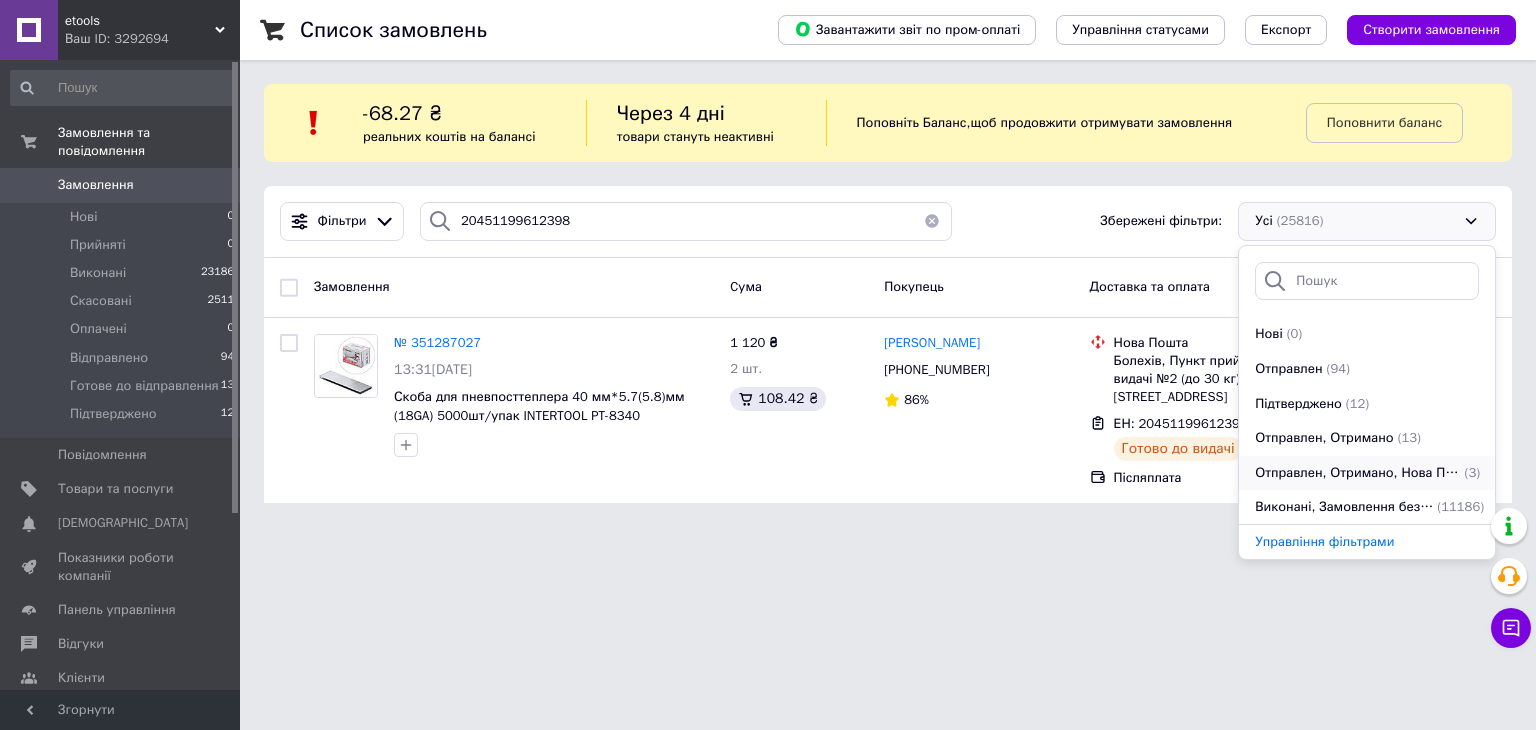 click on "Отправлен, Отримано, Нова Пошта" at bounding box center [1357, 473] 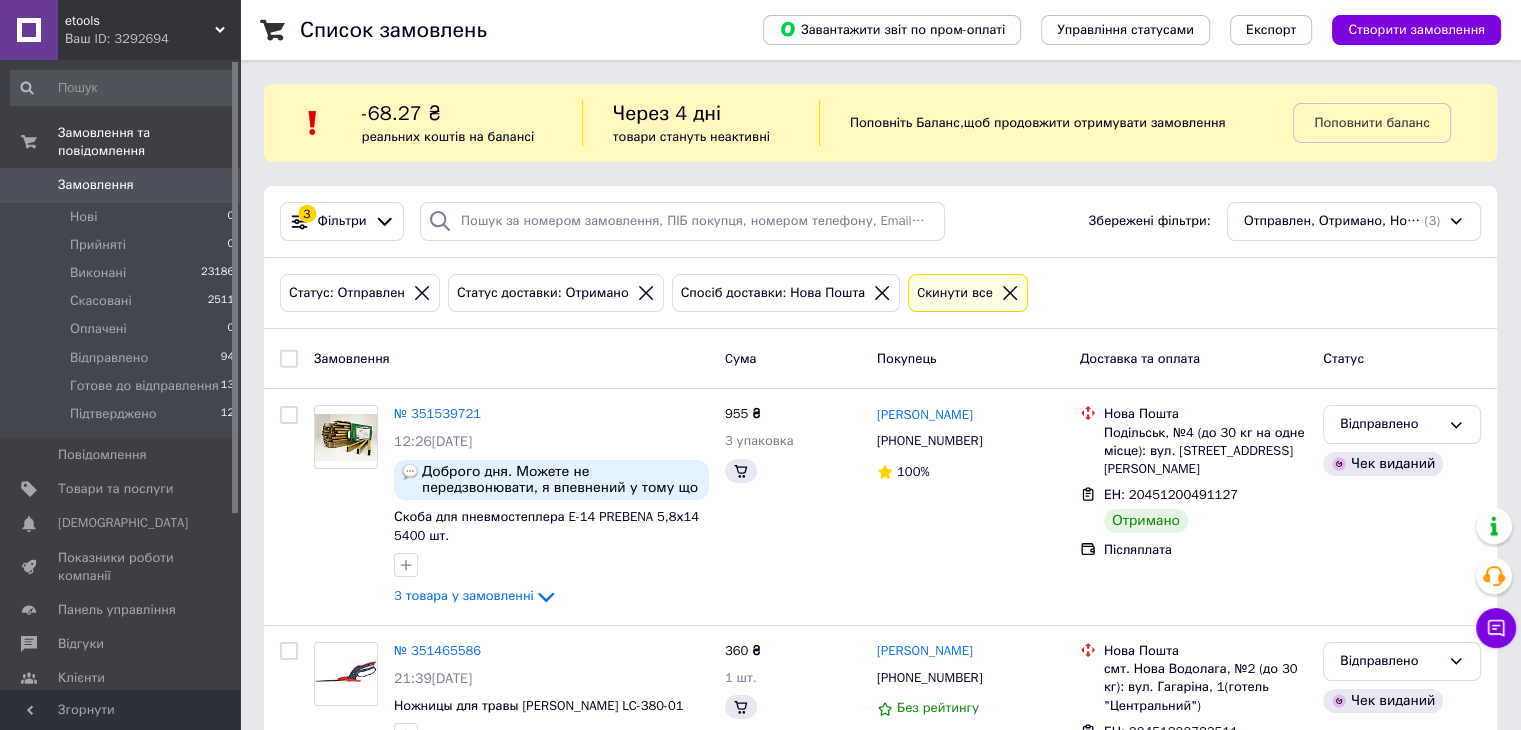 scroll, scrollTop: 100, scrollLeft: 0, axis: vertical 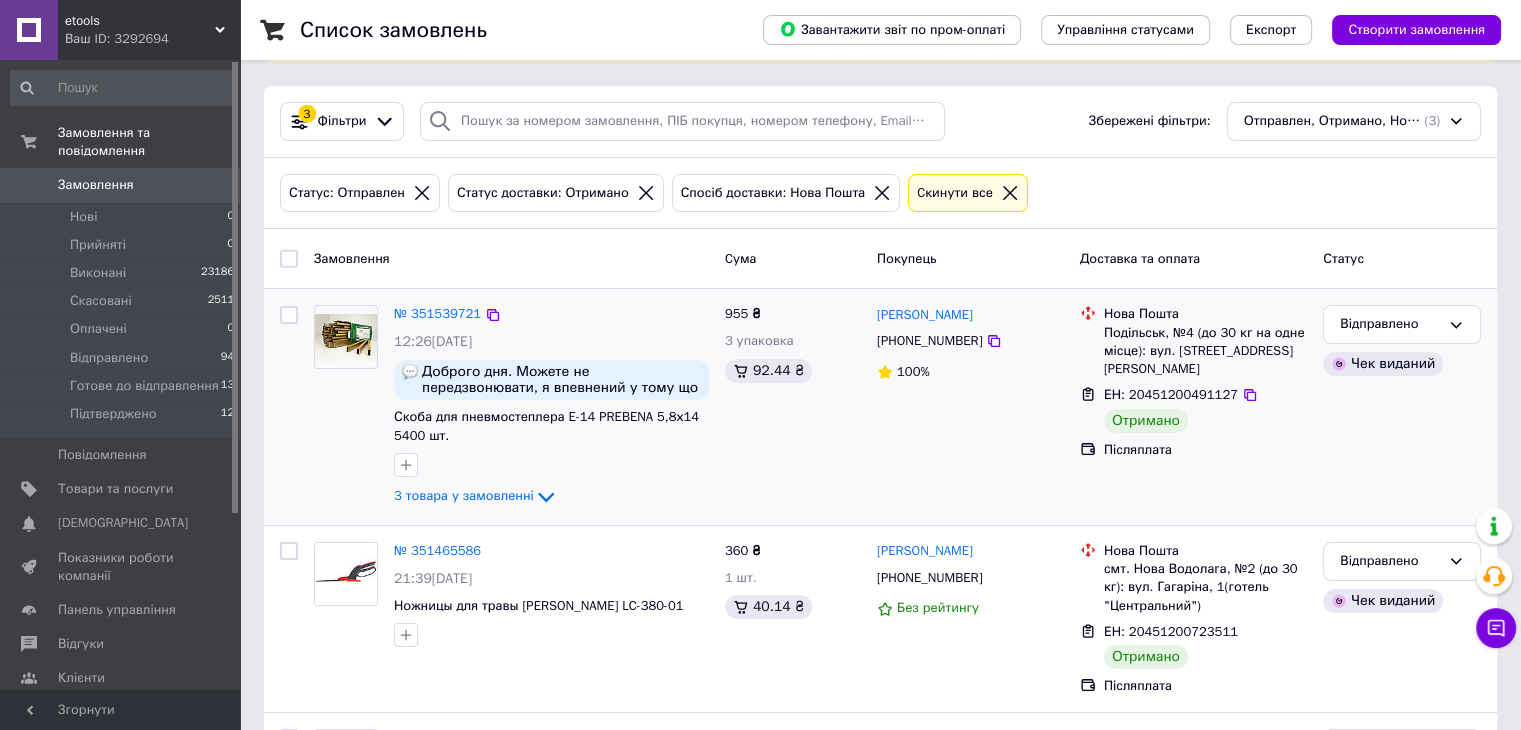 click at bounding box center [289, 315] 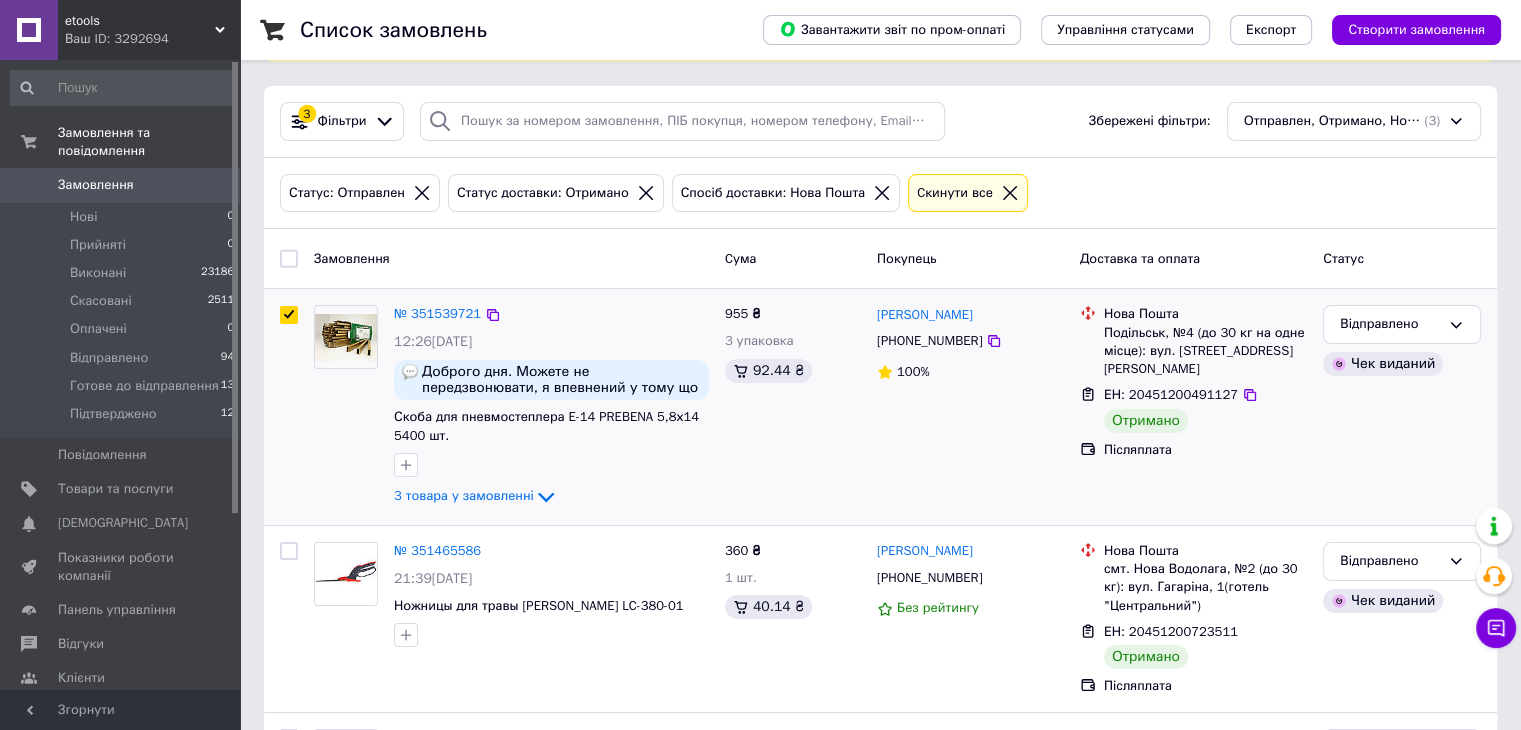 checkbox on "true" 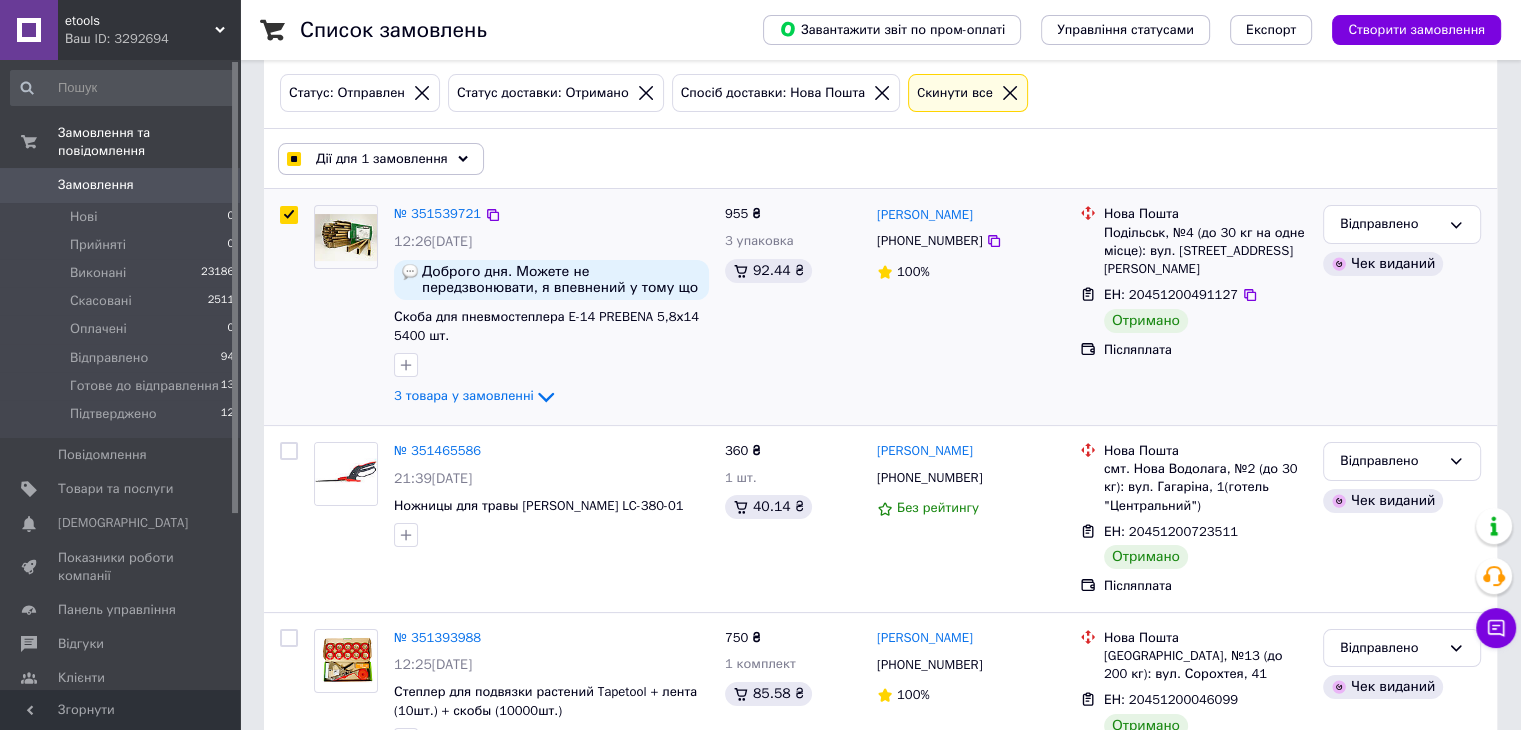 scroll, scrollTop: 272, scrollLeft: 0, axis: vertical 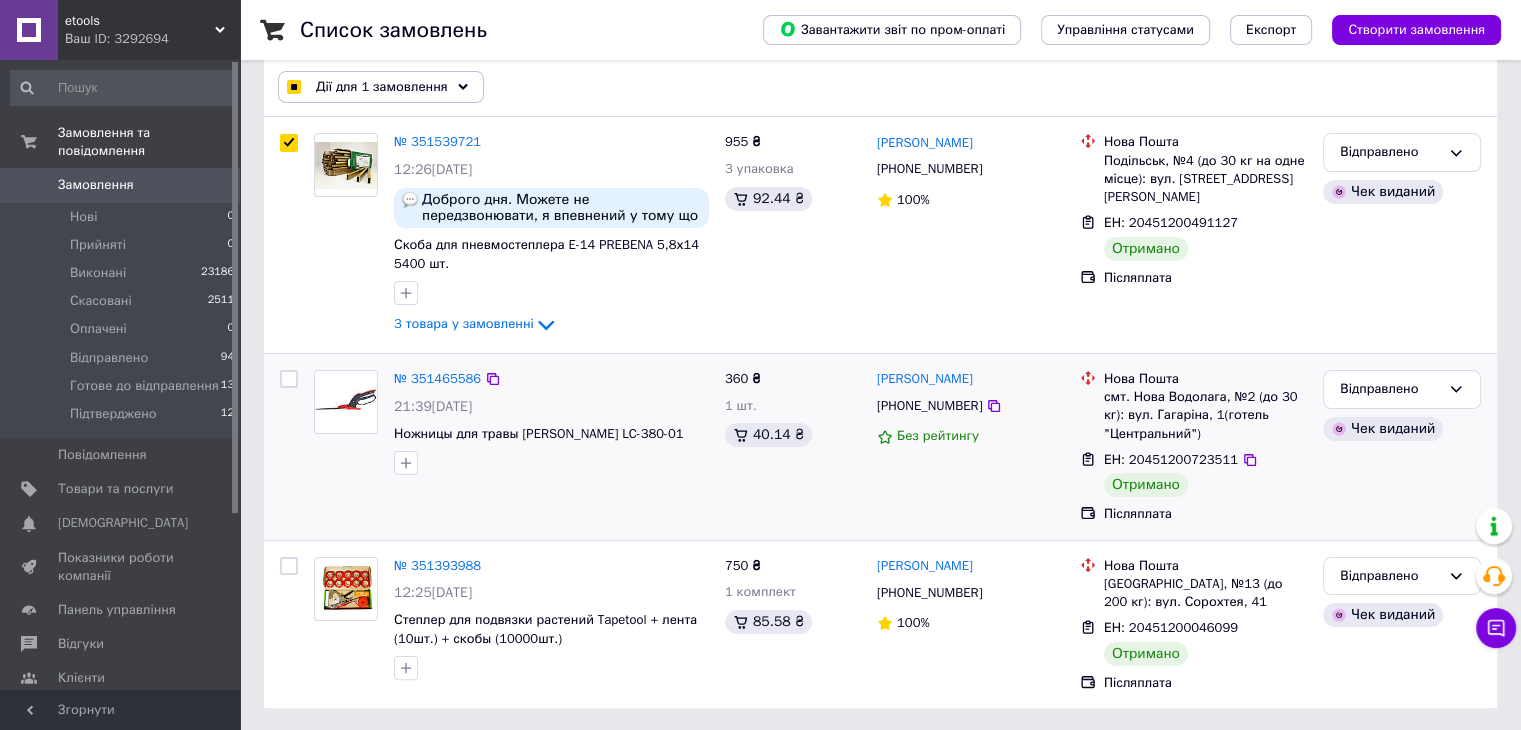 click at bounding box center [289, 379] 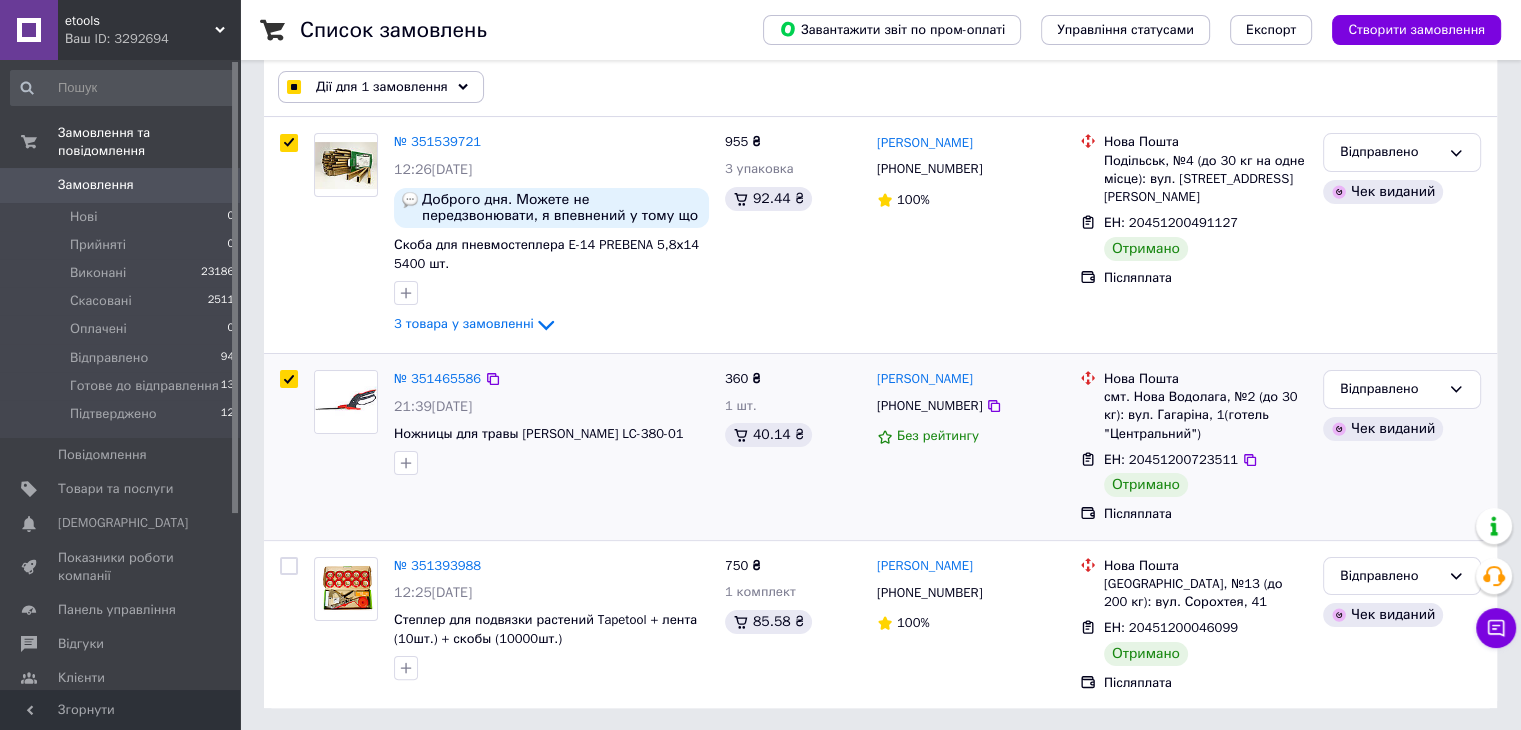checkbox on "true" 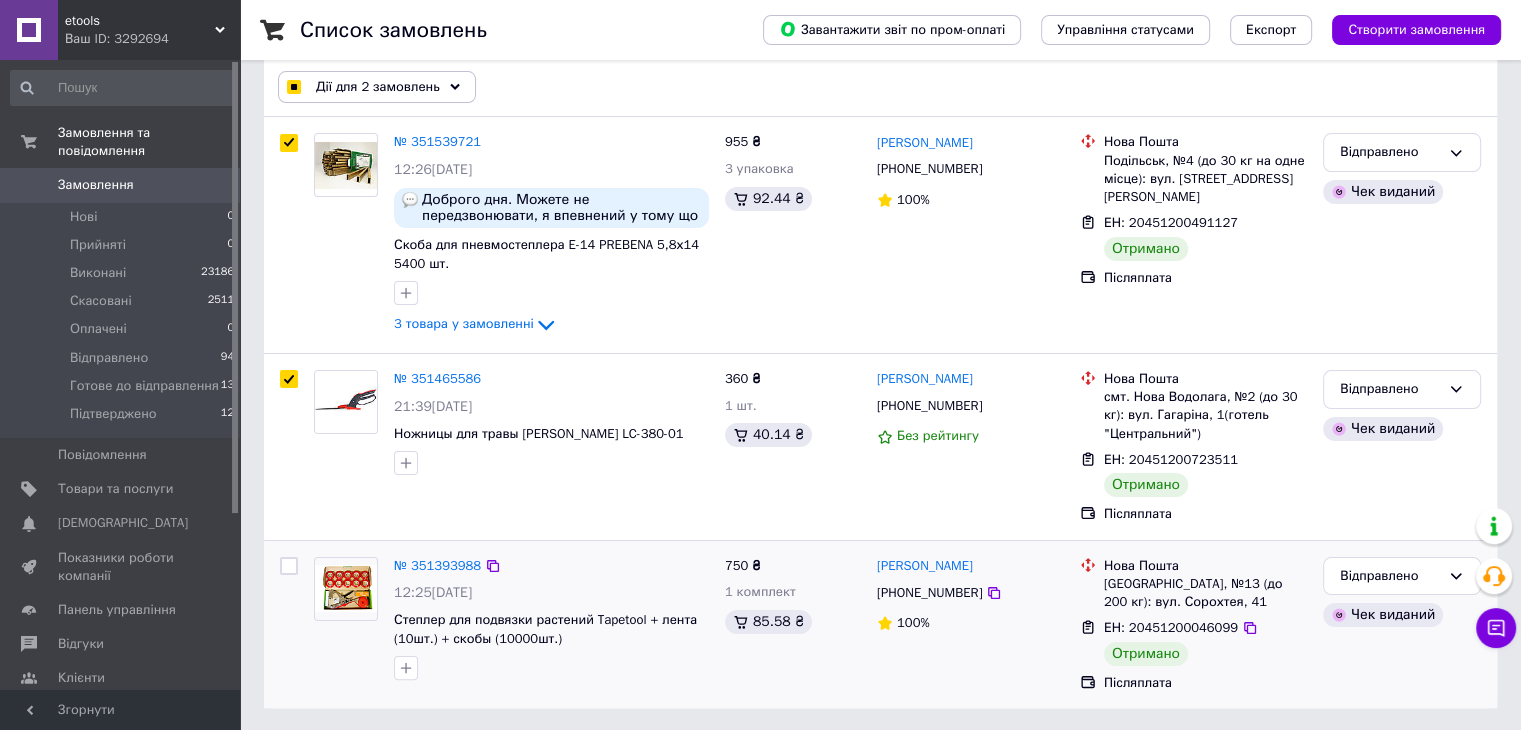 click at bounding box center [289, 566] 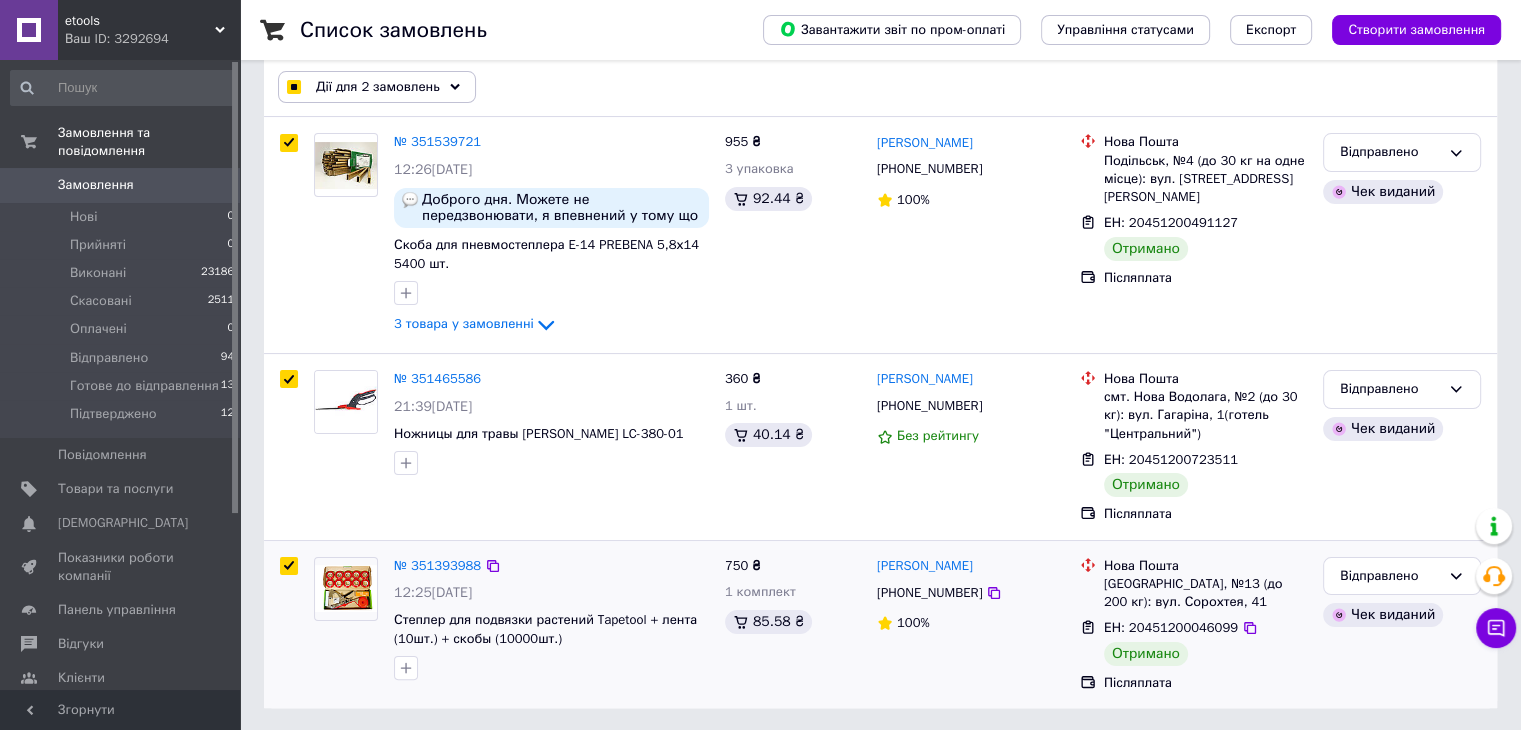 checkbox on "true" 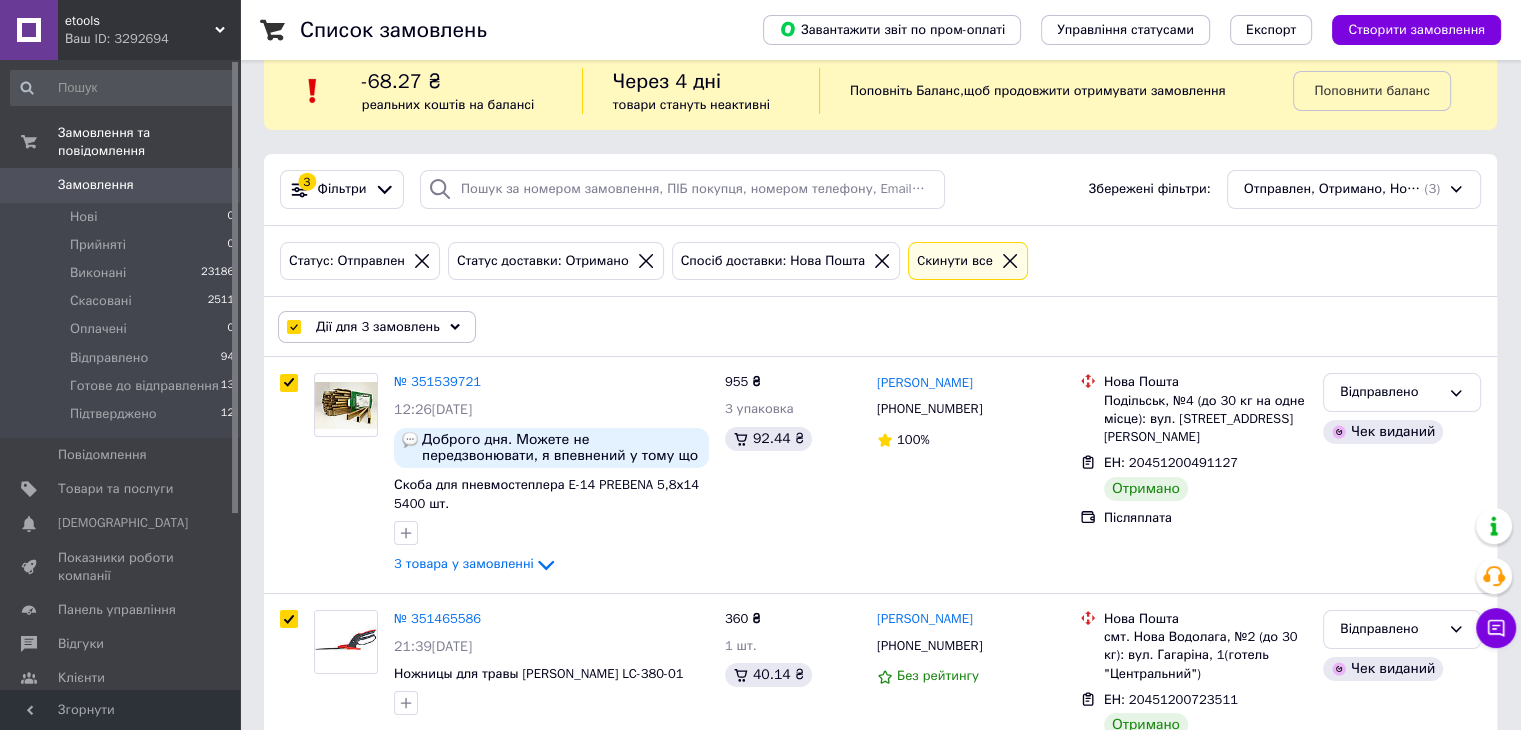 scroll, scrollTop: 0, scrollLeft: 0, axis: both 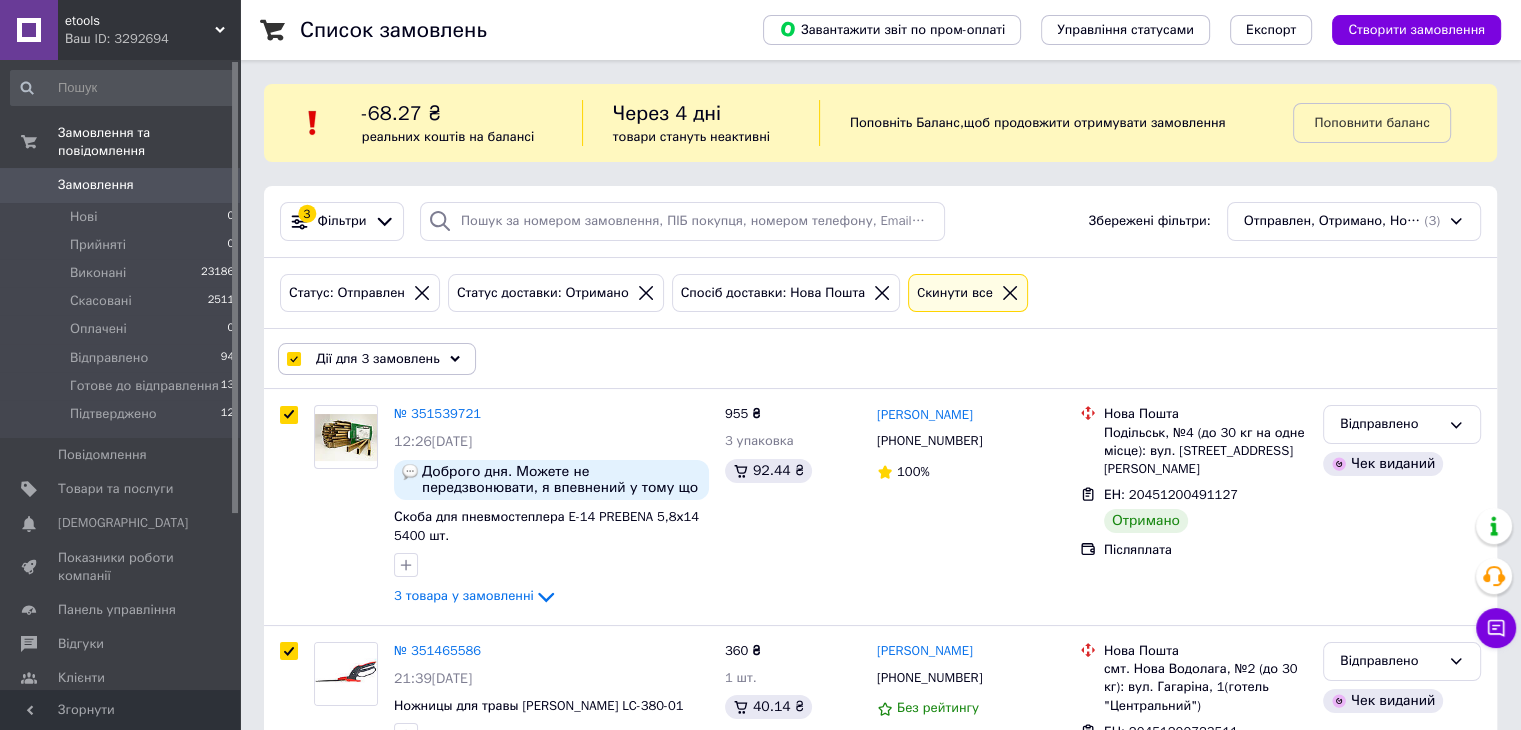 click 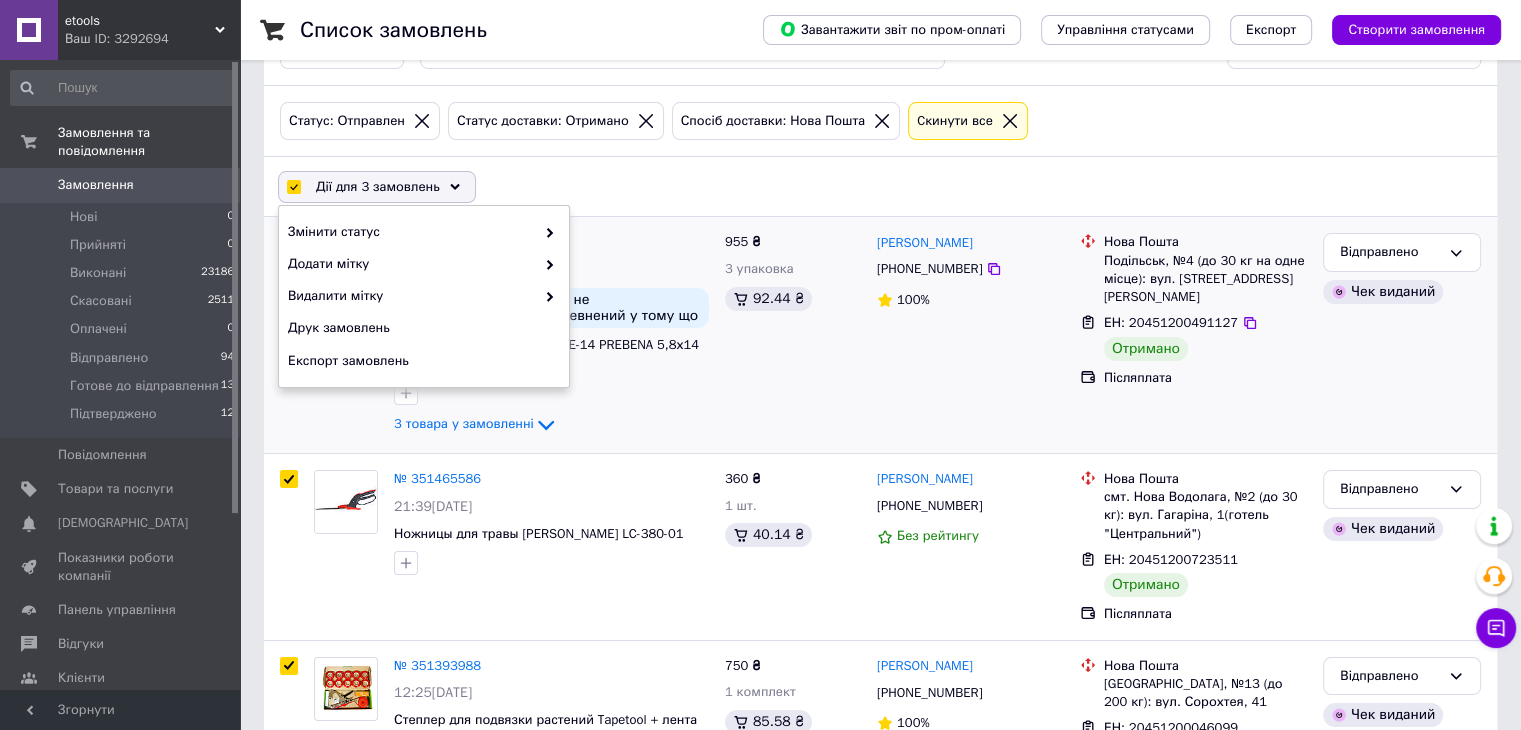scroll, scrollTop: 72, scrollLeft: 0, axis: vertical 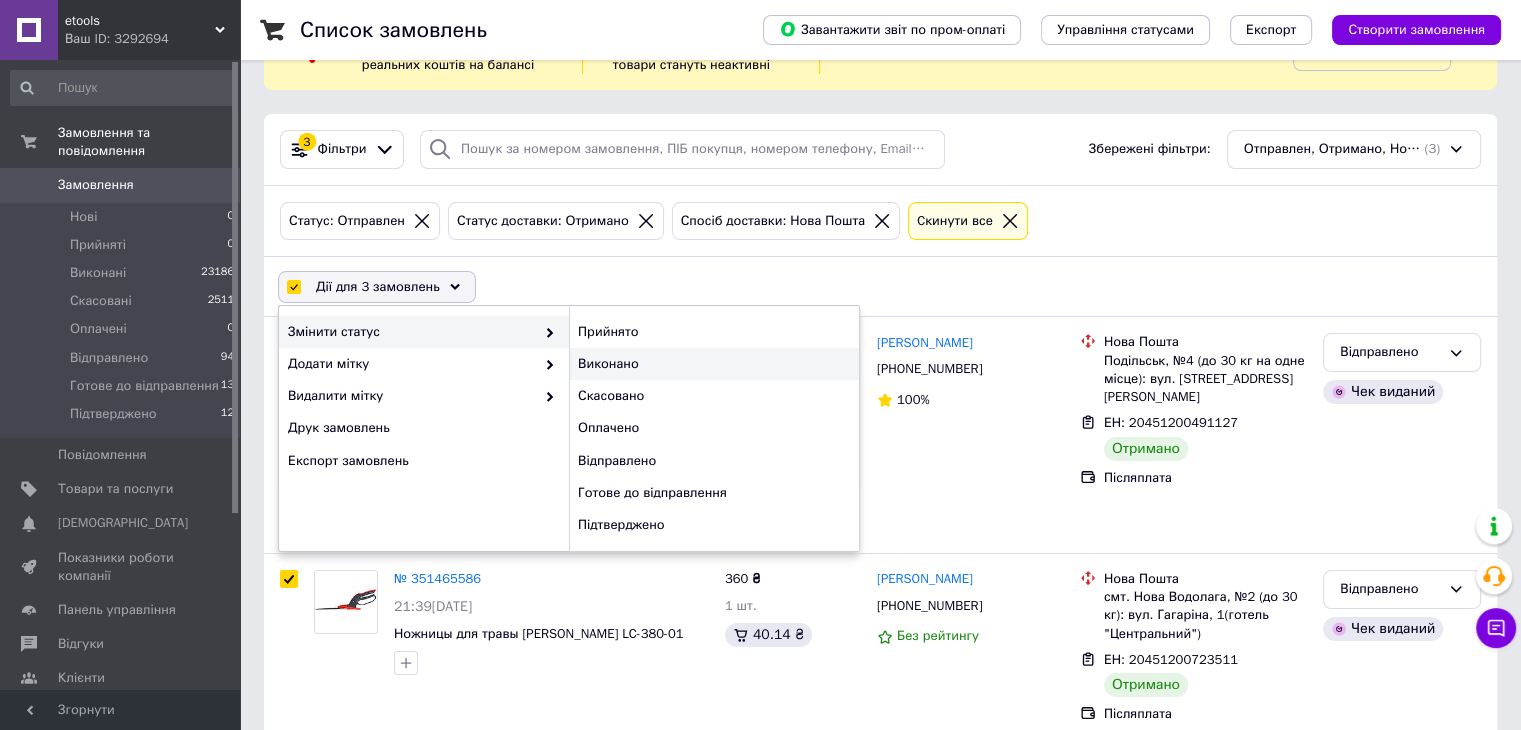 click on "Виконано" at bounding box center (714, 364) 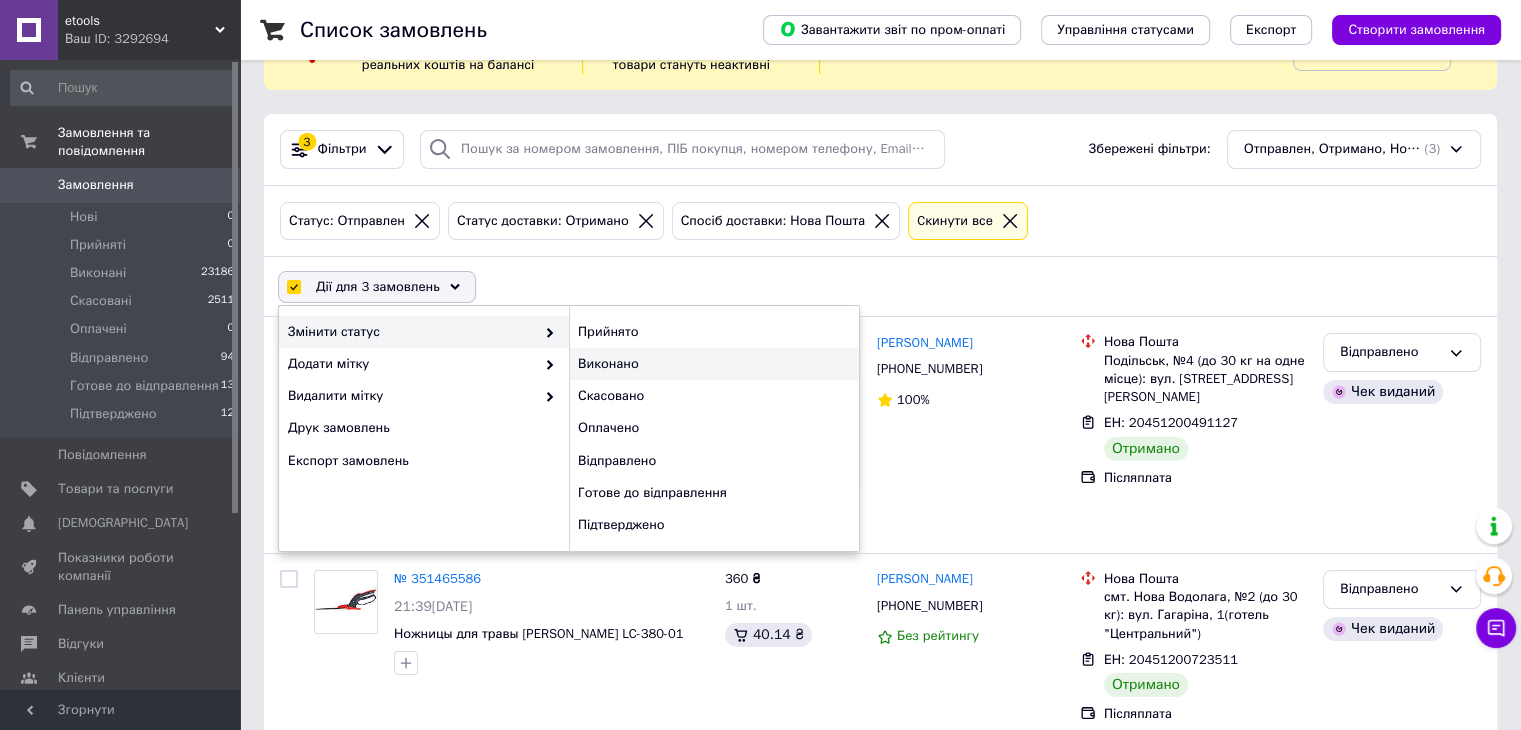 checkbox on "false" 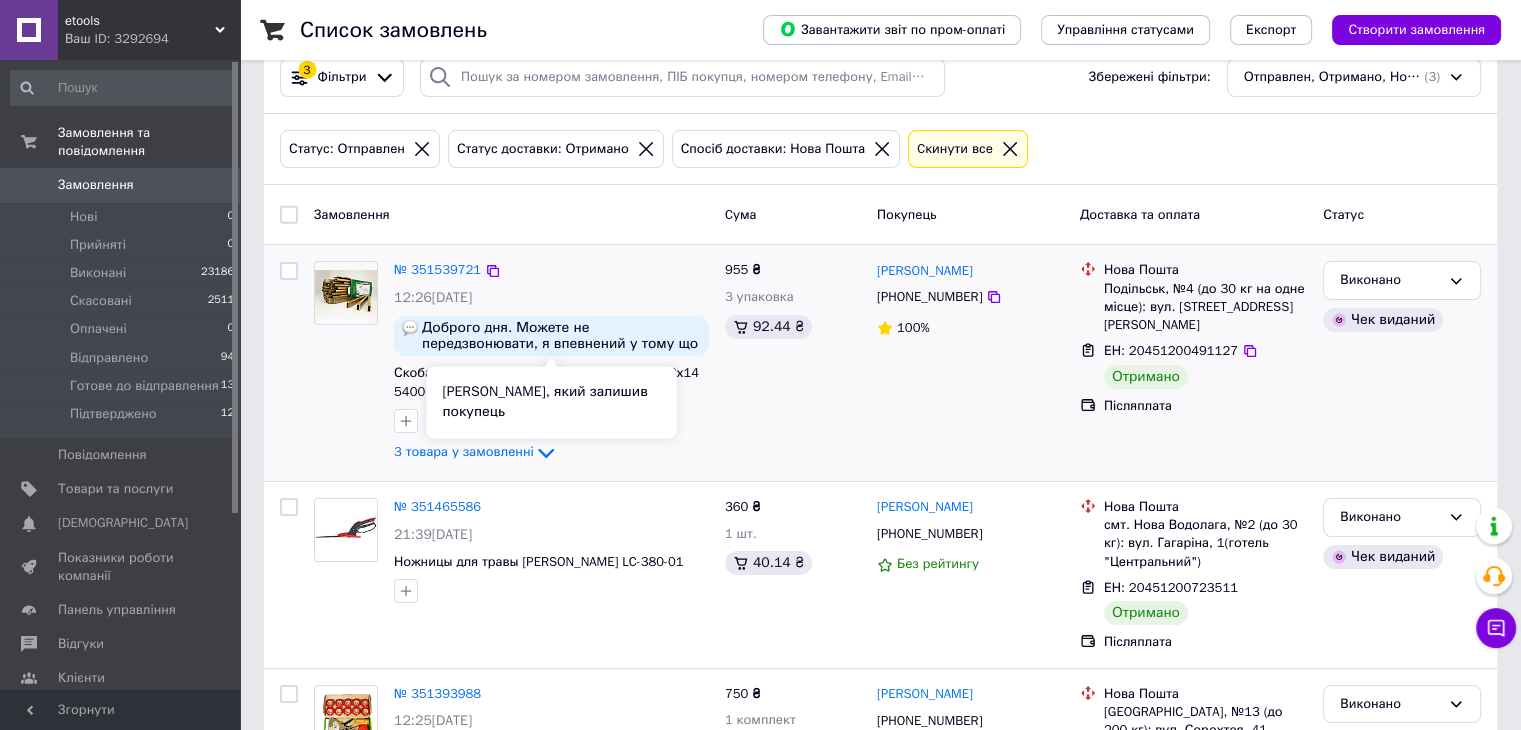 scroll, scrollTop: 272, scrollLeft: 0, axis: vertical 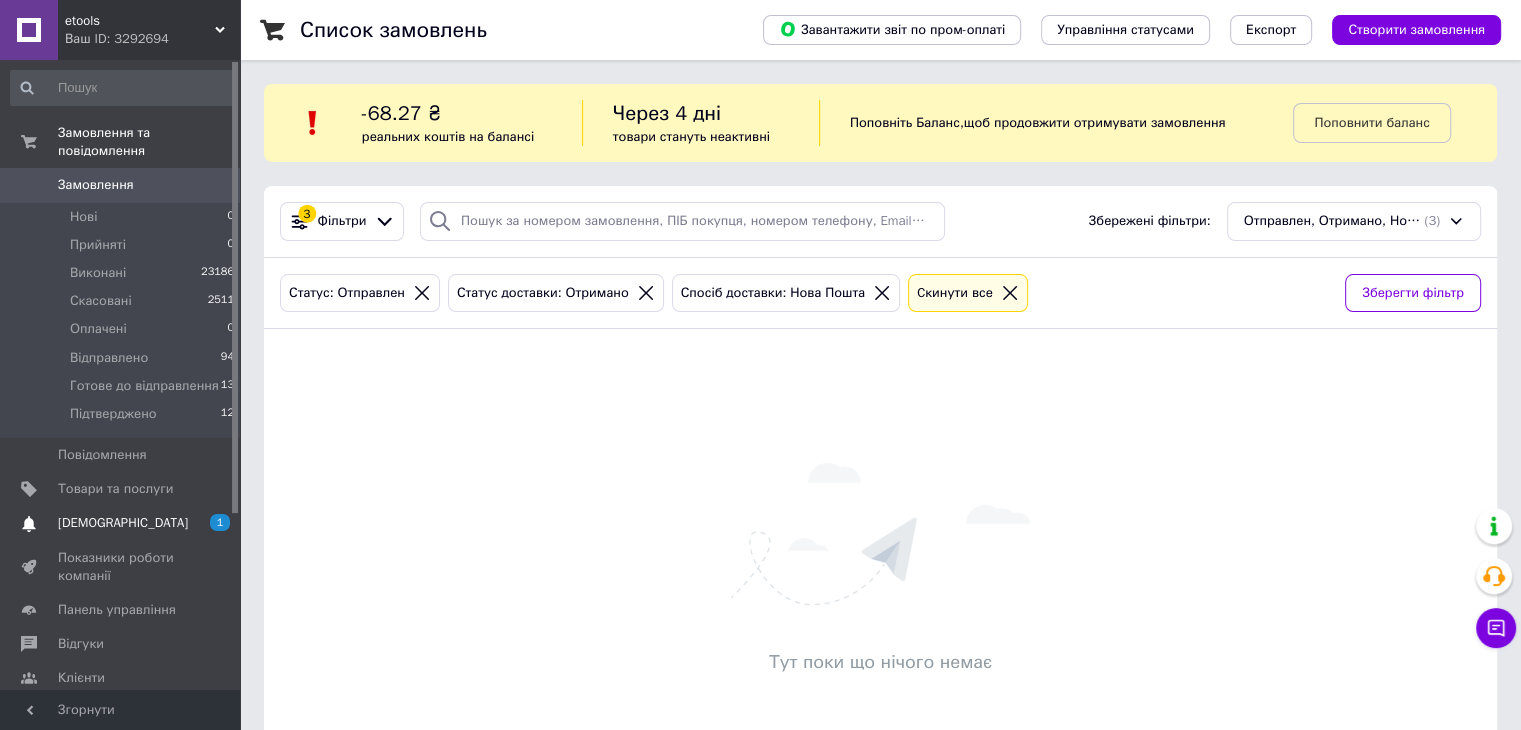 click on "[DEMOGRAPHIC_DATA]" at bounding box center [123, 523] 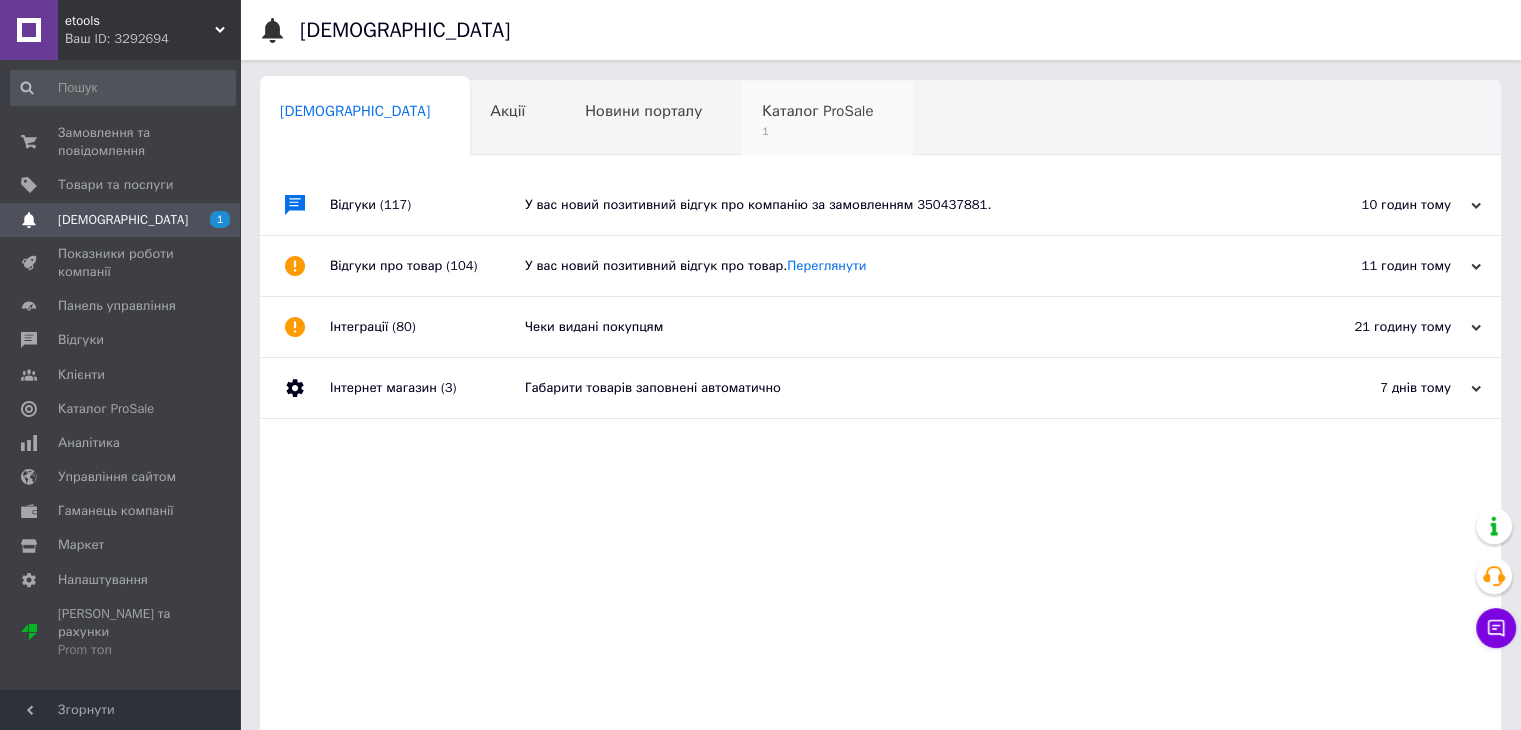 click on "Каталог ProSale 1" at bounding box center [827, 119] 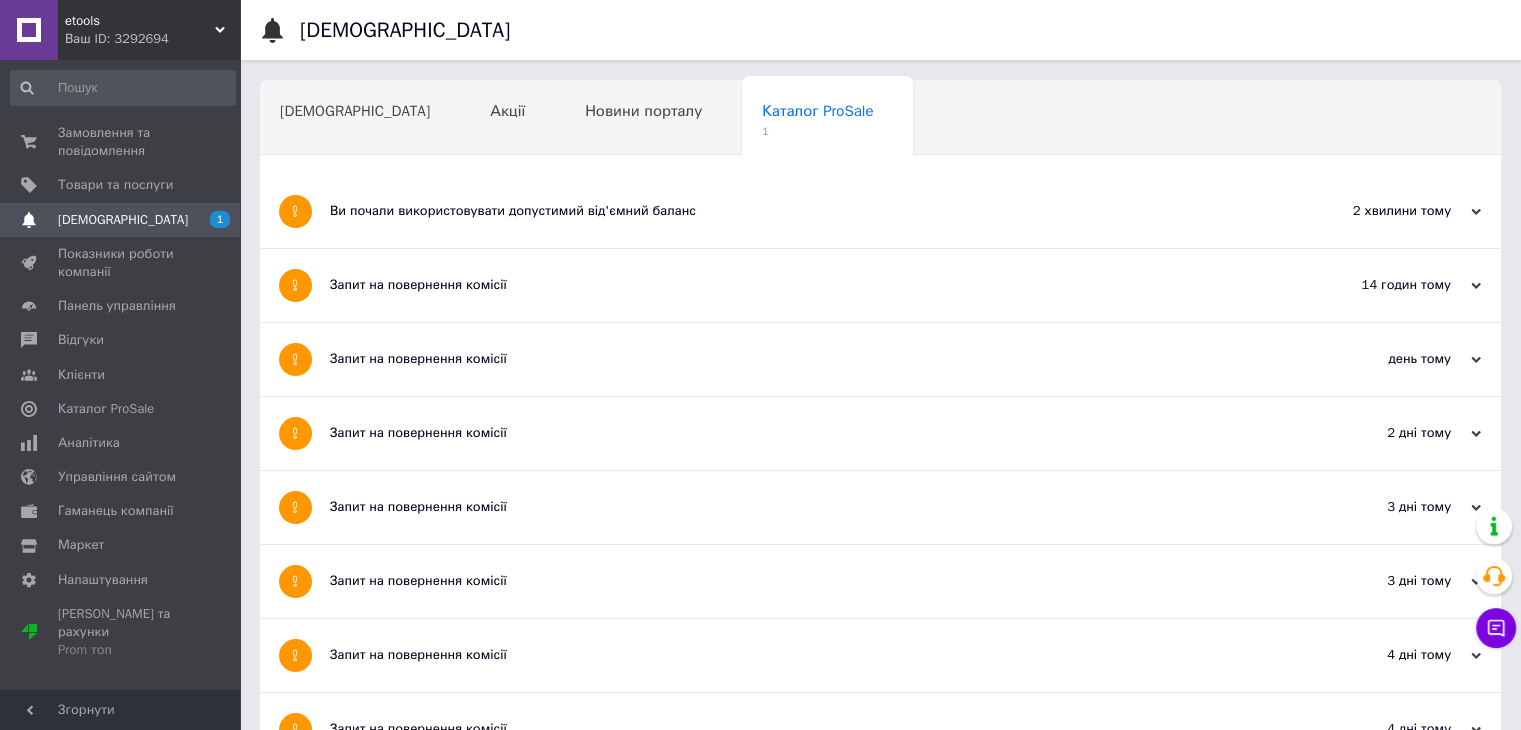 click on "Ви почали використовувати допустимий від'ємний баланс" at bounding box center (805, 211) 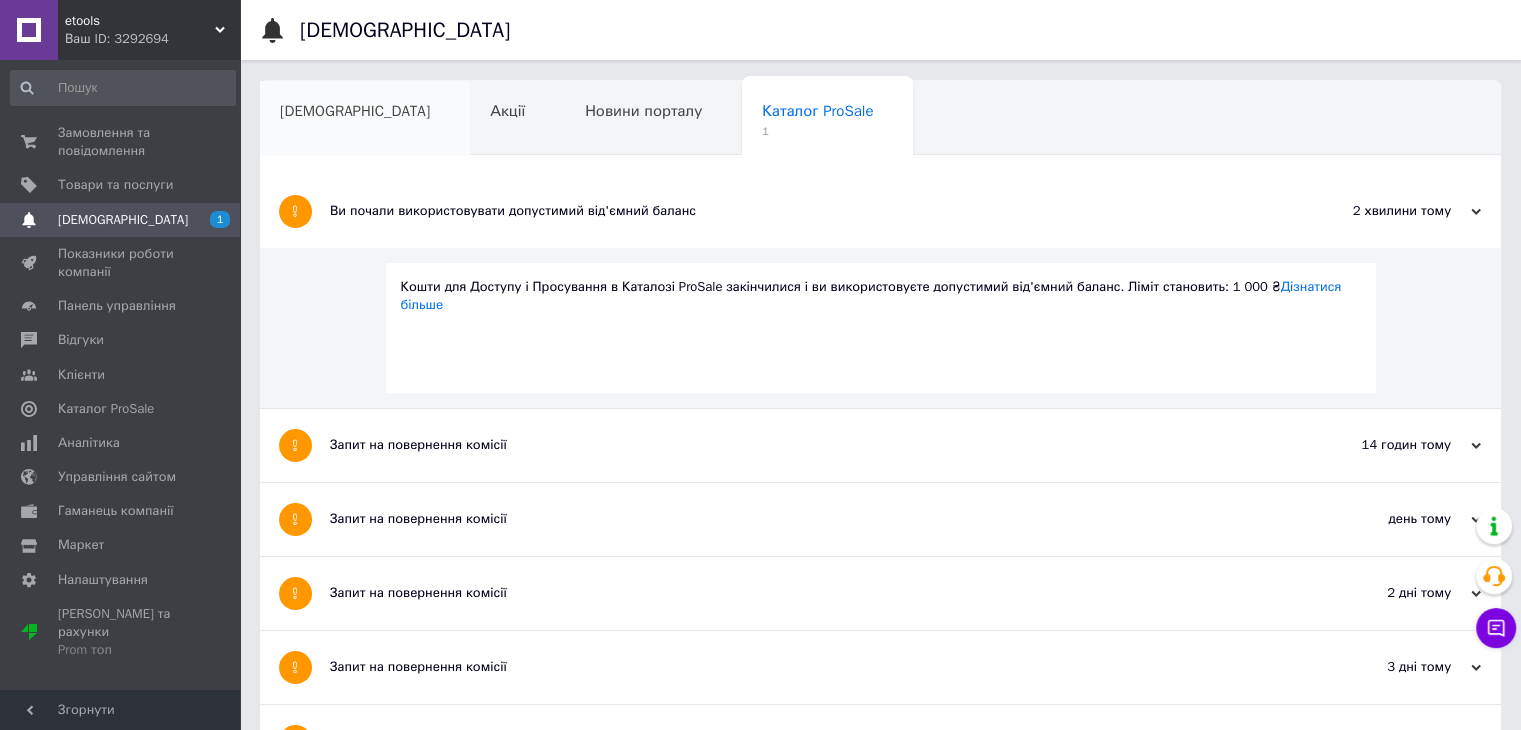 click on "[DEMOGRAPHIC_DATA]" at bounding box center [355, 111] 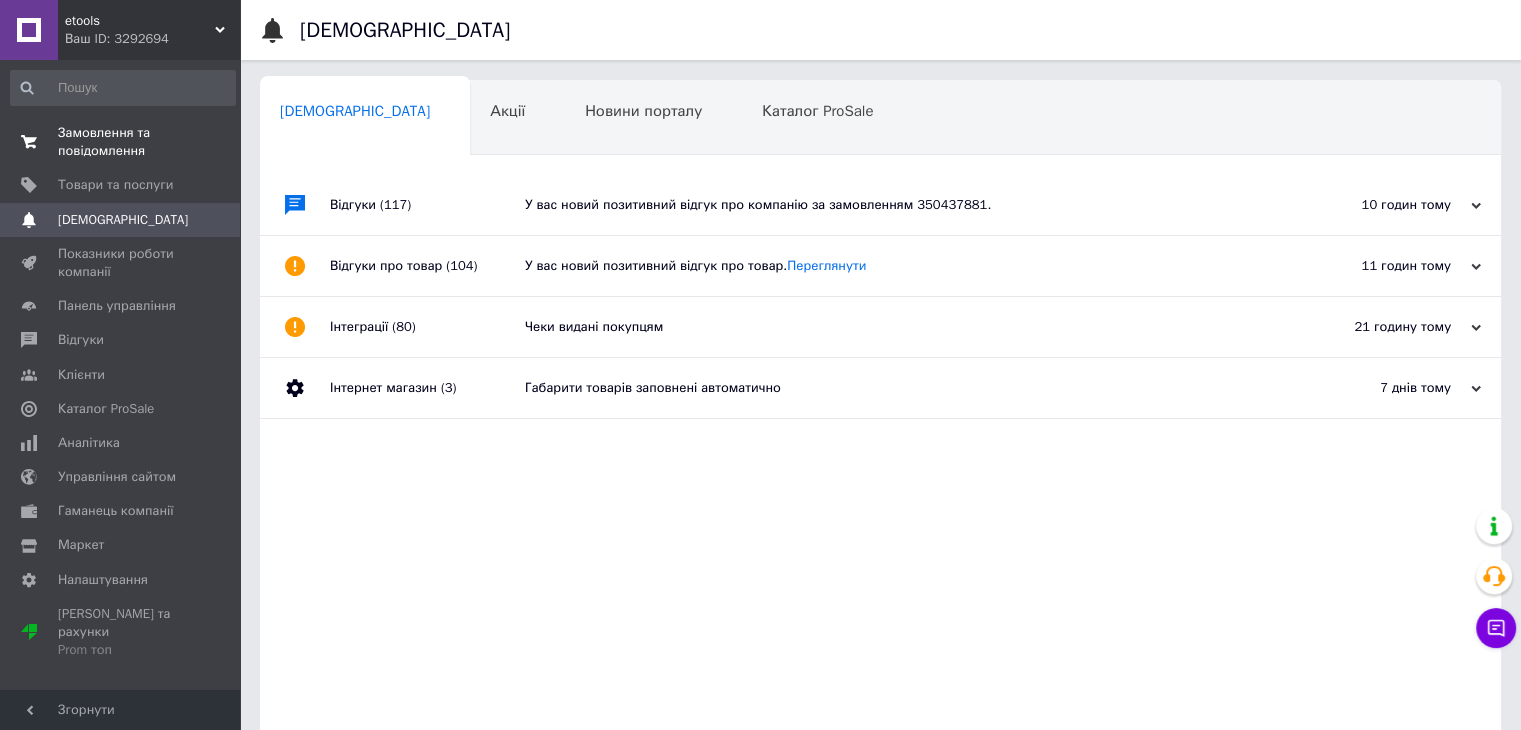 click on "Замовлення та повідомлення" at bounding box center (121, 142) 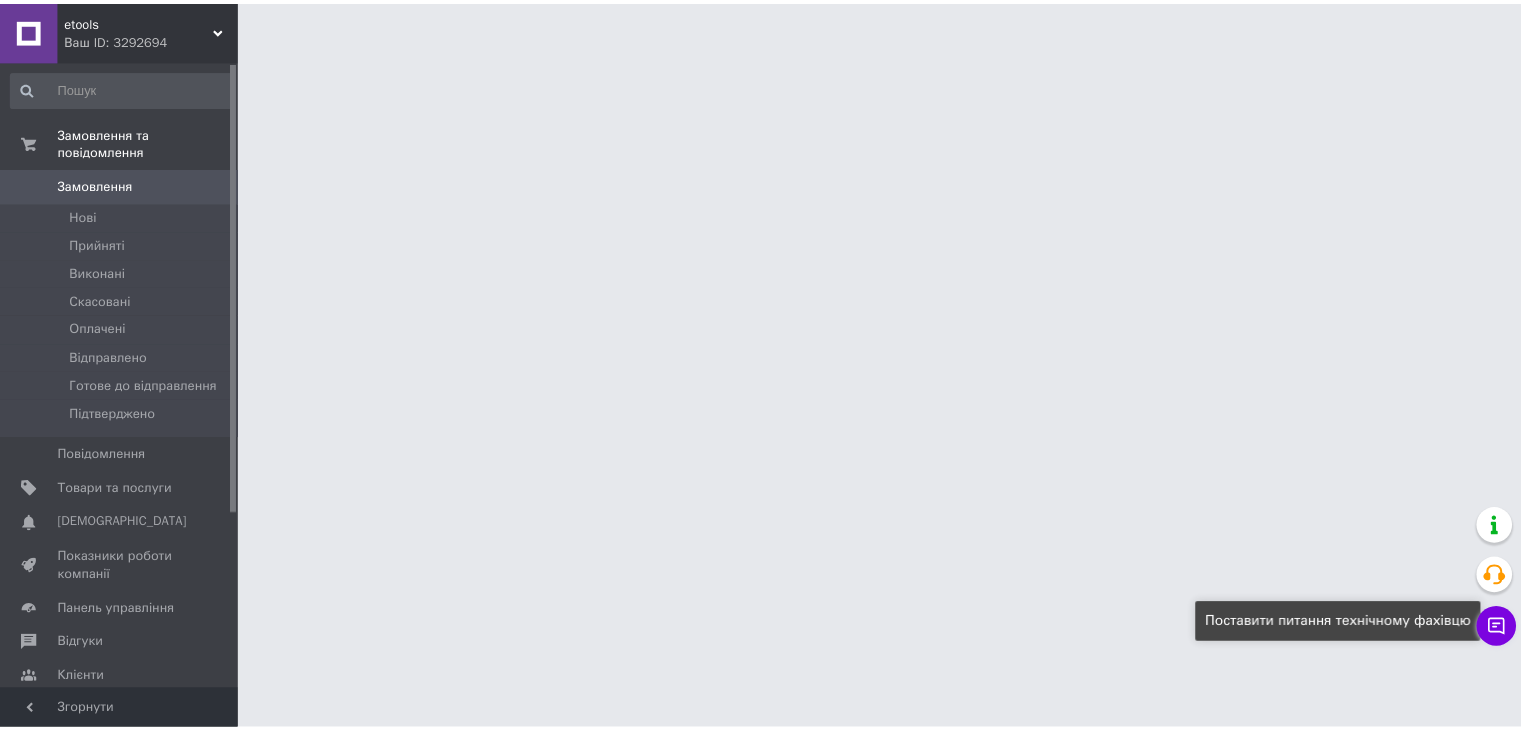 scroll, scrollTop: 0, scrollLeft: 0, axis: both 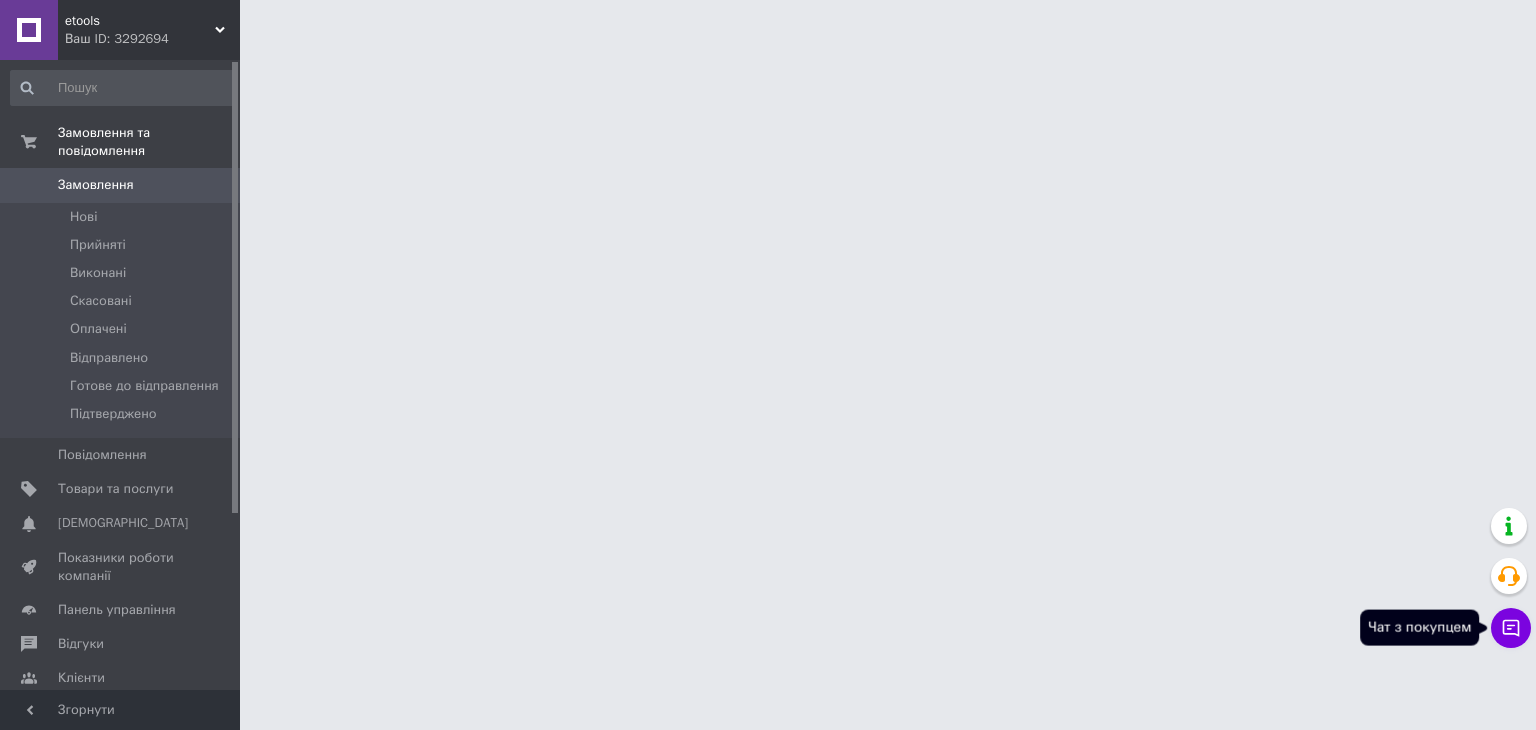 click 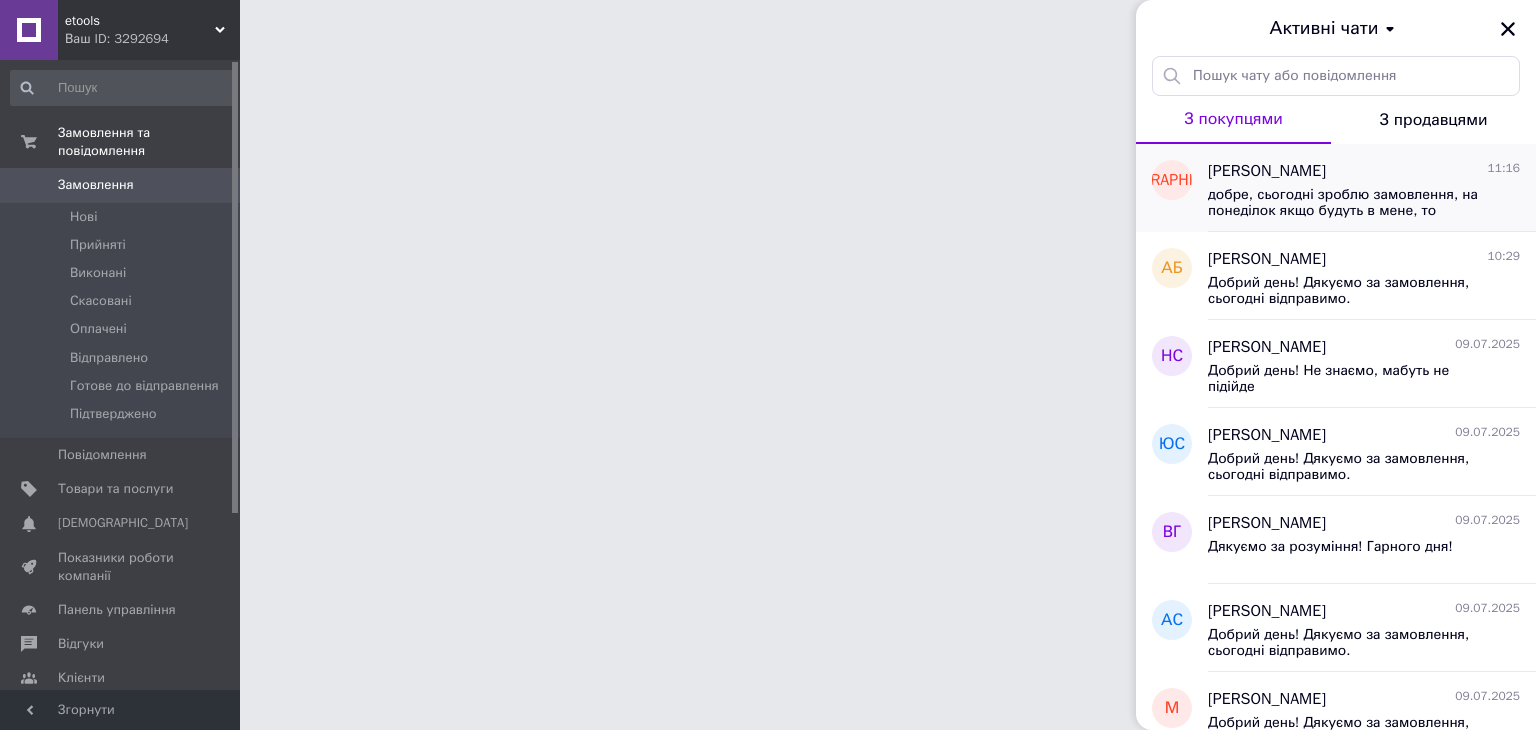 click on "[PERSON_NAME]" at bounding box center [1267, 171] 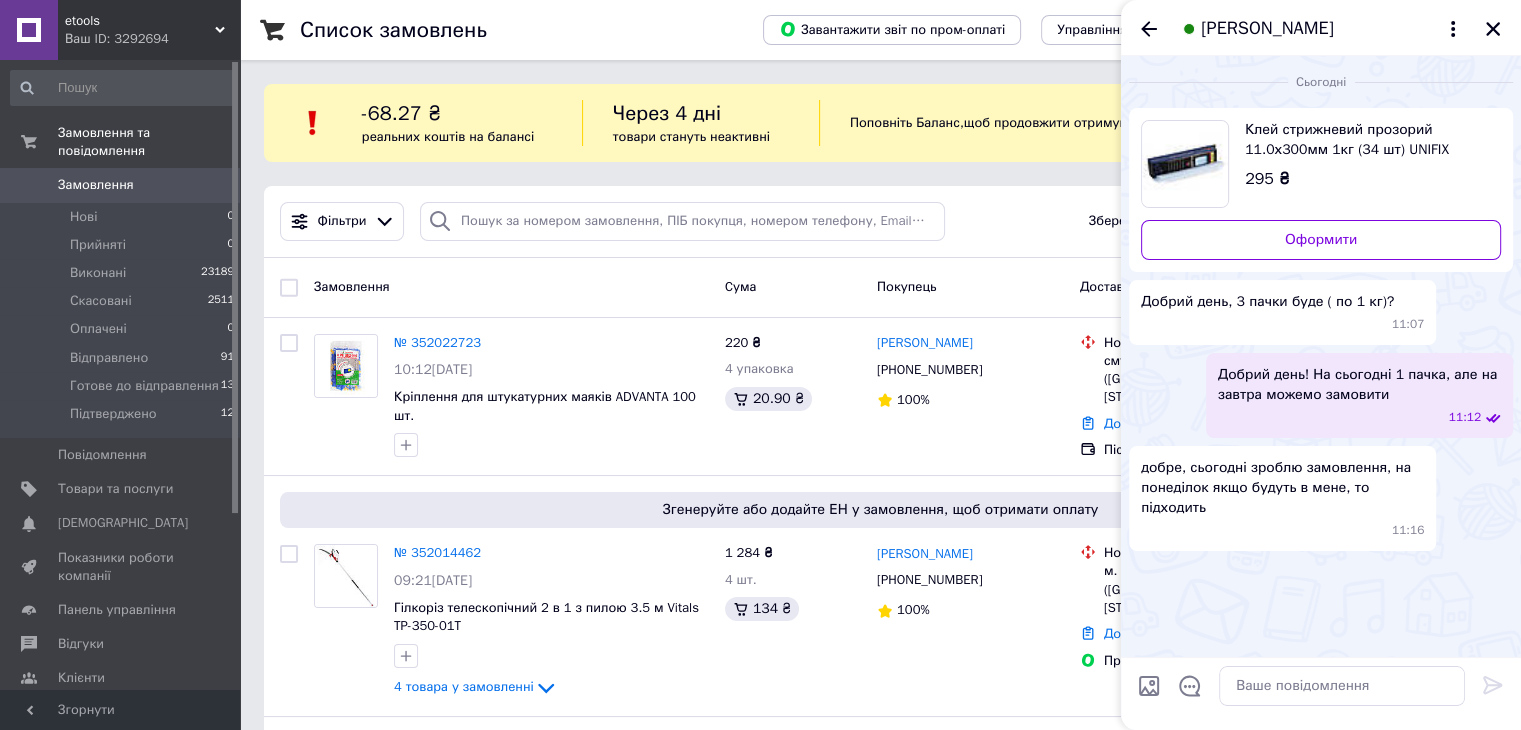click on "Клей стрижневий прозорий 11.0х300мм 1кг (34 шт) UNIFIX 951459" at bounding box center (1365, 140) 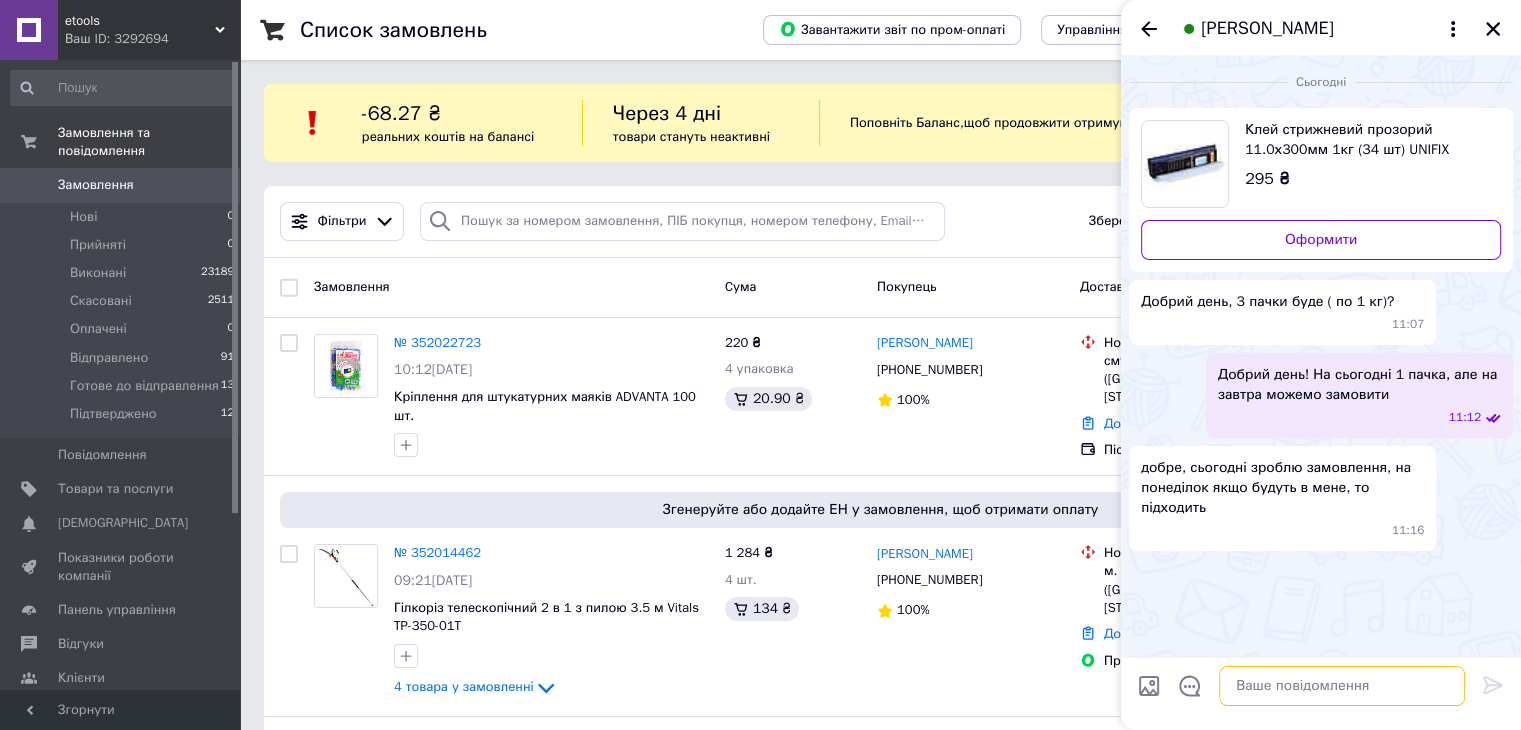 click at bounding box center [1342, 686] 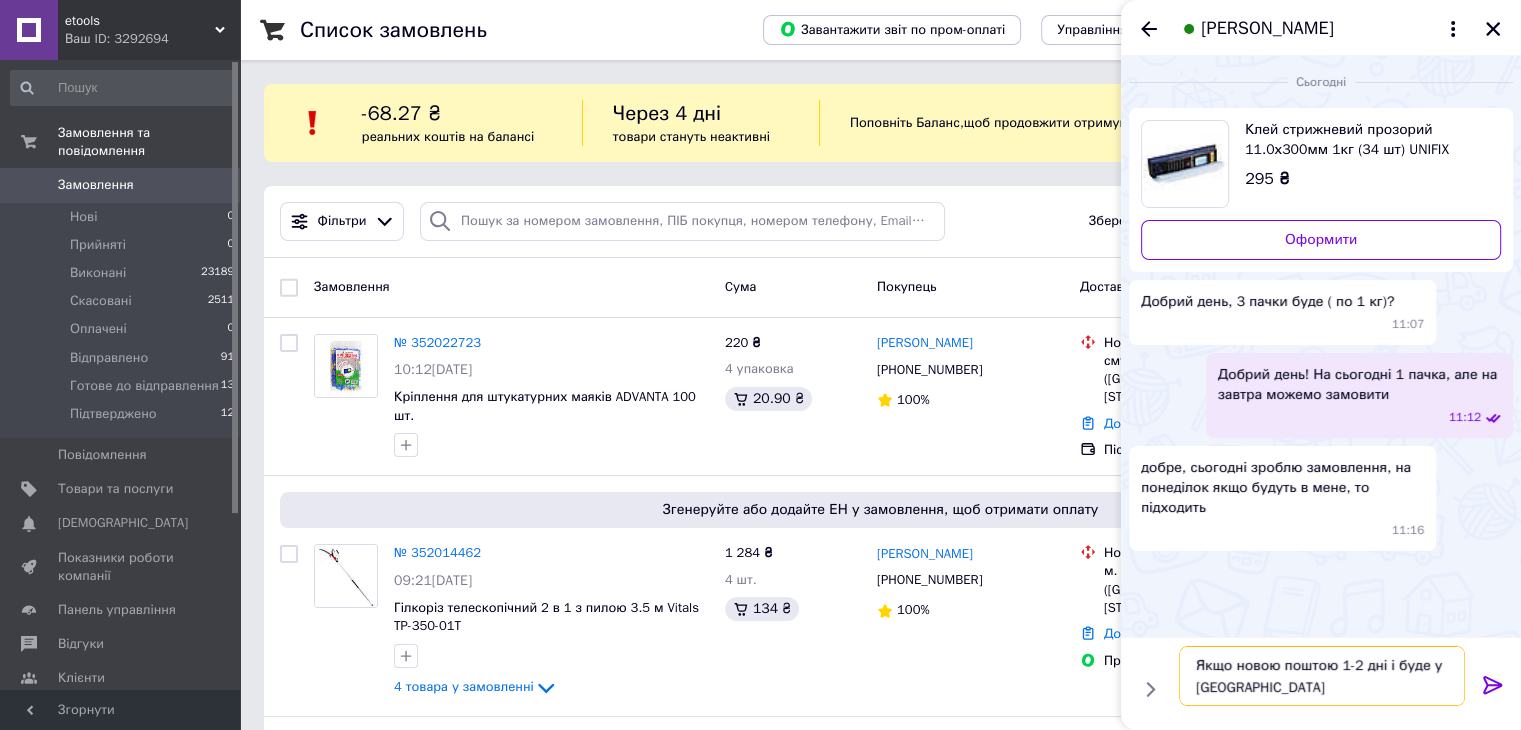 type on "Якщо новою поштою 1-2 дні і буде у [GEOGRAPHIC_DATA]" 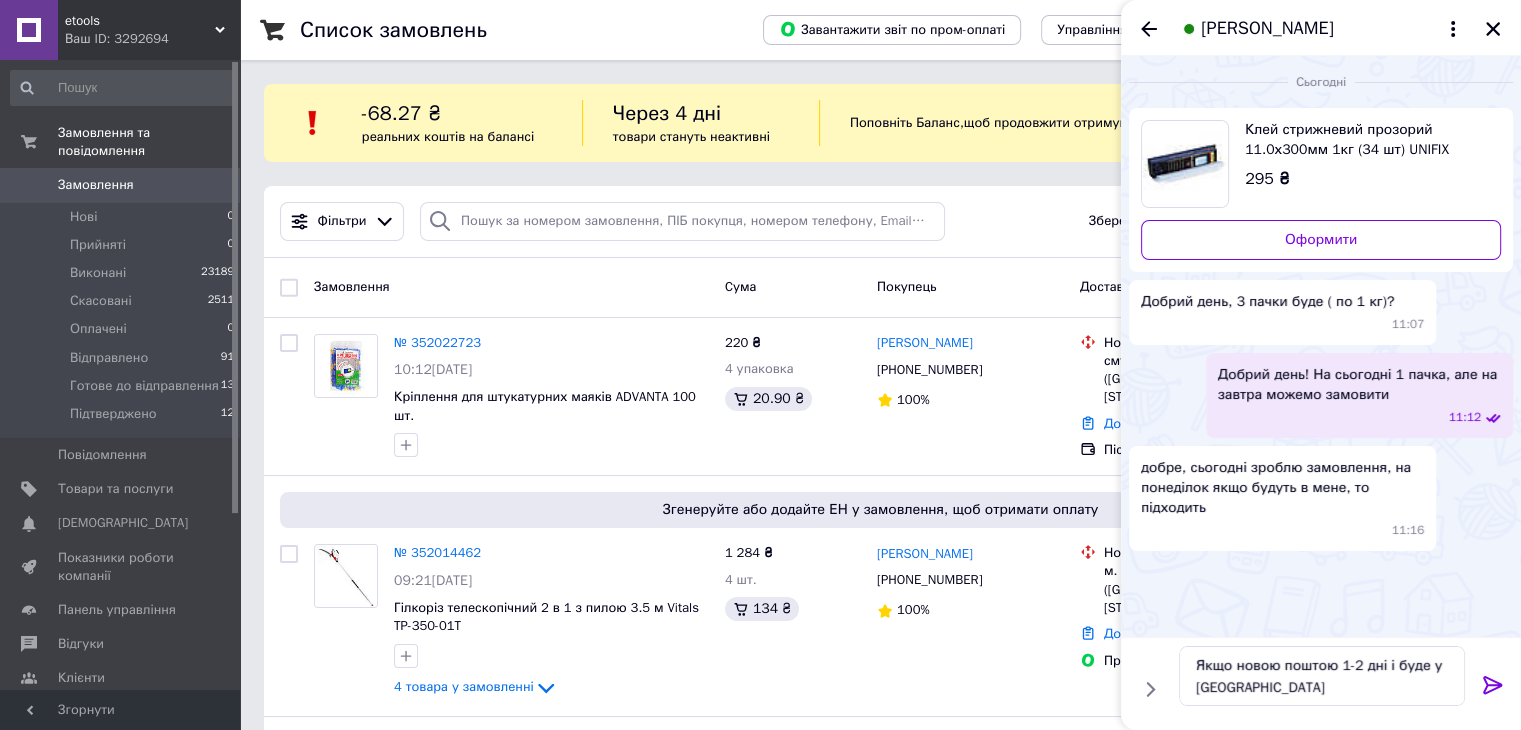 click 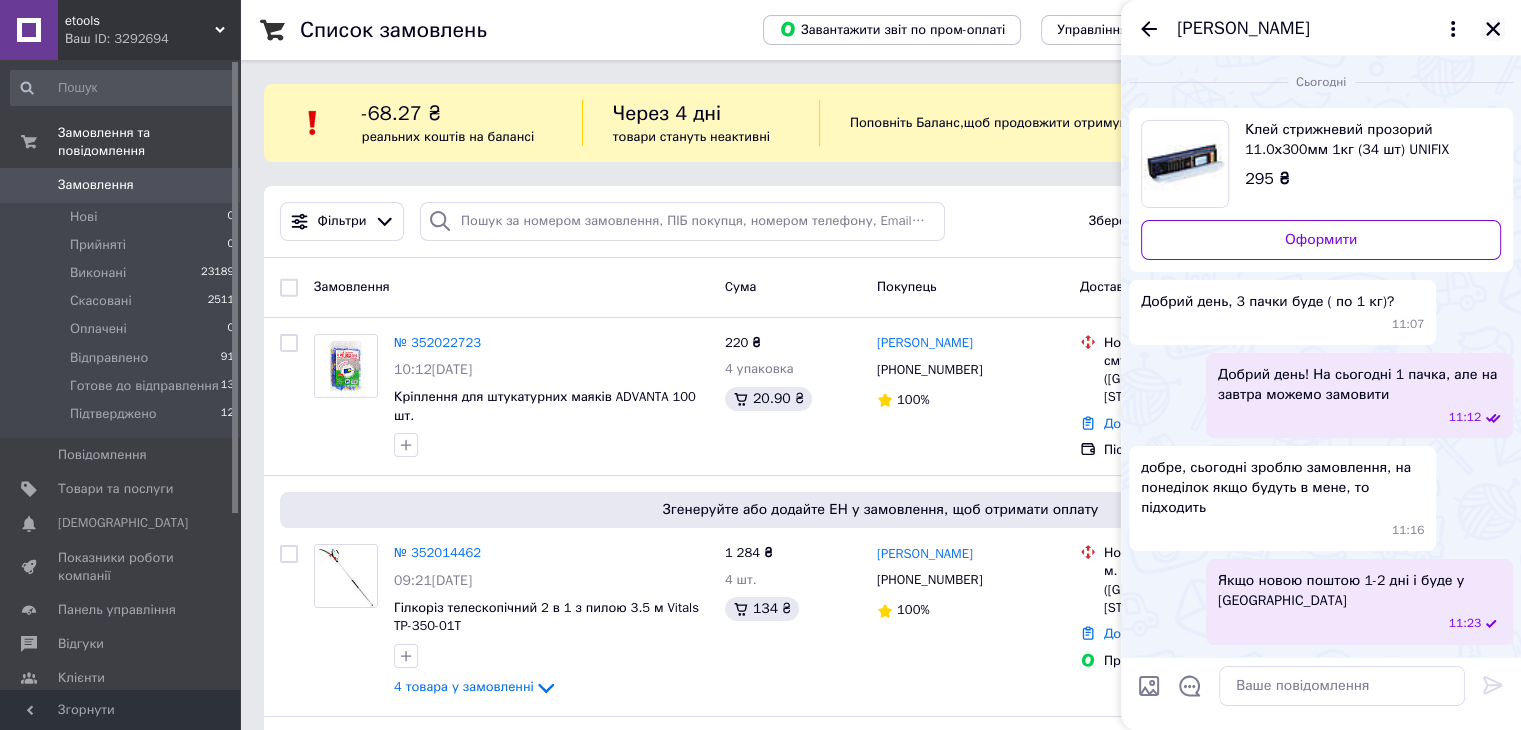 click 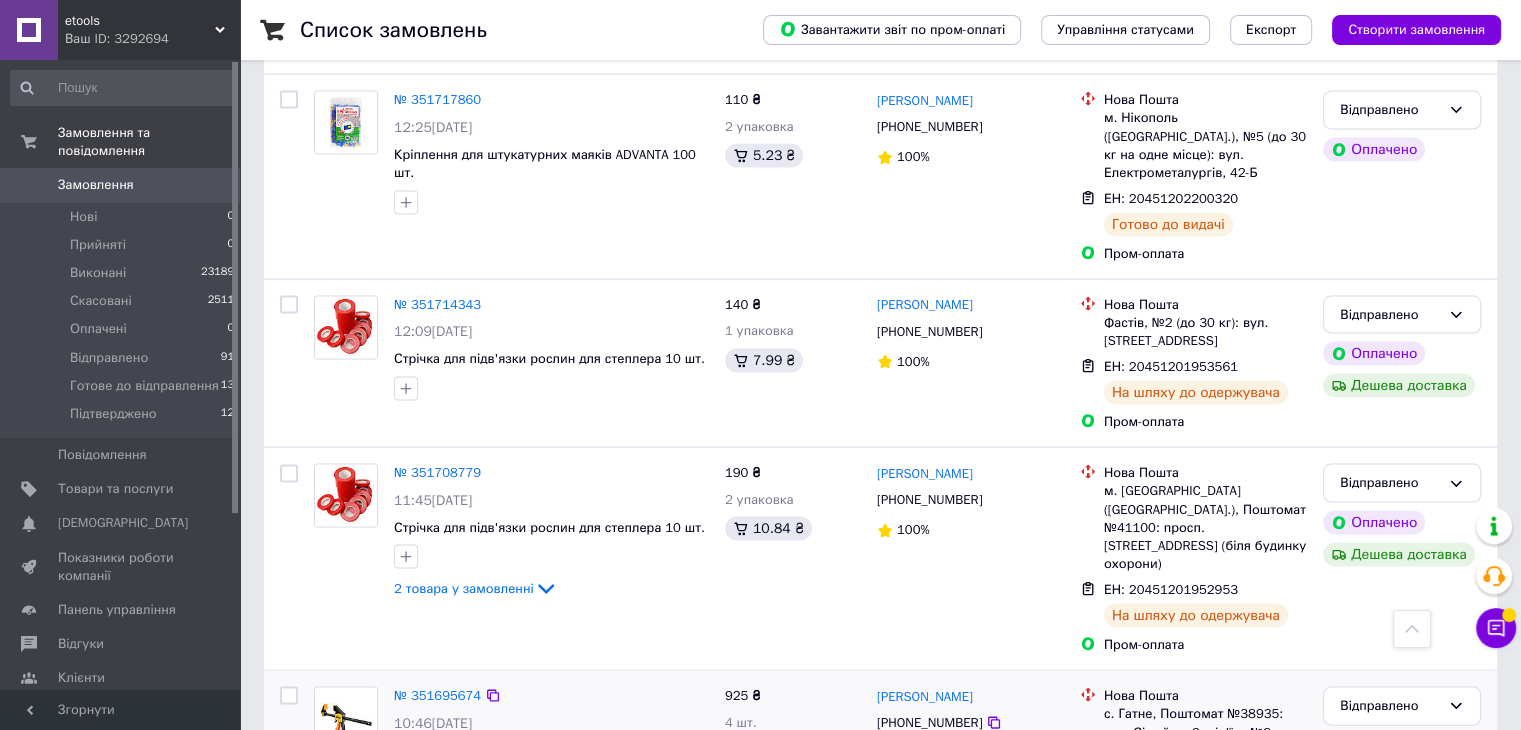 scroll, scrollTop: 11600, scrollLeft: 0, axis: vertical 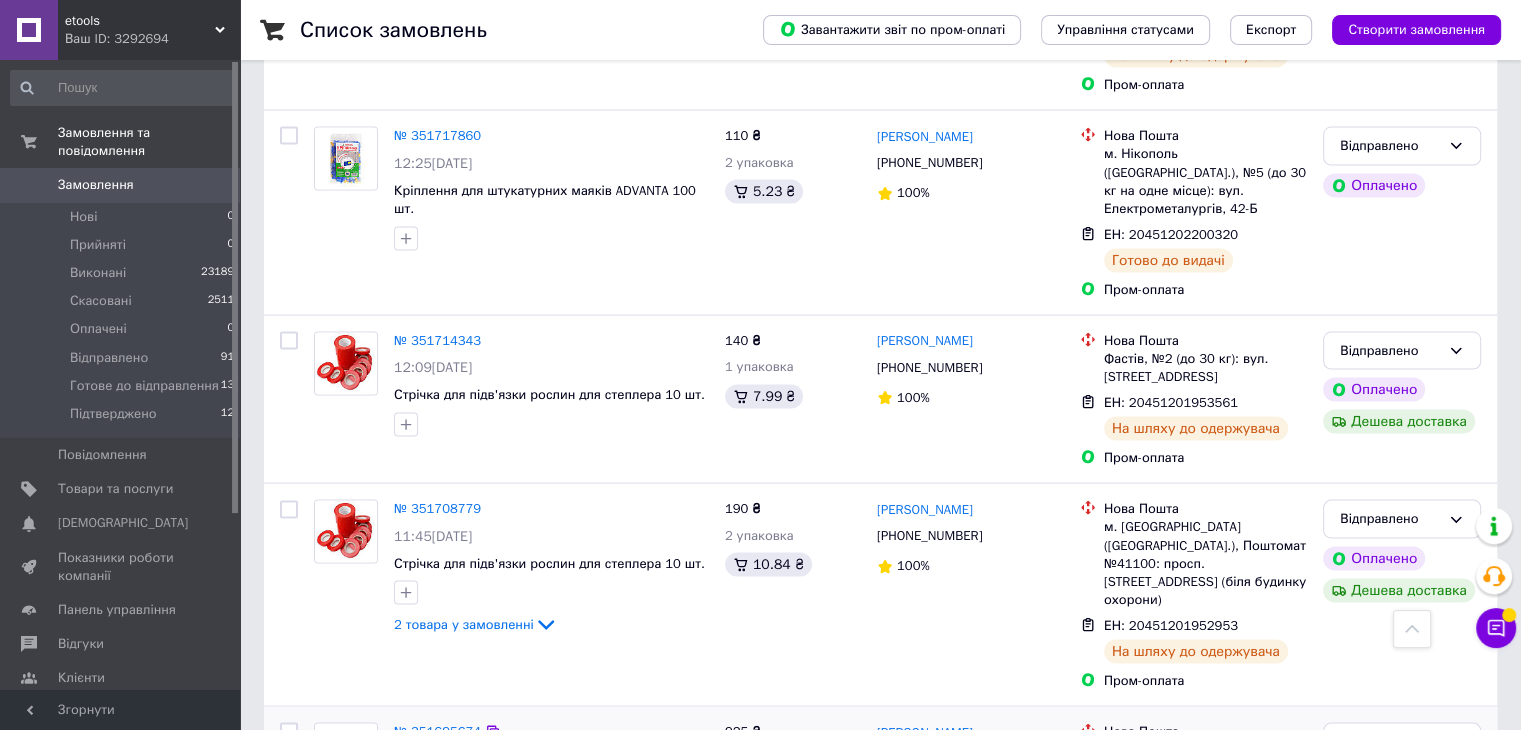 drag, startPoint x: 507, startPoint y: 275, endPoint x: 431, endPoint y: 265, distance: 76.655075 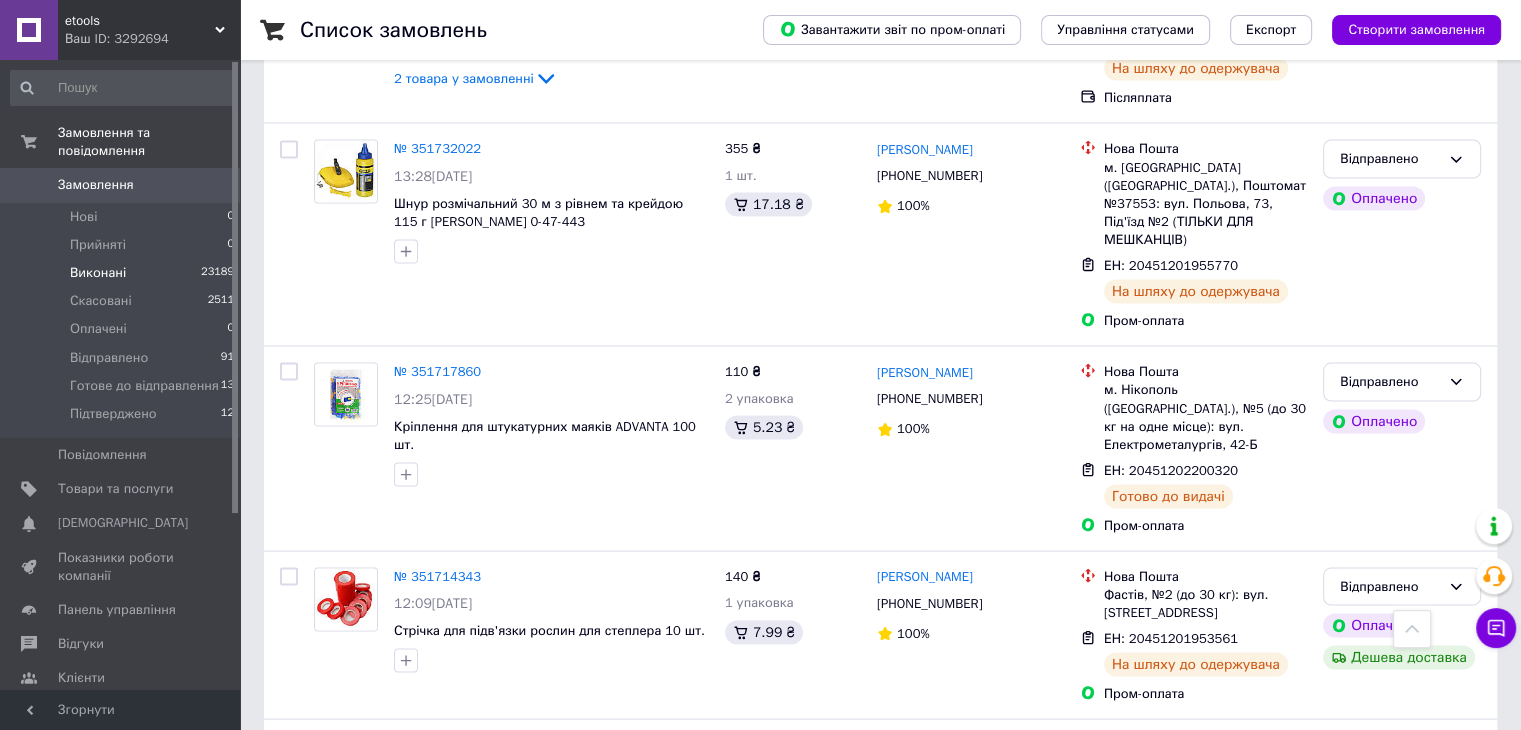 scroll, scrollTop: 10900, scrollLeft: 0, axis: vertical 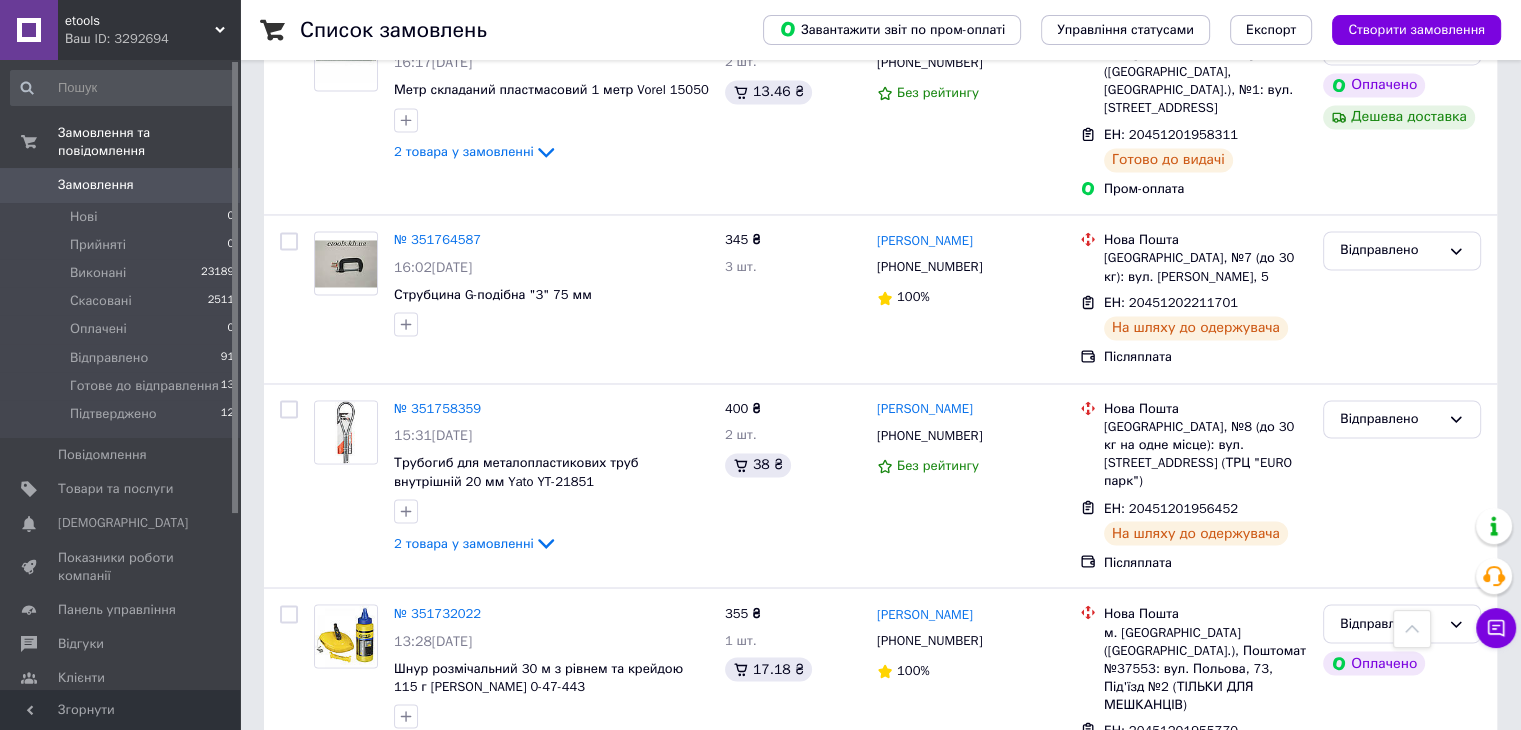 click on "Замовлення" at bounding box center [96, 185] 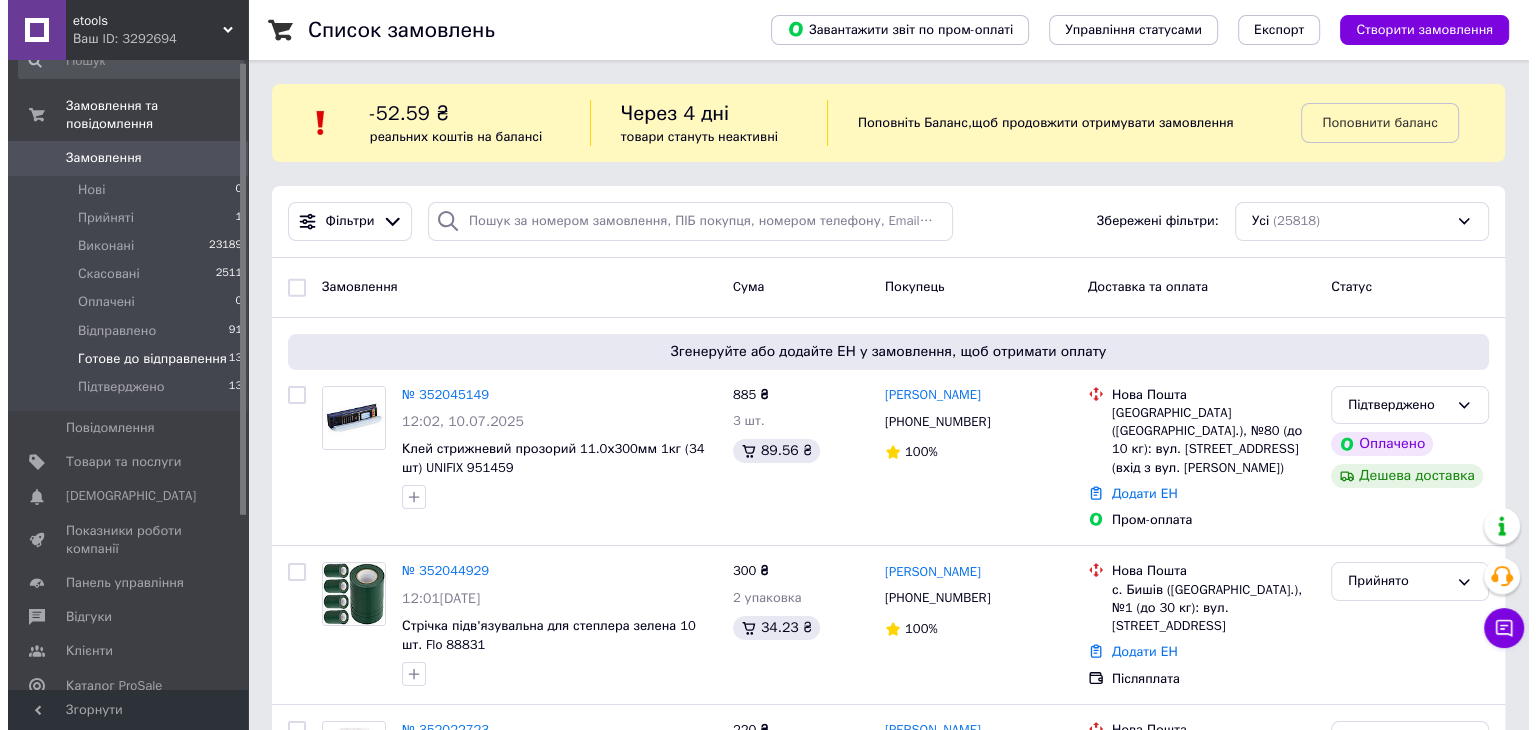 scroll, scrollTop: 0, scrollLeft: 0, axis: both 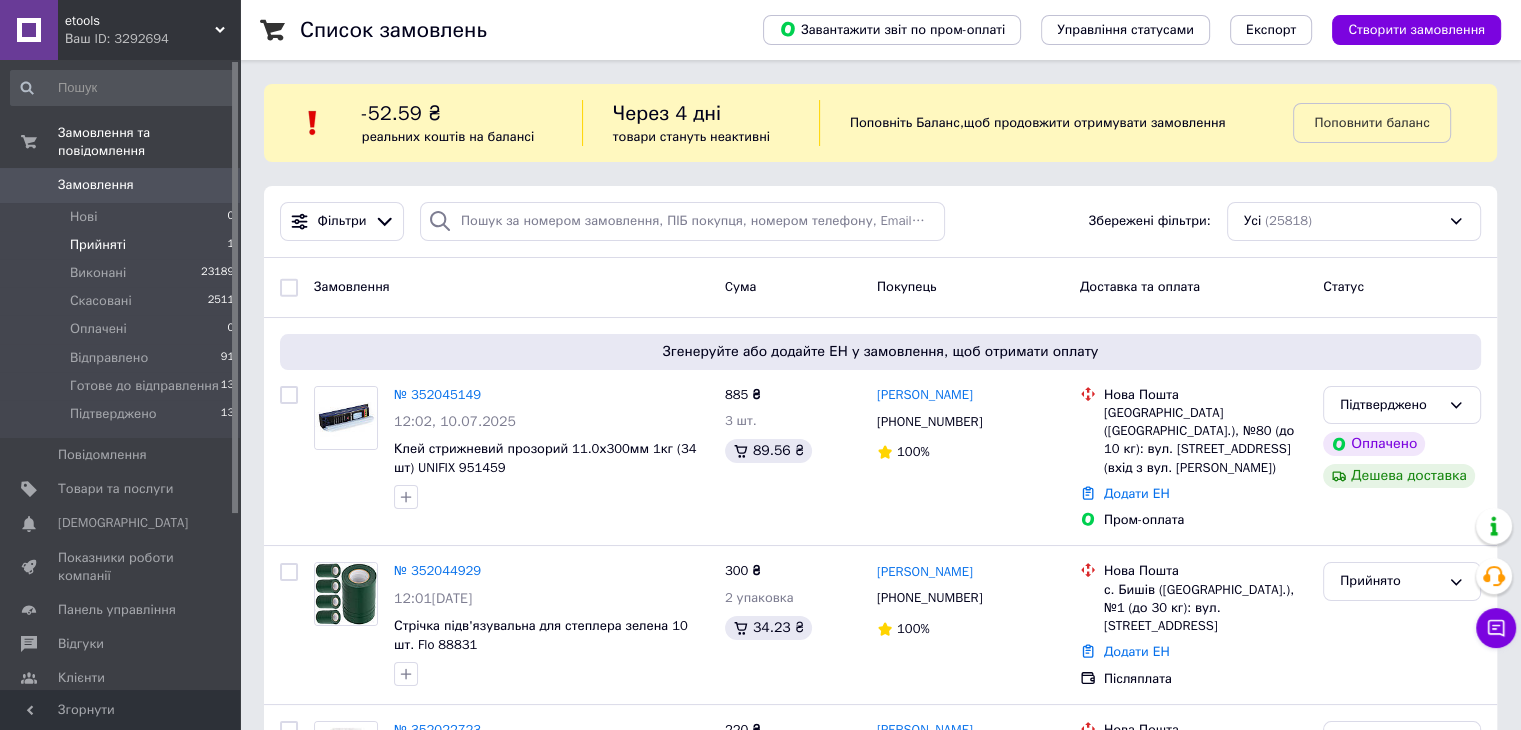 click on "Прийняті" at bounding box center (98, 245) 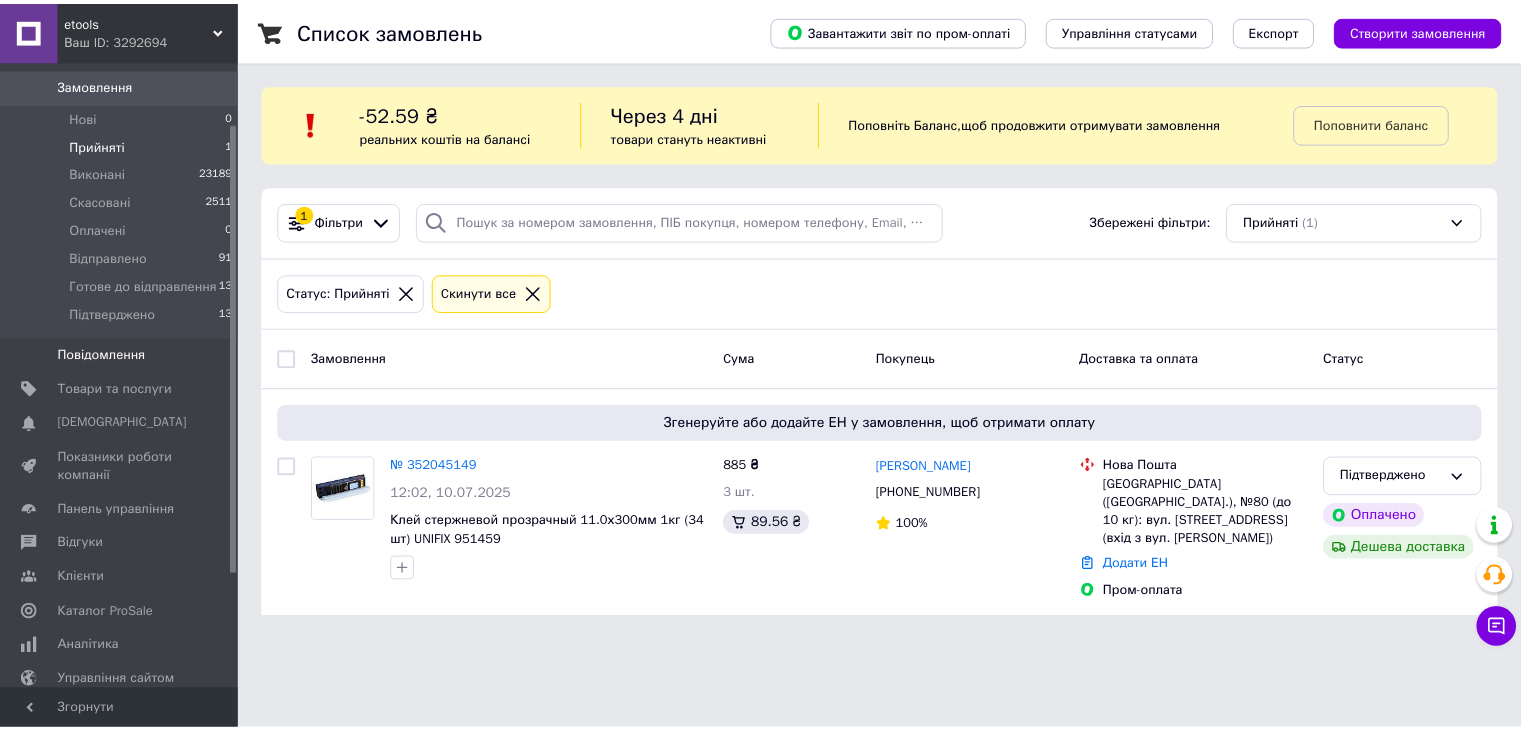 scroll, scrollTop: 0, scrollLeft: 0, axis: both 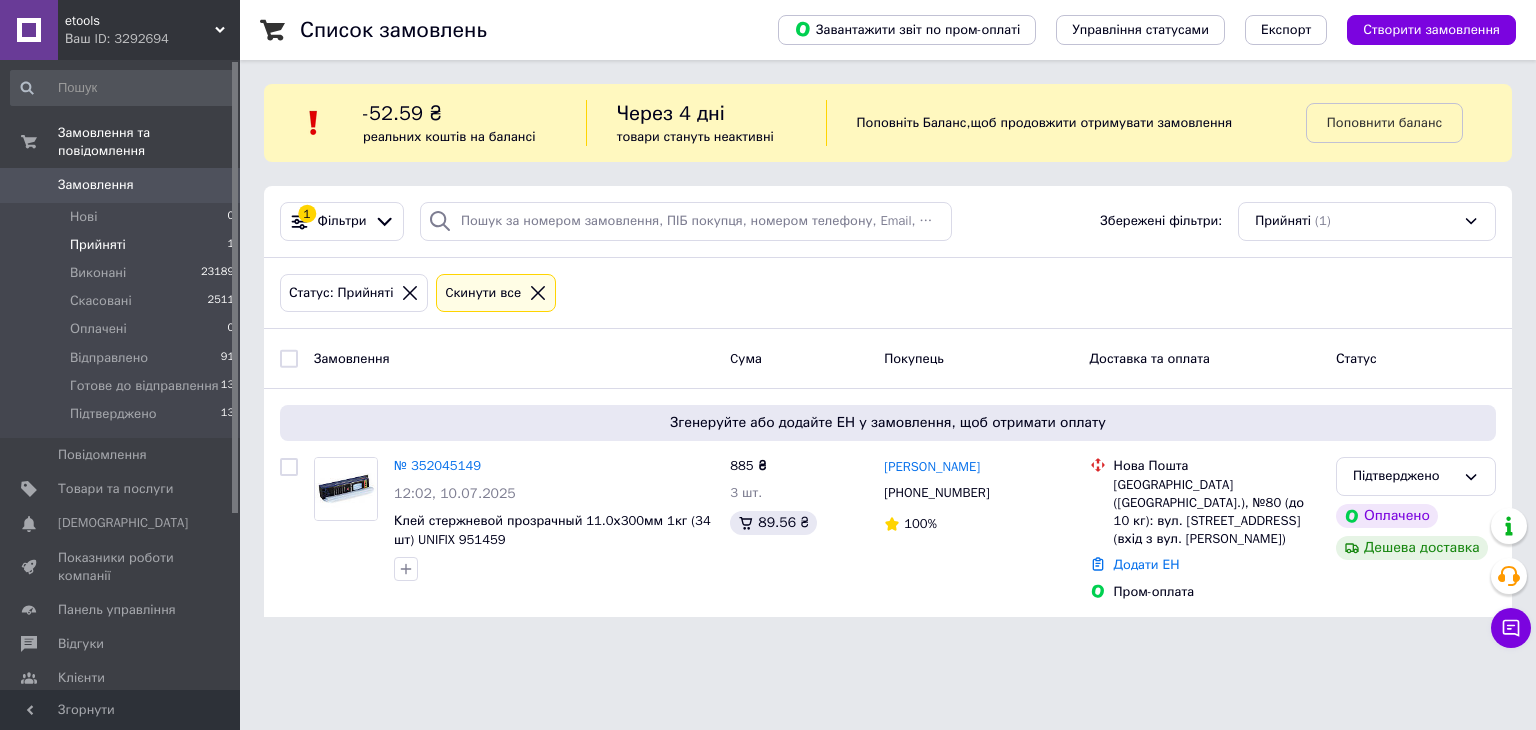 click on "Замовлення" at bounding box center [96, 185] 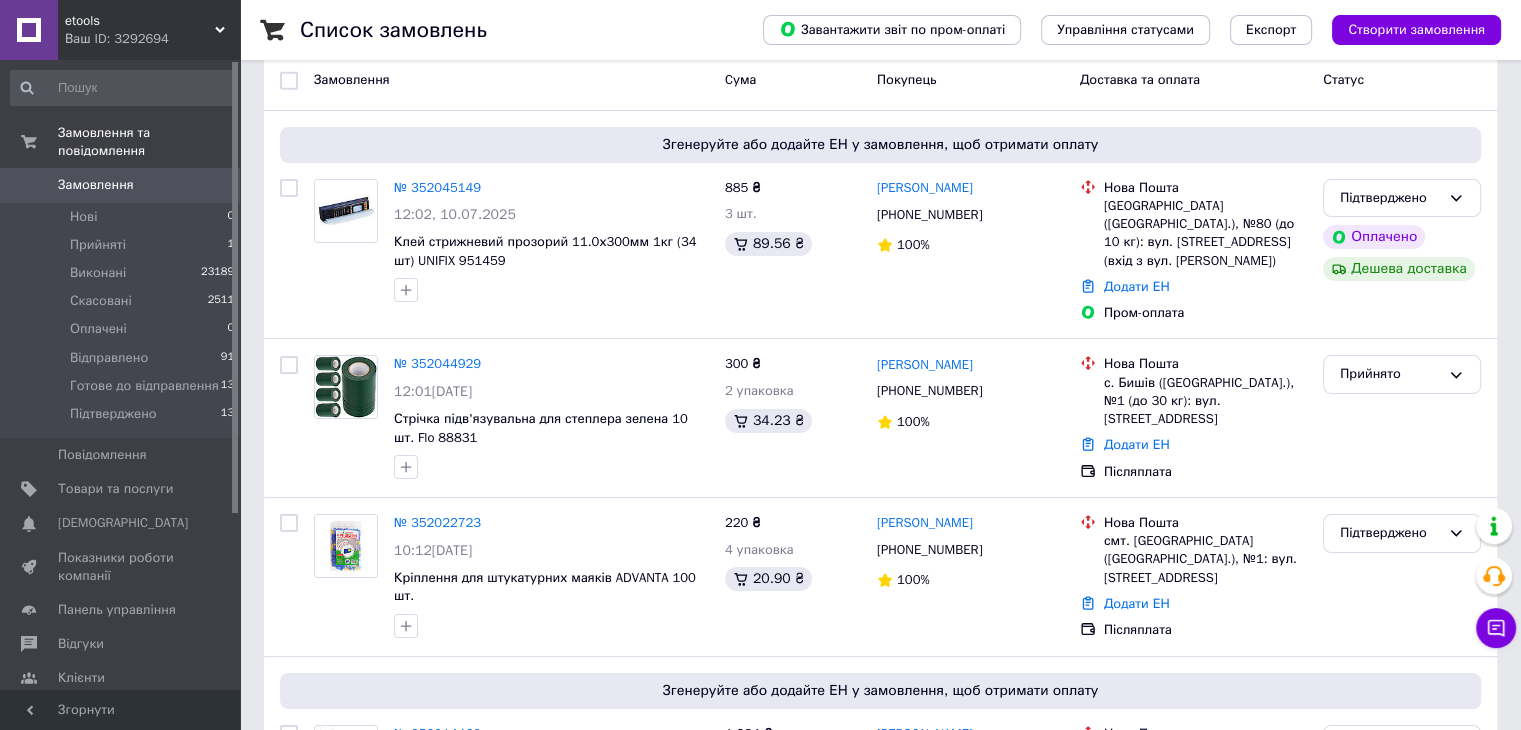 scroll, scrollTop: 300, scrollLeft: 0, axis: vertical 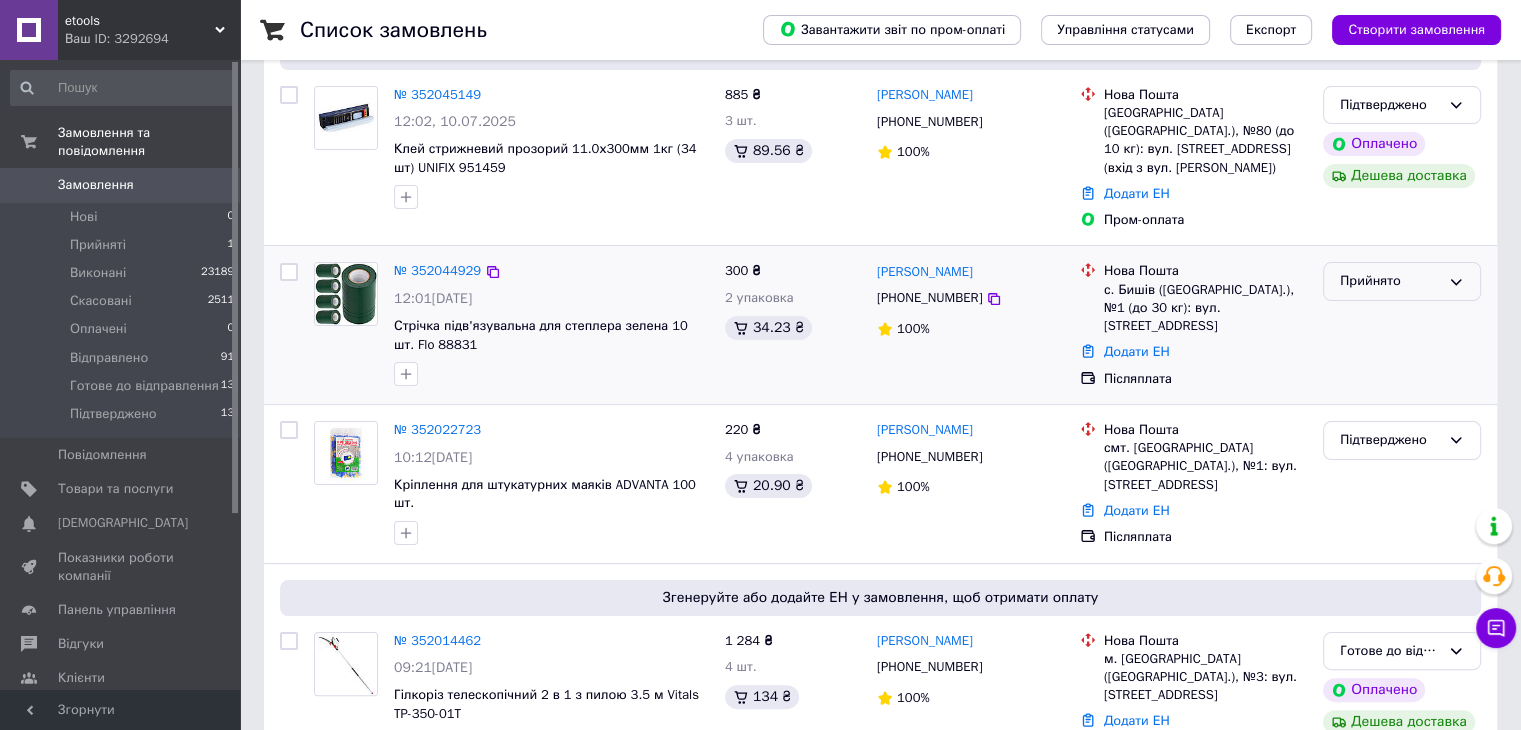 click on "Прийнято" at bounding box center (1390, 281) 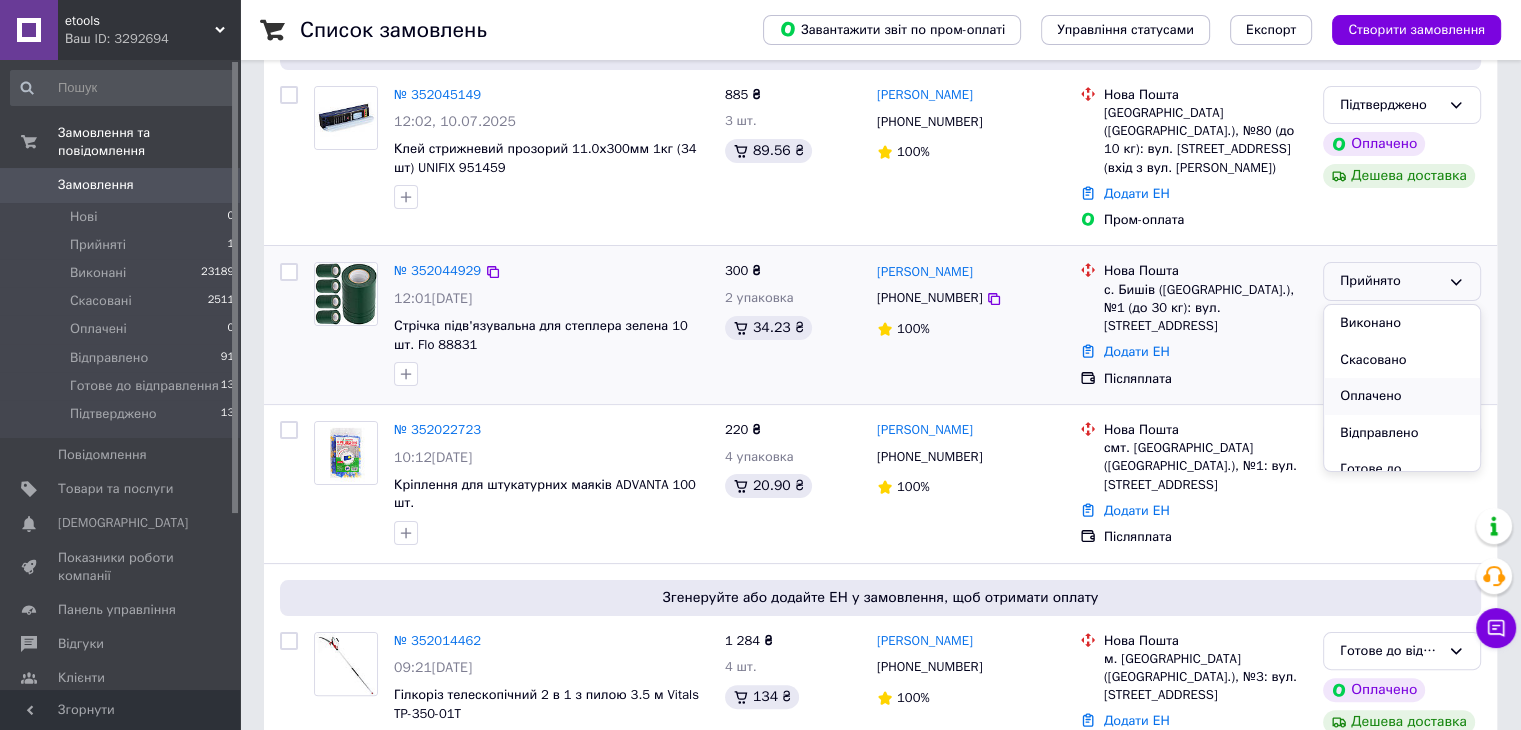 scroll, scrollTop: 74, scrollLeft: 0, axis: vertical 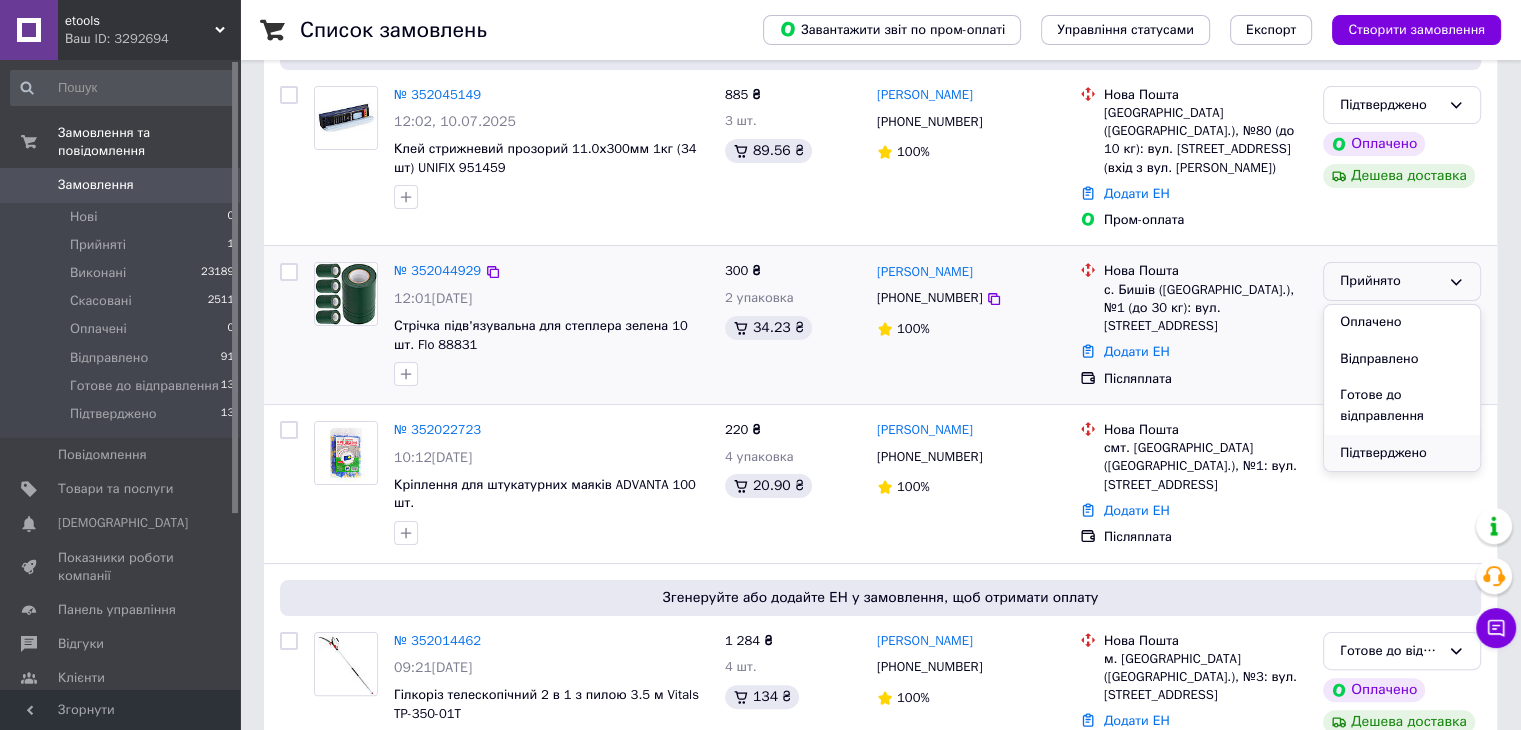 click on "Підтверджено" at bounding box center (1402, 453) 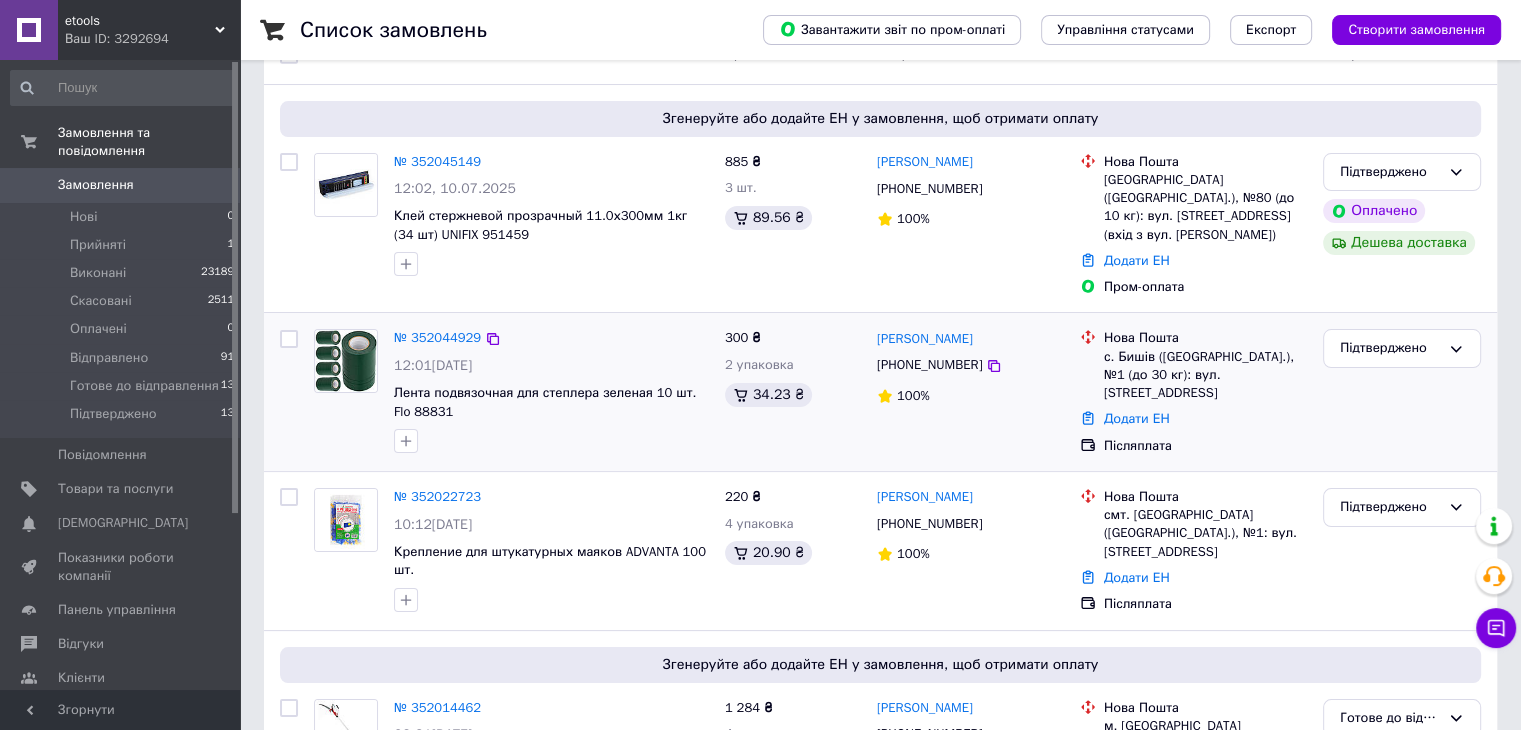 scroll, scrollTop: 200, scrollLeft: 0, axis: vertical 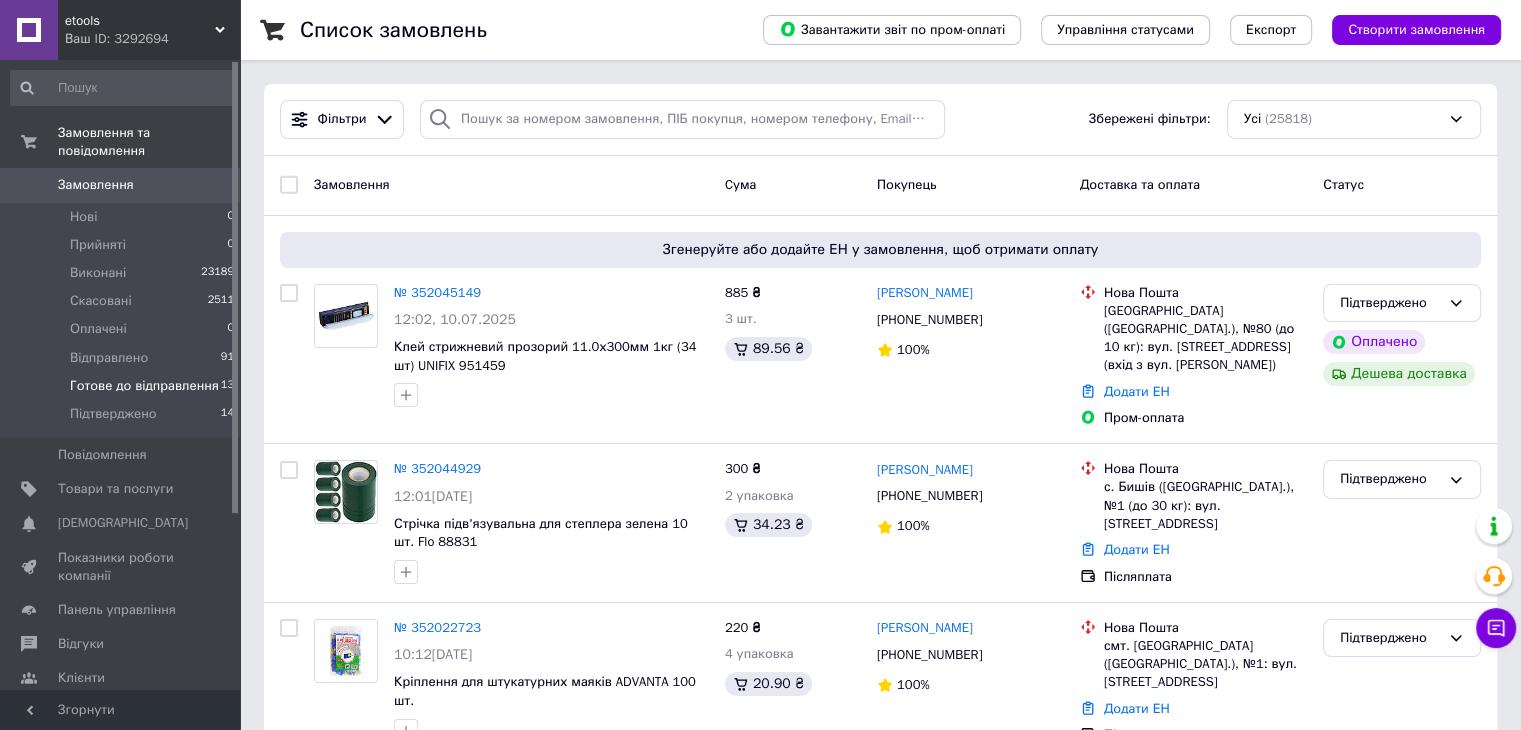 click on "Готове до відправлення" at bounding box center [144, 386] 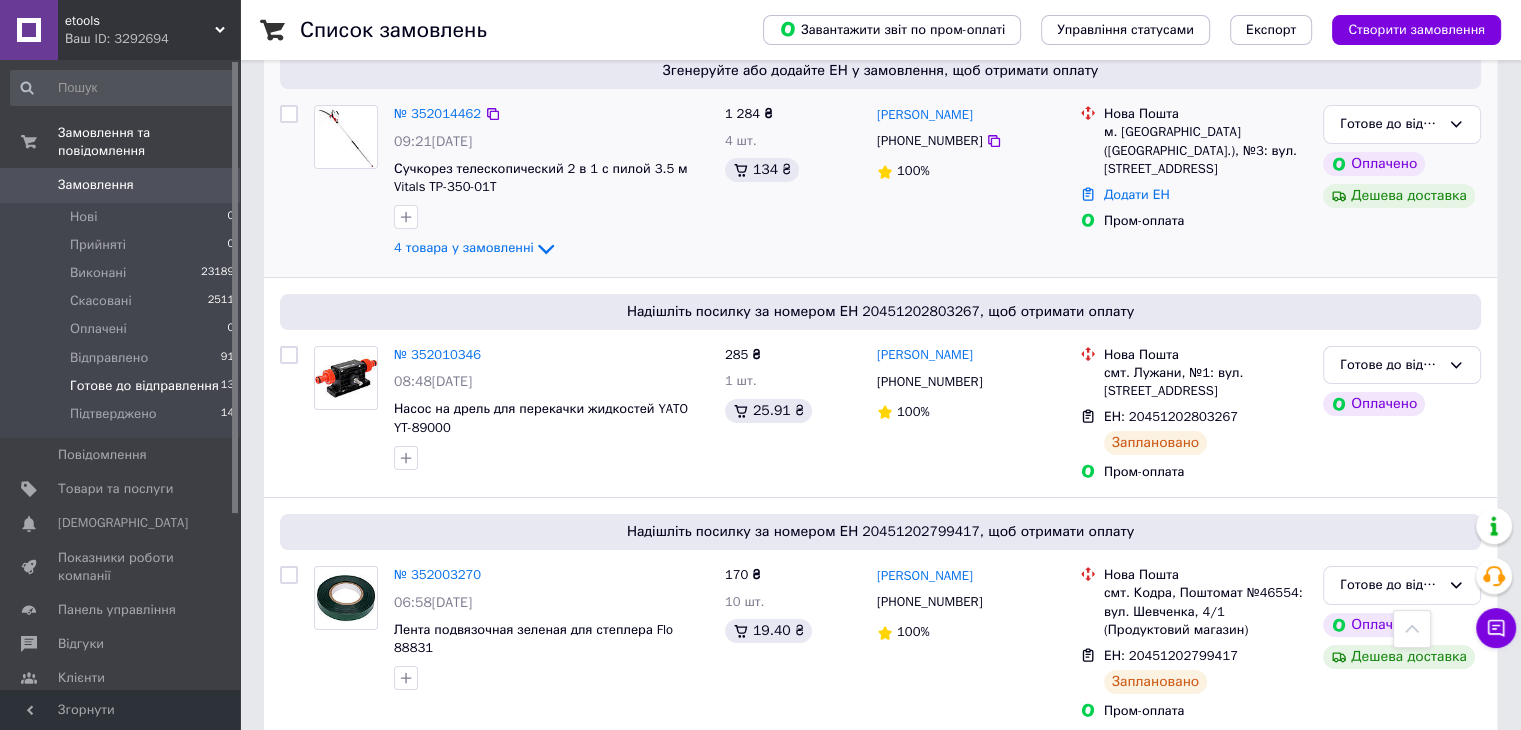 scroll, scrollTop: 0, scrollLeft: 0, axis: both 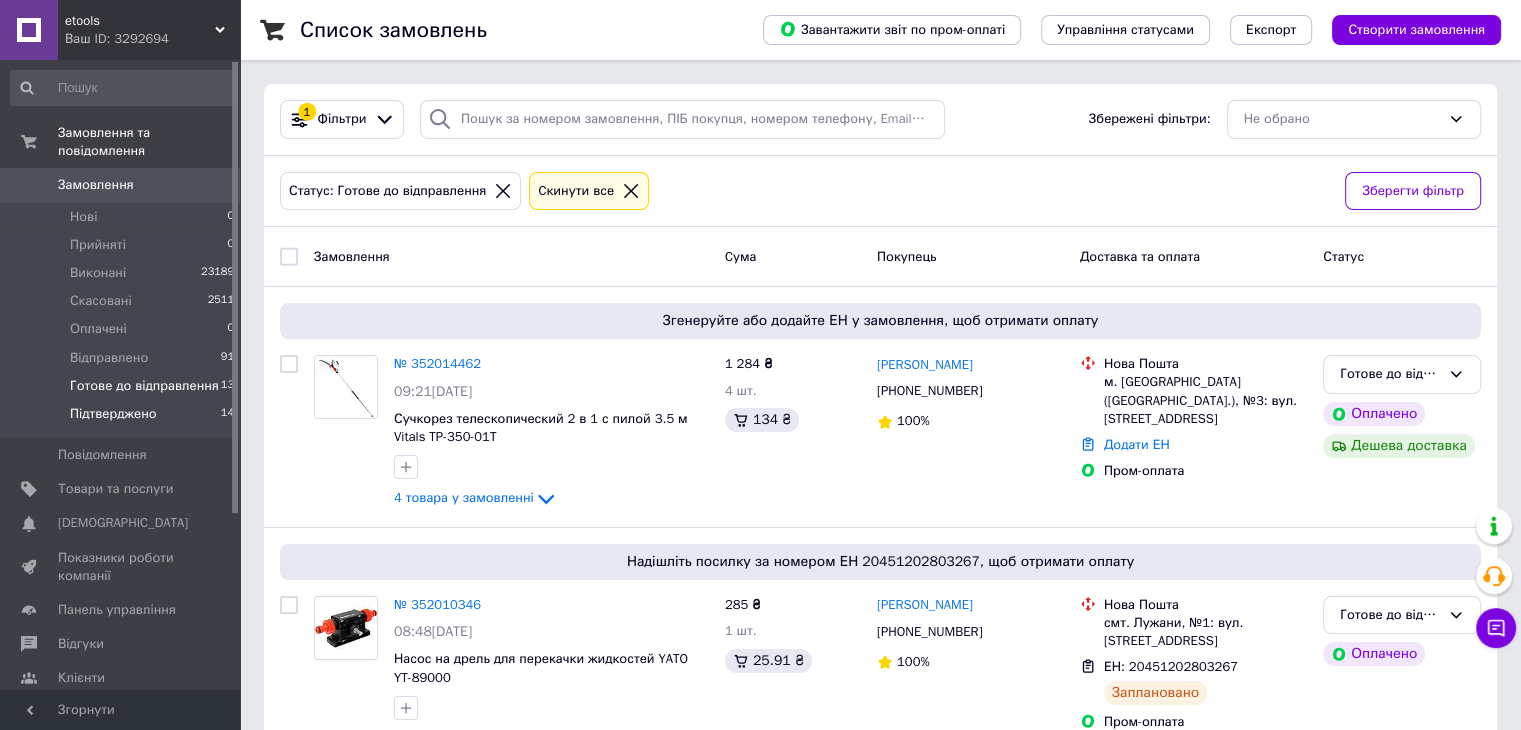 click on "Підтверджено 14" at bounding box center (123, 419) 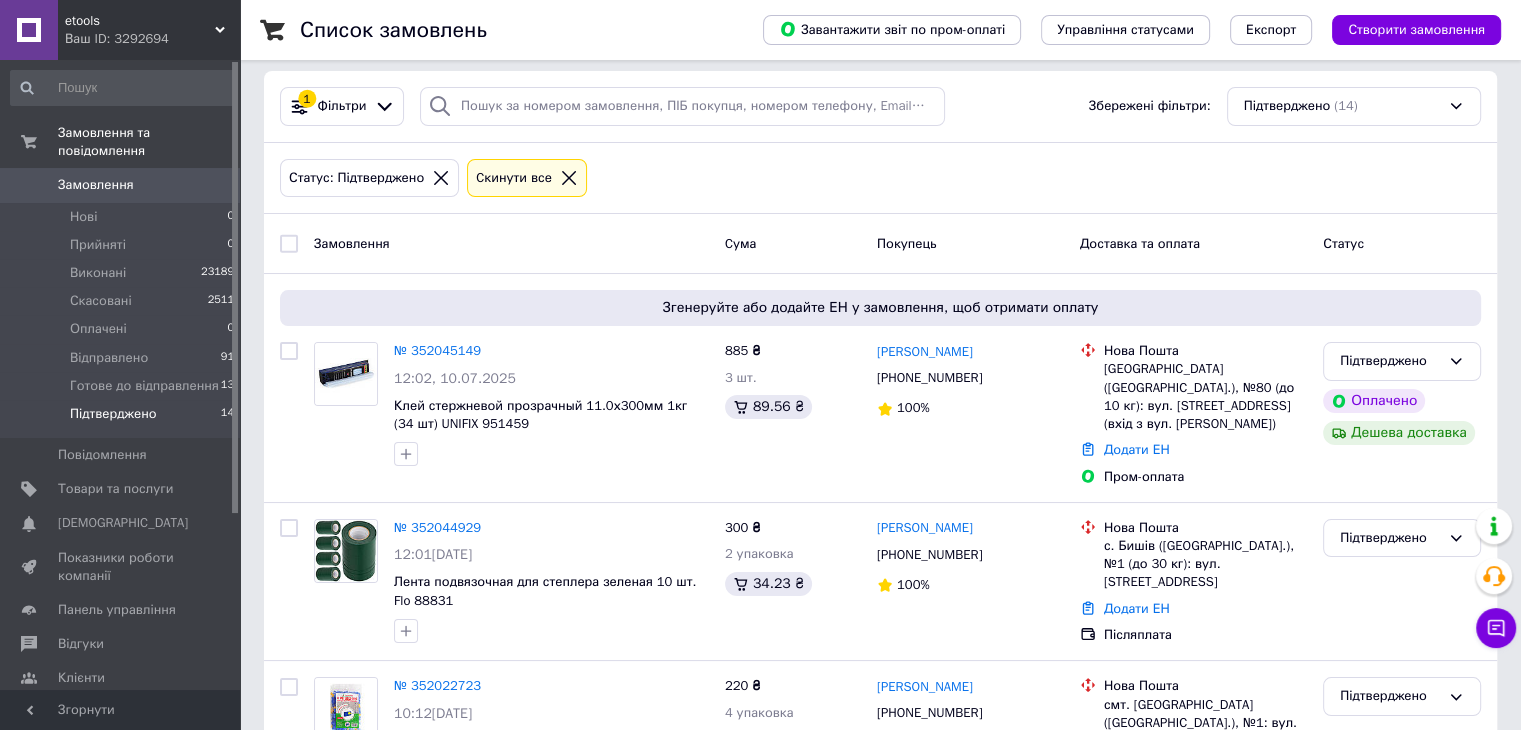 scroll, scrollTop: 0, scrollLeft: 0, axis: both 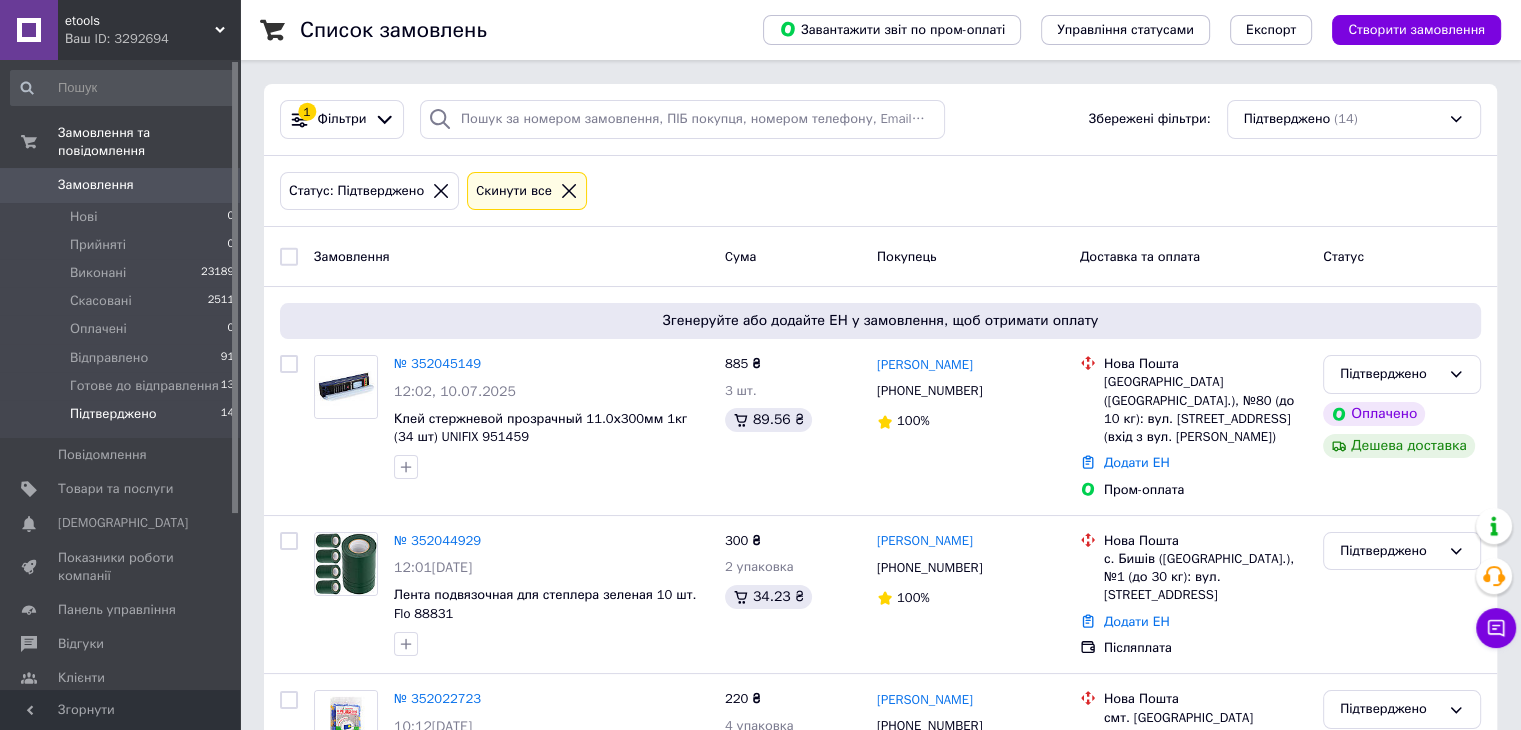 click 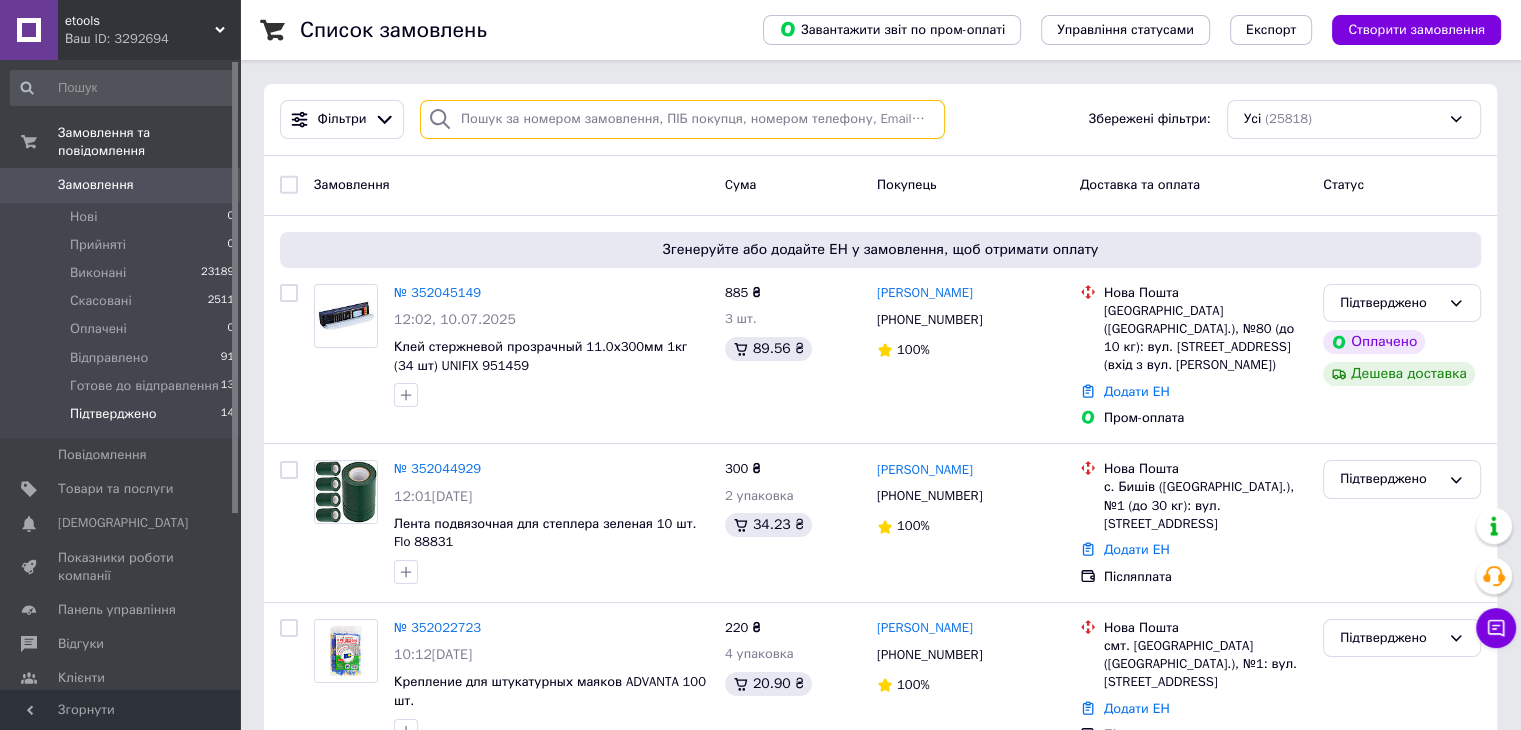 click at bounding box center [682, 119] 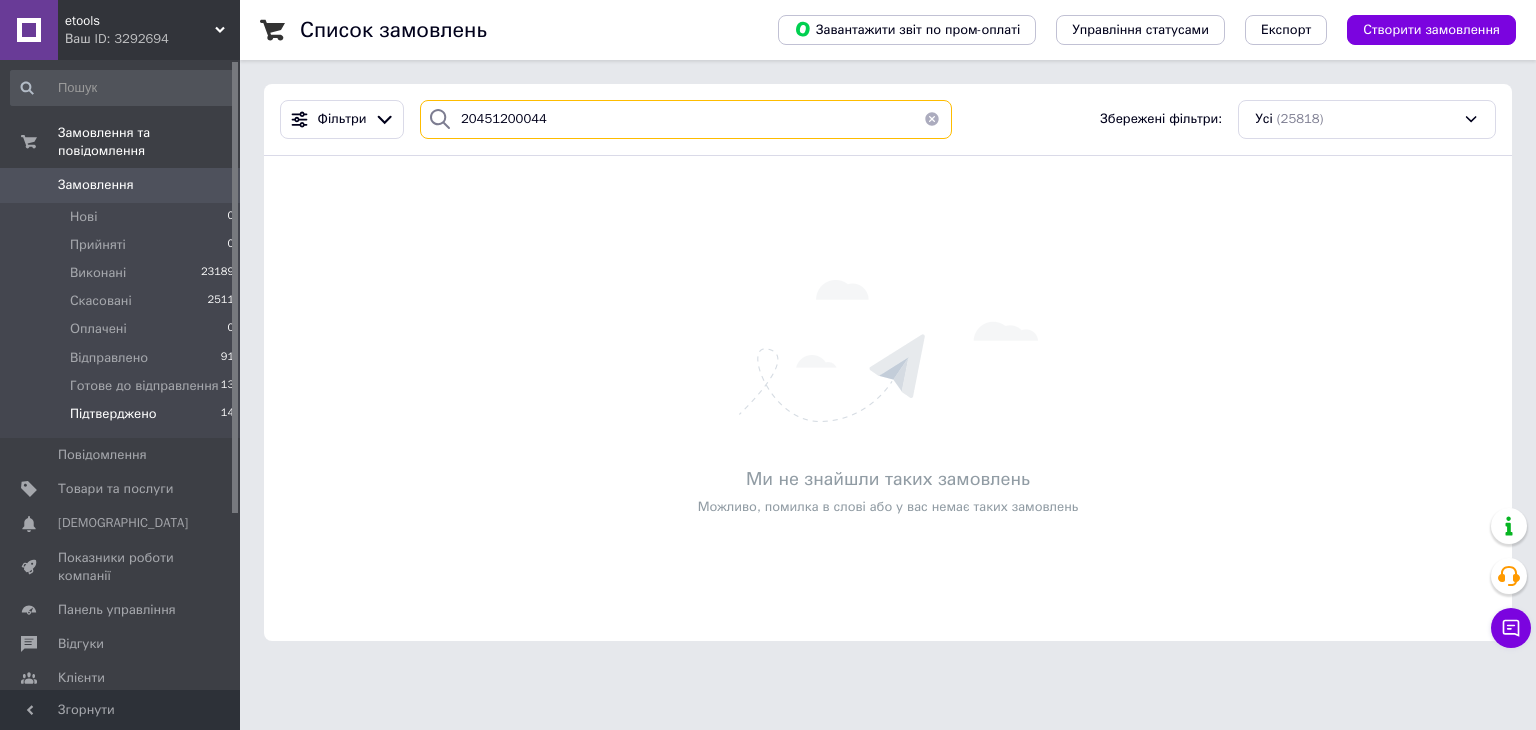 type on "204512000441" 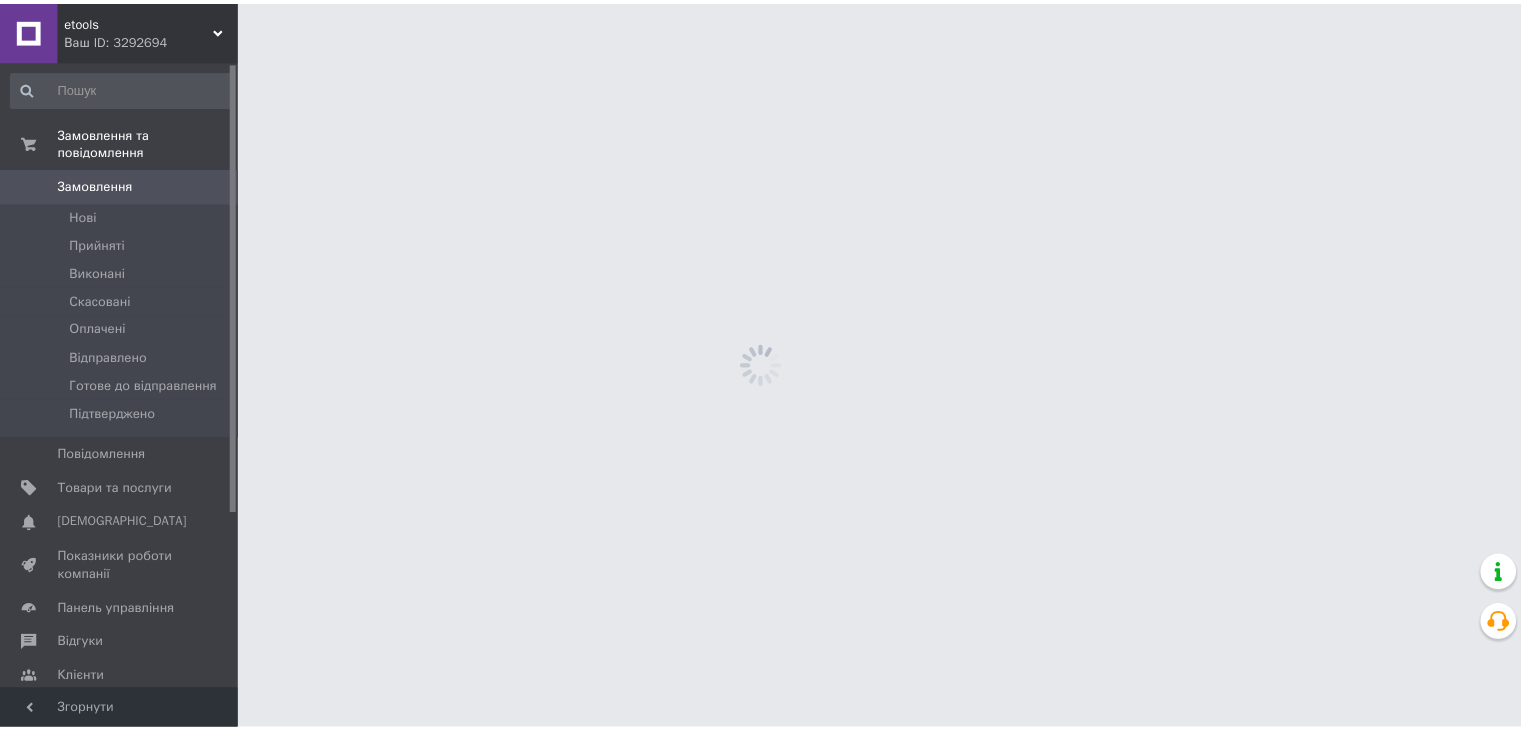 scroll, scrollTop: 0, scrollLeft: 0, axis: both 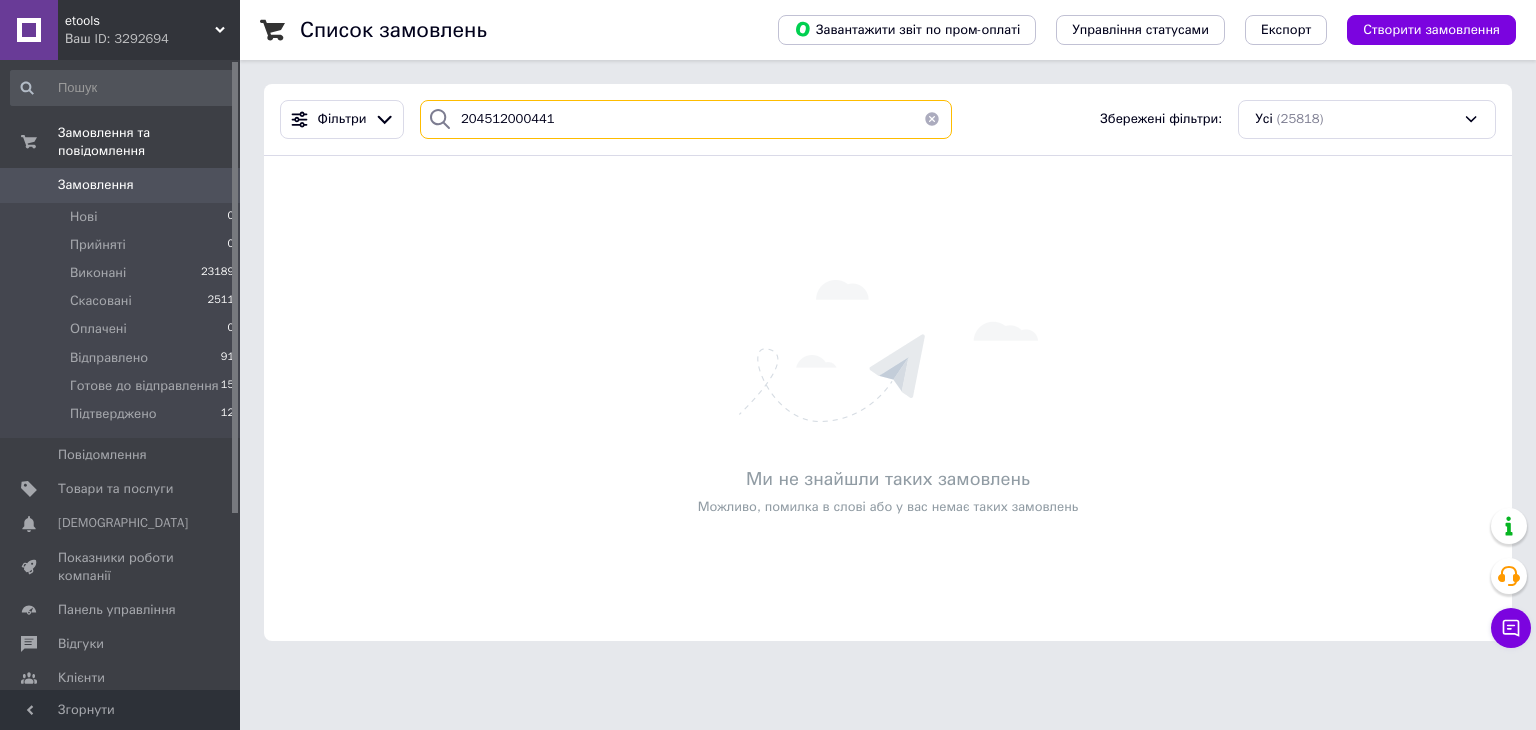 click on "204512000441" at bounding box center [686, 119] 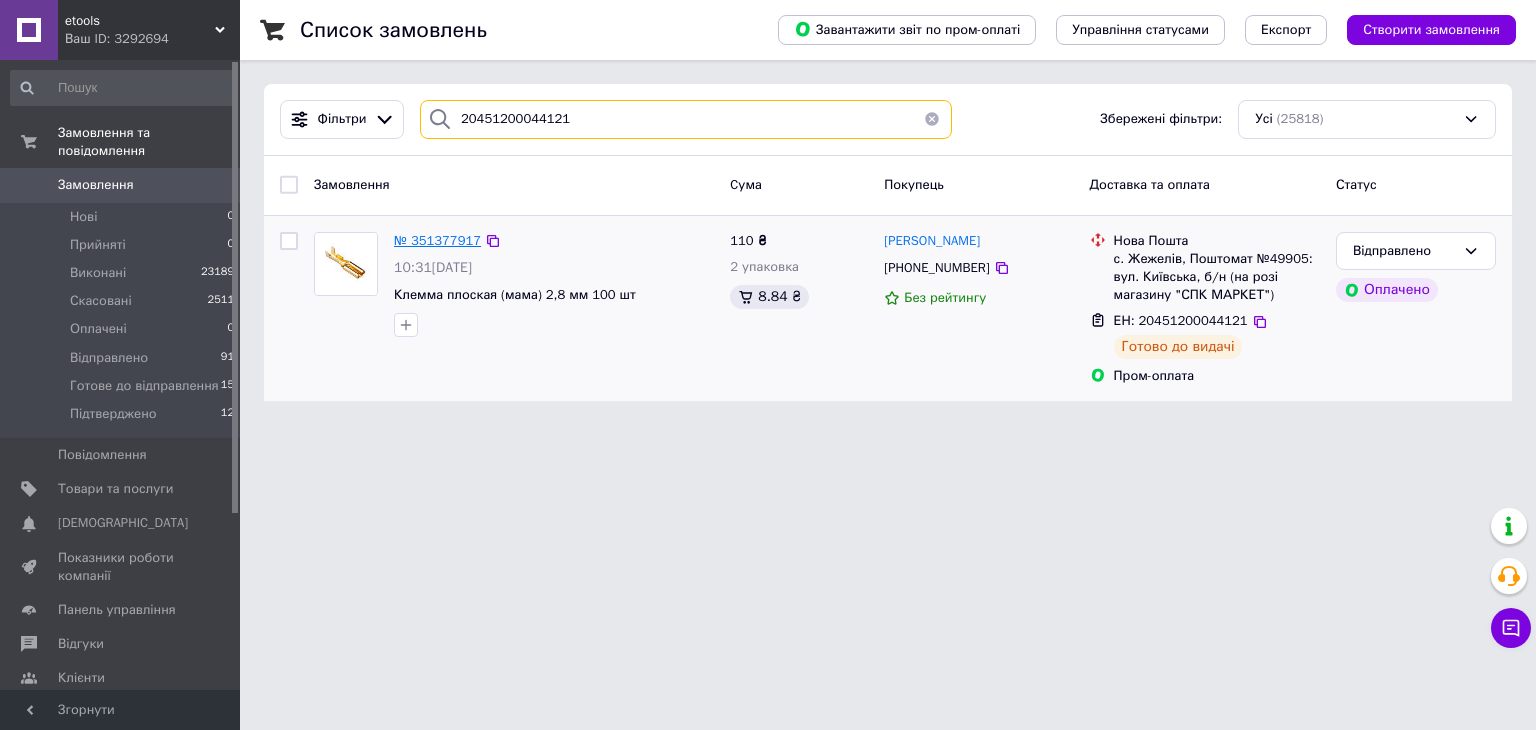 type on "20451200044121" 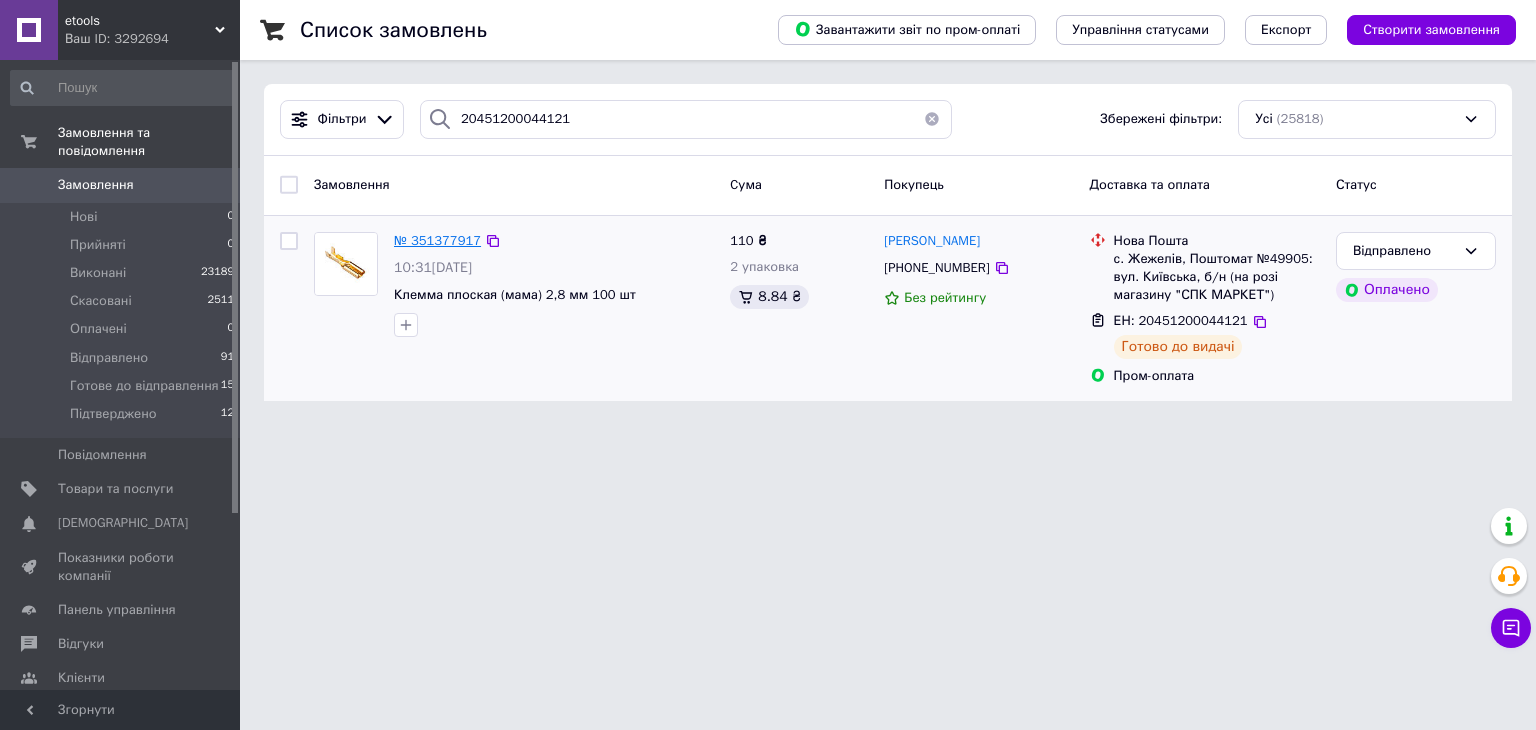 click on "№ 351377917" at bounding box center [437, 240] 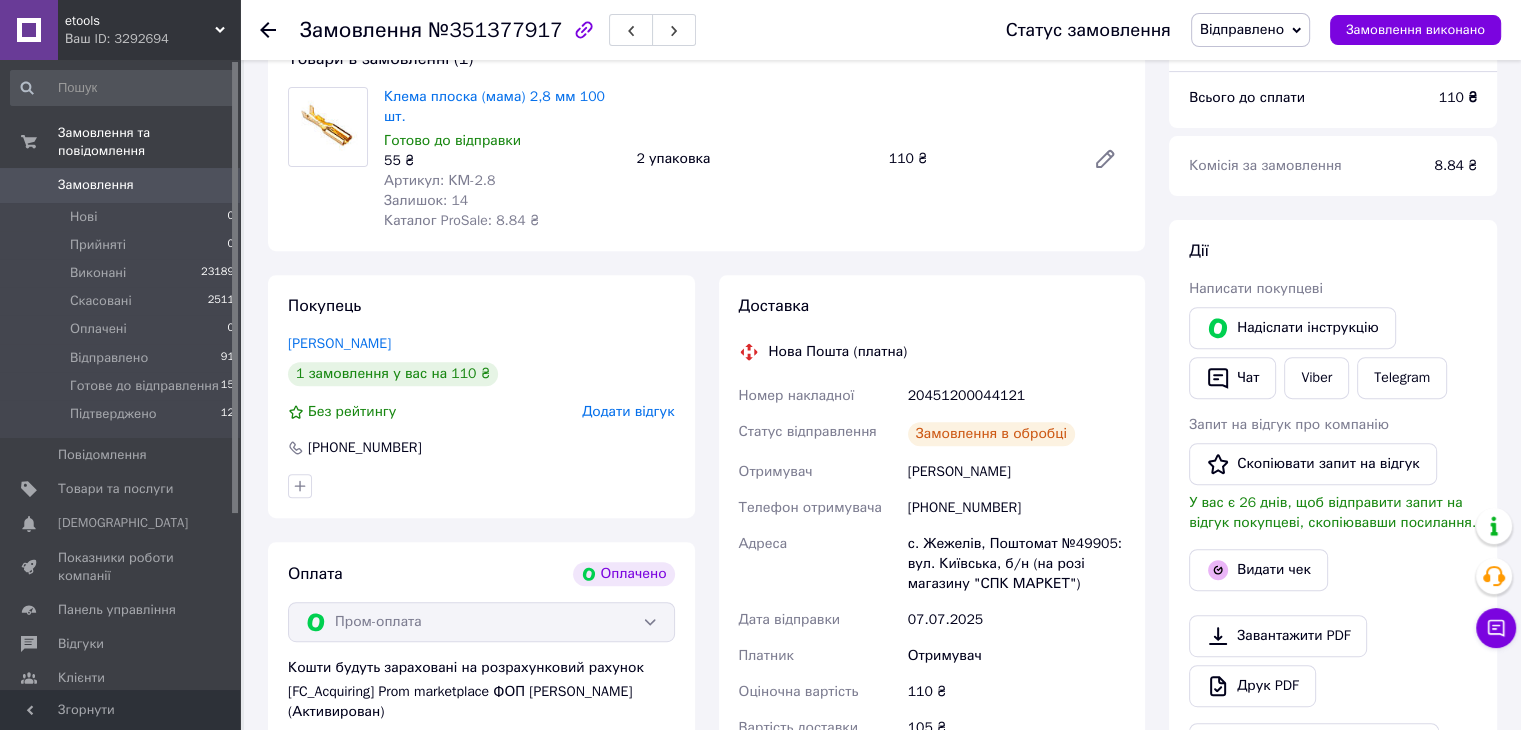 scroll, scrollTop: 668, scrollLeft: 0, axis: vertical 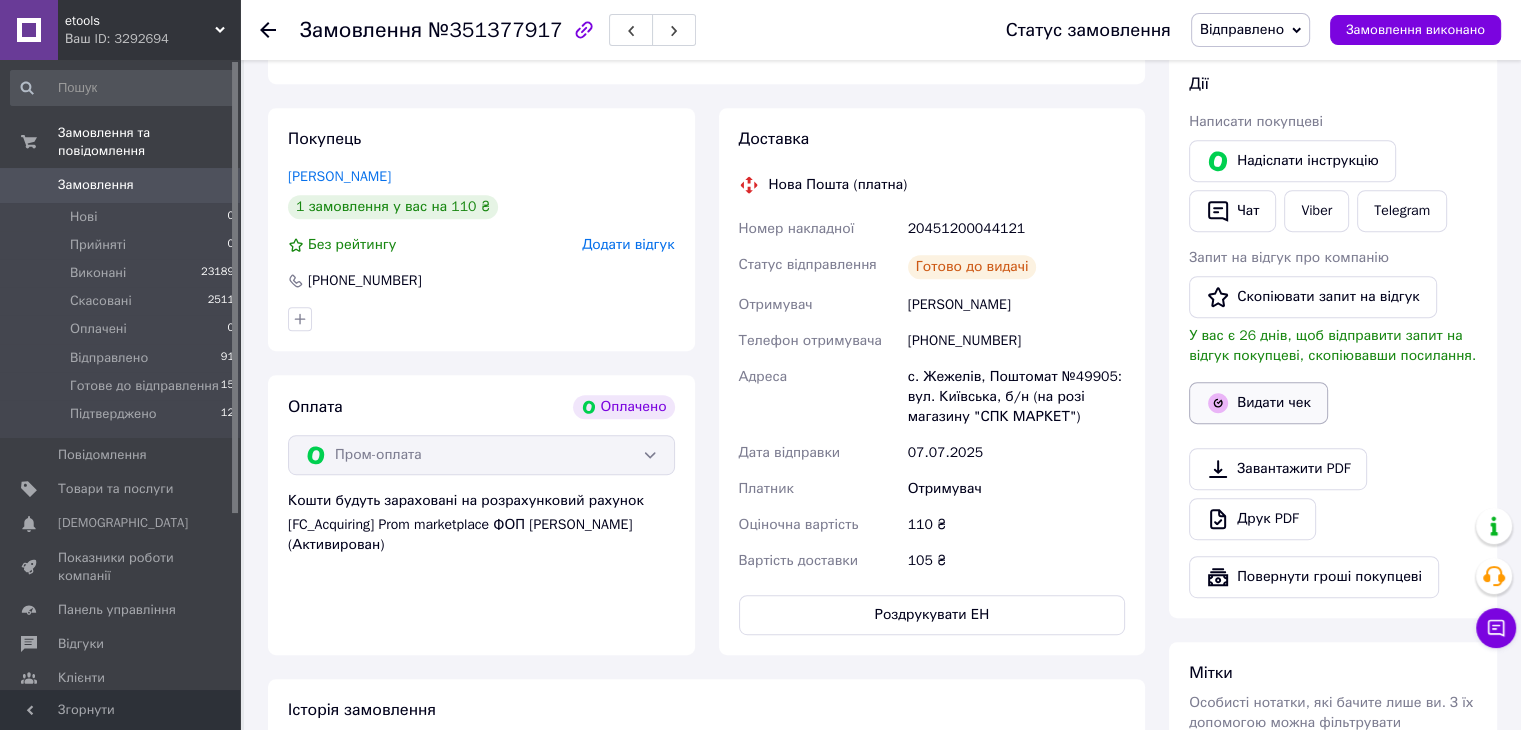click on "Видати чек" at bounding box center [1258, 403] 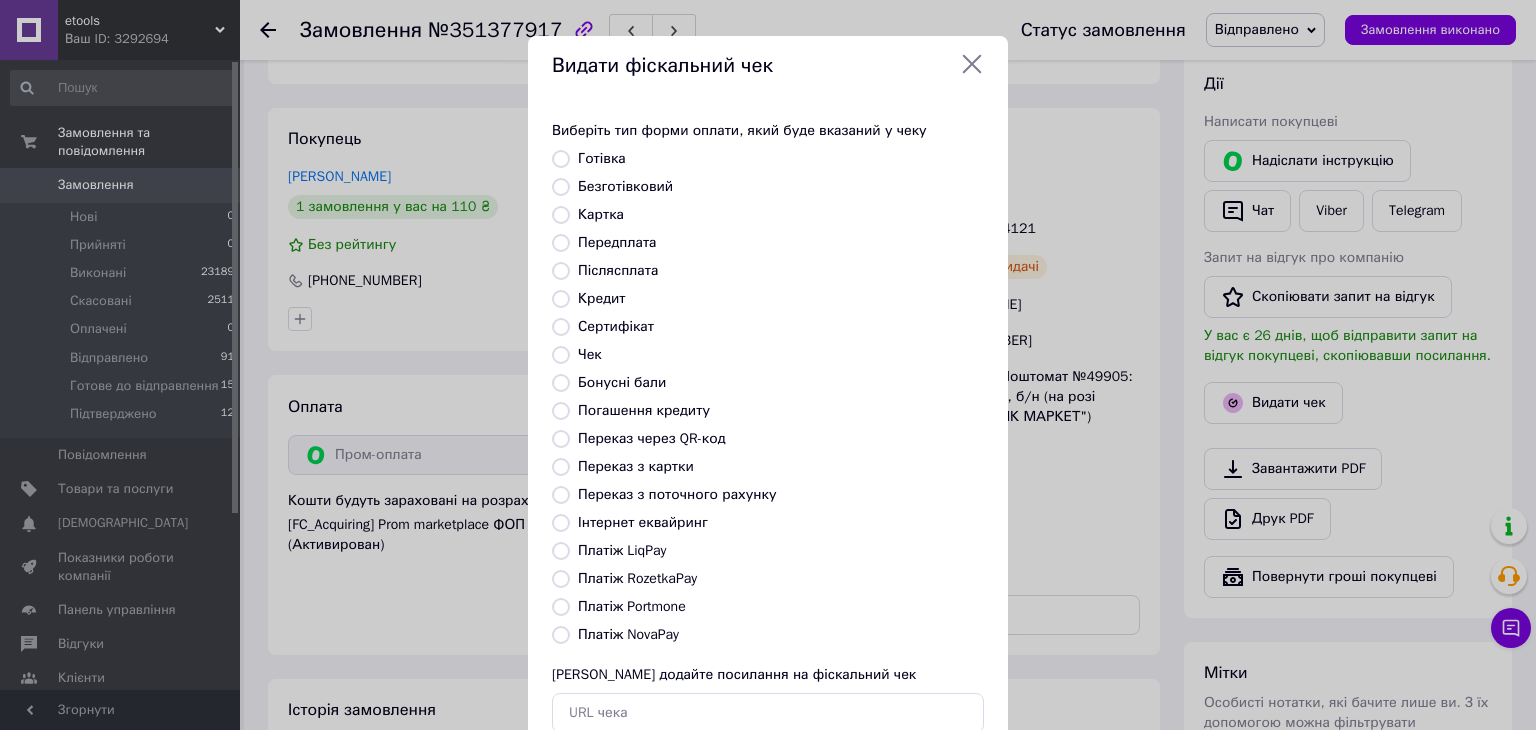 click on "Платіж RozetkaPay" at bounding box center (561, 579) 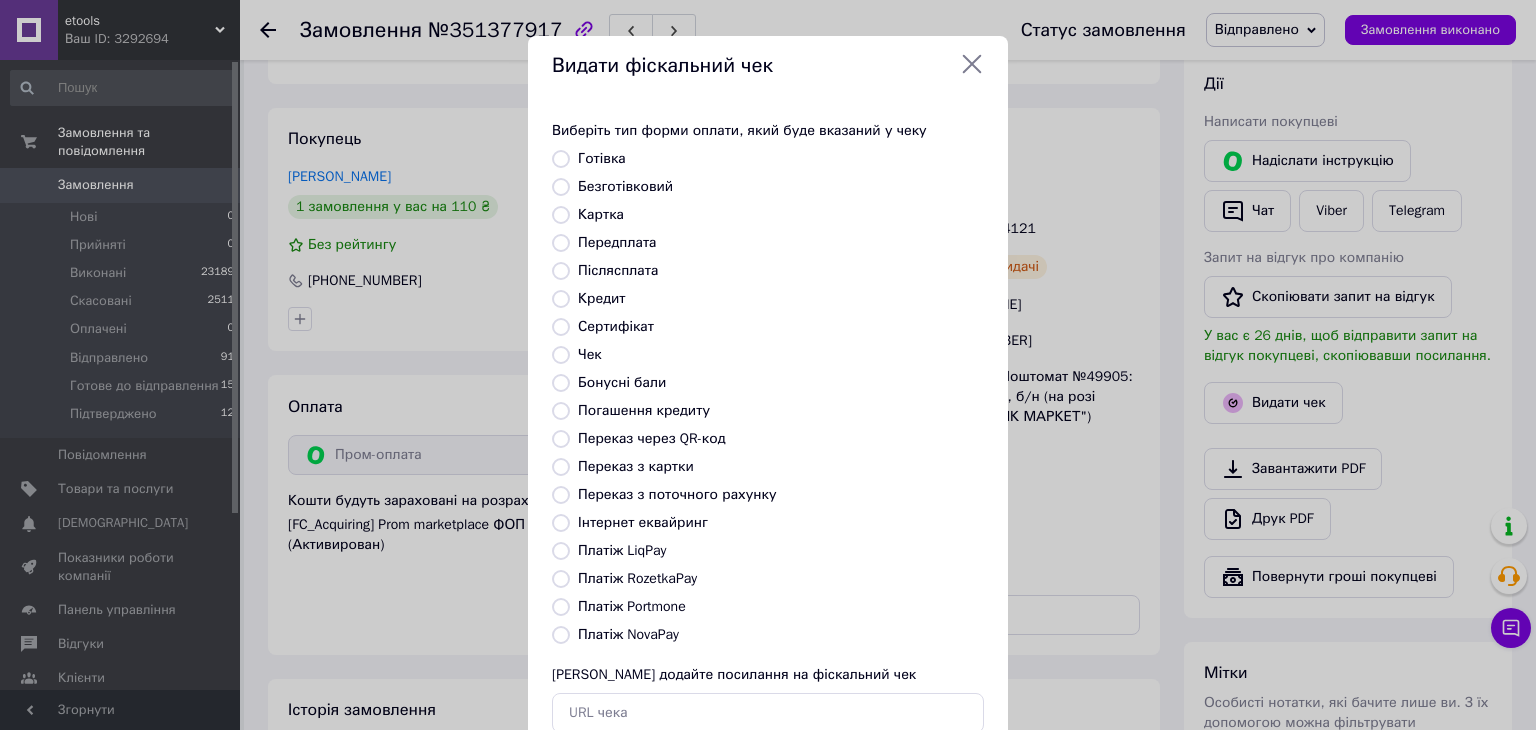 radio on "true" 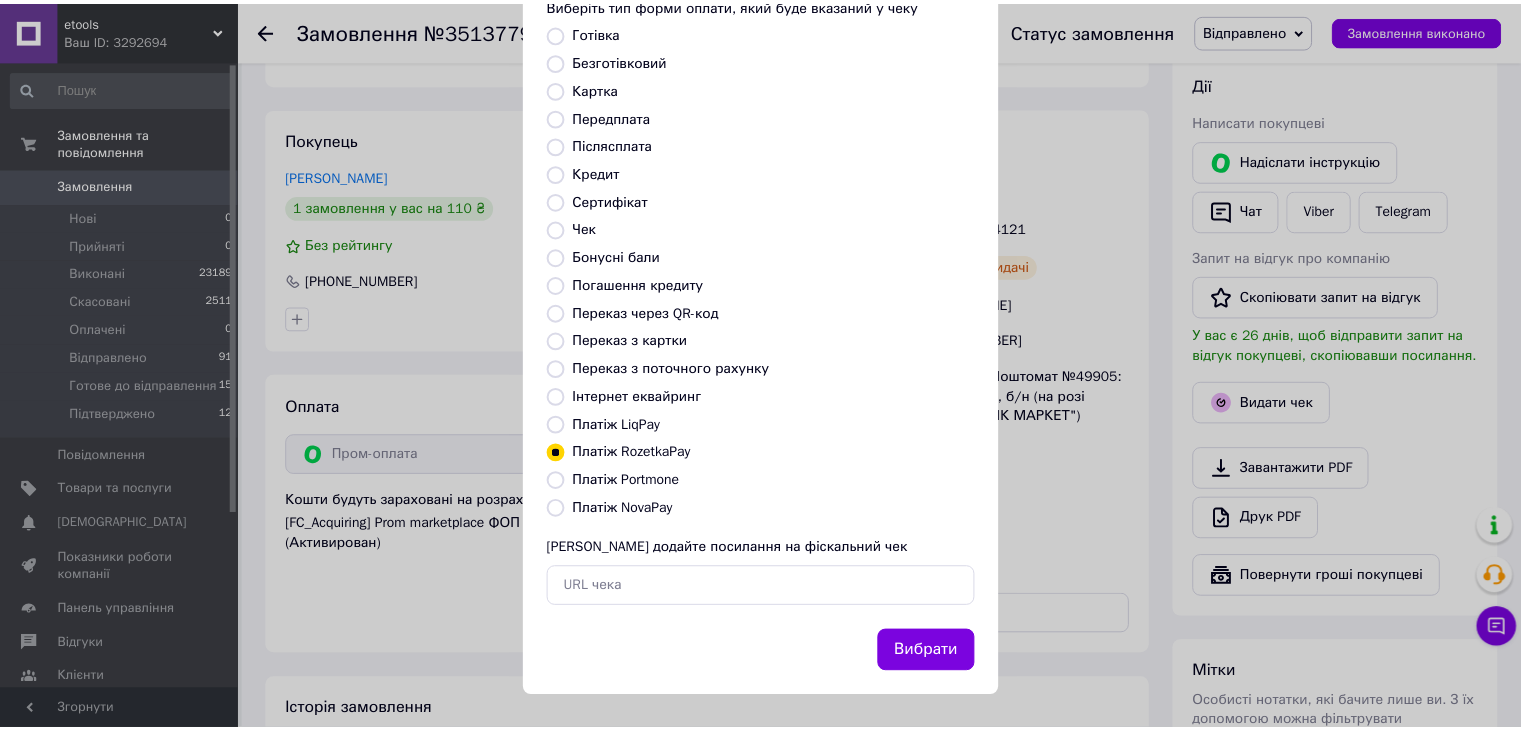 scroll, scrollTop: 128, scrollLeft: 0, axis: vertical 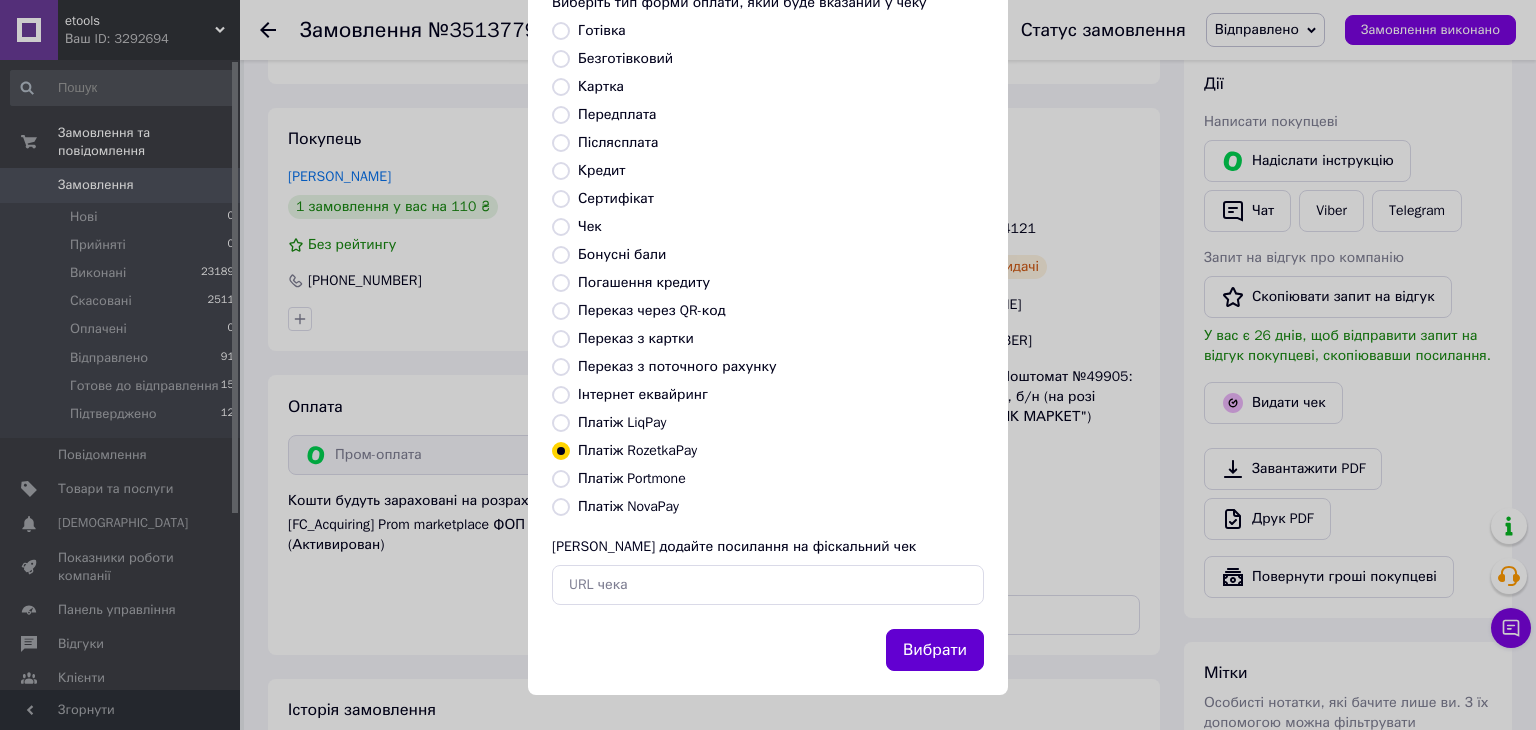 click on "Вибрати" at bounding box center [935, 650] 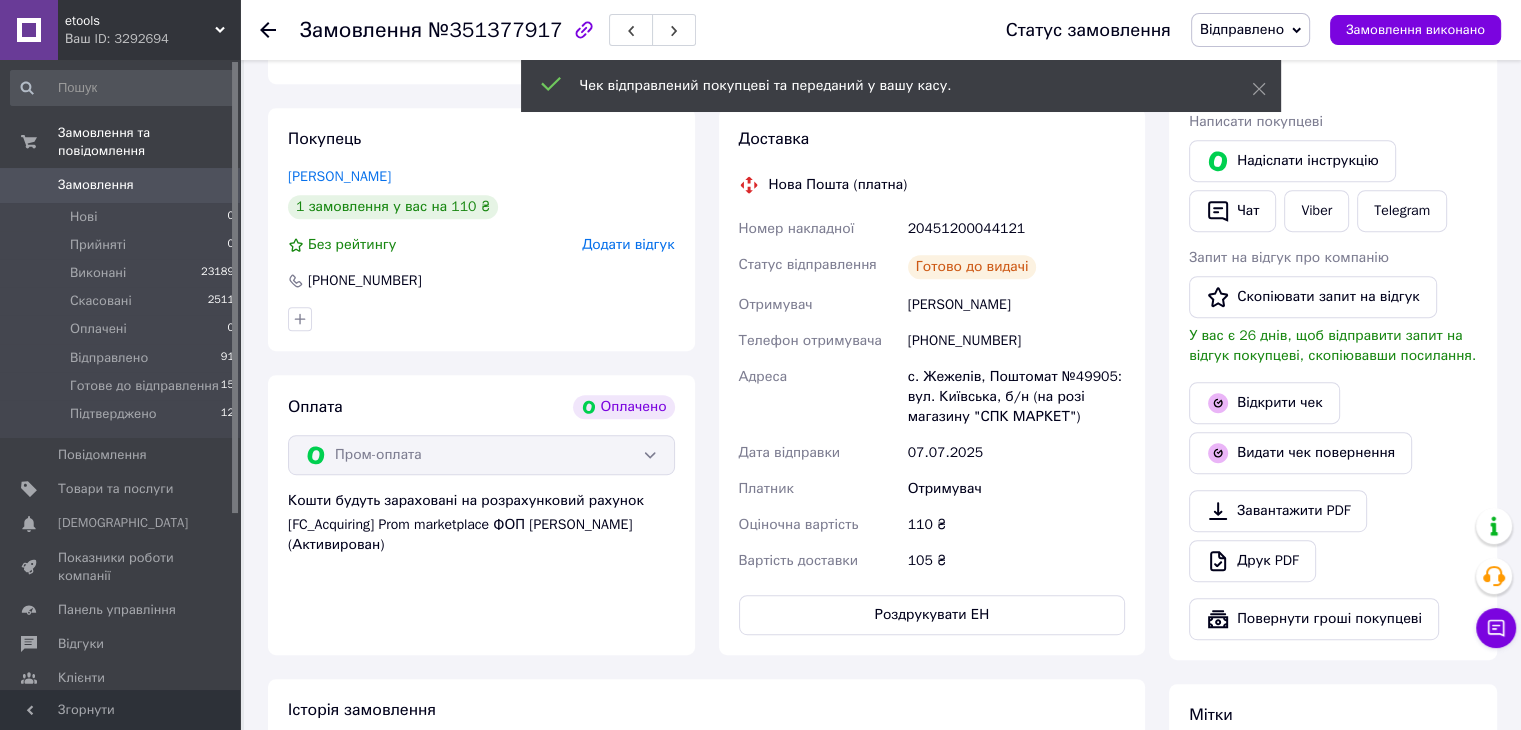 click on "Роздрукувати ЕН" at bounding box center [932, 615] 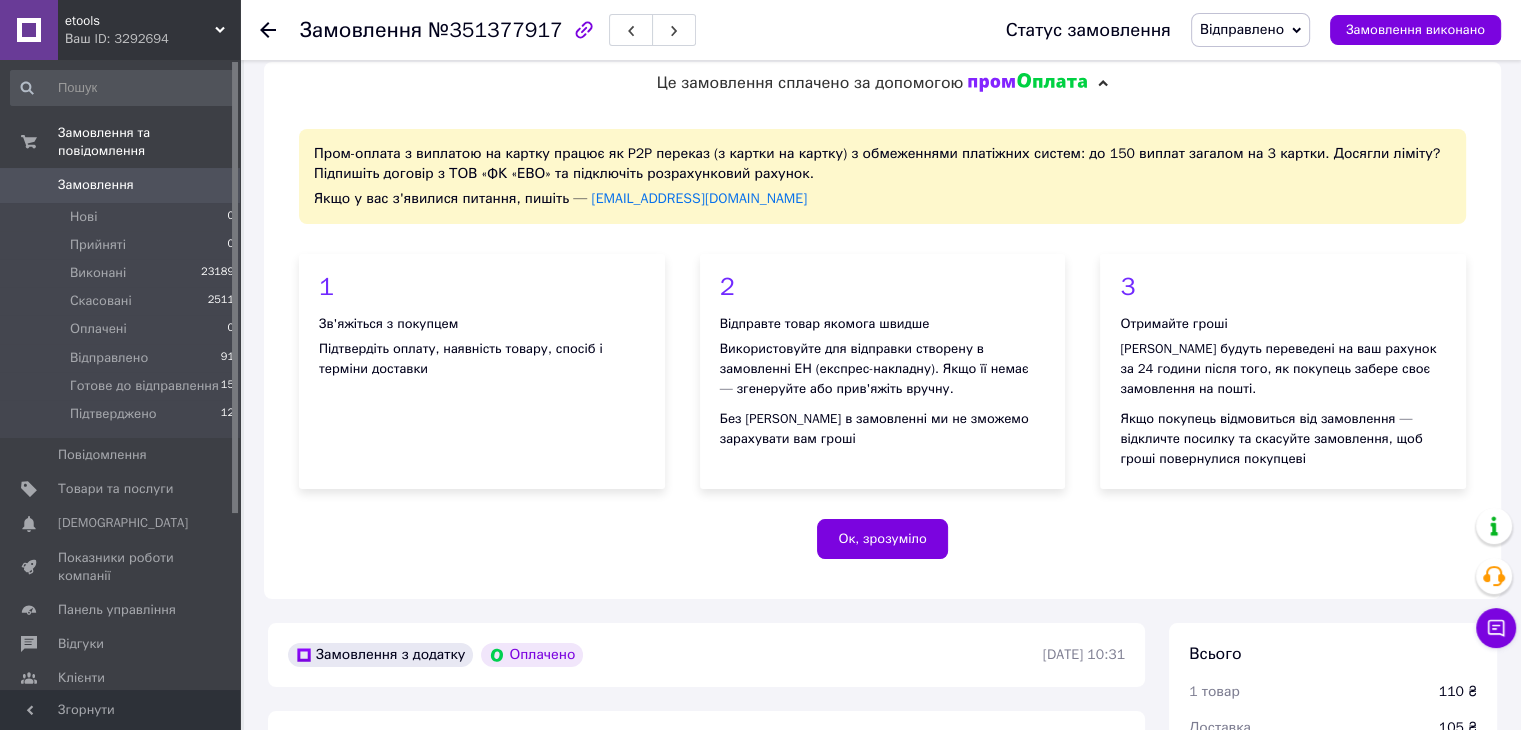 scroll, scrollTop: 0, scrollLeft: 0, axis: both 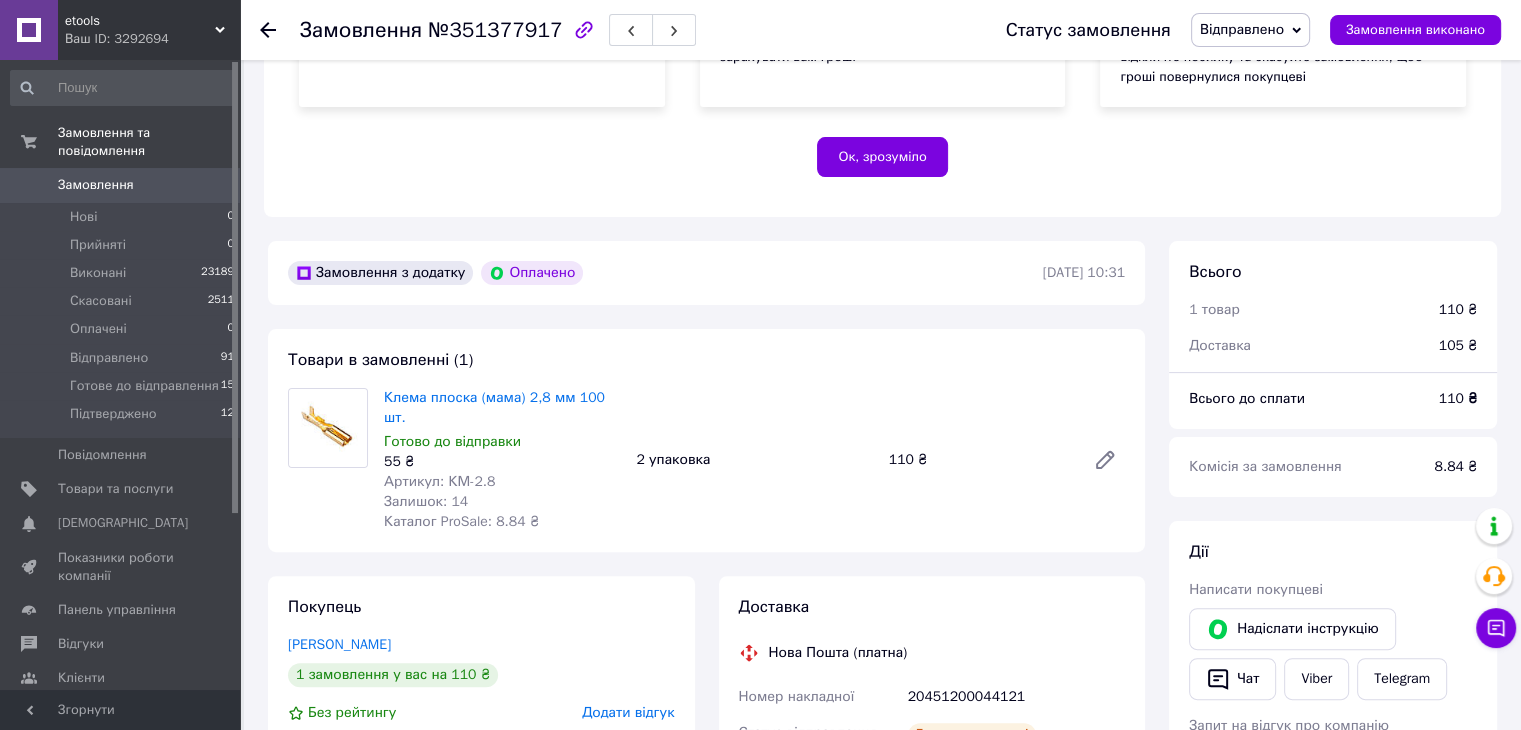 click on "Замовлення №351377917 Статус замовлення Відправлено Прийнято Виконано Скасовано Оплачено Готове до відправлення Підтверджено Замовлення виконано" at bounding box center (880, 30) 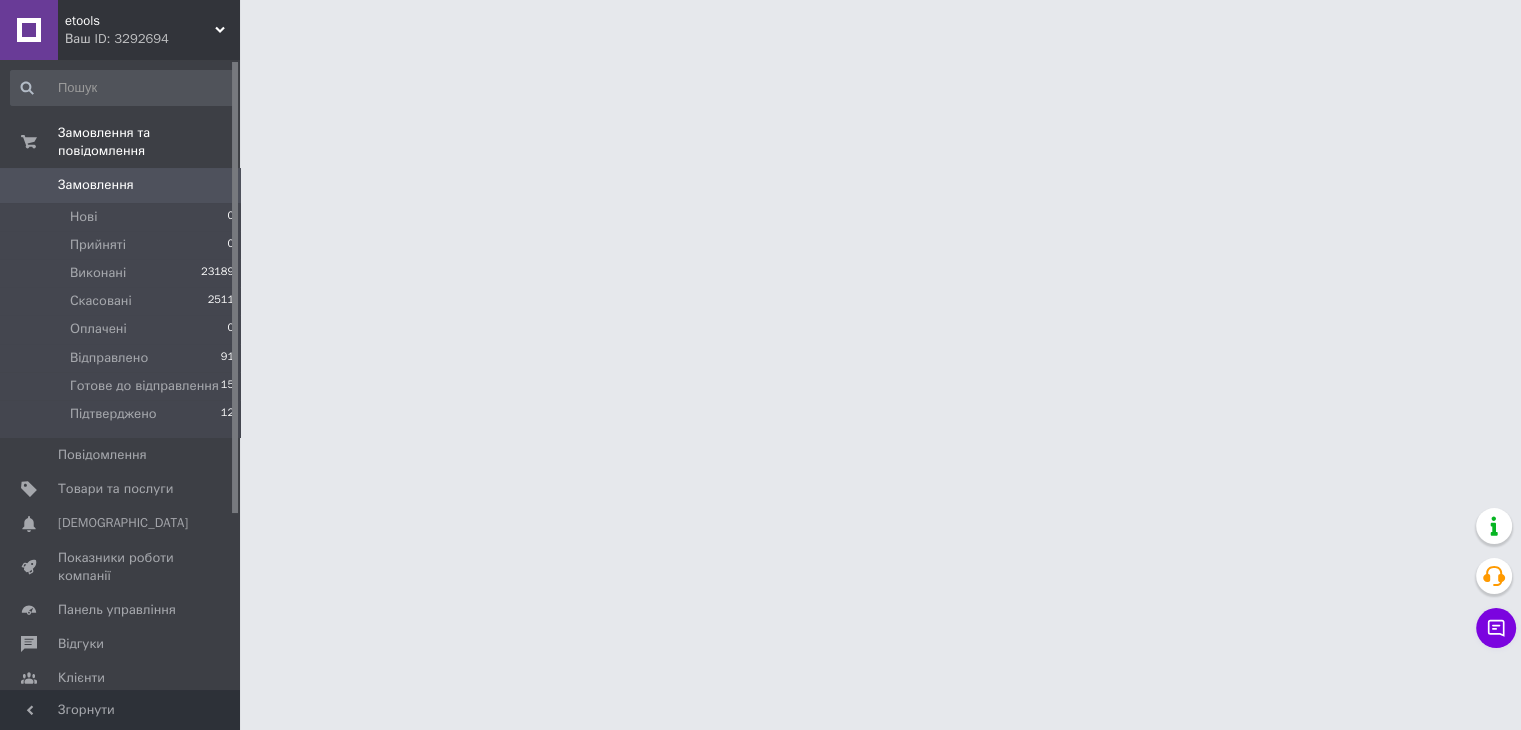 scroll, scrollTop: 0, scrollLeft: 0, axis: both 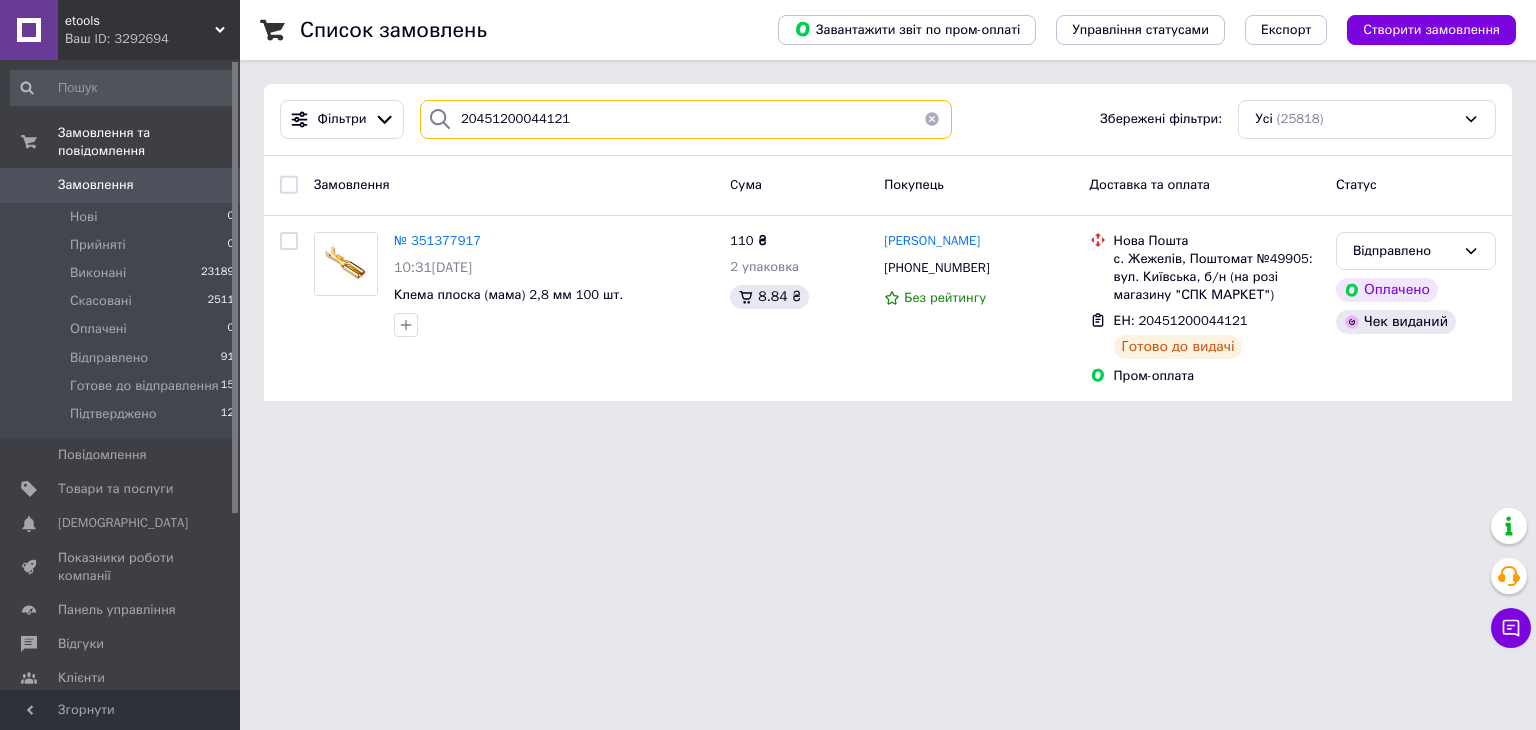 click on "20451200044121" at bounding box center [686, 119] 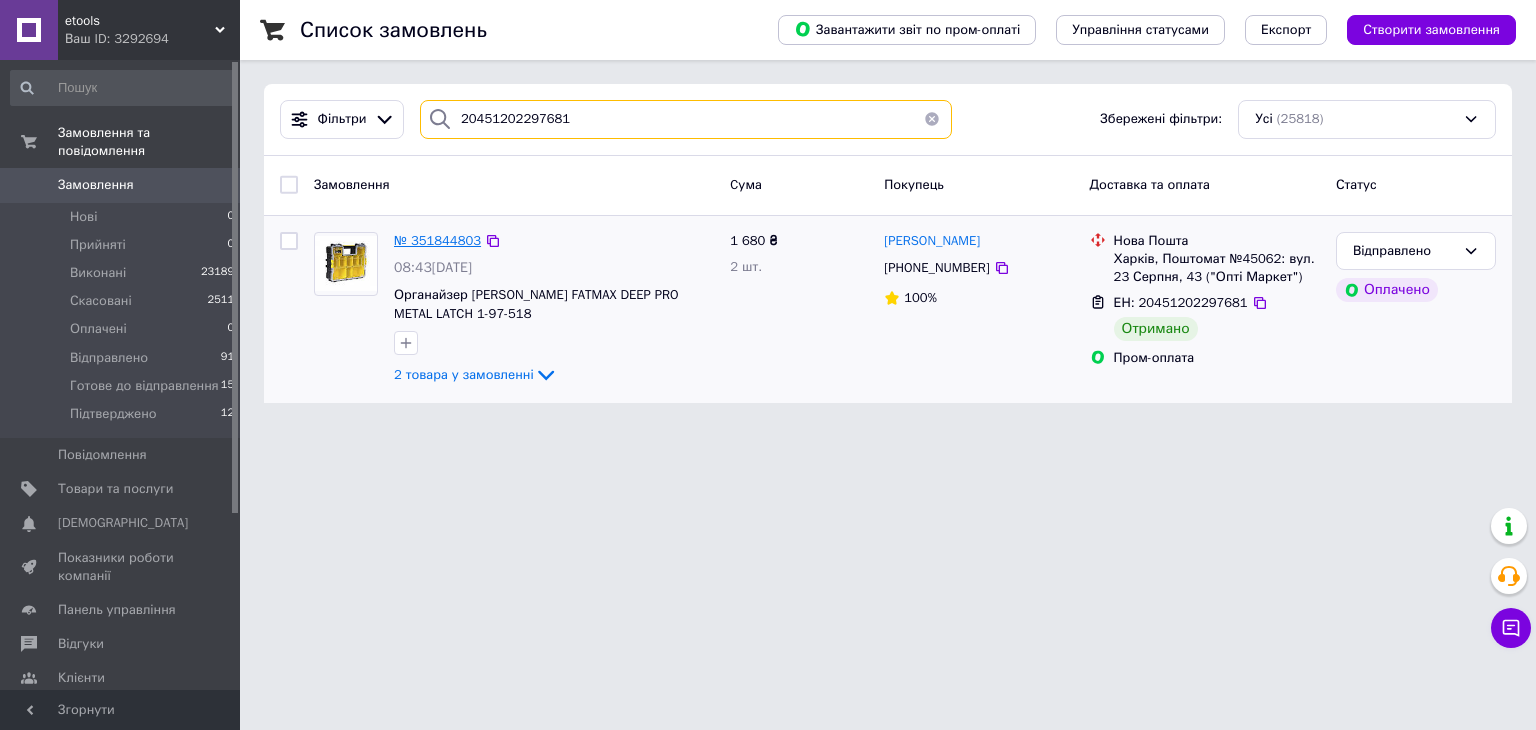 type on "20451202297681" 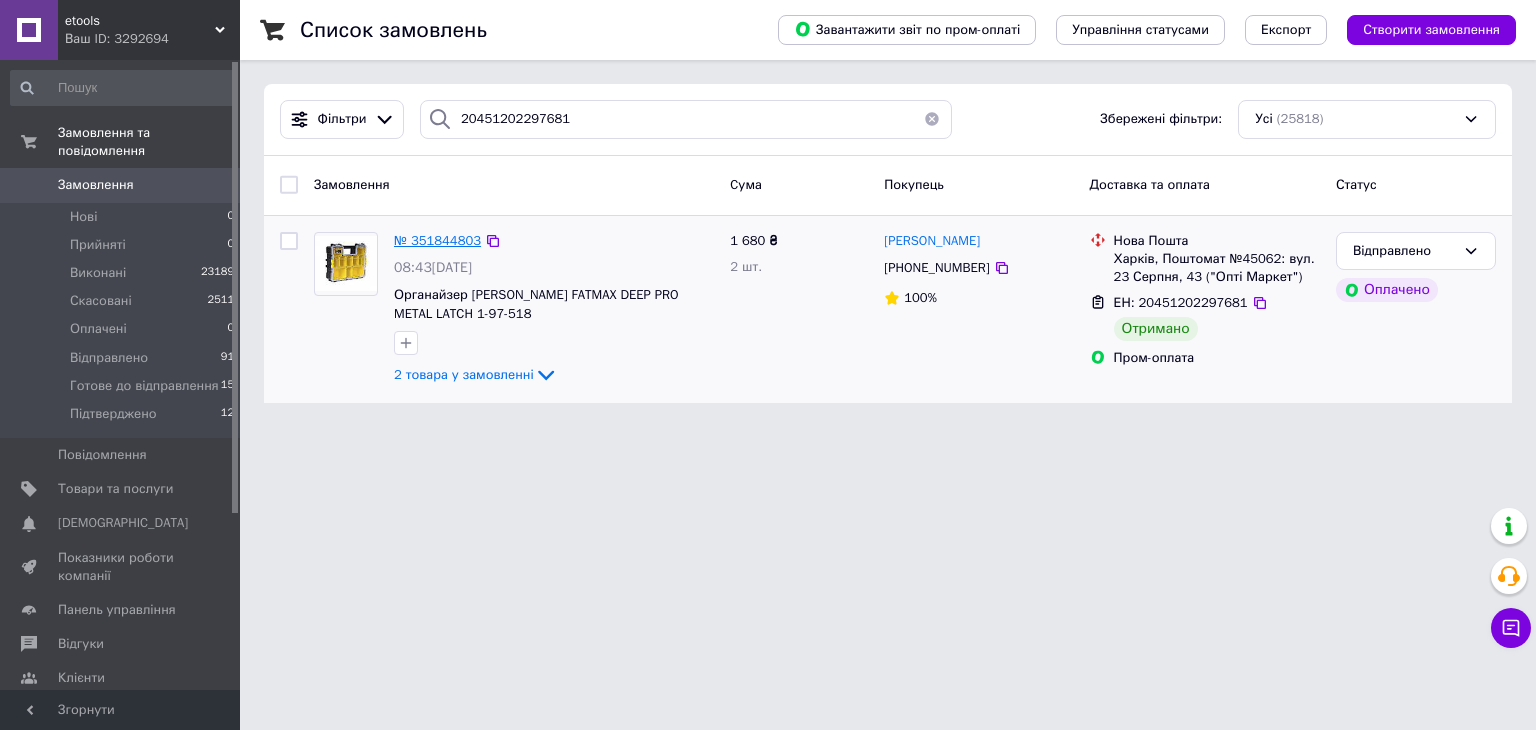 click on "№ 351844803" at bounding box center [437, 240] 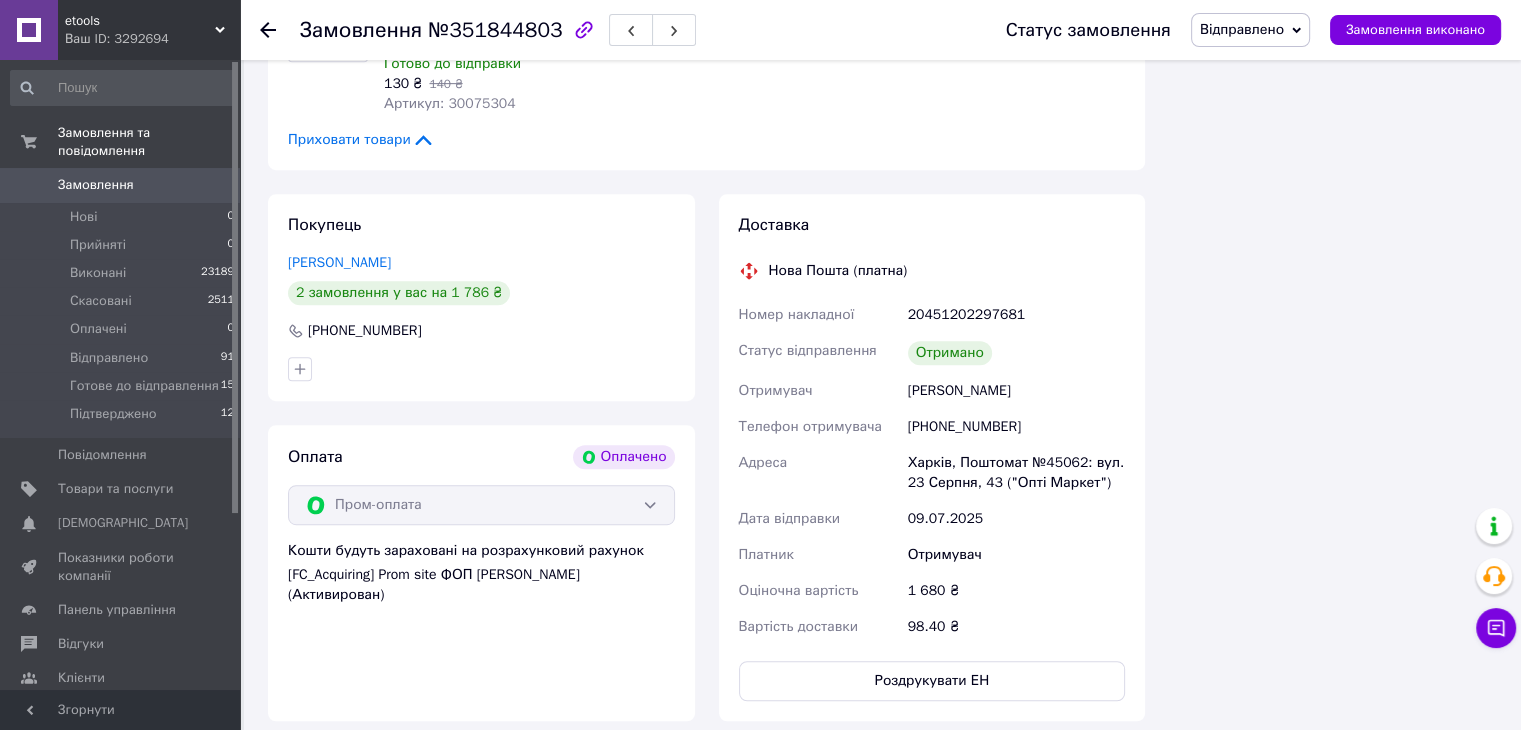 scroll, scrollTop: 984, scrollLeft: 0, axis: vertical 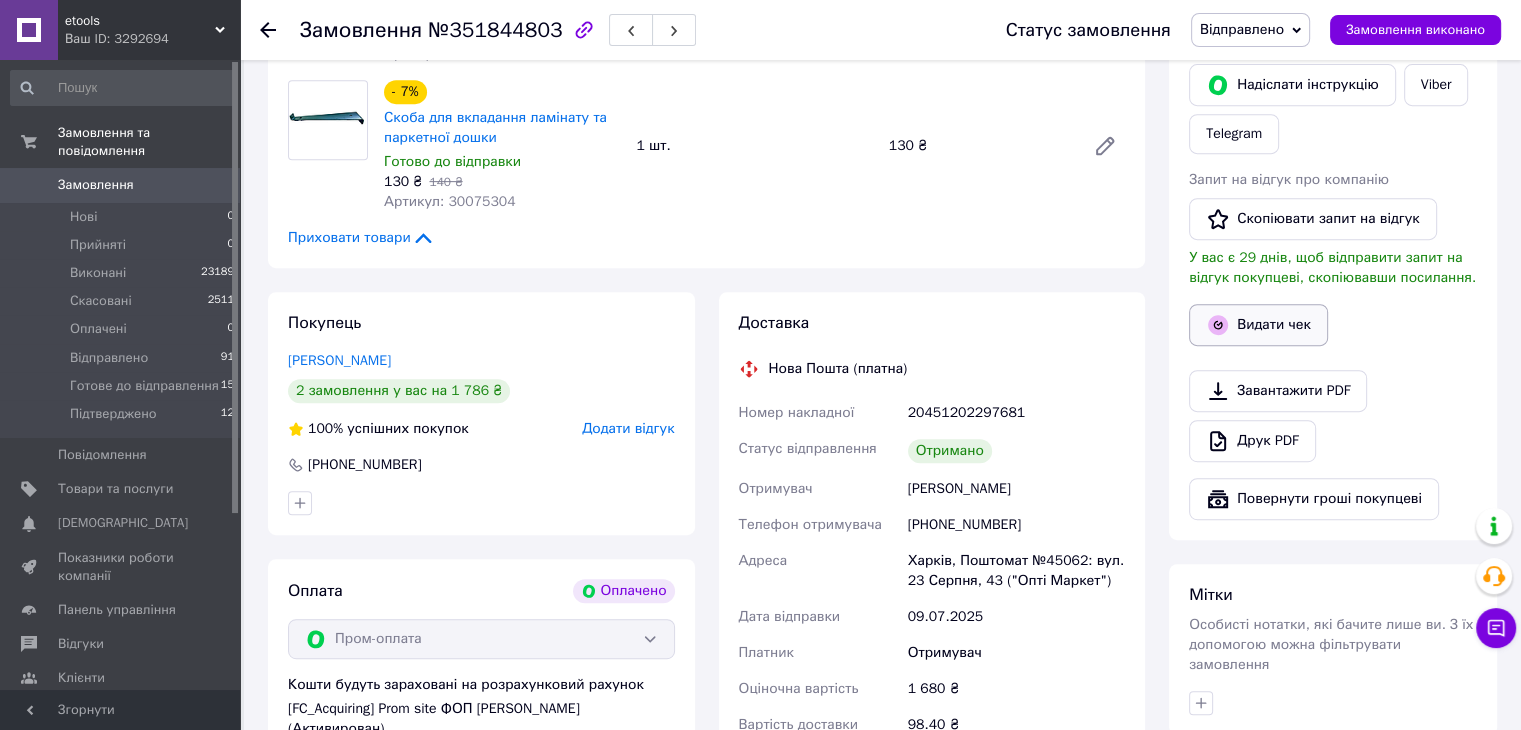 click on "Видати чек" at bounding box center [1258, 325] 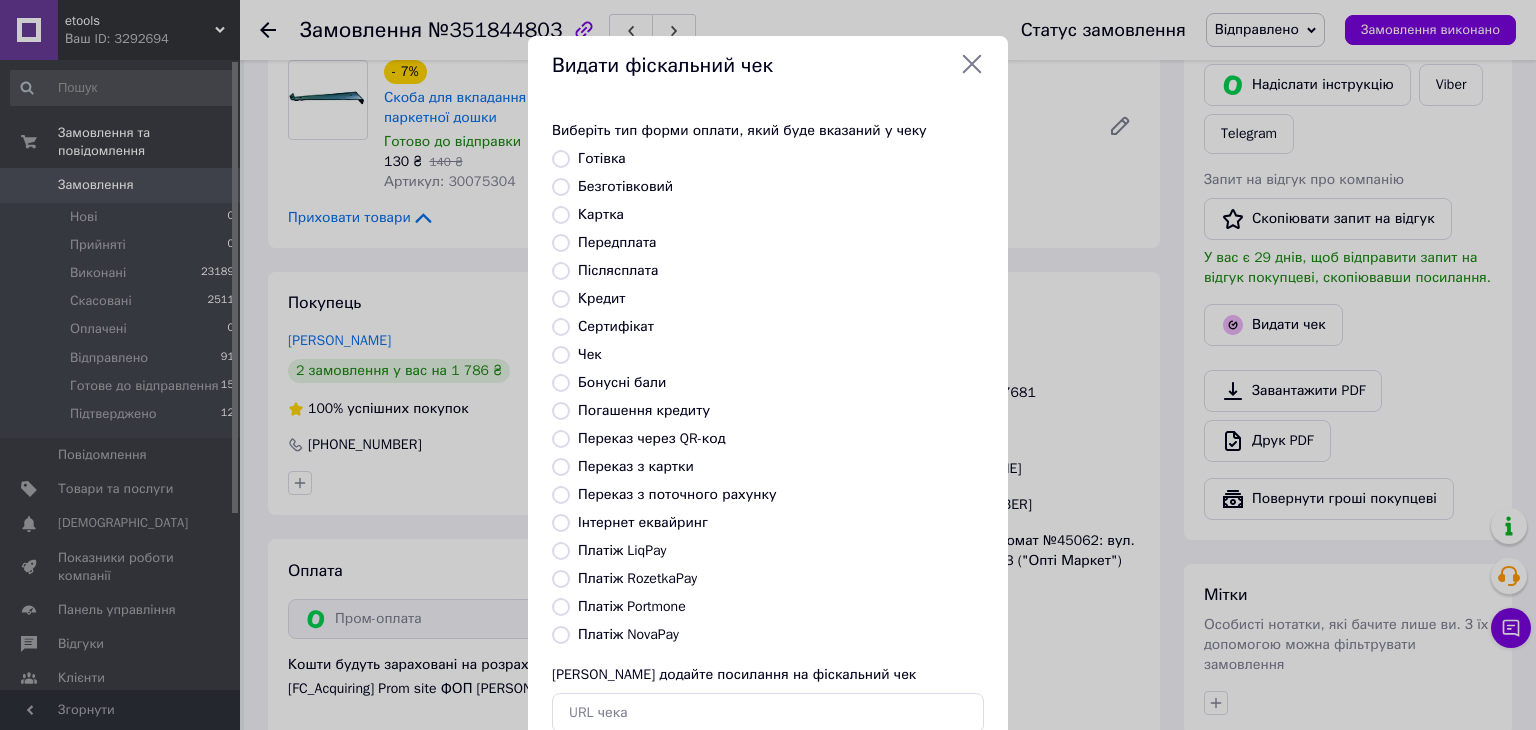 click on "Платіж RozetkaPay" at bounding box center (561, 579) 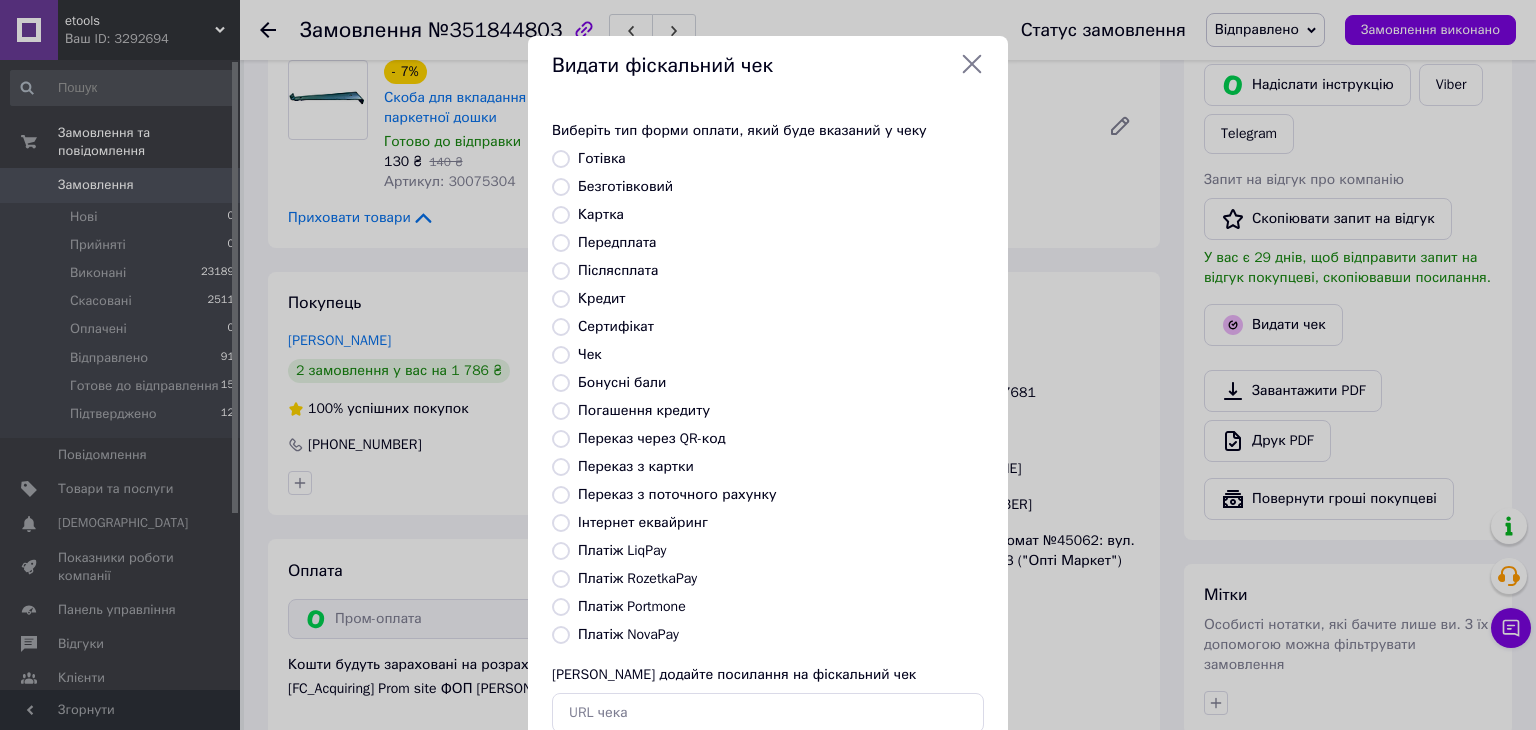 radio on "true" 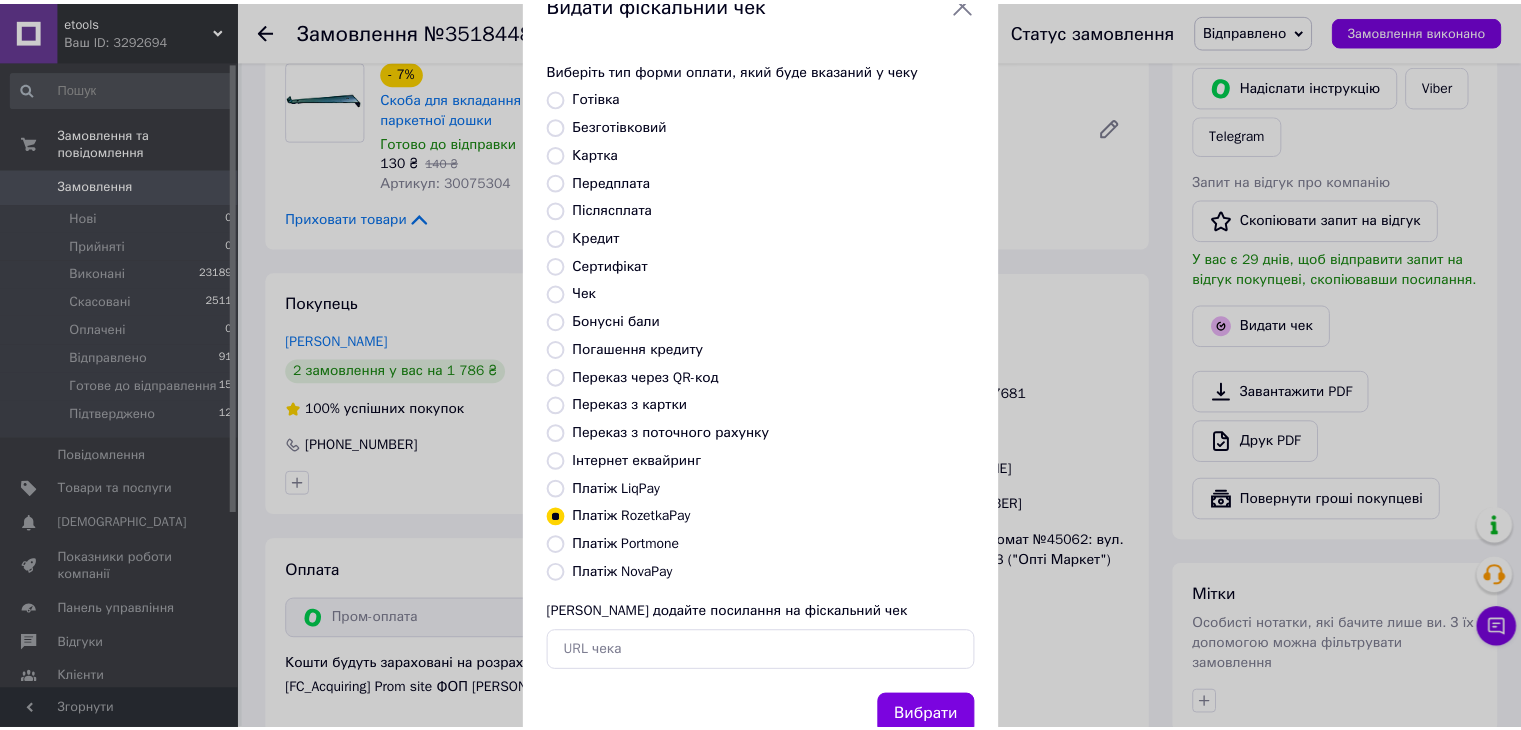 scroll, scrollTop: 128, scrollLeft: 0, axis: vertical 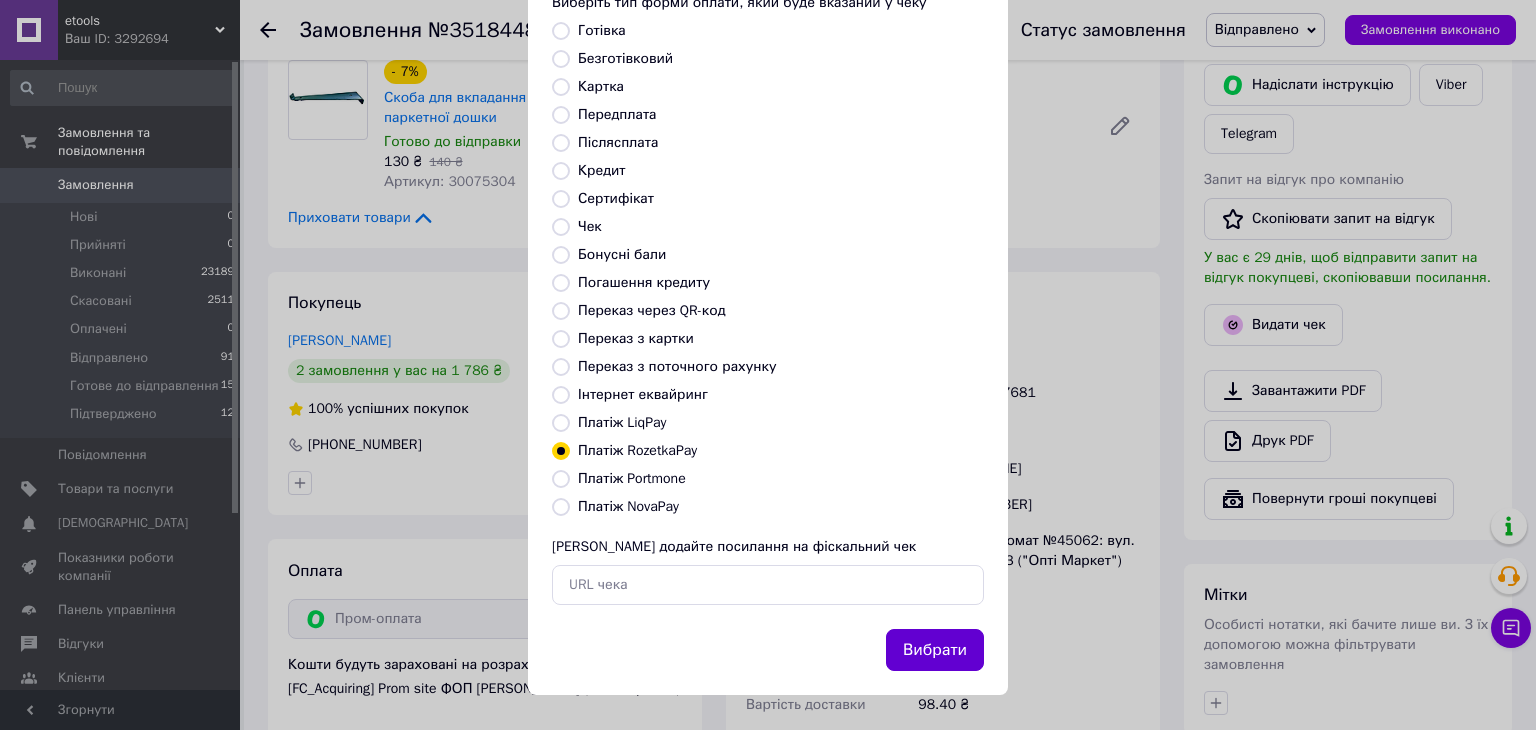 click on "Вибрати" at bounding box center [935, 650] 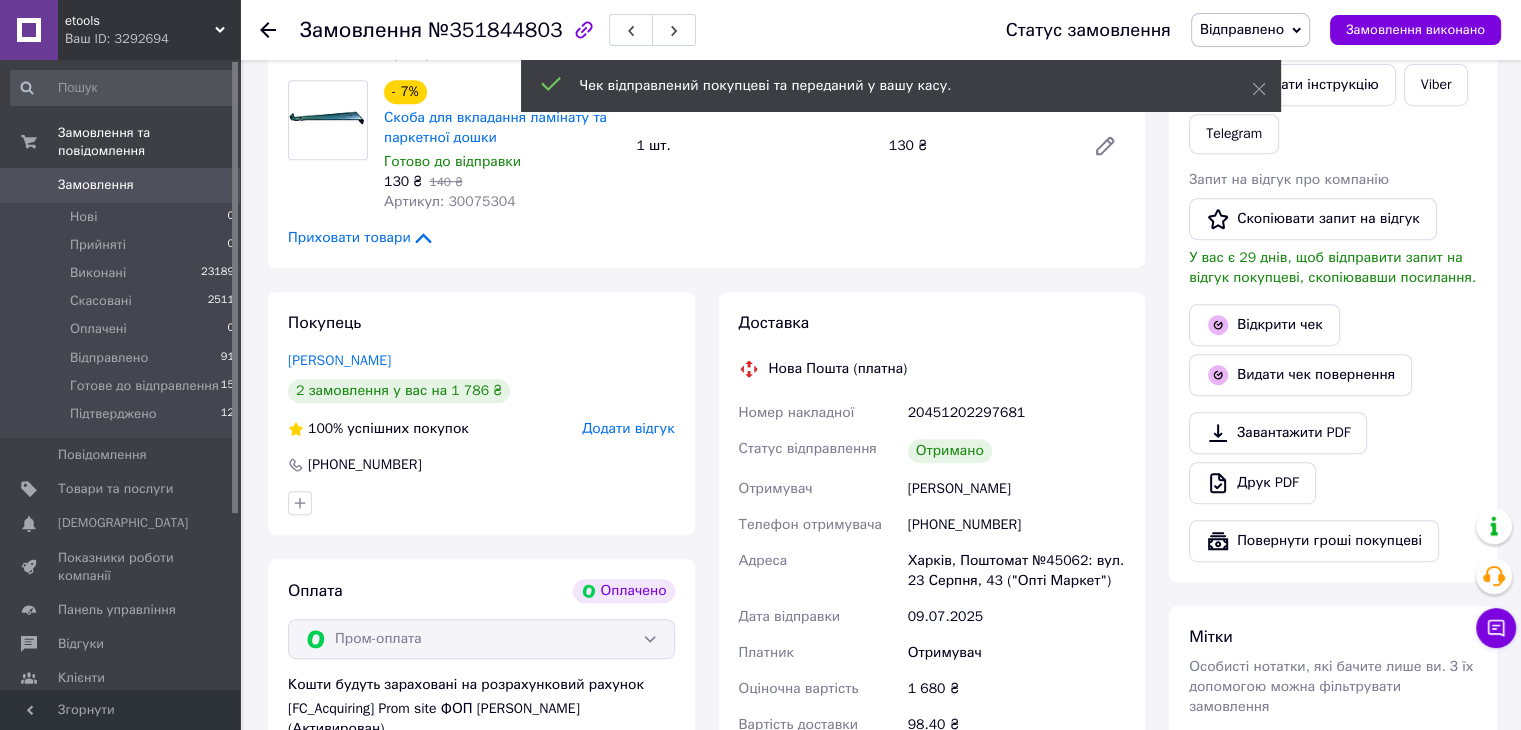 click 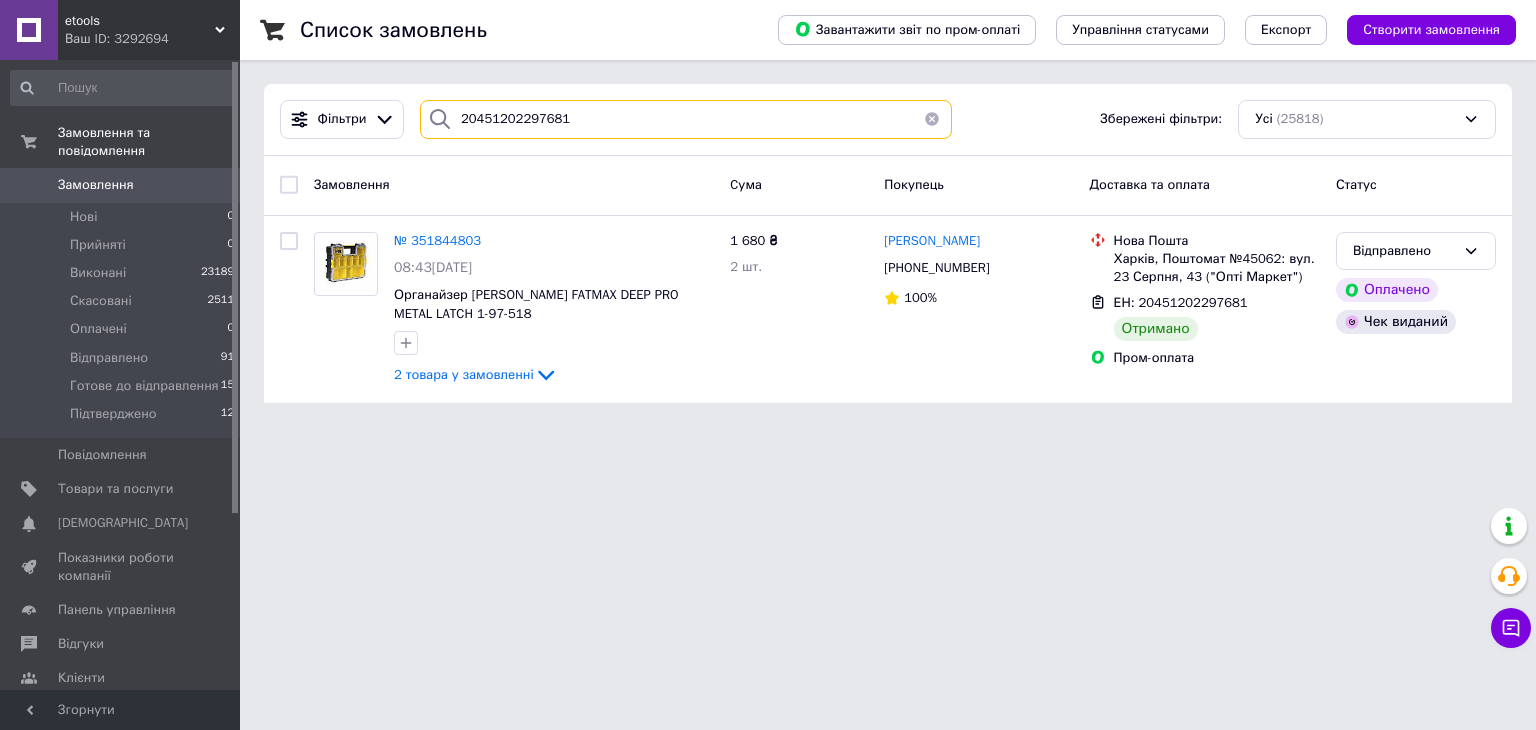 click on "20451202297681" at bounding box center [686, 119] 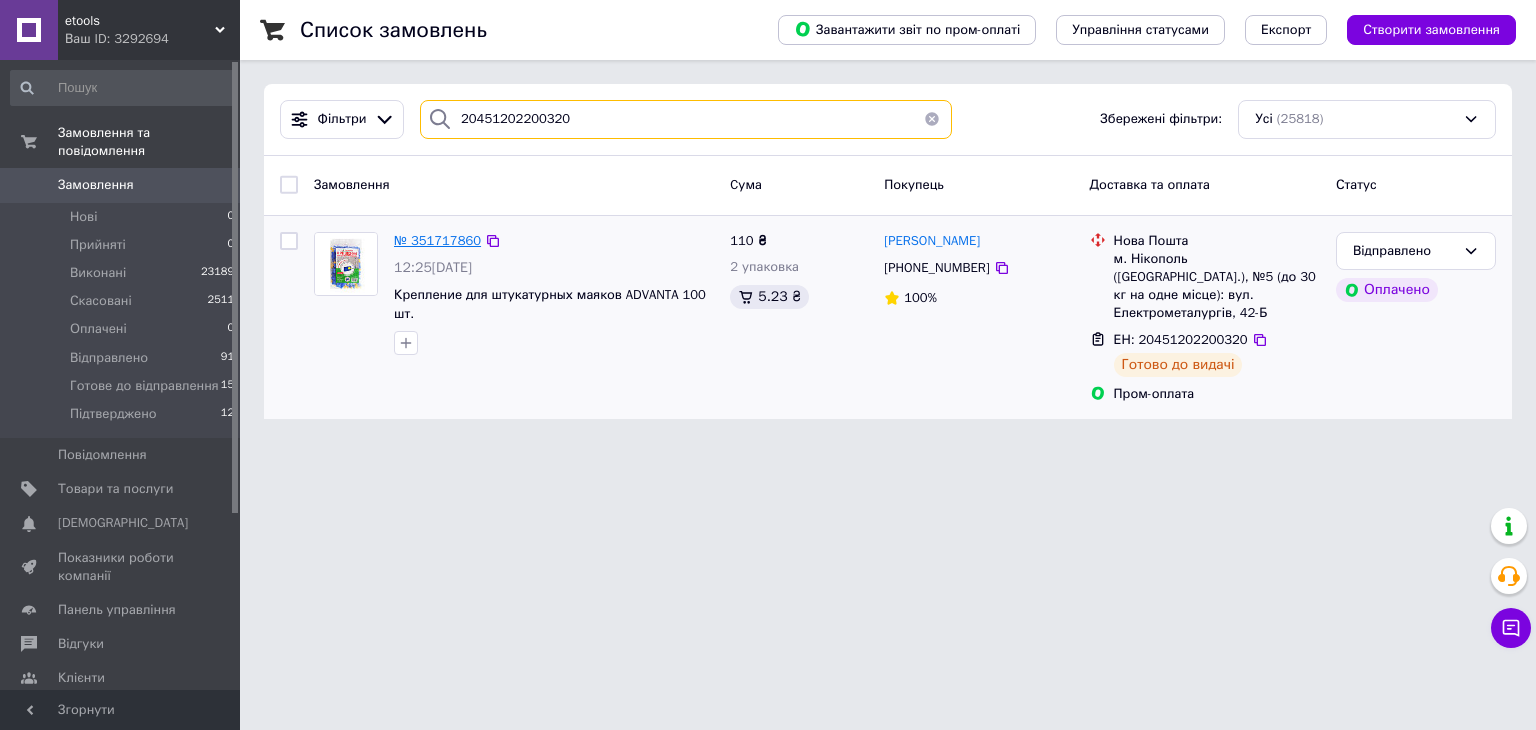 type on "20451202200320" 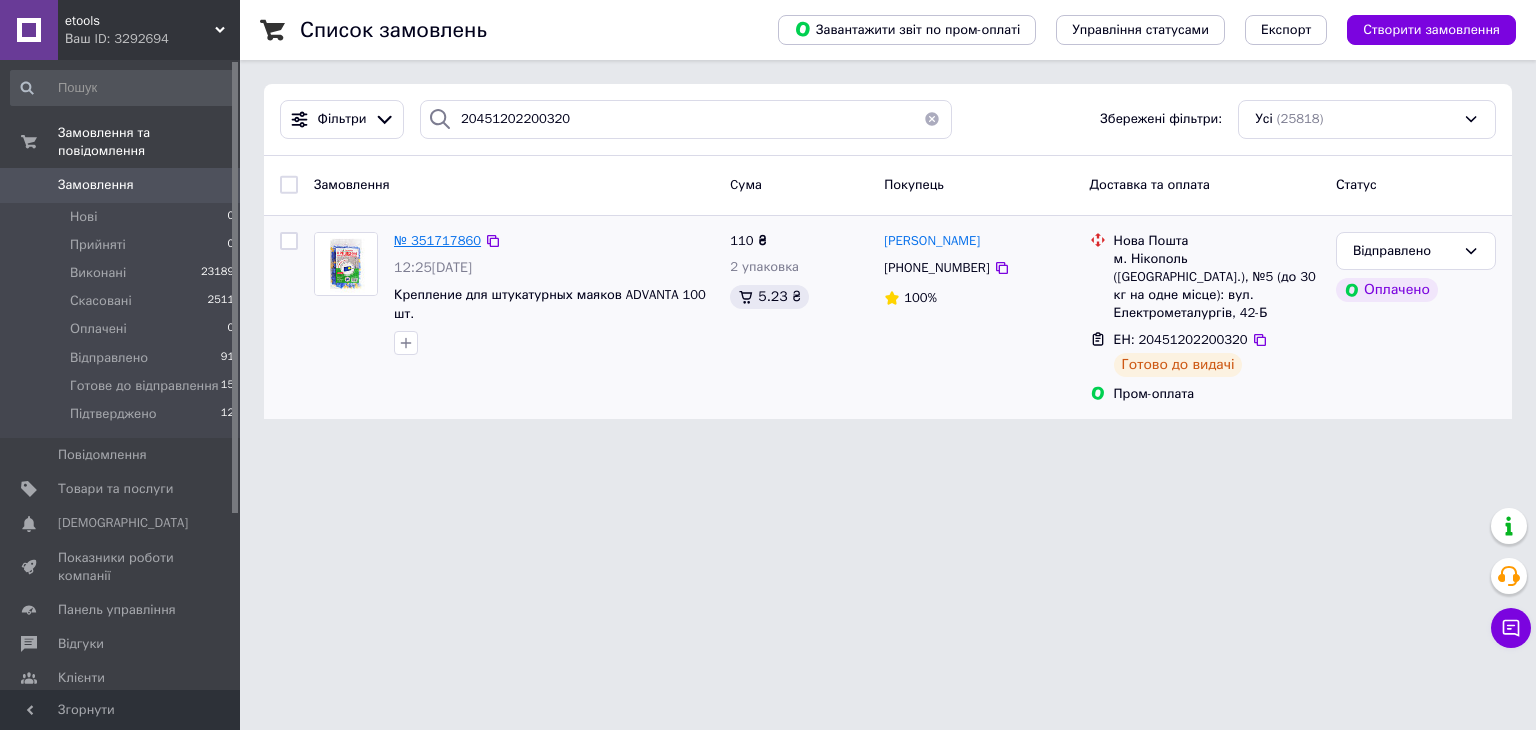 click on "№ 351717860" at bounding box center (437, 240) 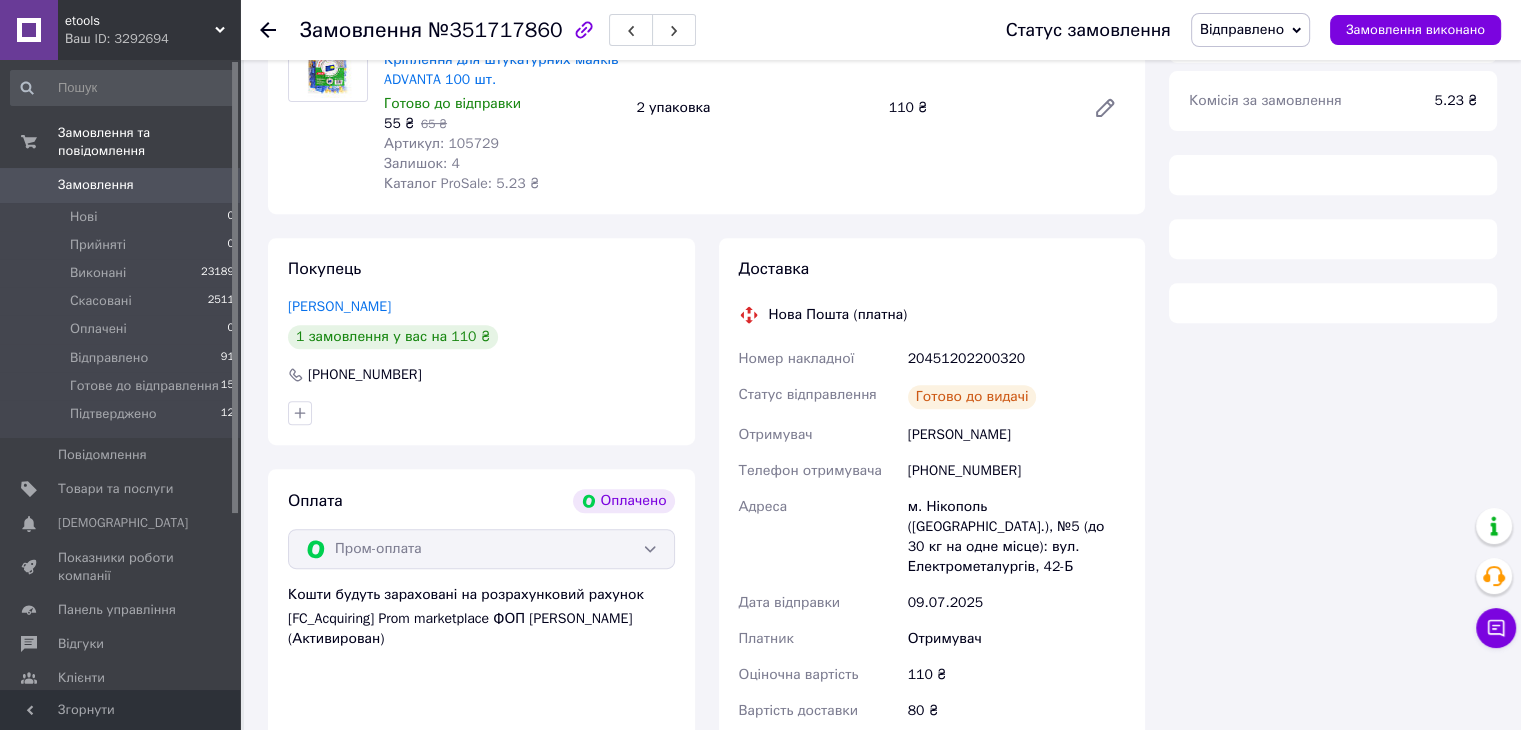 scroll, scrollTop: 932, scrollLeft: 0, axis: vertical 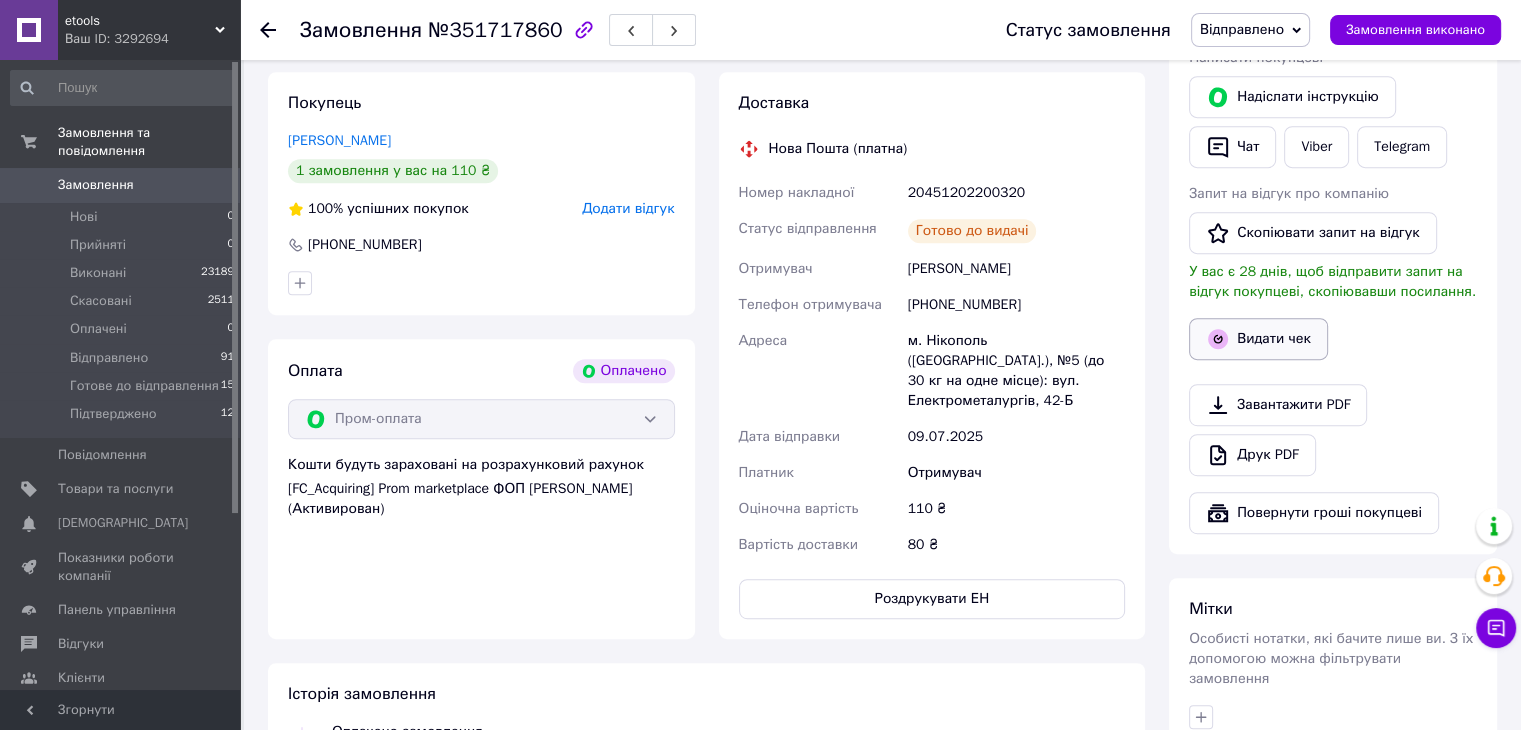 click on "Видати чек" at bounding box center [1258, 339] 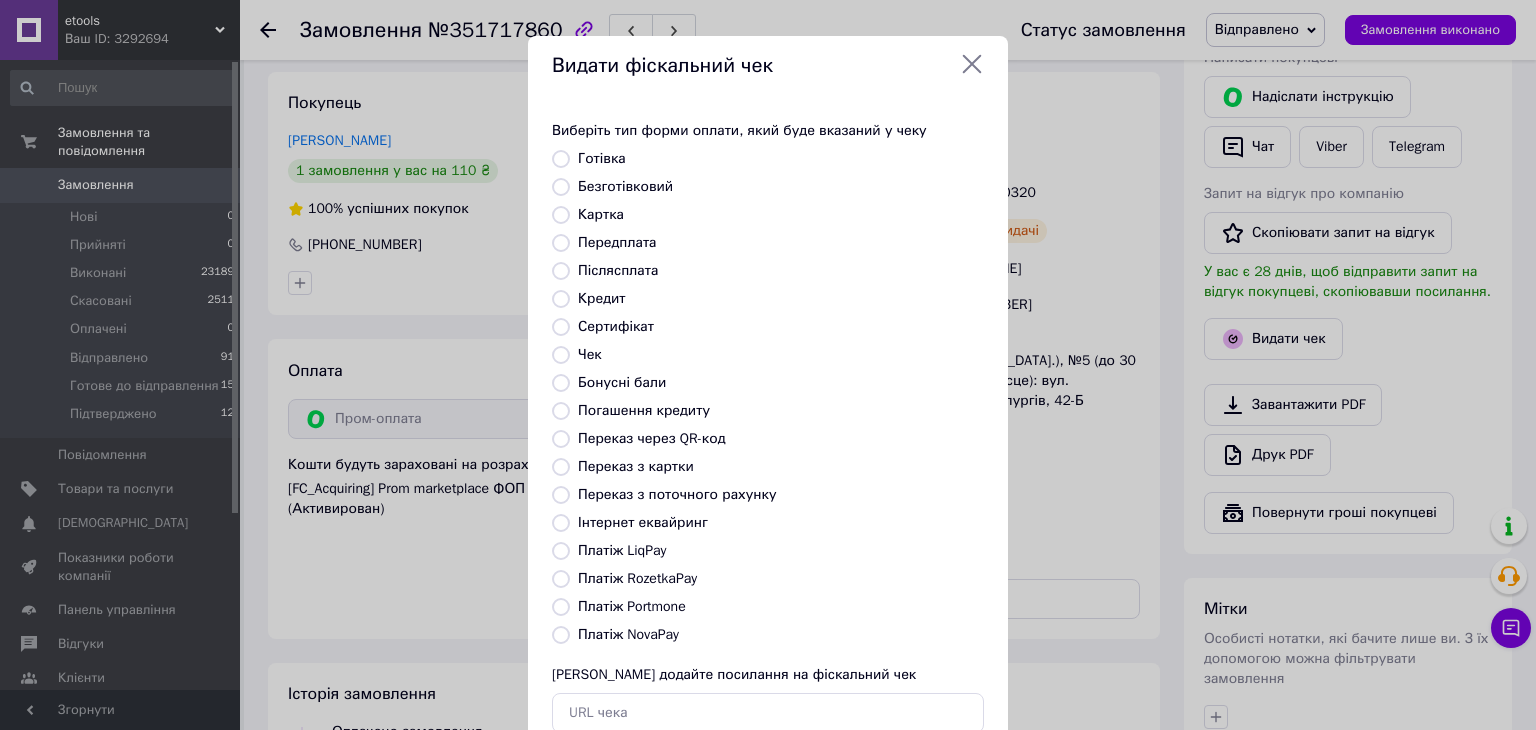 click on "Платіж RozetkaPay" at bounding box center [561, 579] 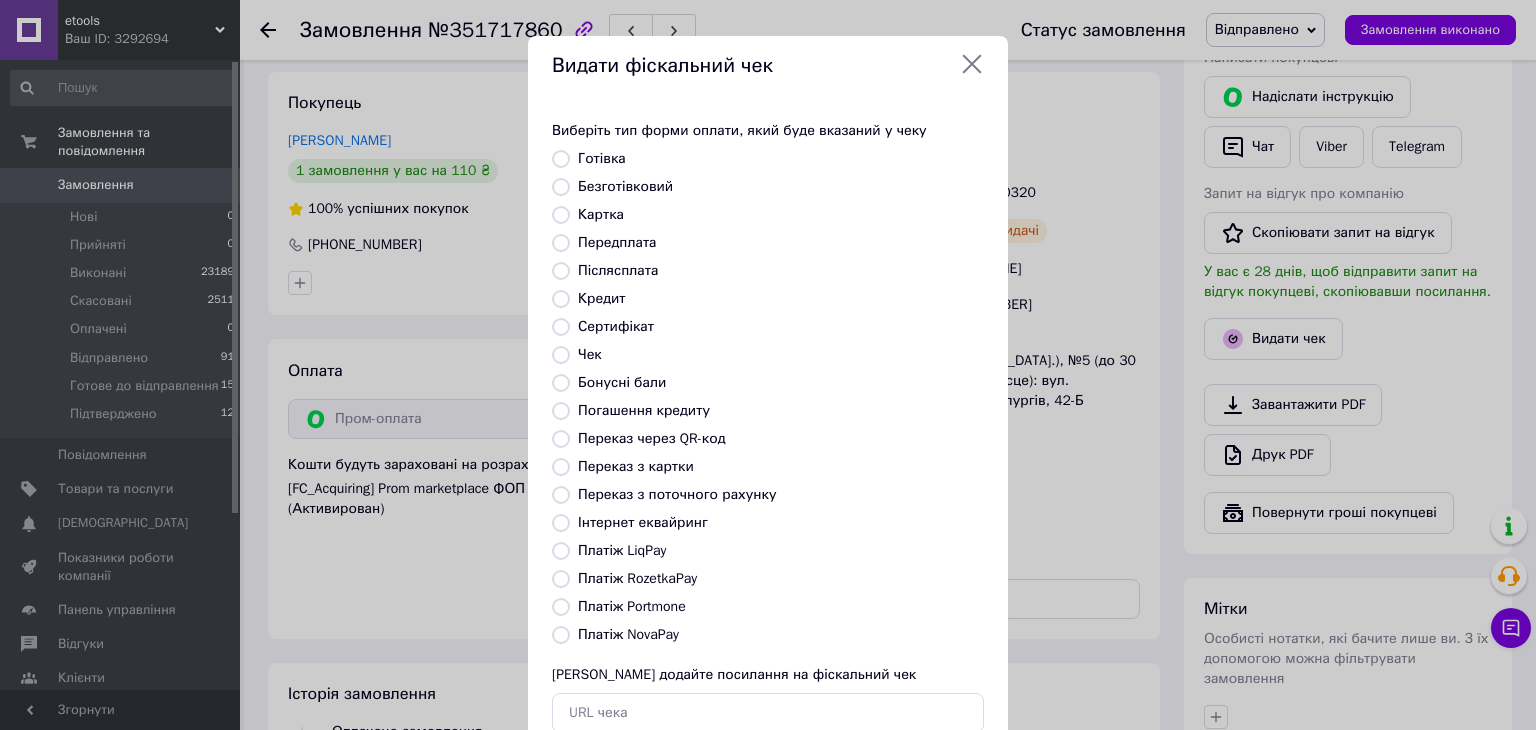 radio on "true" 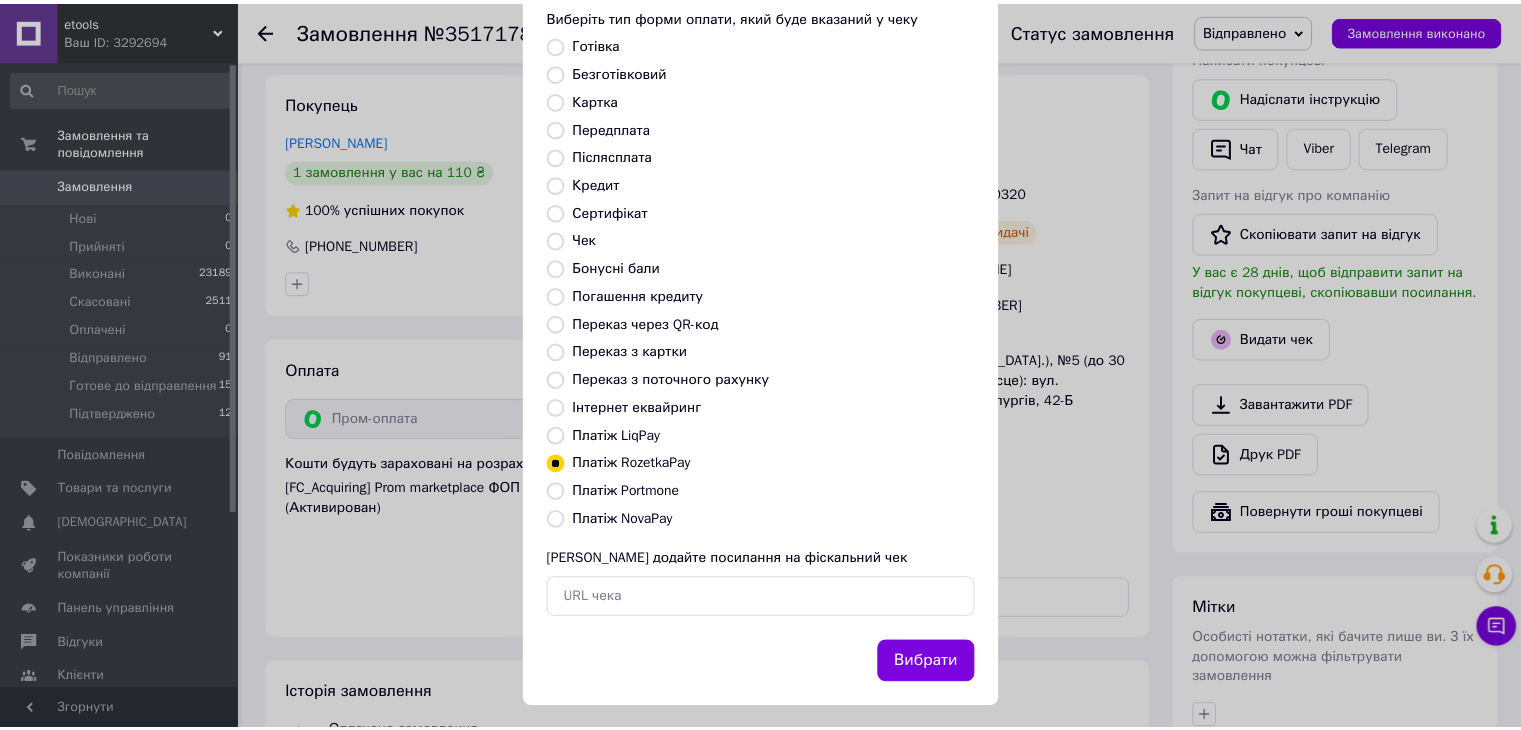scroll, scrollTop: 128, scrollLeft: 0, axis: vertical 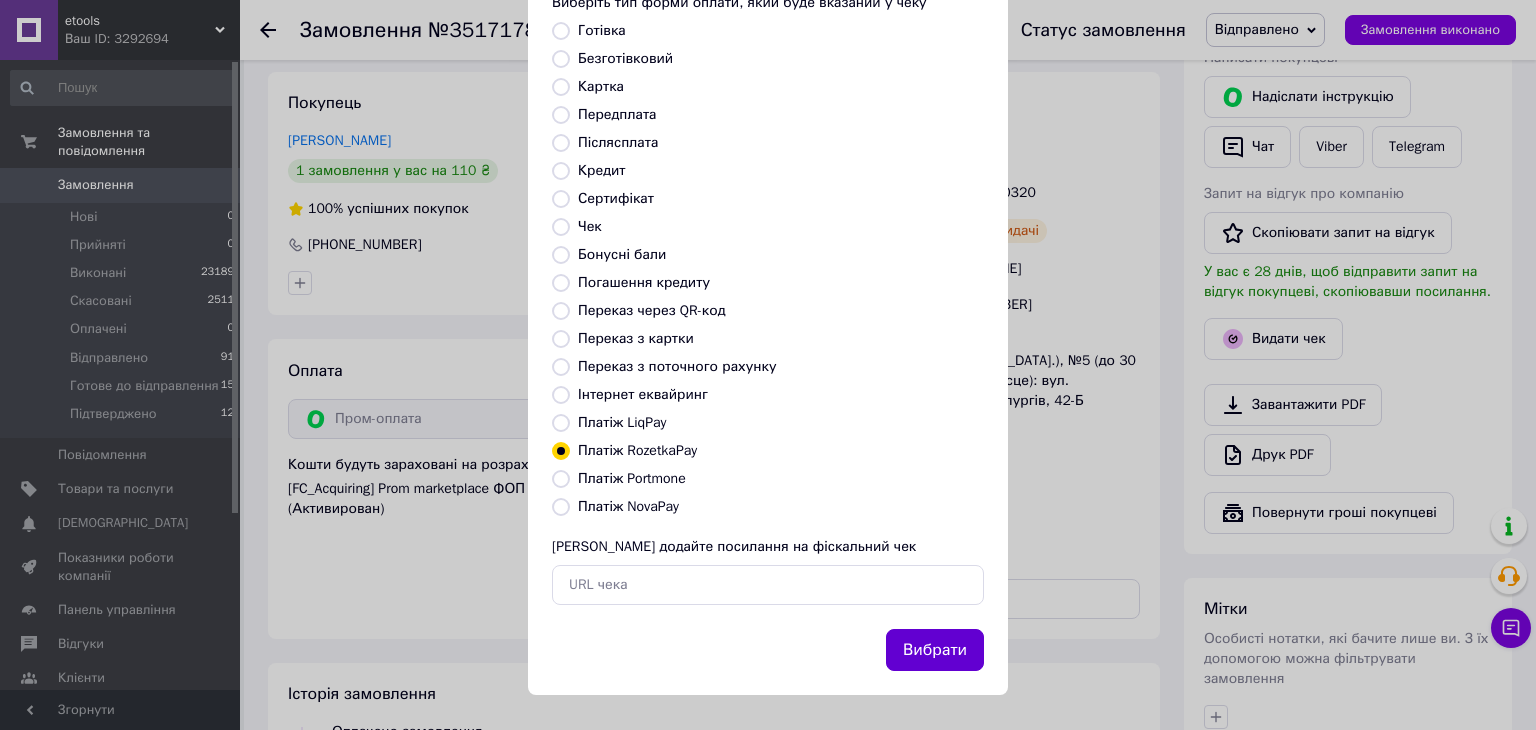 click on "Вибрати" at bounding box center (935, 650) 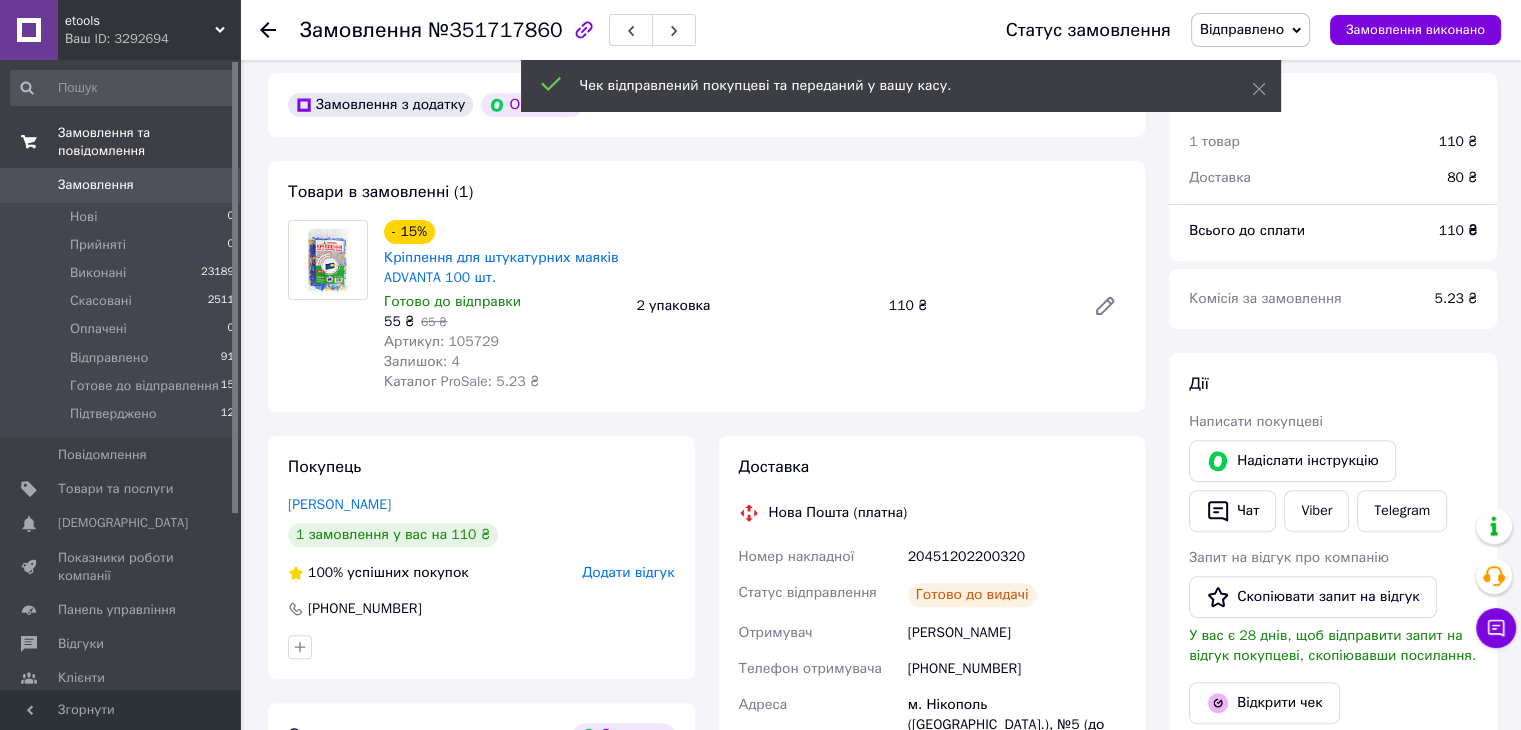 scroll, scrollTop: 532, scrollLeft: 0, axis: vertical 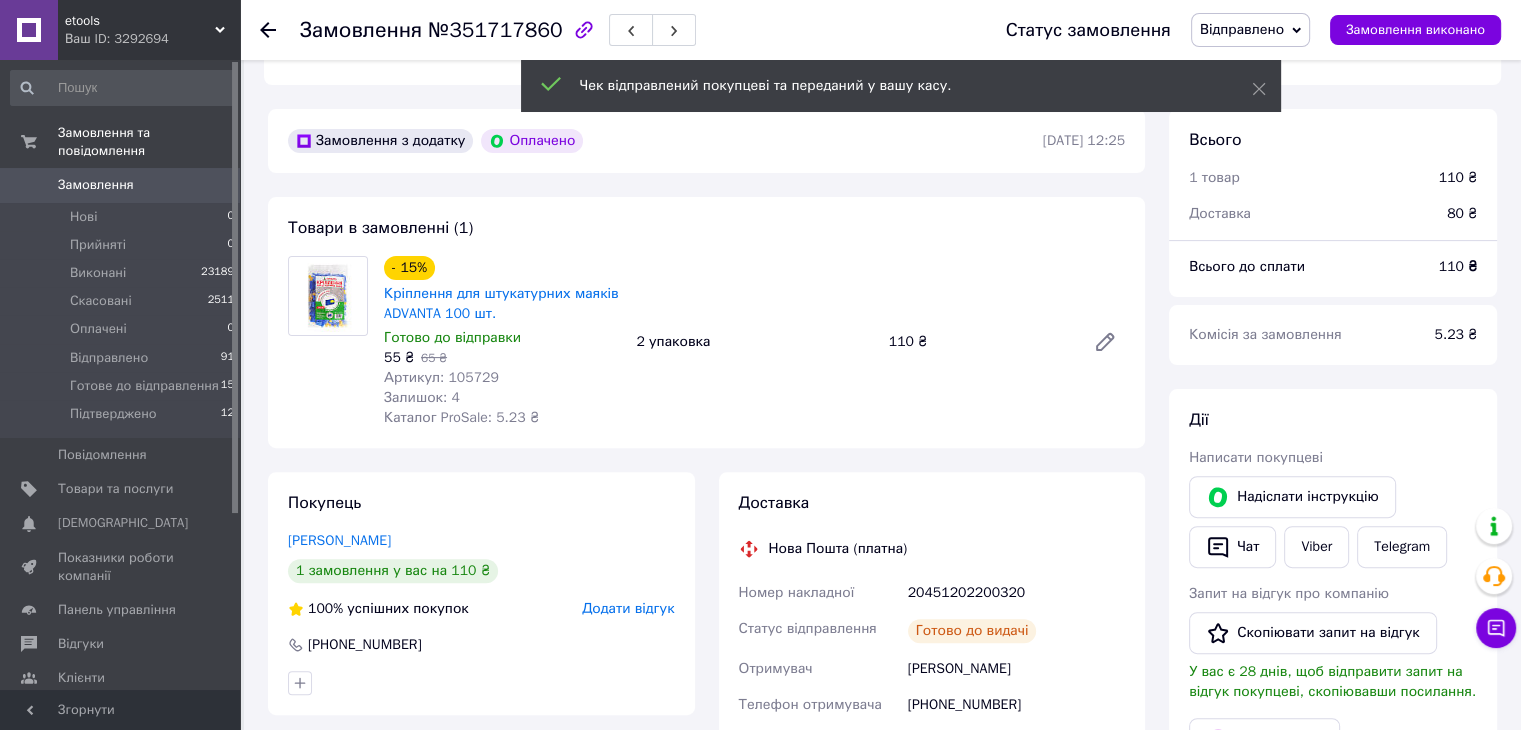 click 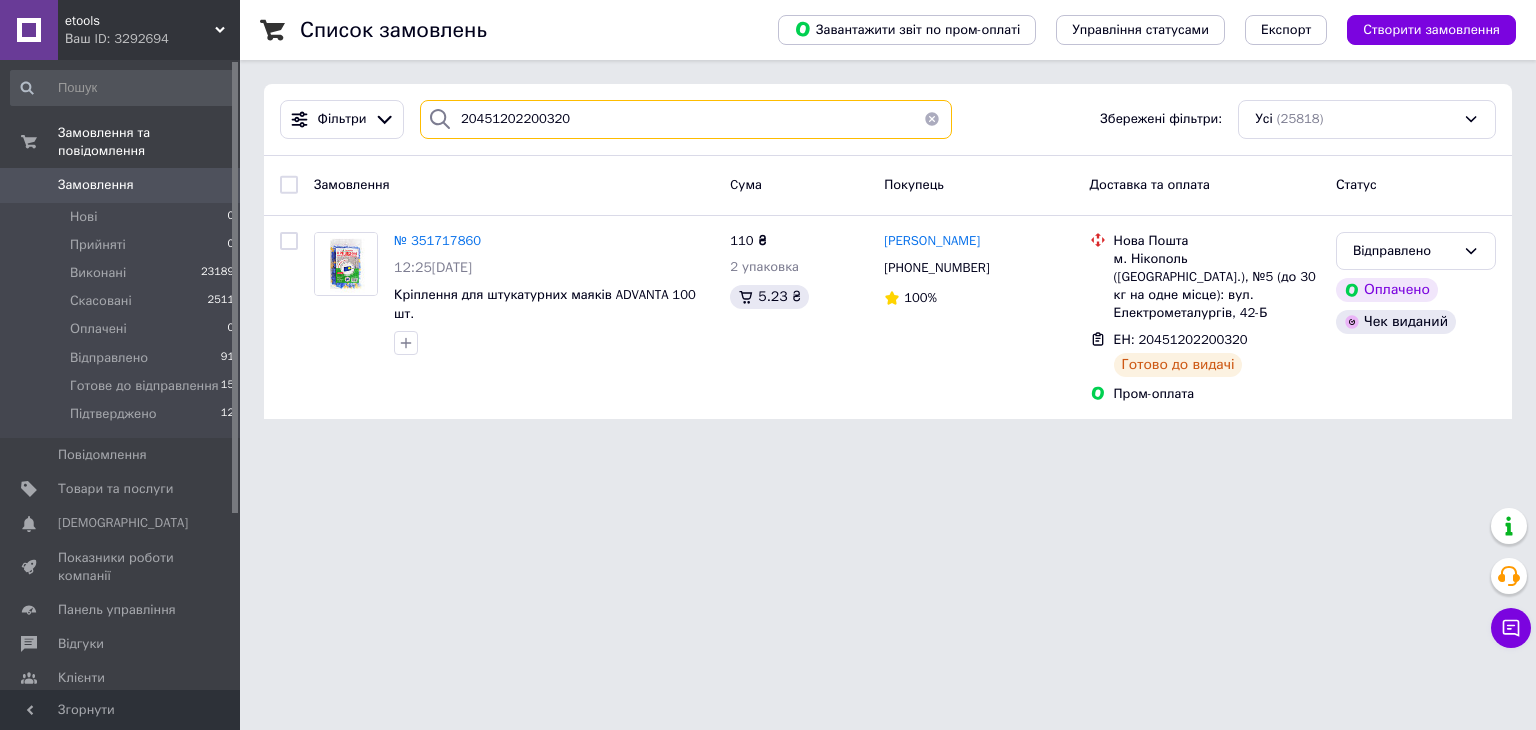 click on "20451202200320" at bounding box center [686, 119] 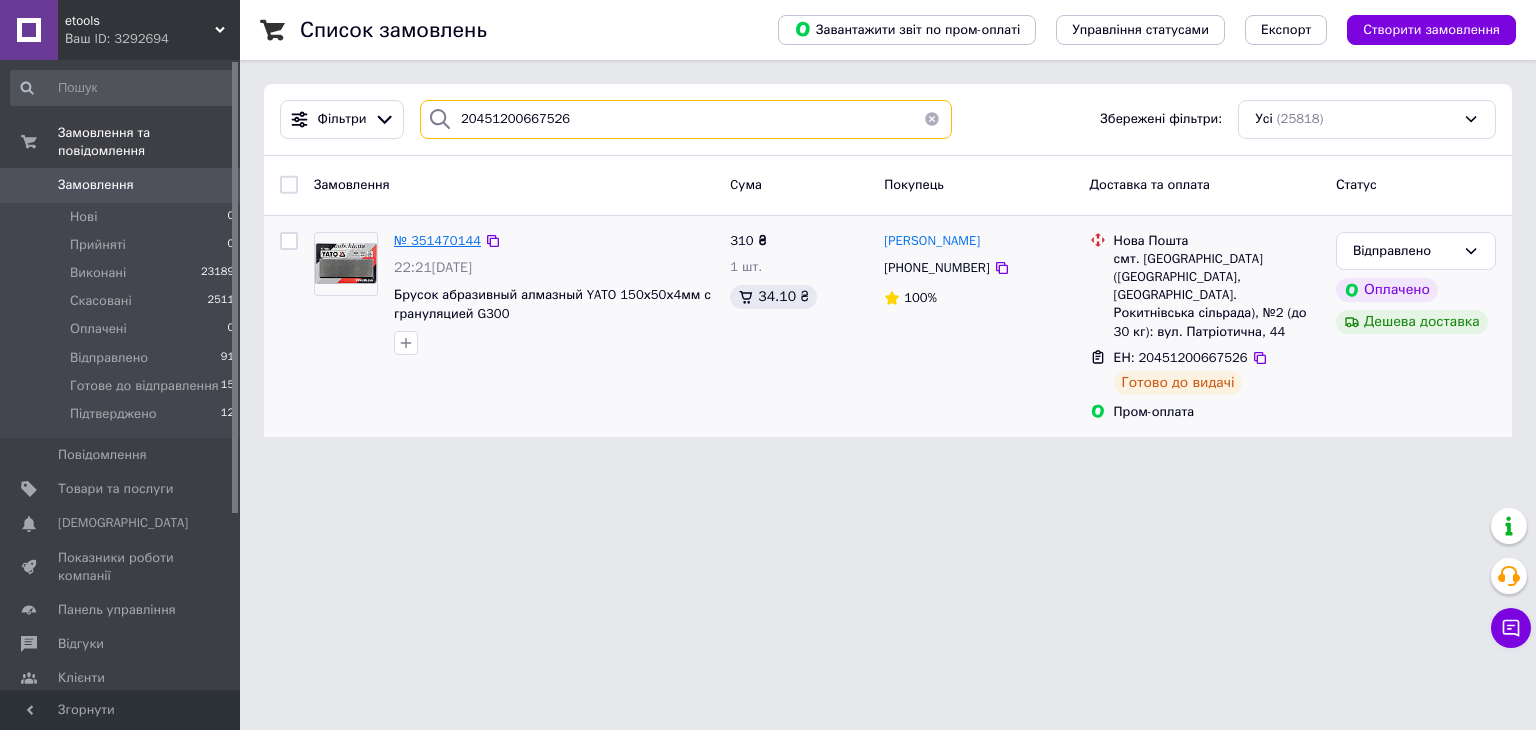 type on "20451200667526" 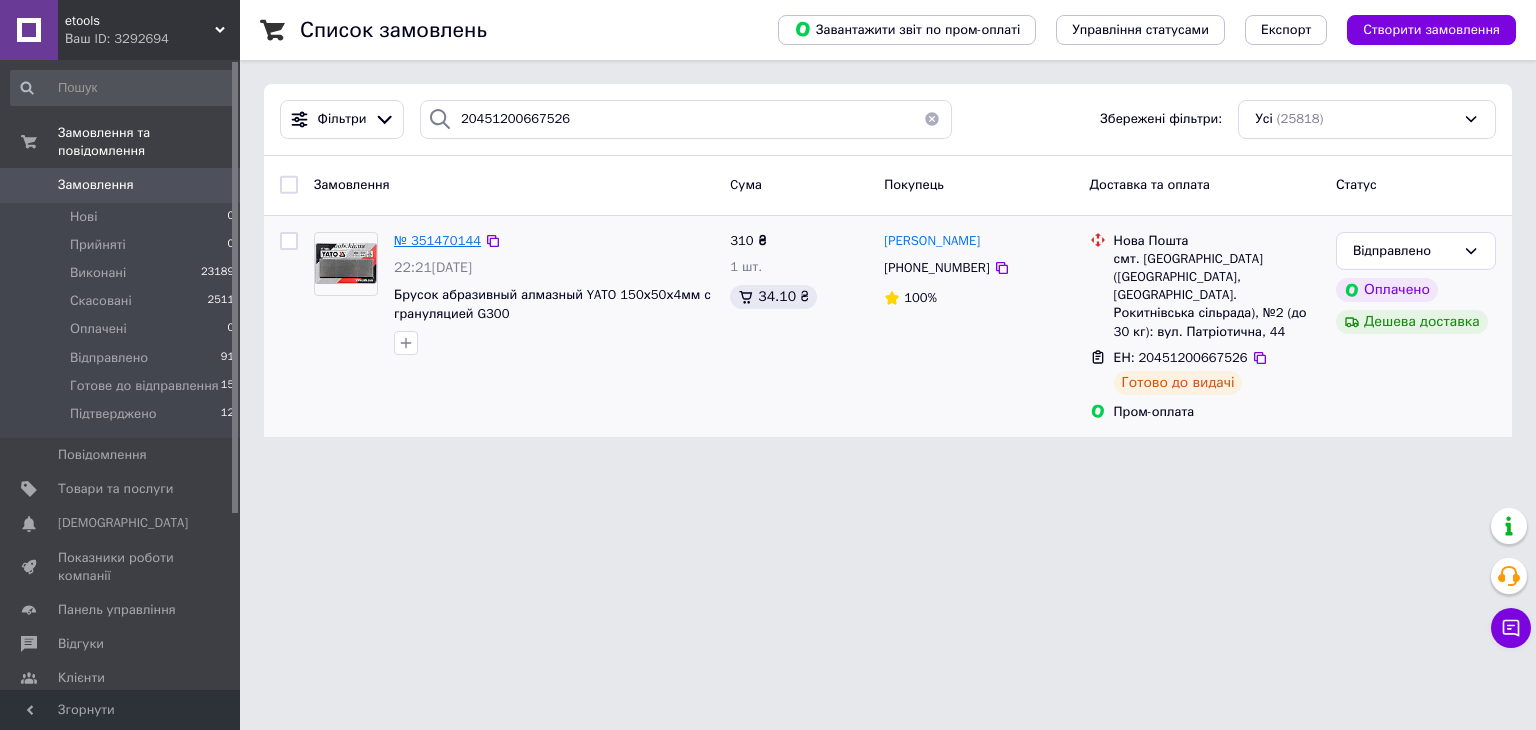 click on "№ 351470144" at bounding box center [437, 240] 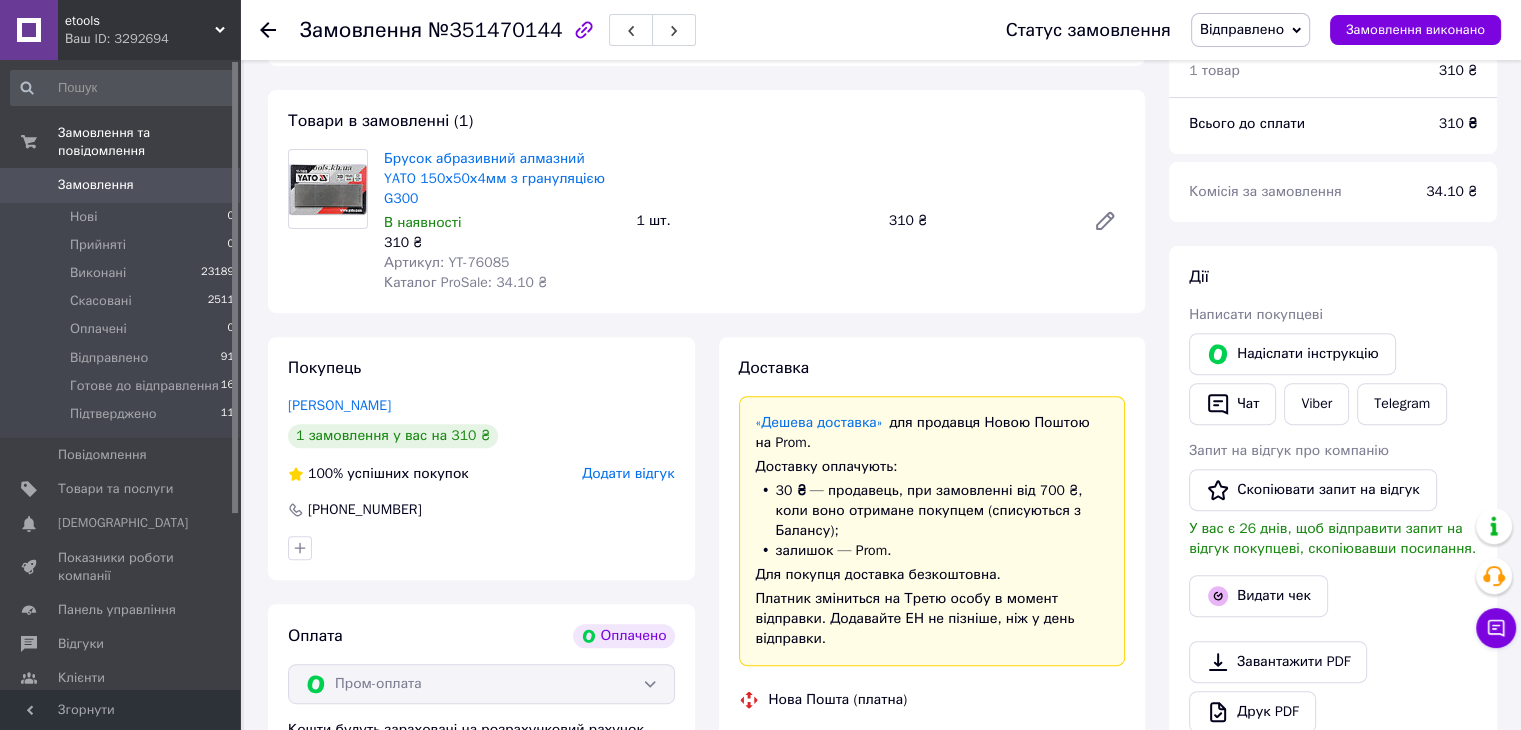 scroll, scrollTop: 1024, scrollLeft: 0, axis: vertical 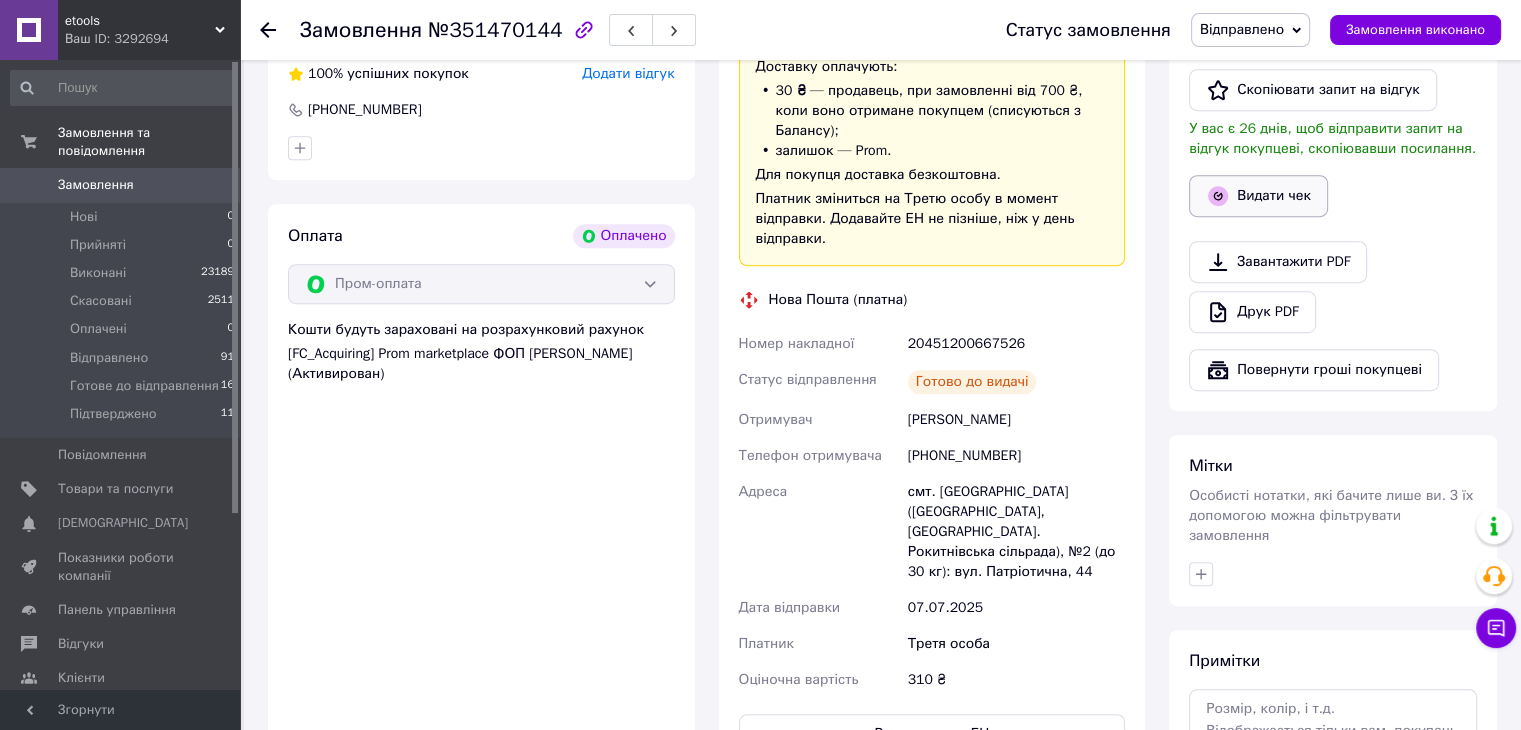 click on "Видати чек" at bounding box center [1258, 196] 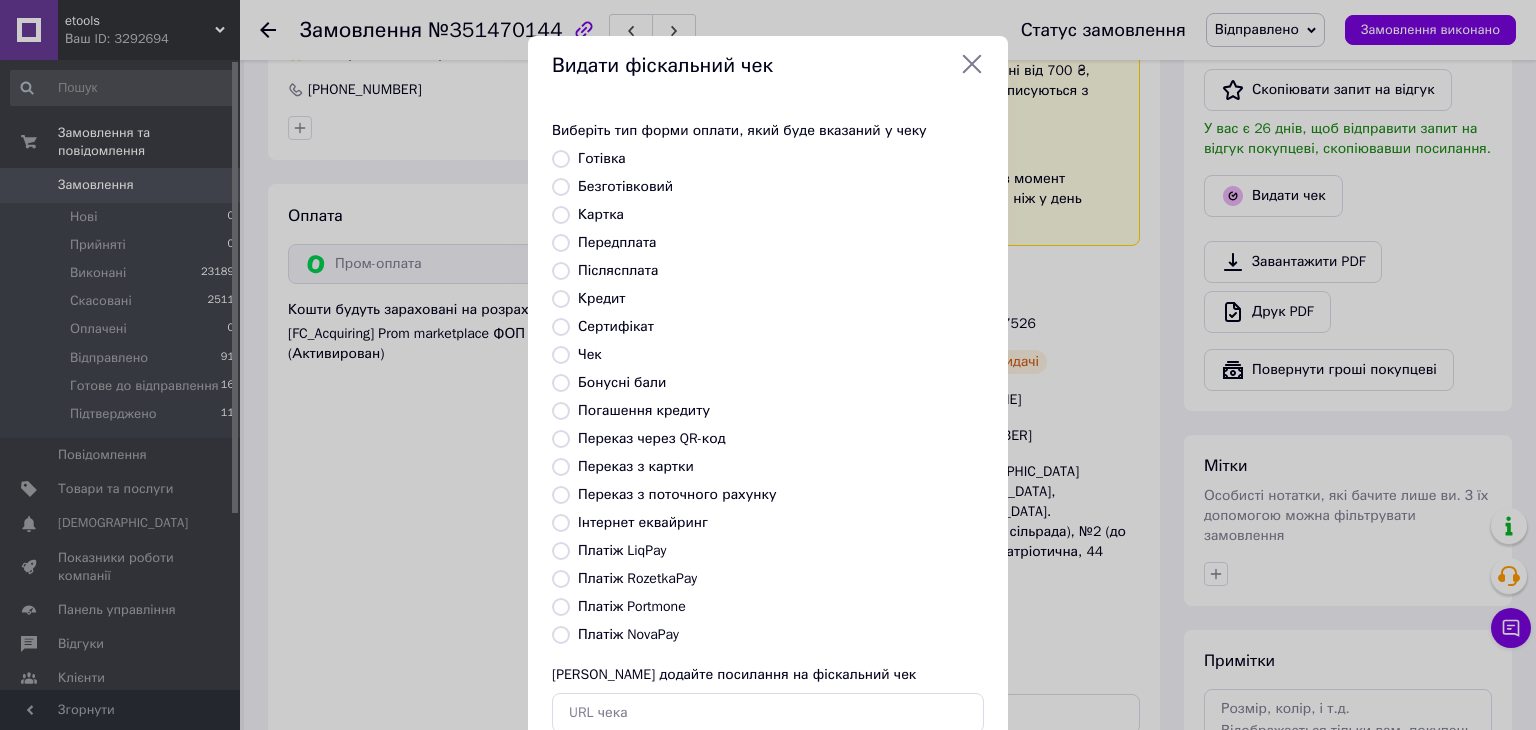 click on "Платіж RozetkaPay" at bounding box center (561, 579) 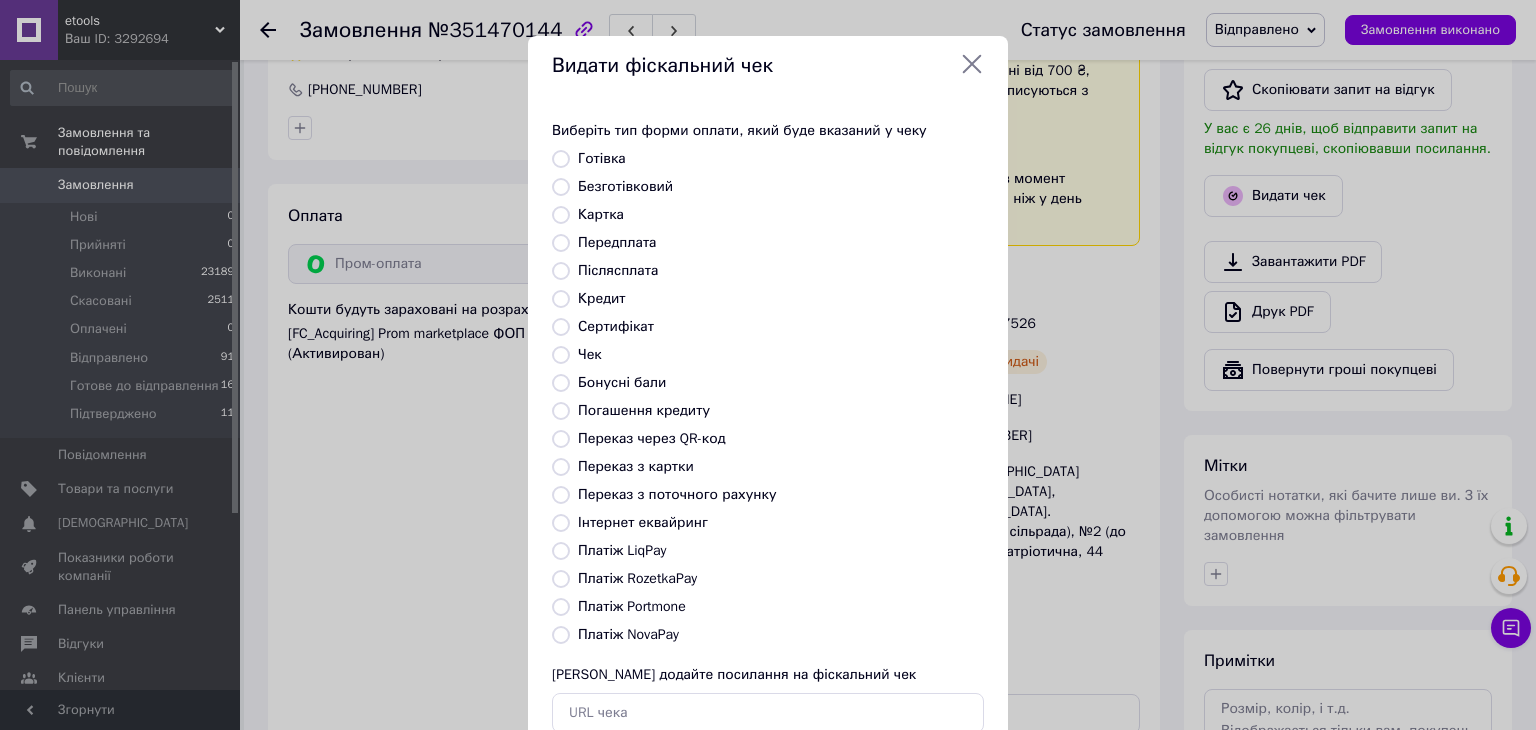 radio on "true" 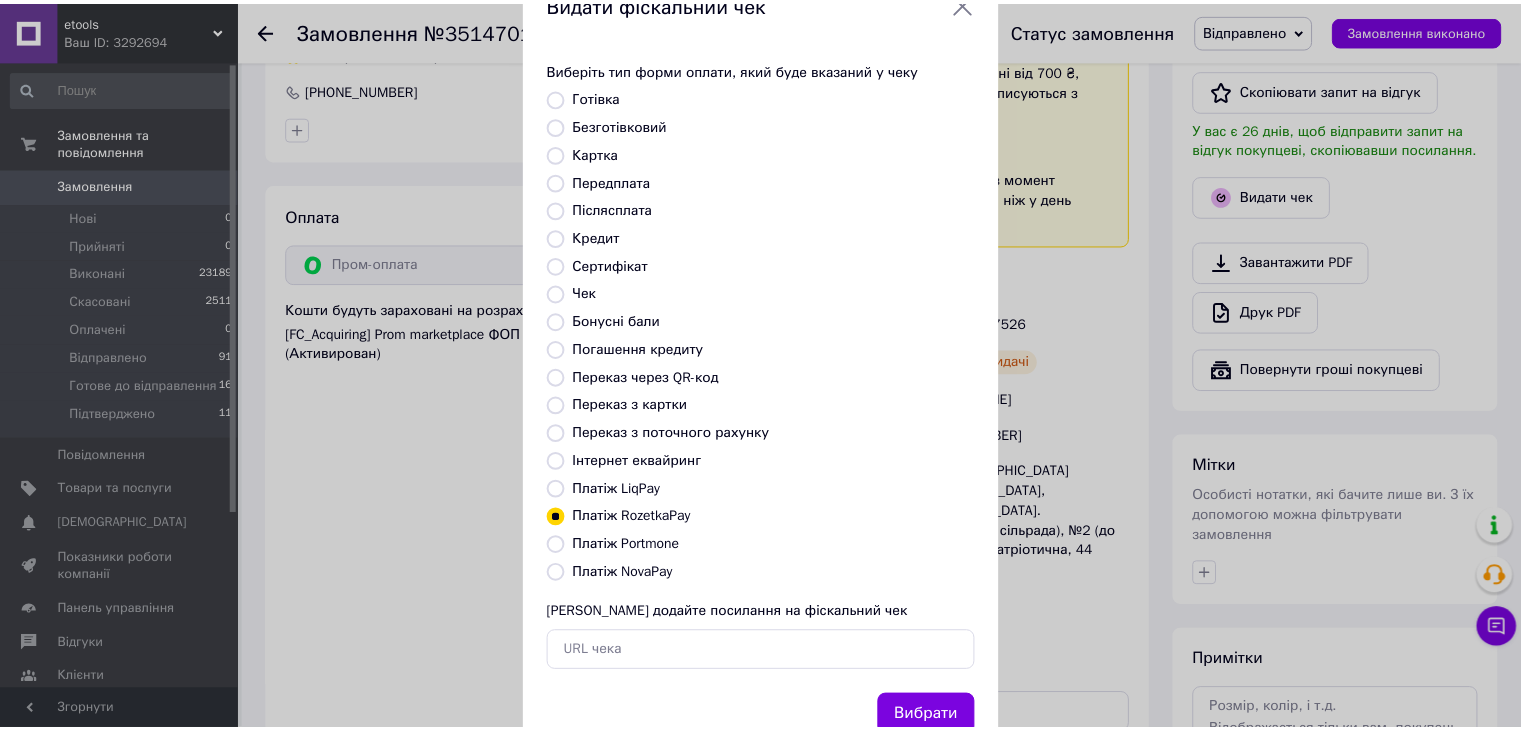 scroll, scrollTop: 128, scrollLeft: 0, axis: vertical 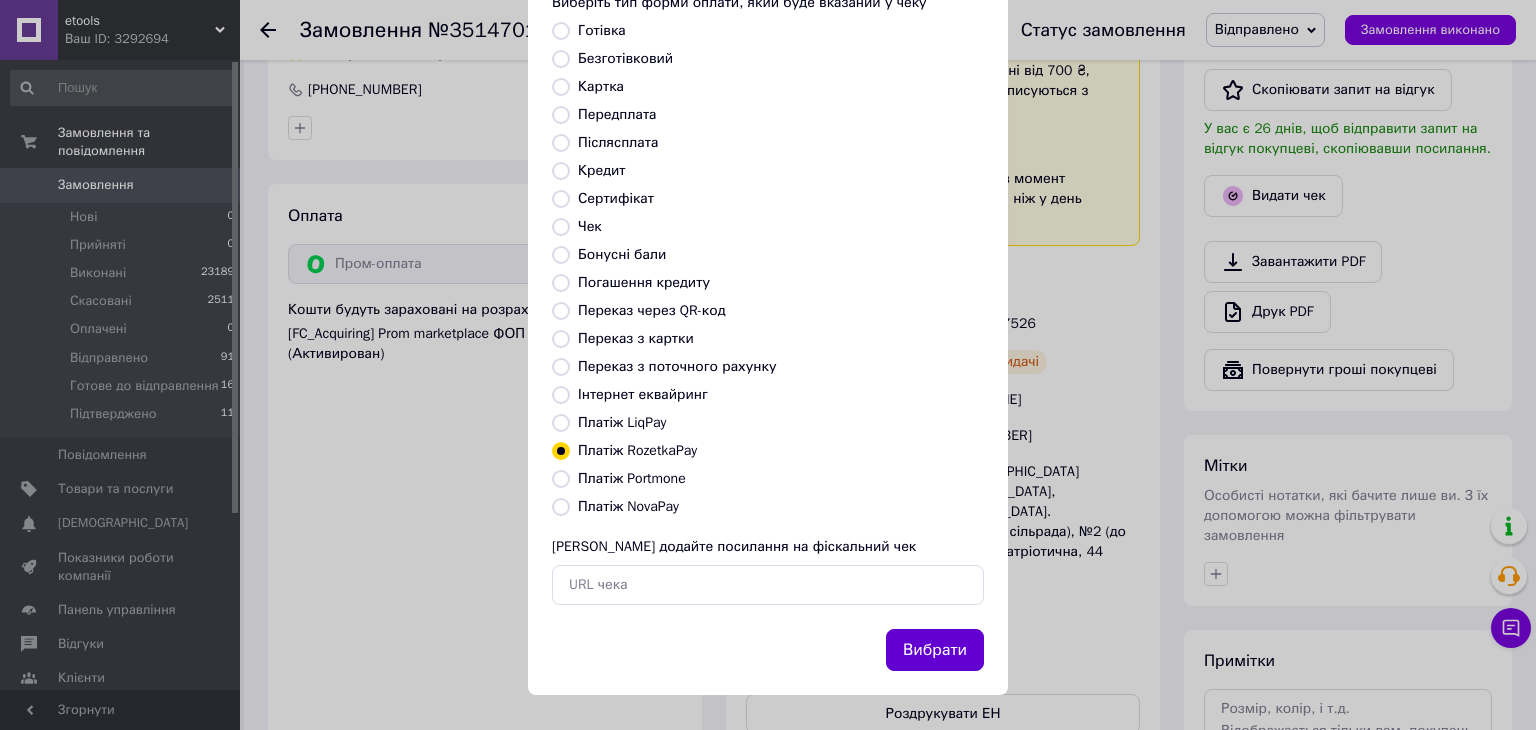 click on "Вибрати" at bounding box center (935, 650) 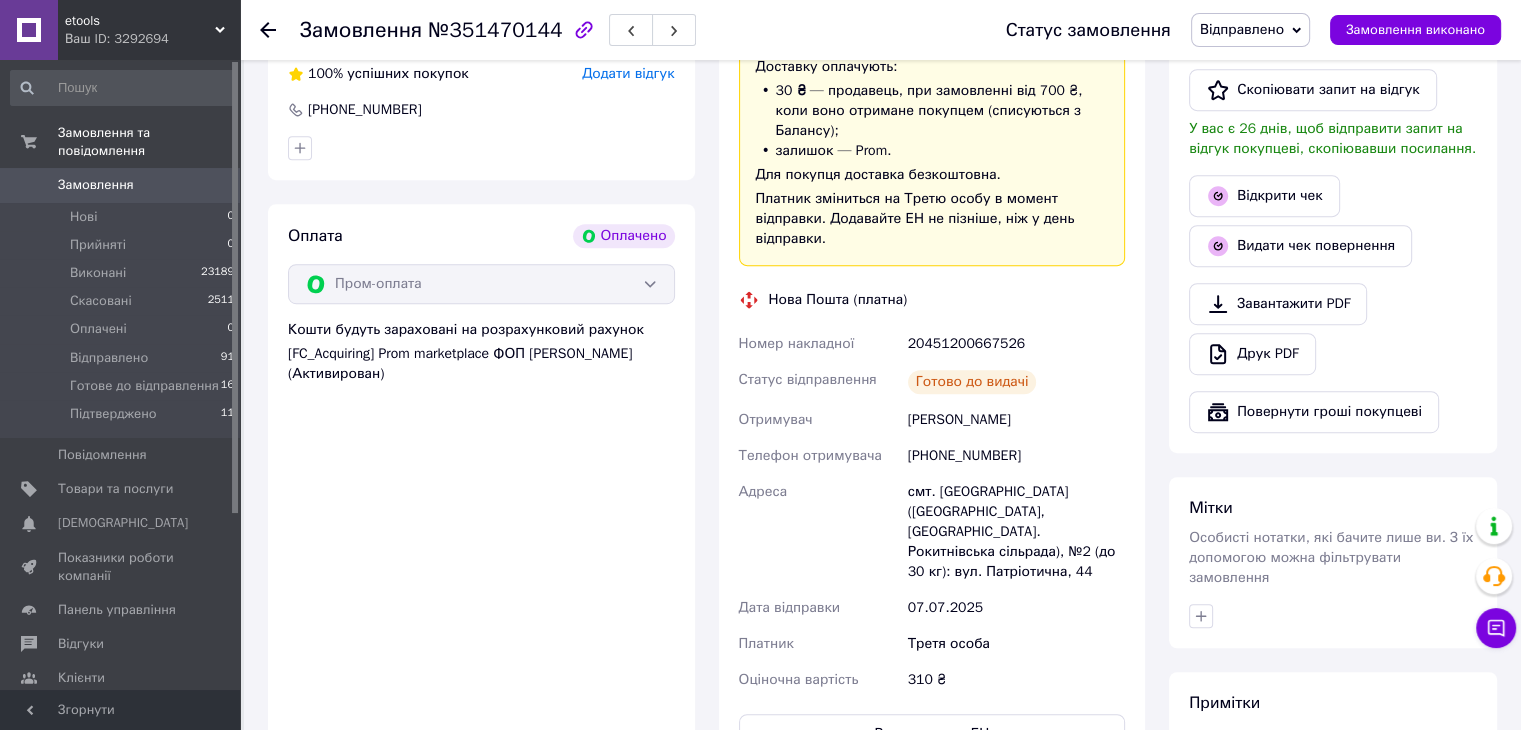 click 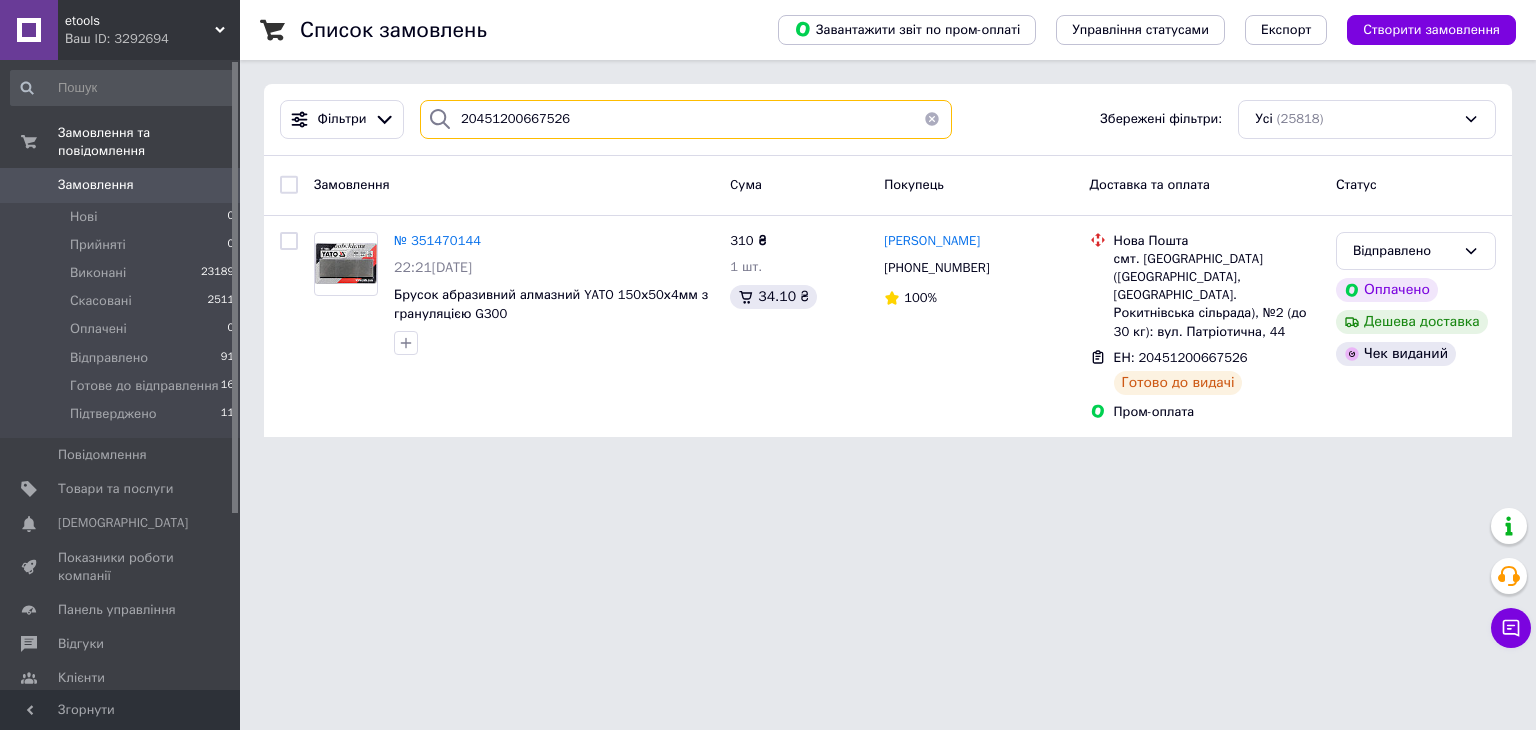 click on "20451200667526" at bounding box center (686, 119) 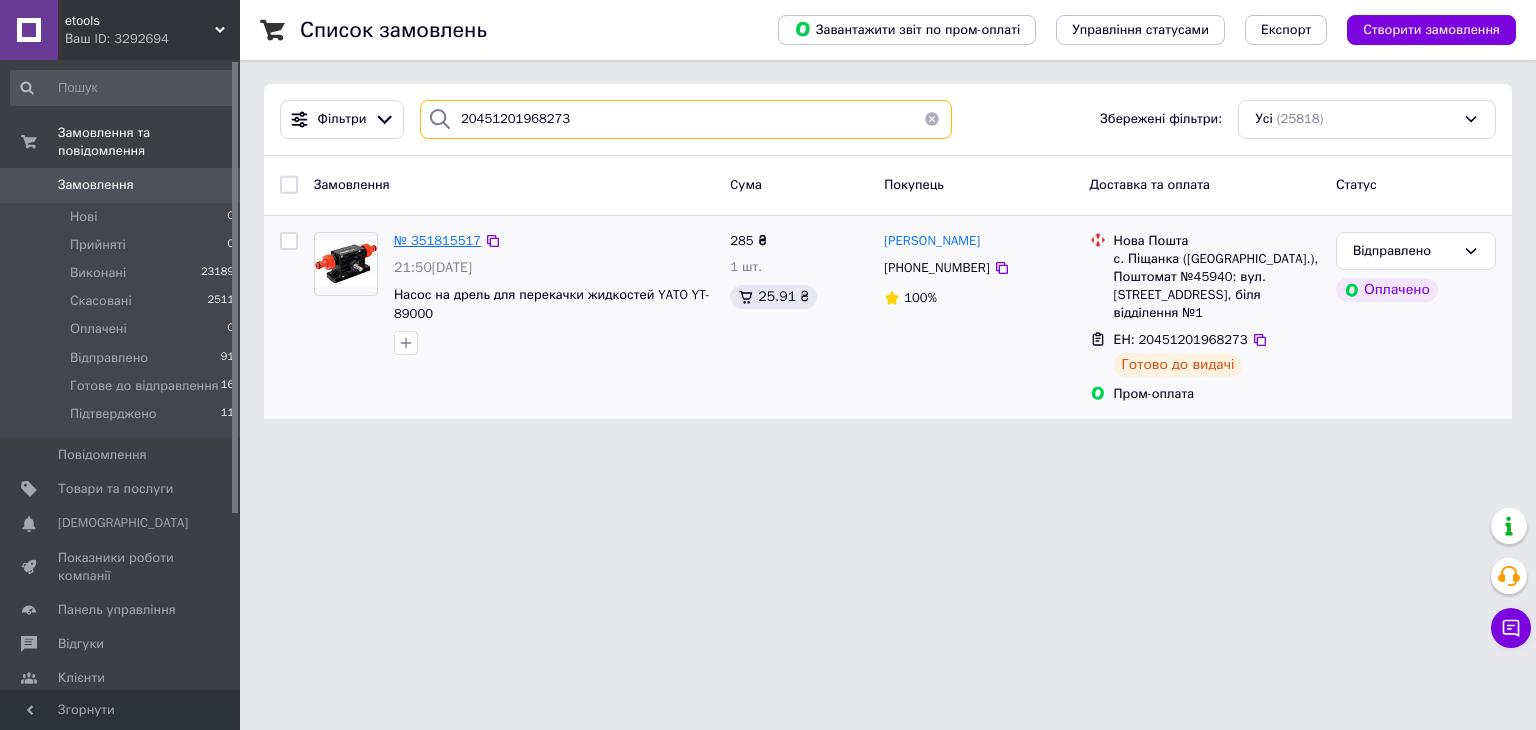 type on "20451201968273" 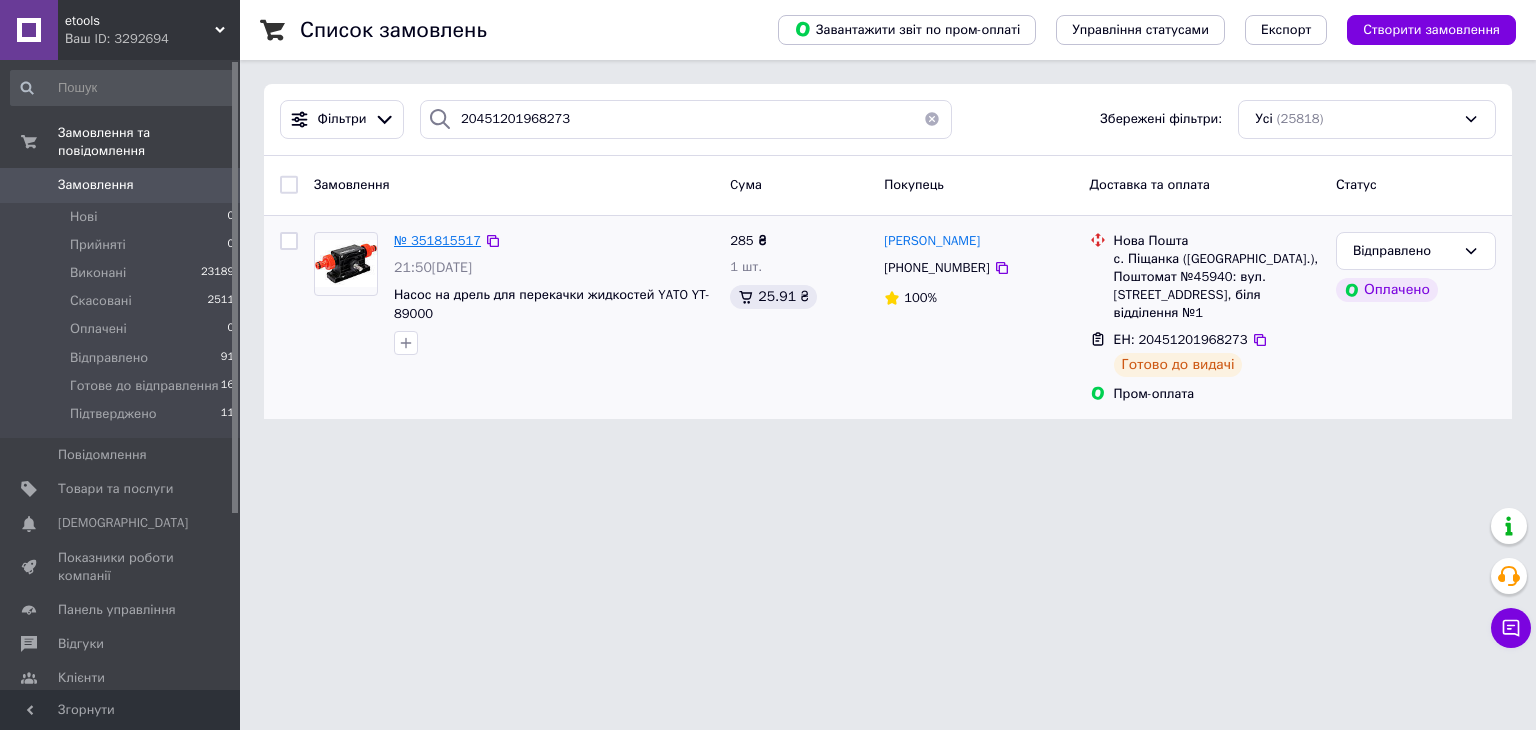 click on "№ 351815517" at bounding box center (437, 240) 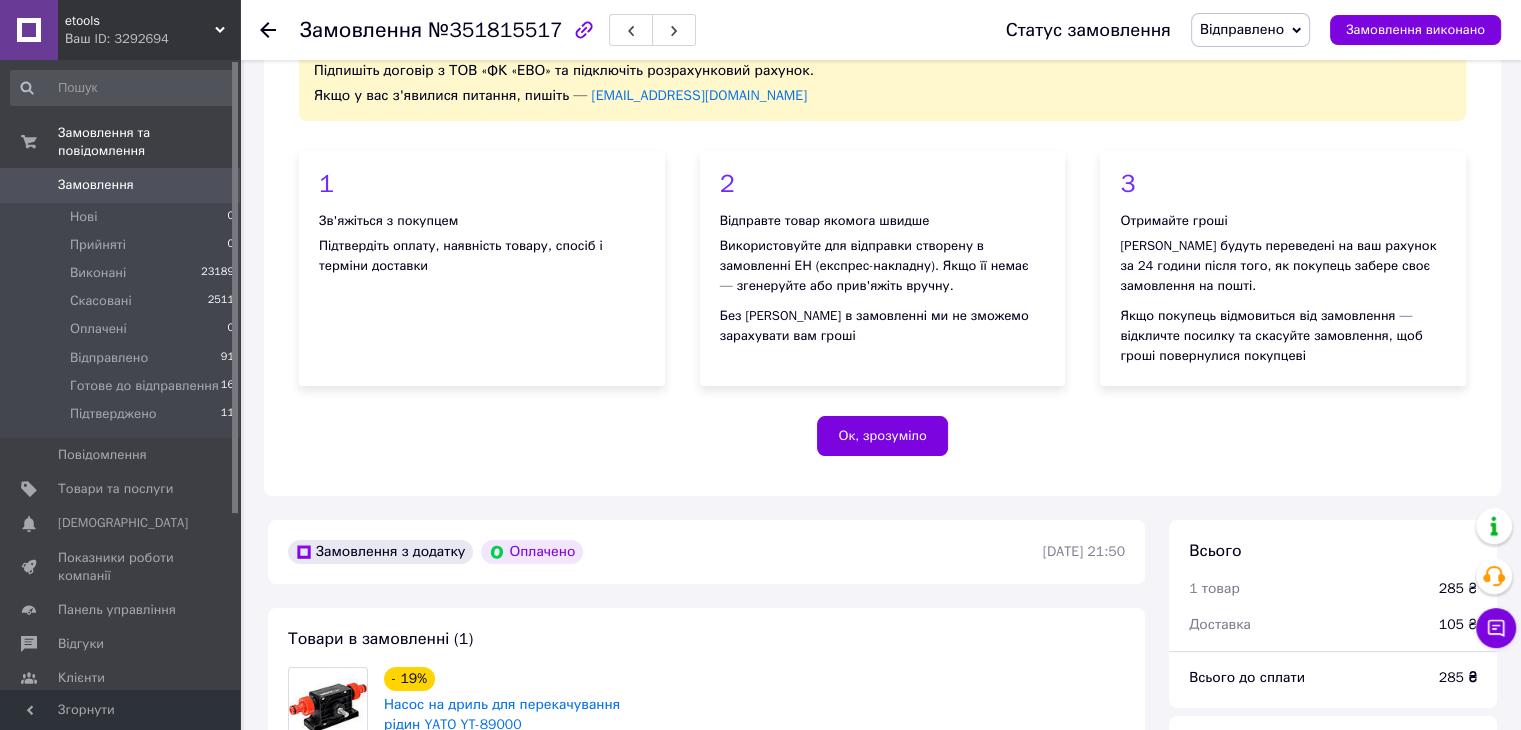 scroll, scrollTop: 549, scrollLeft: 0, axis: vertical 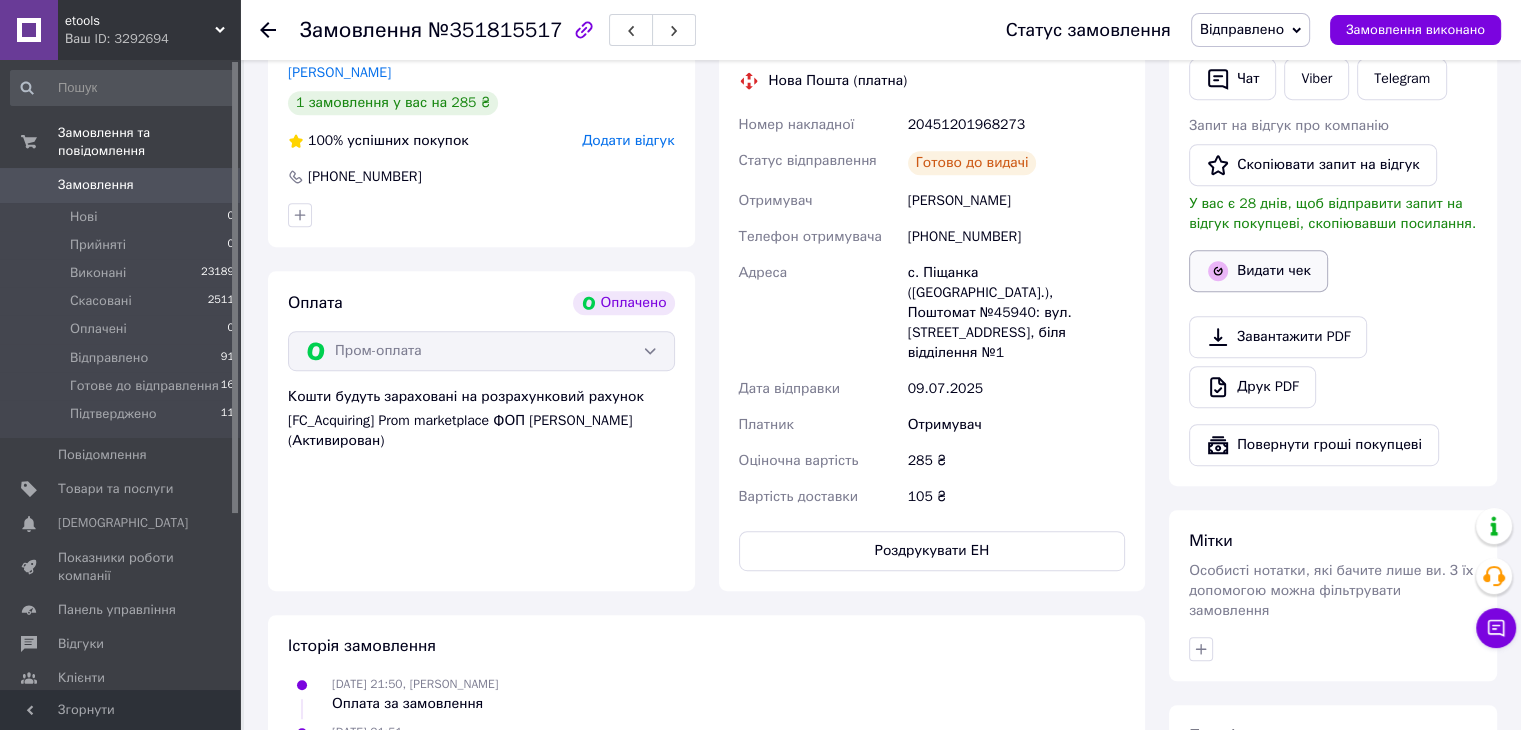 click on "Видати чек" at bounding box center [1258, 271] 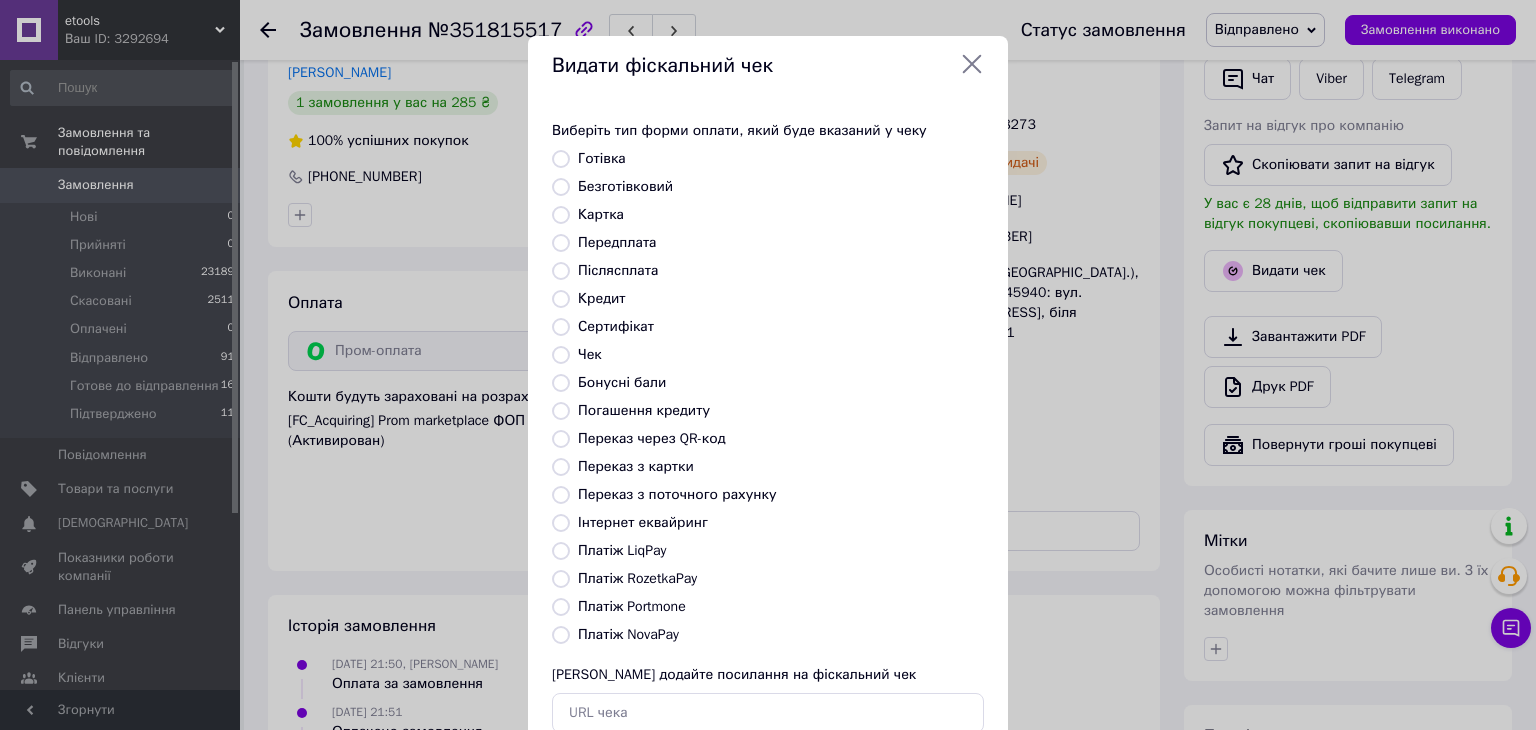 drag, startPoint x: 558, startPoint y: 577, endPoint x: 568, endPoint y: 575, distance: 10.198039 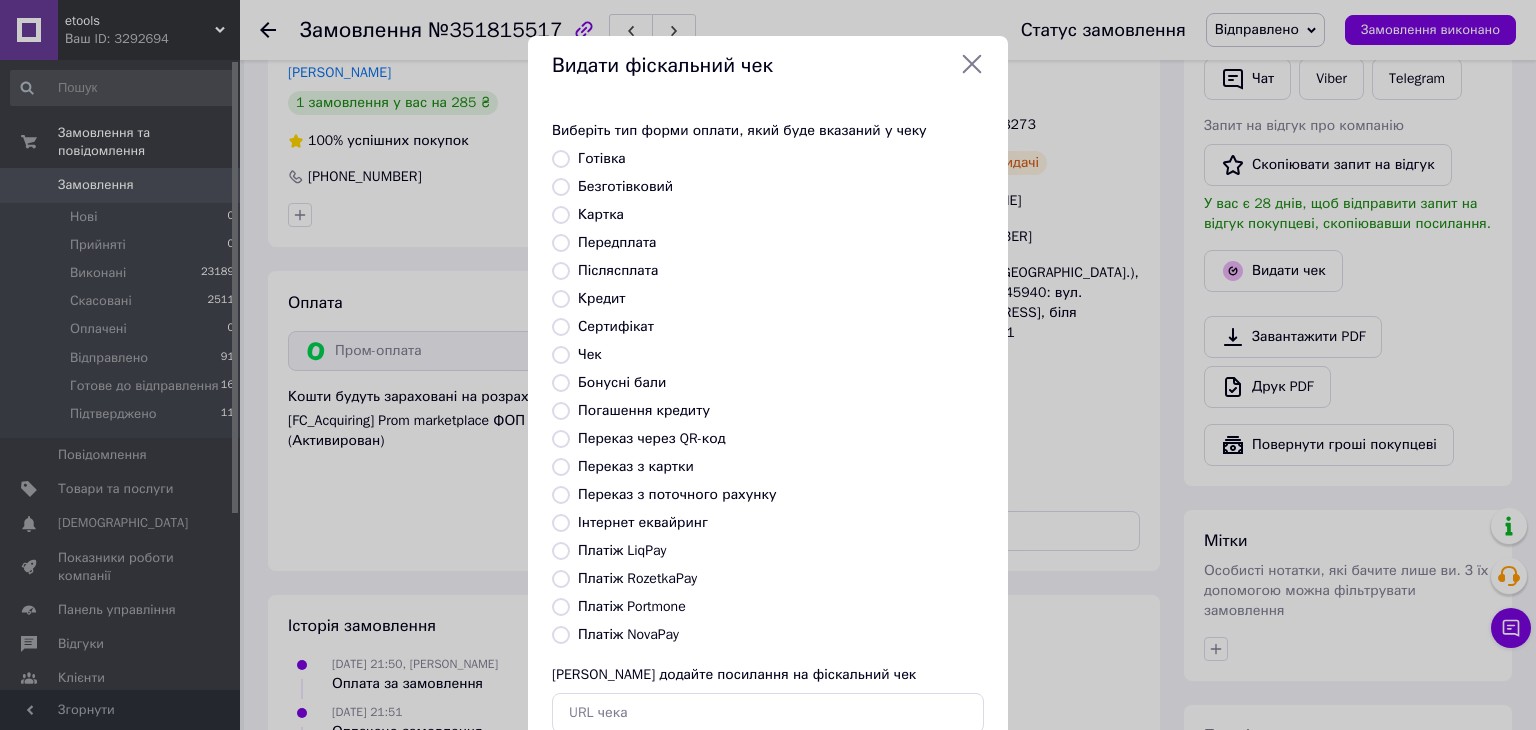 radio on "true" 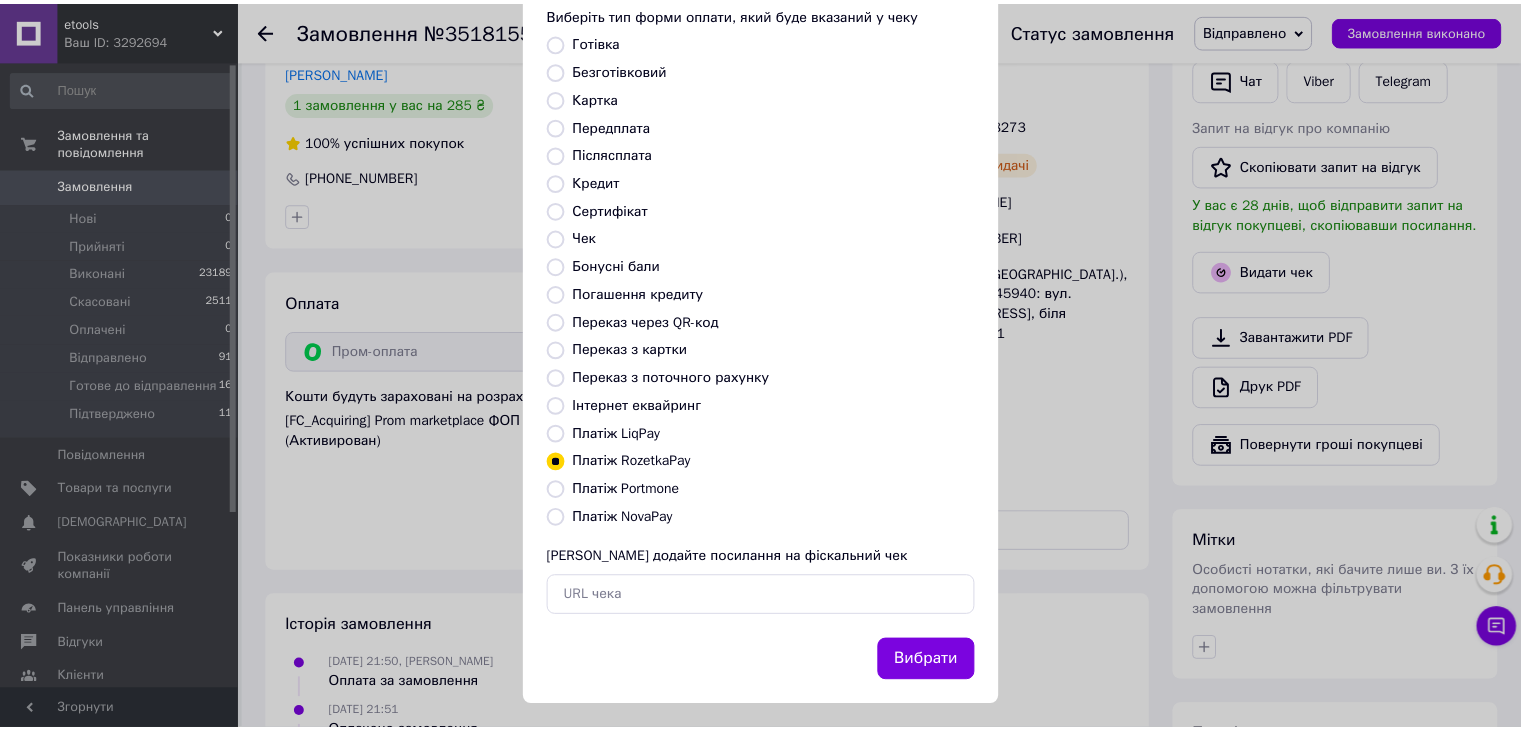scroll, scrollTop: 128, scrollLeft: 0, axis: vertical 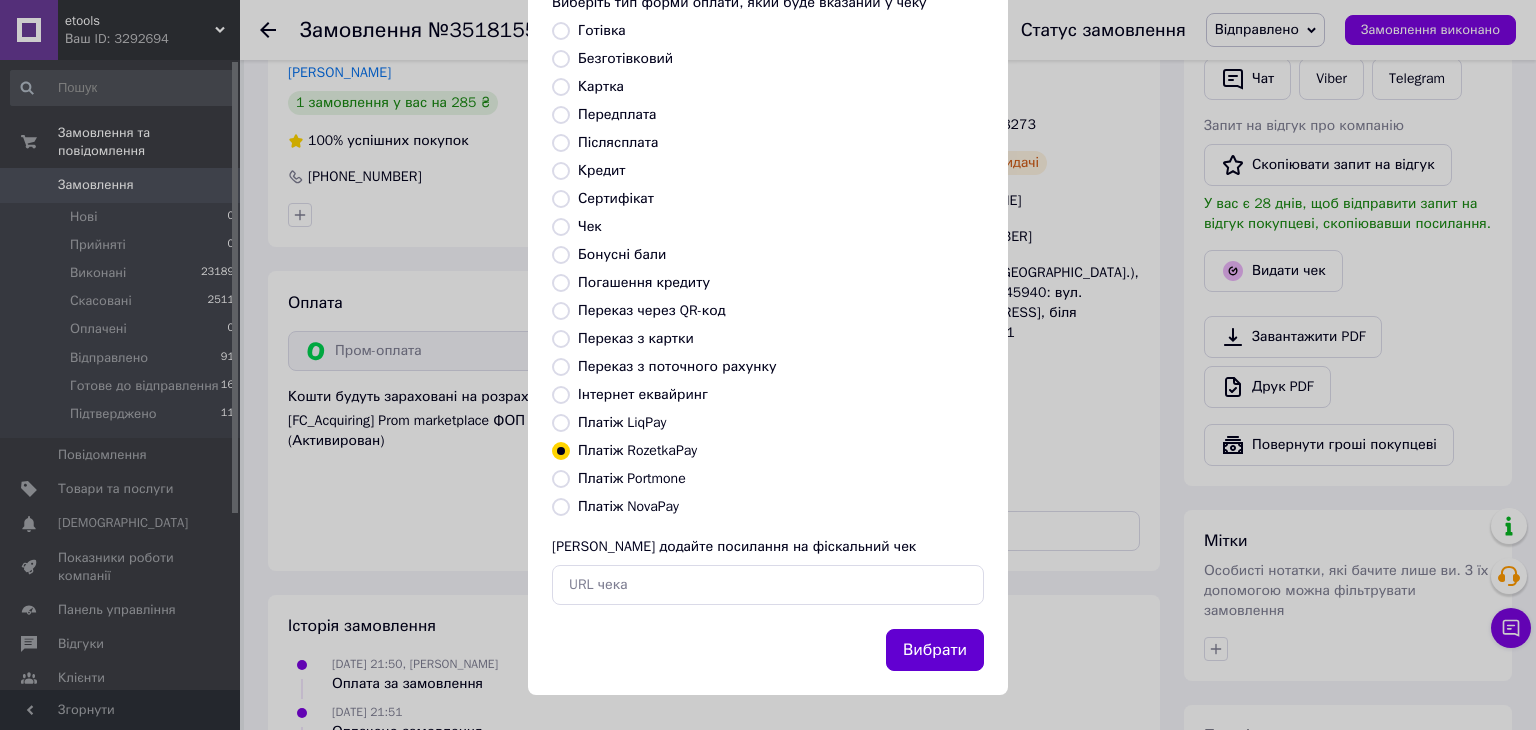 click on "Вибрати" at bounding box center [935, 650] 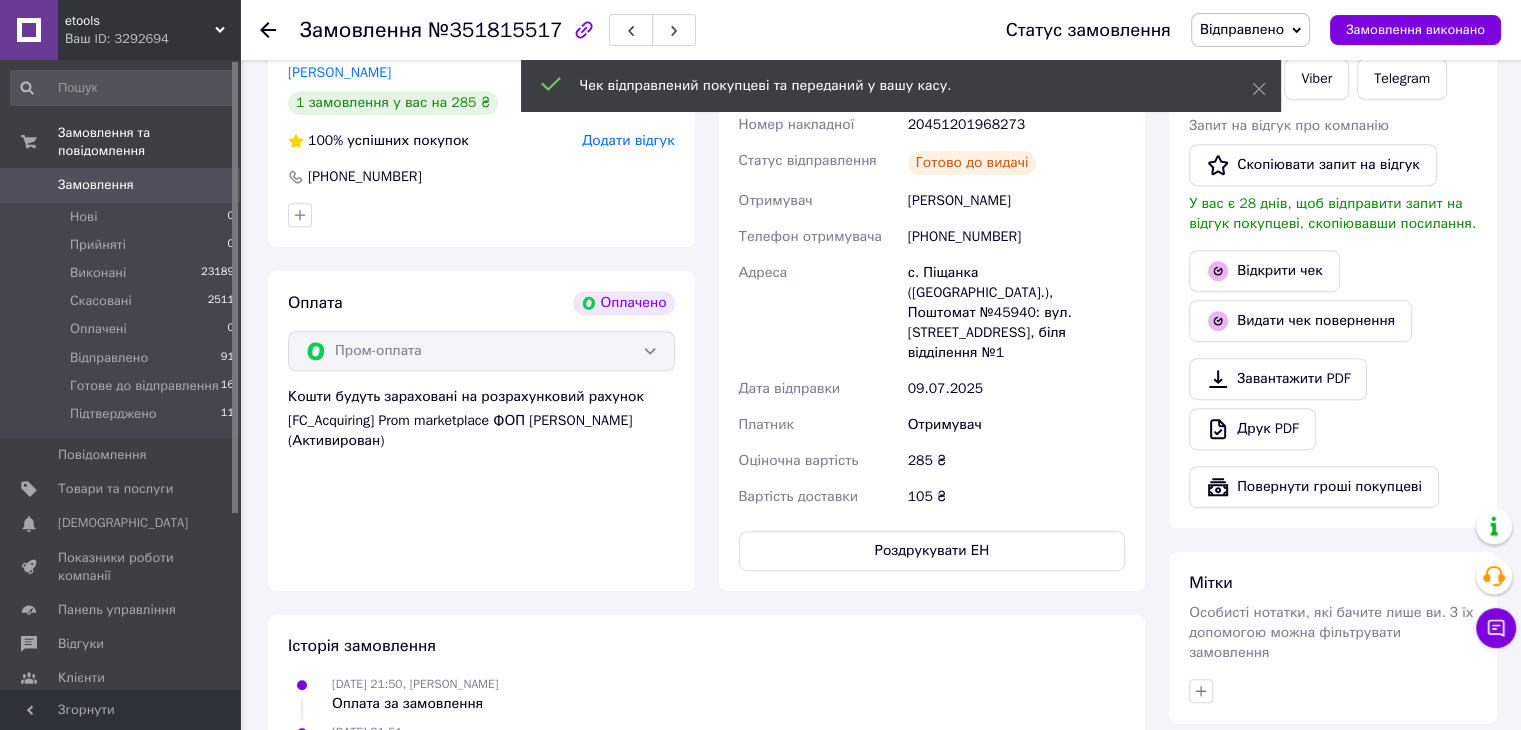 click on "Історія замовлення 08.07.2025 21:50 Змінено статус: Нове 08.07.2025 21:50, максим Оплата за замовлення 08.07.2025 21:50 Помилка оплати замовлення покупцем: Транзакцію відхилено. 08.07.2025 21:50, максим Оплата за замовлення 08.07.2025 21:51 Оплачено замовлення 08.07.2025 21:51 Змінено статус: з Нове на Оплачено 08.07.2025 22:14, Євгеній Усенков Змінено статус: з Оплачено на Прийнято 09.07.2025 09:41, Євгеній Усенков Змінено статус: з Прийнято на Підтверджено 09.07.2025 09:48, Євгеній Усенков 09.07.2025 09:48, Євгеній Усенков Створено/додано ЕН 20451201968273, Нова Пошта 09.07.2025 10:18, Євгеній Усенков 09.07.2025 17:30, Євгеній Усенков 09.07.2025 18:31" at bounding box center (706, 954) 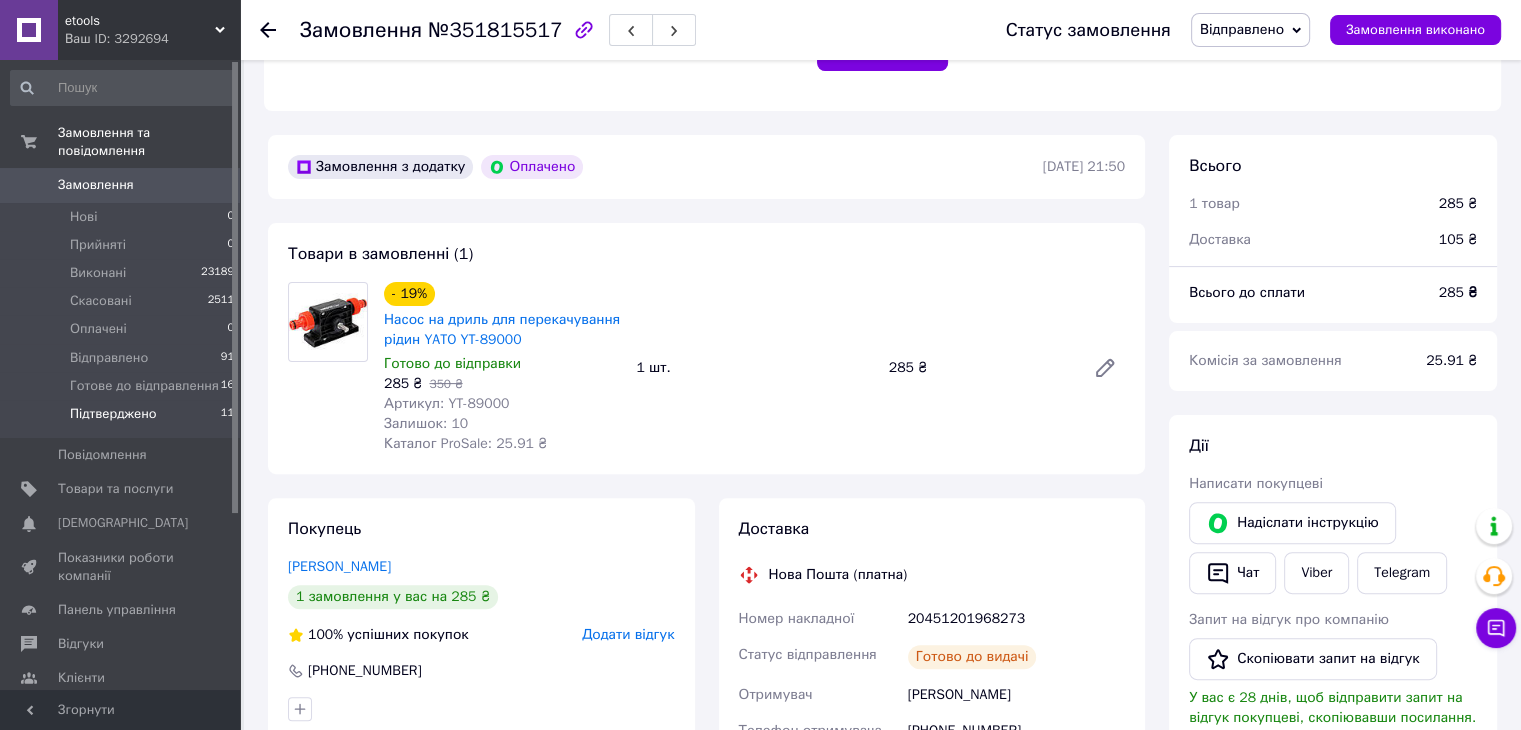 scroll, scrollTop: 500, scrollLeft: 0, axis: vertical 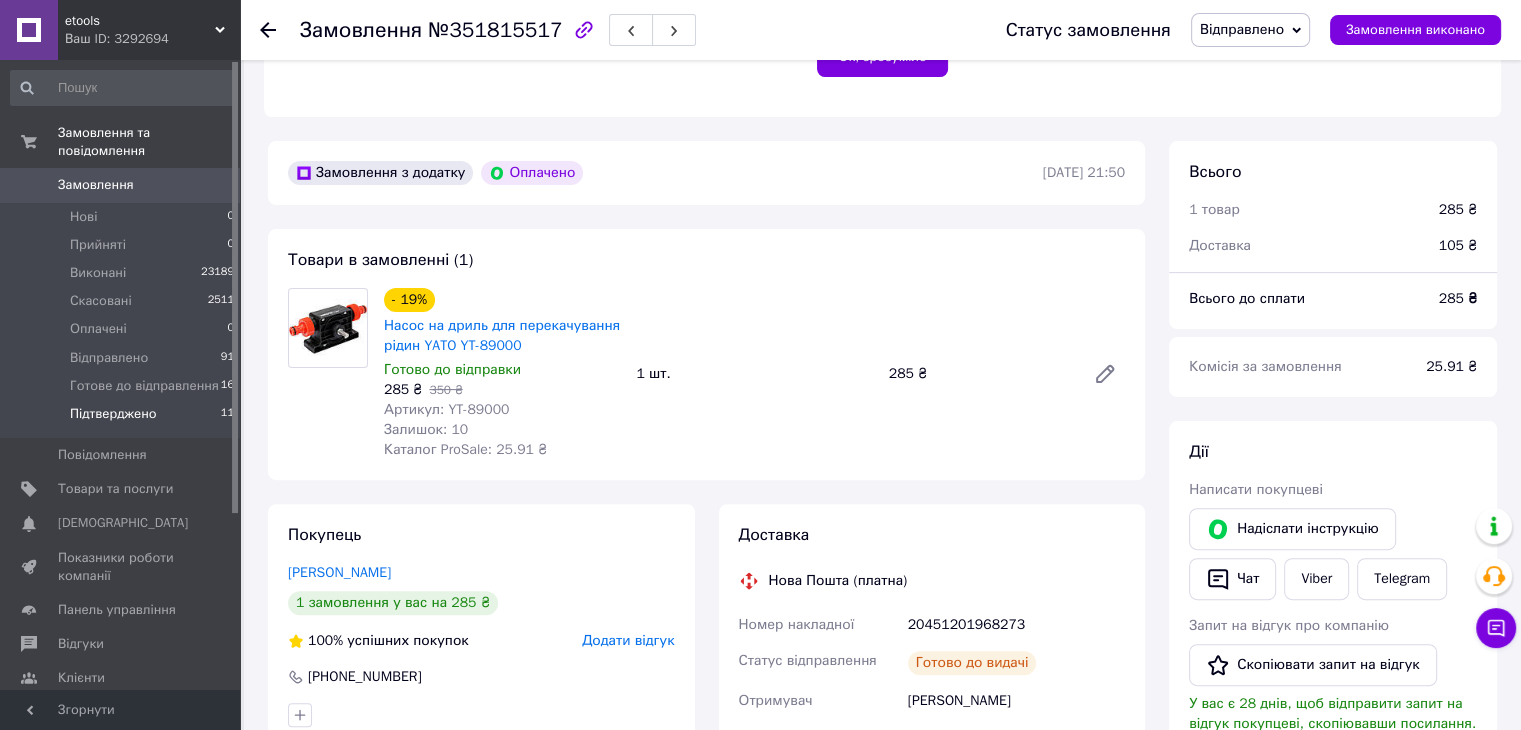 click on "Підтверджено" at bounding box center [113, 414] 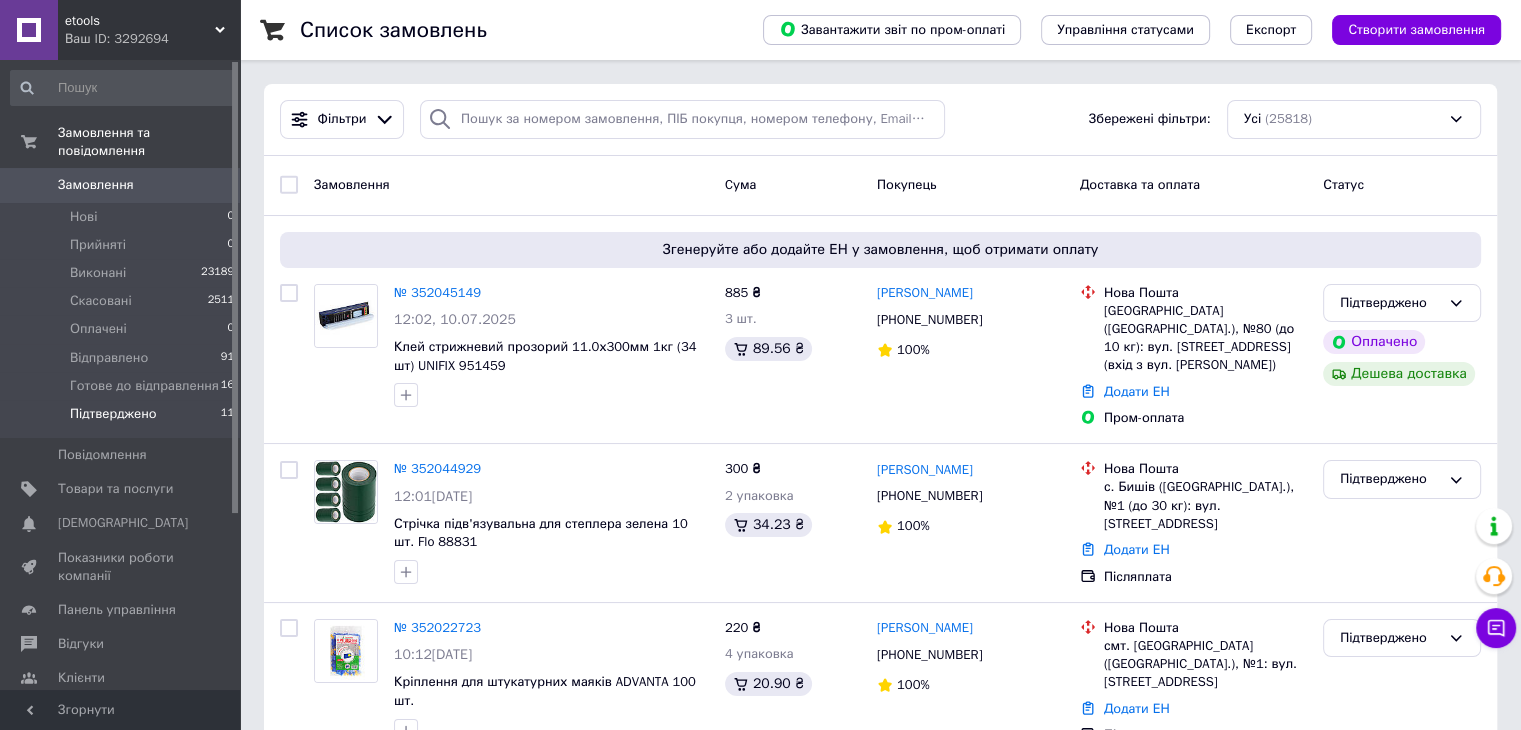 click on "Підтверджено 11" at bounding box center (123, 419) 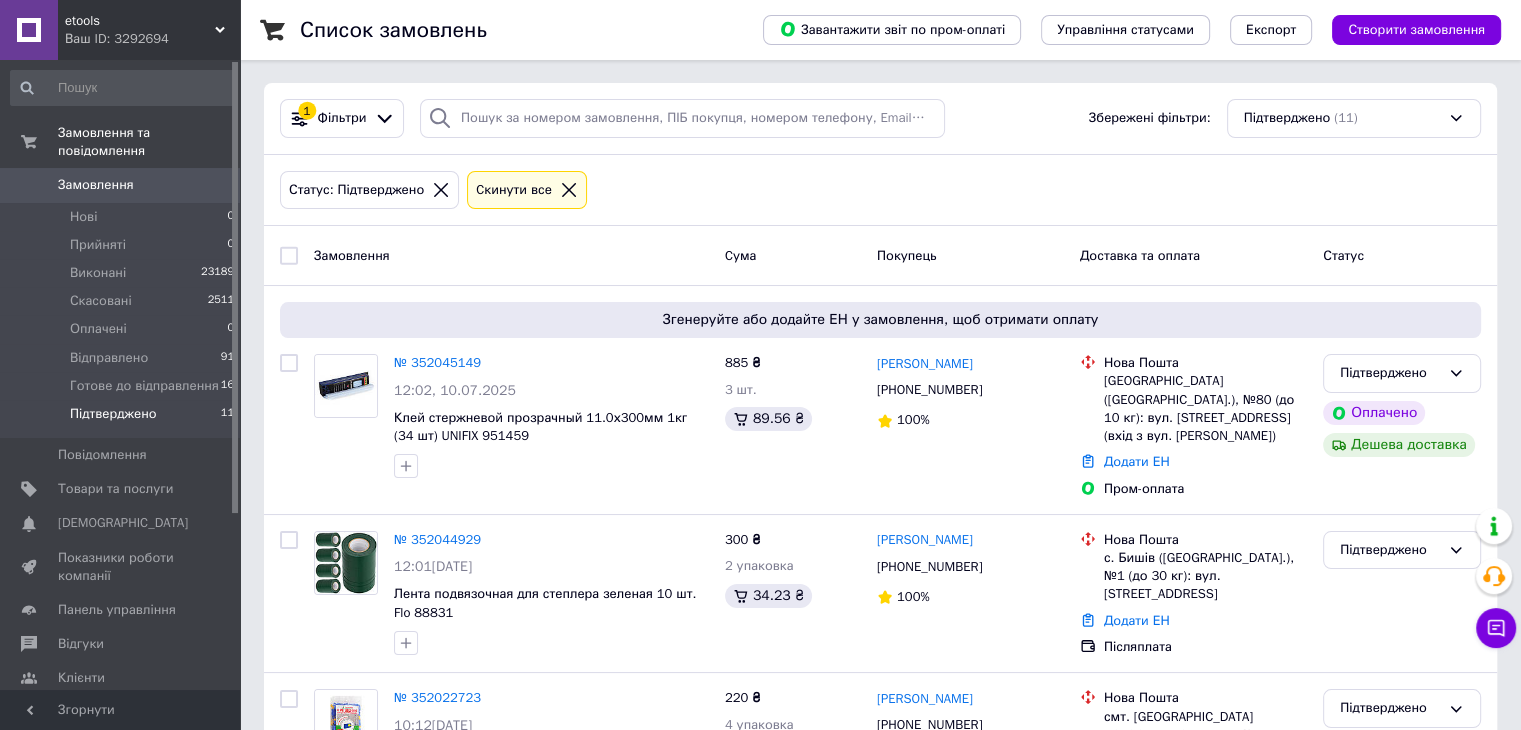 scroll, scrollTop: 0, scrollLeft: 0, axis: both 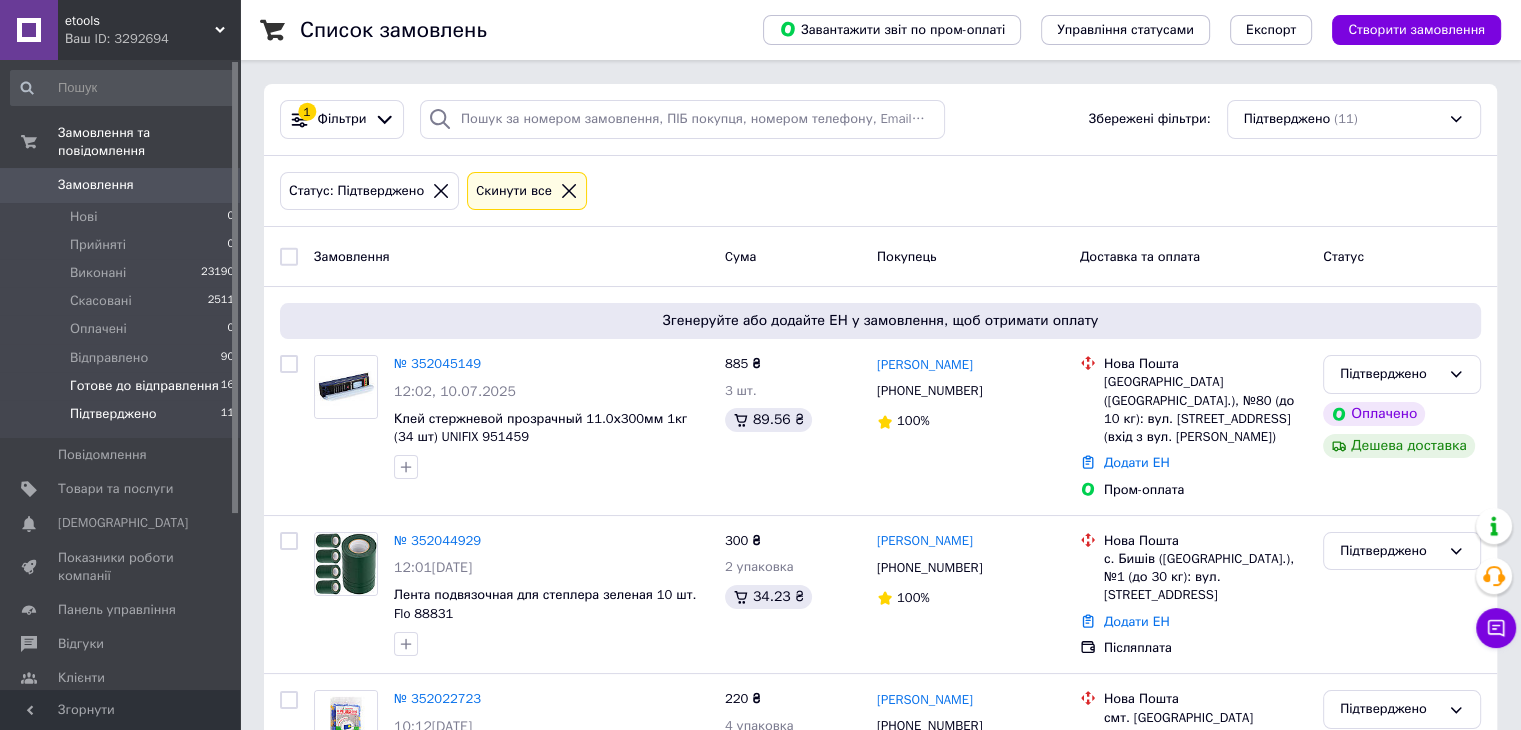 click on "Готове до відправлення" at bounding box center [144, 386] 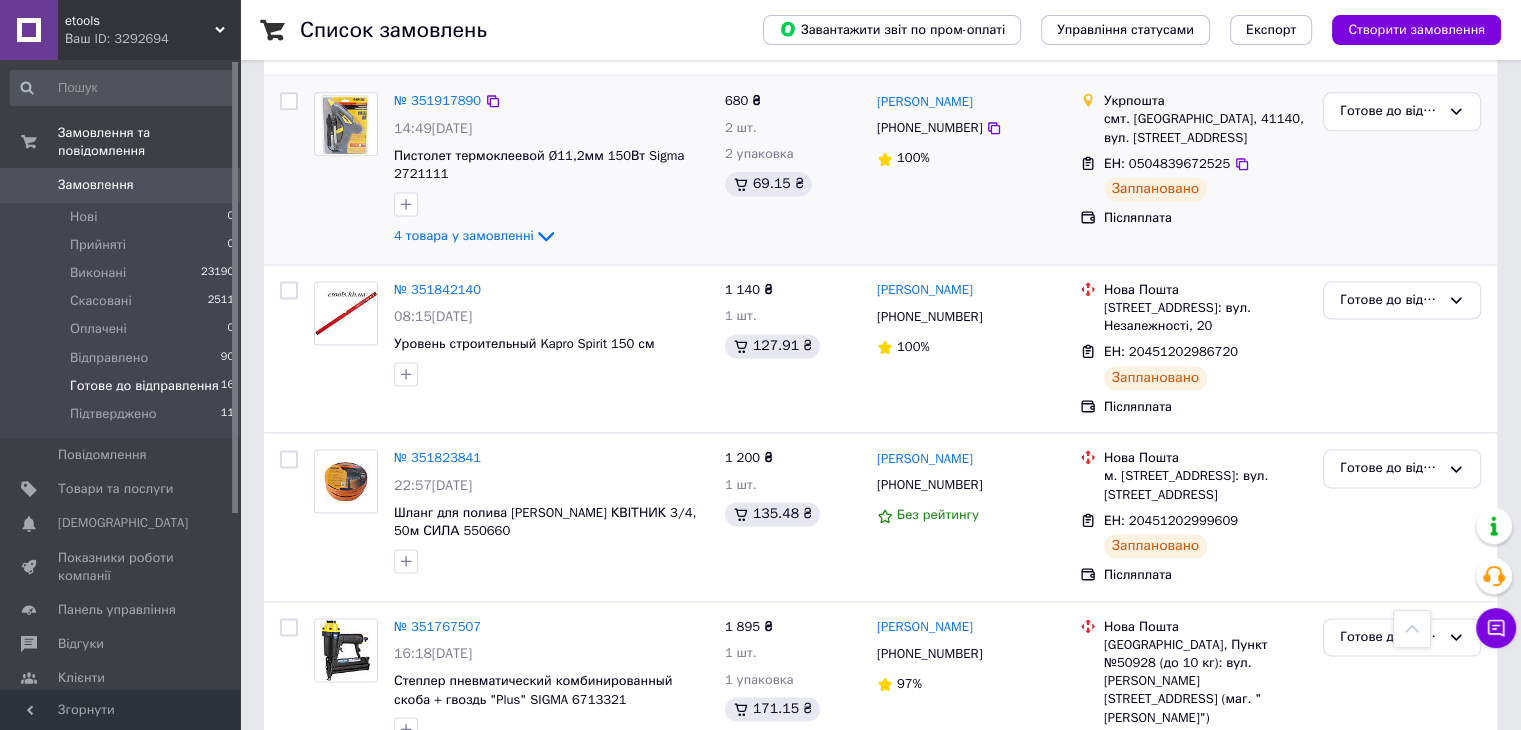 scroll, scrollTop: 2680, scrollLeft: 0, axis: vertical 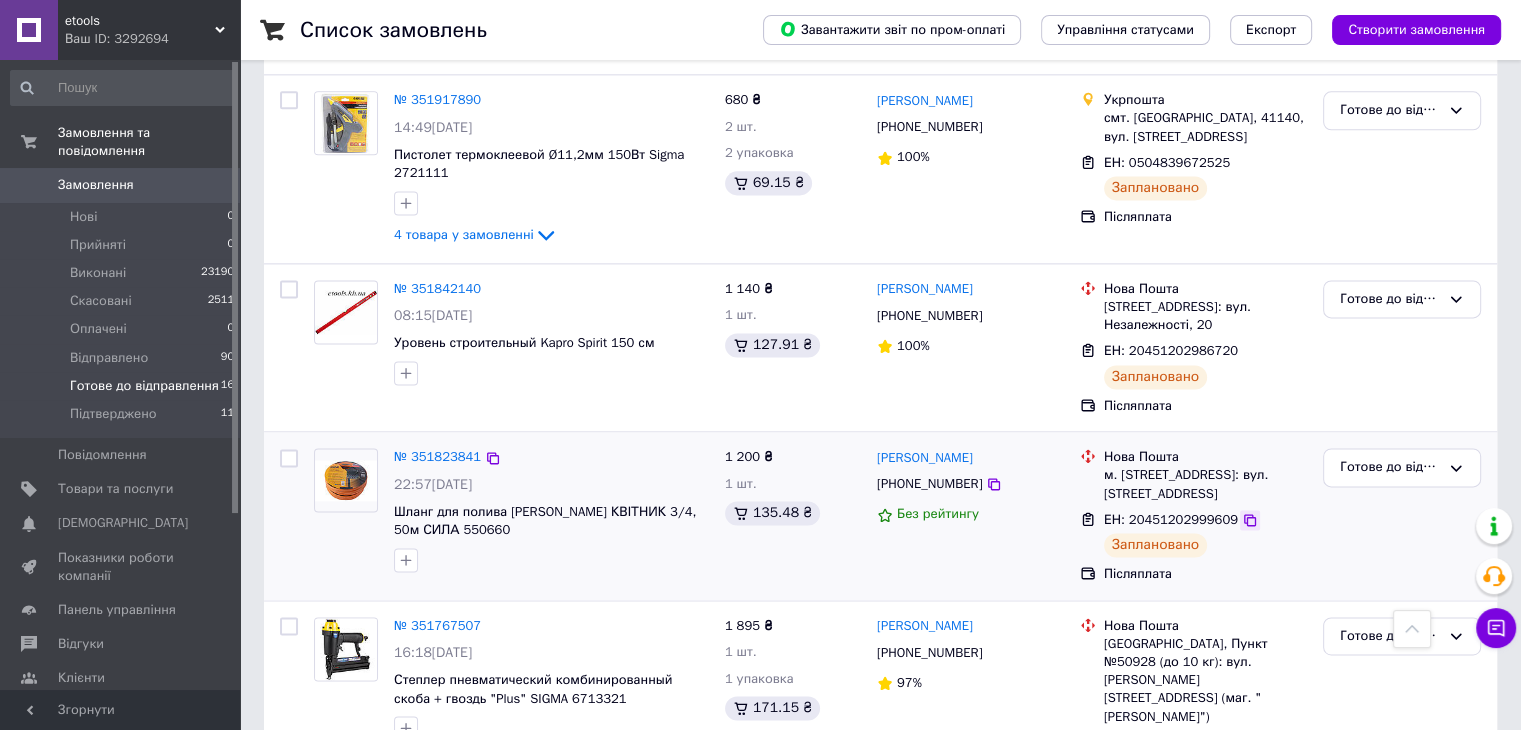 click 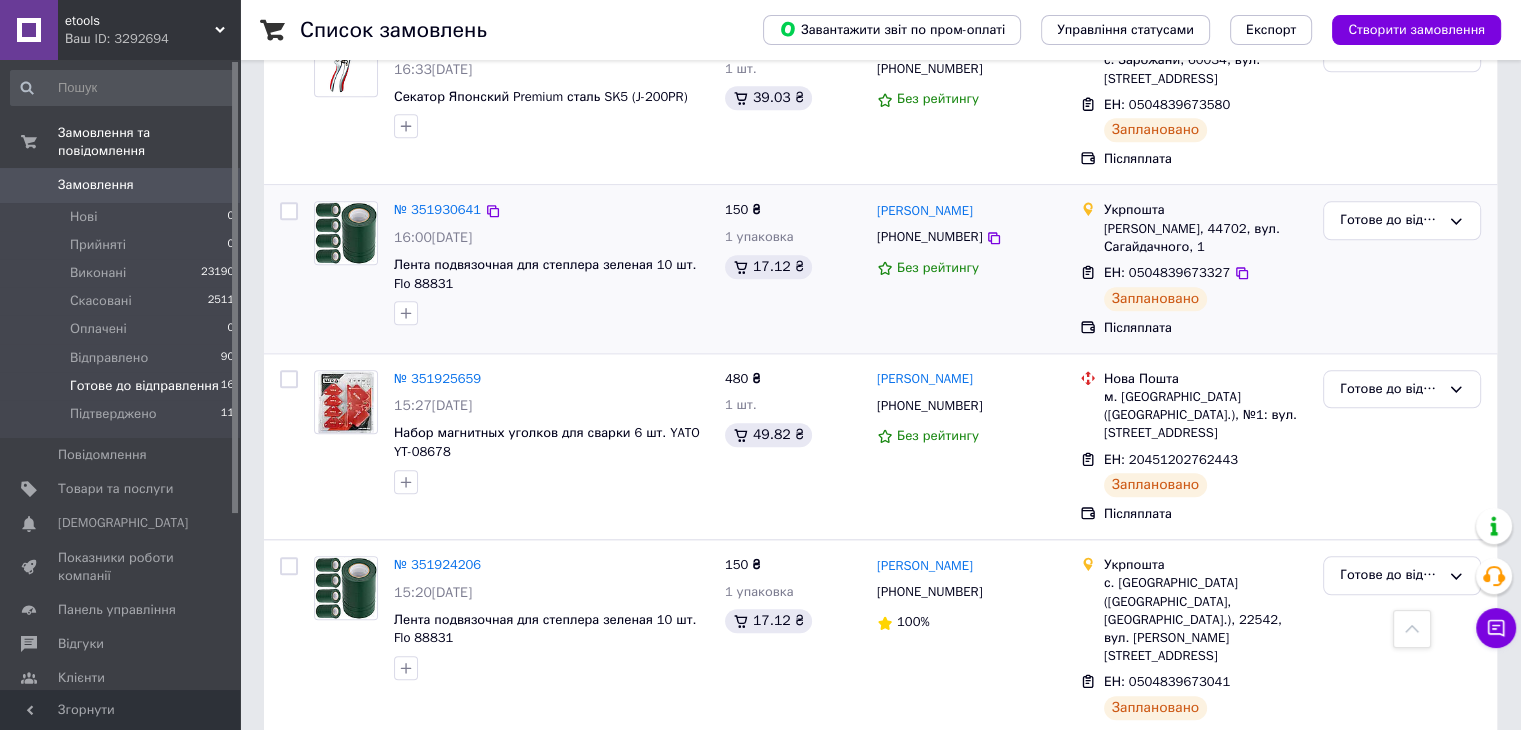 scroll, scrollTop: 1980, scrollLeft: 0, axis: vertical 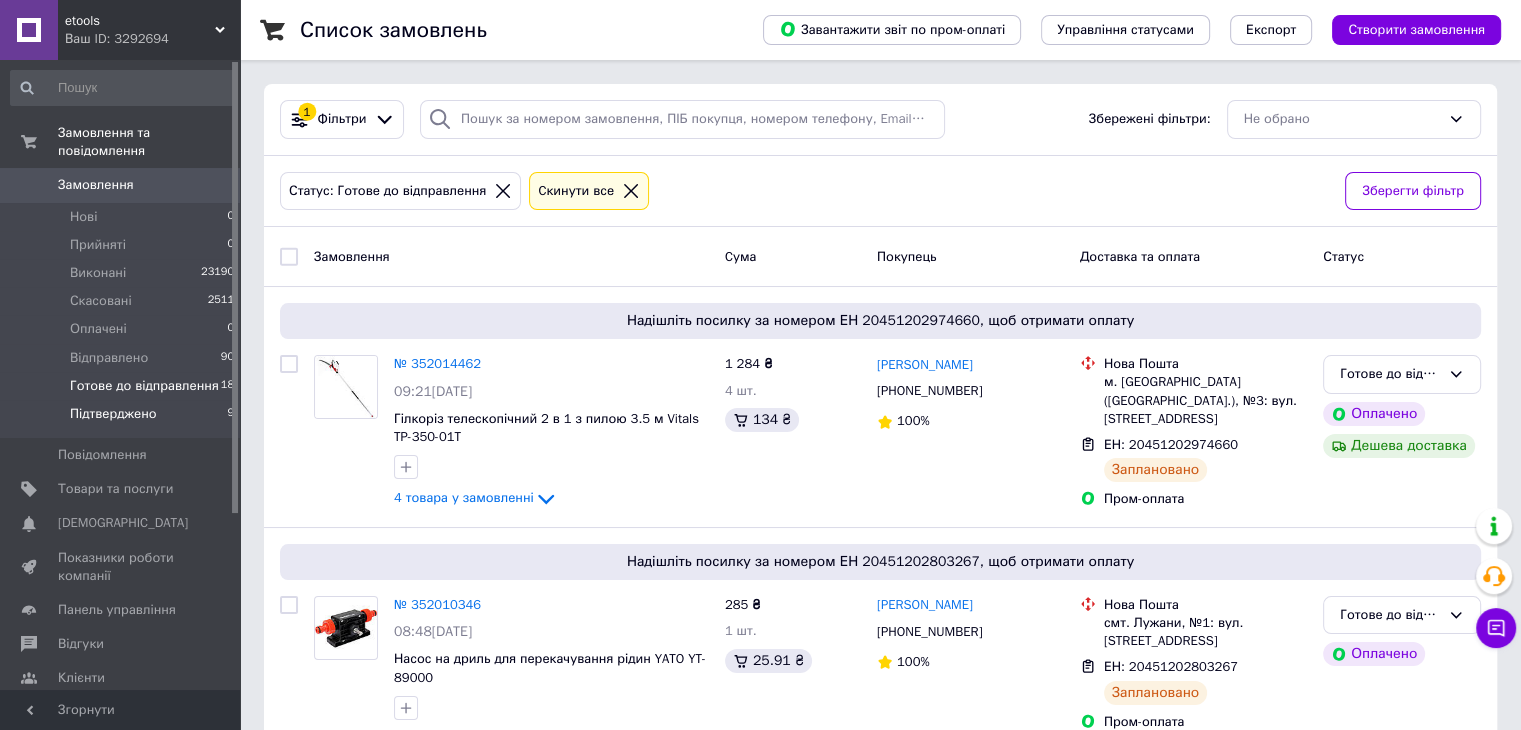 click on "Підтверджено" at bounding box center (113, 414) 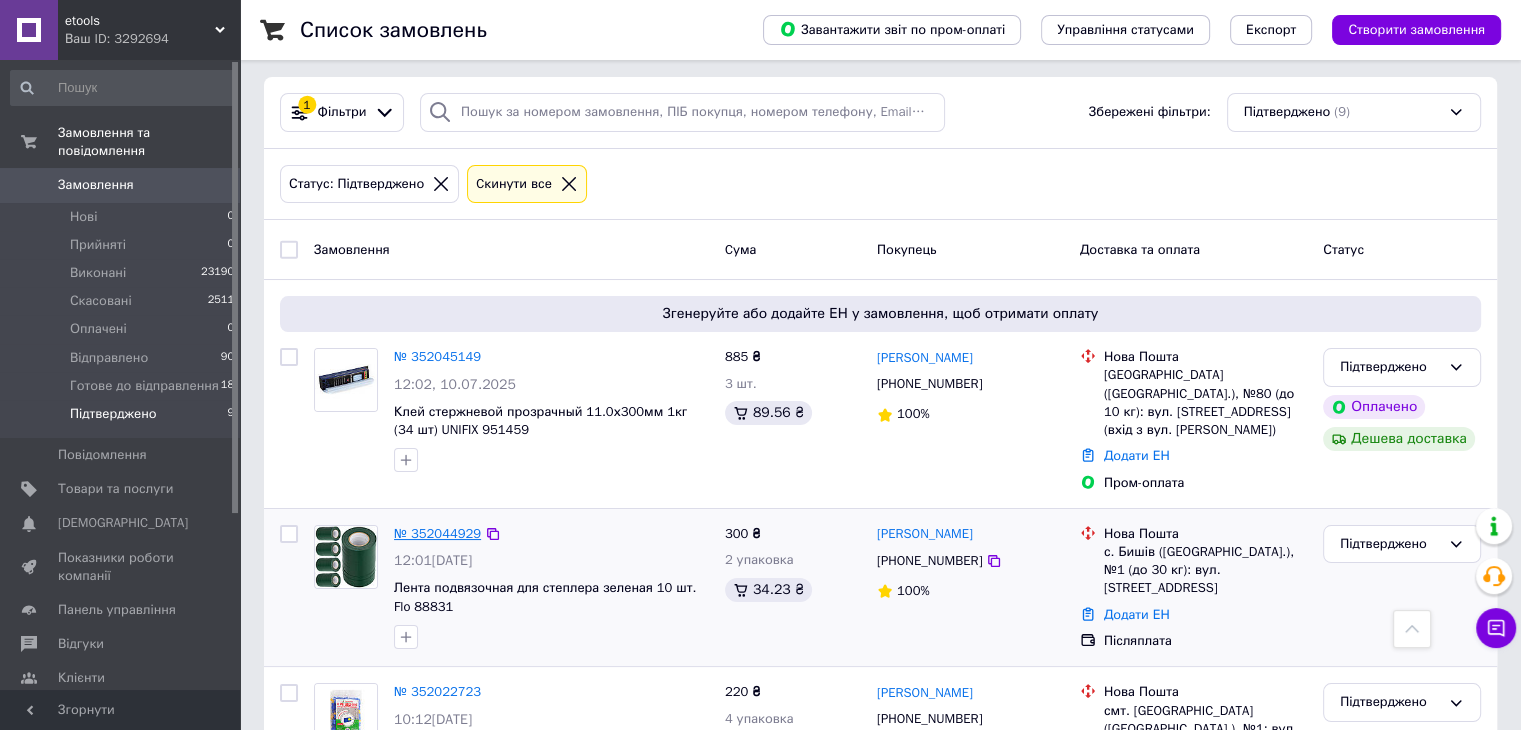 scroll, scrollTop: 0, scrollLeft: 0, axis: both 